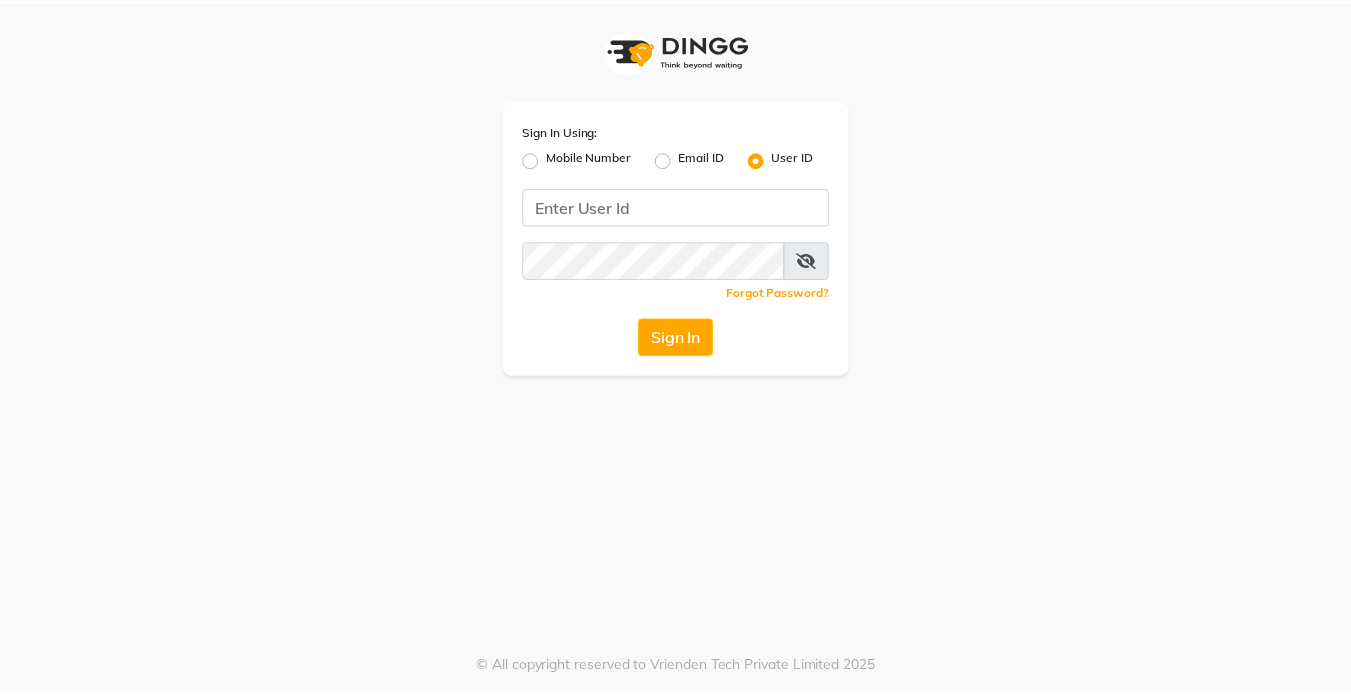 scroll, scrollTop: 0, scrollLeft: 0, axis: both 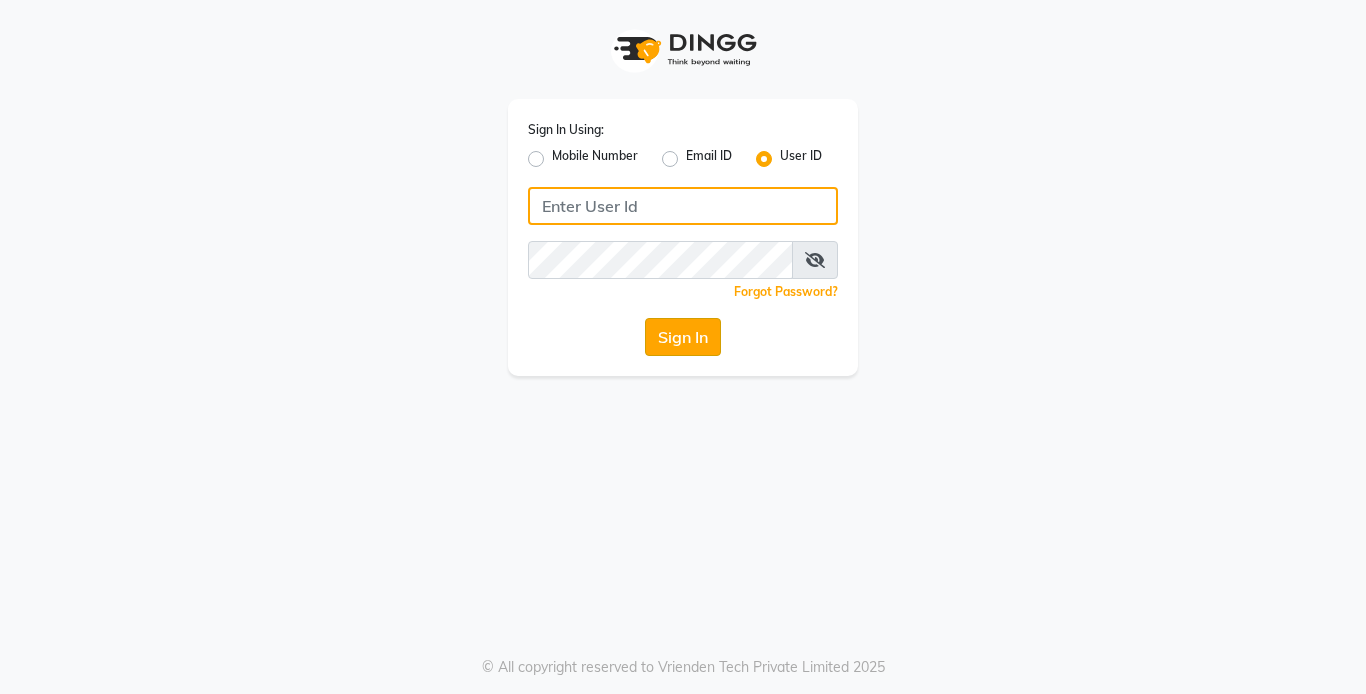 type on "styleplus" 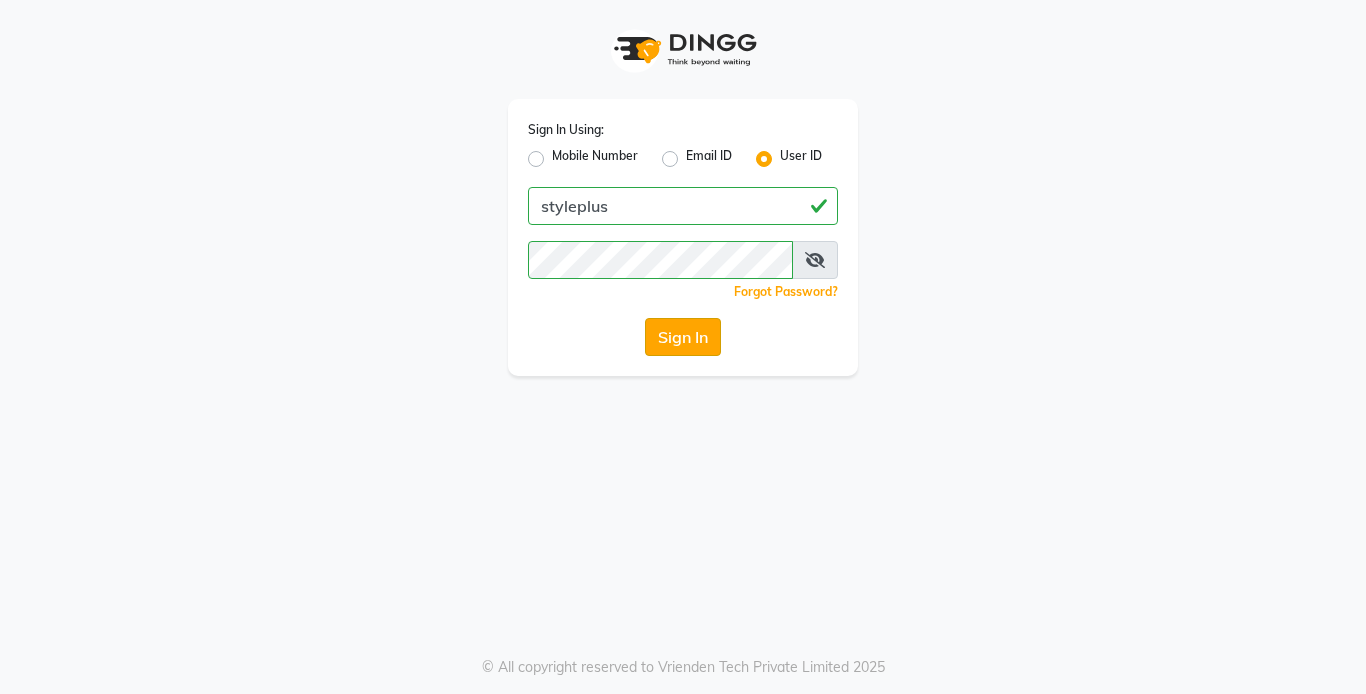 click on "Sign In" 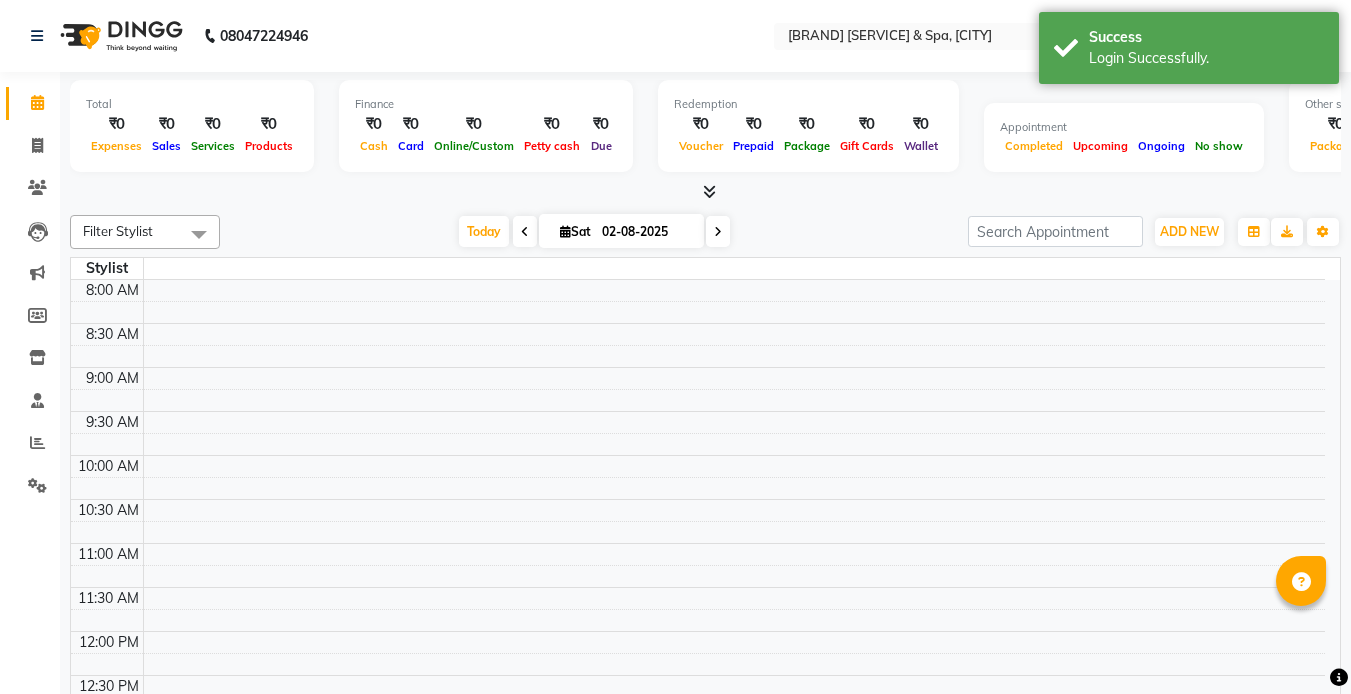 select on "en" 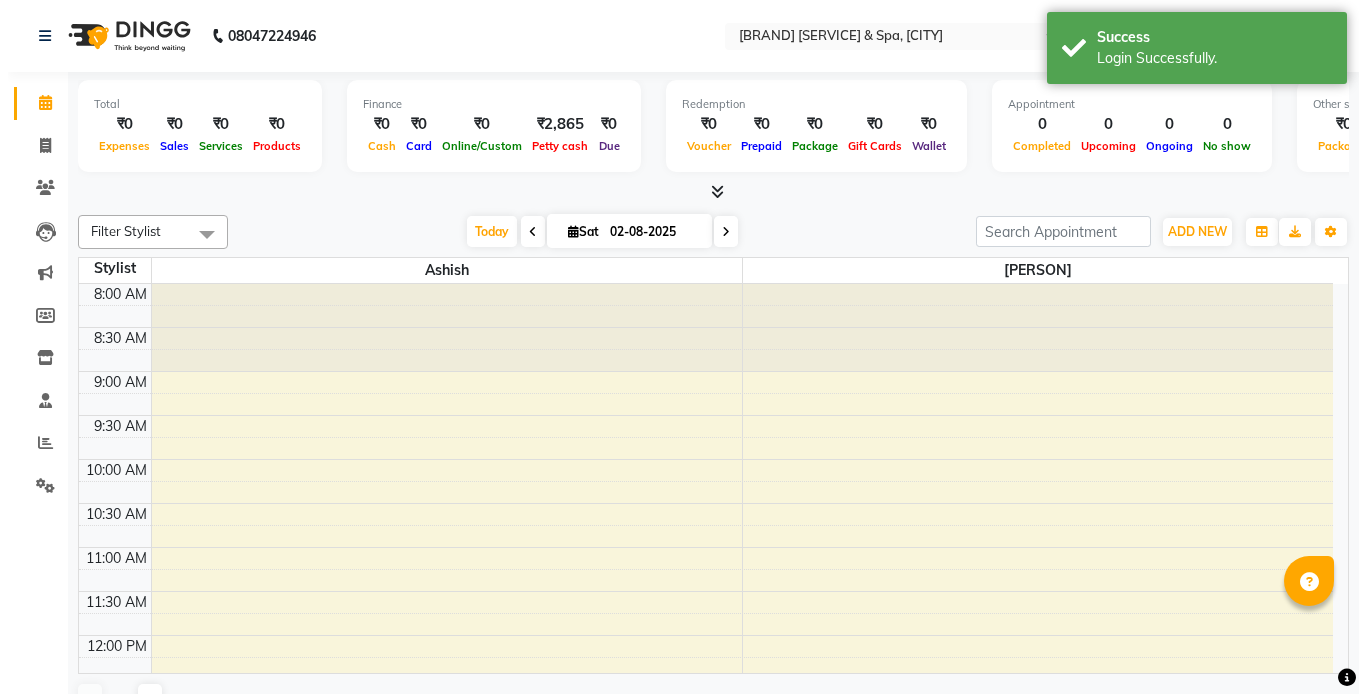 scroll, scrollTop: 0, scrollLeft: 0, axis: both 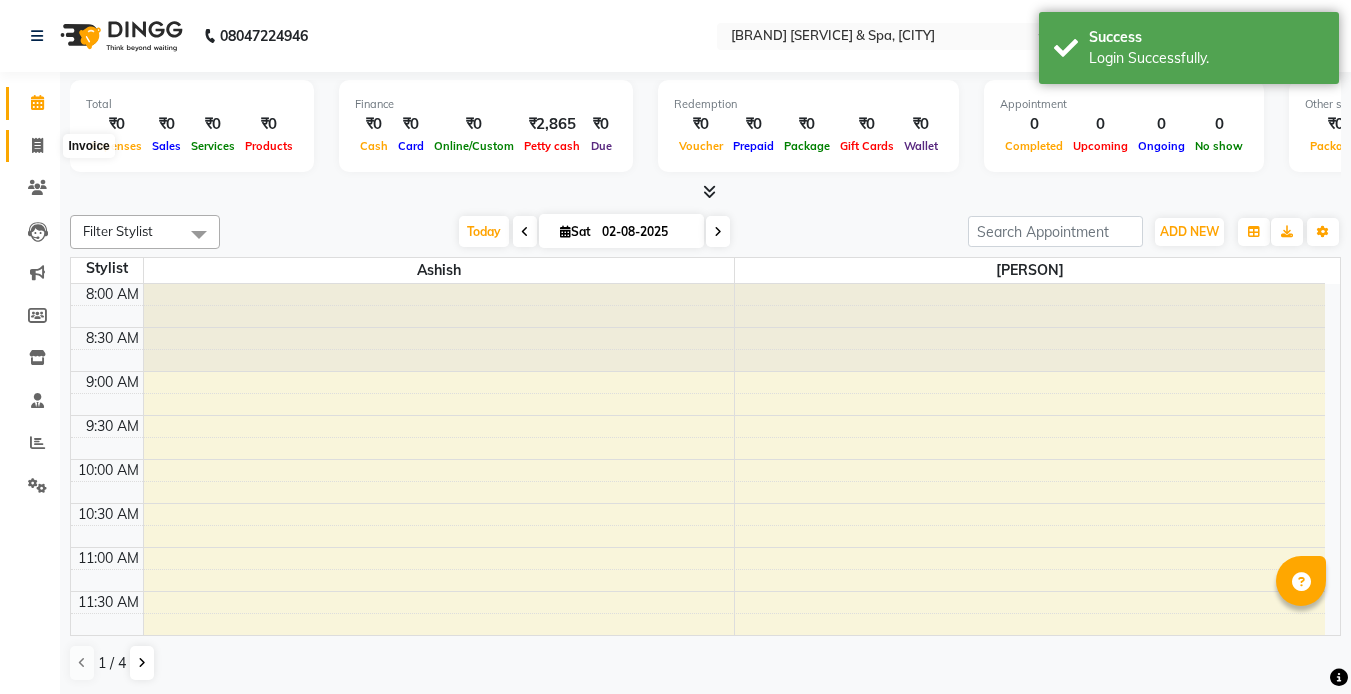 click 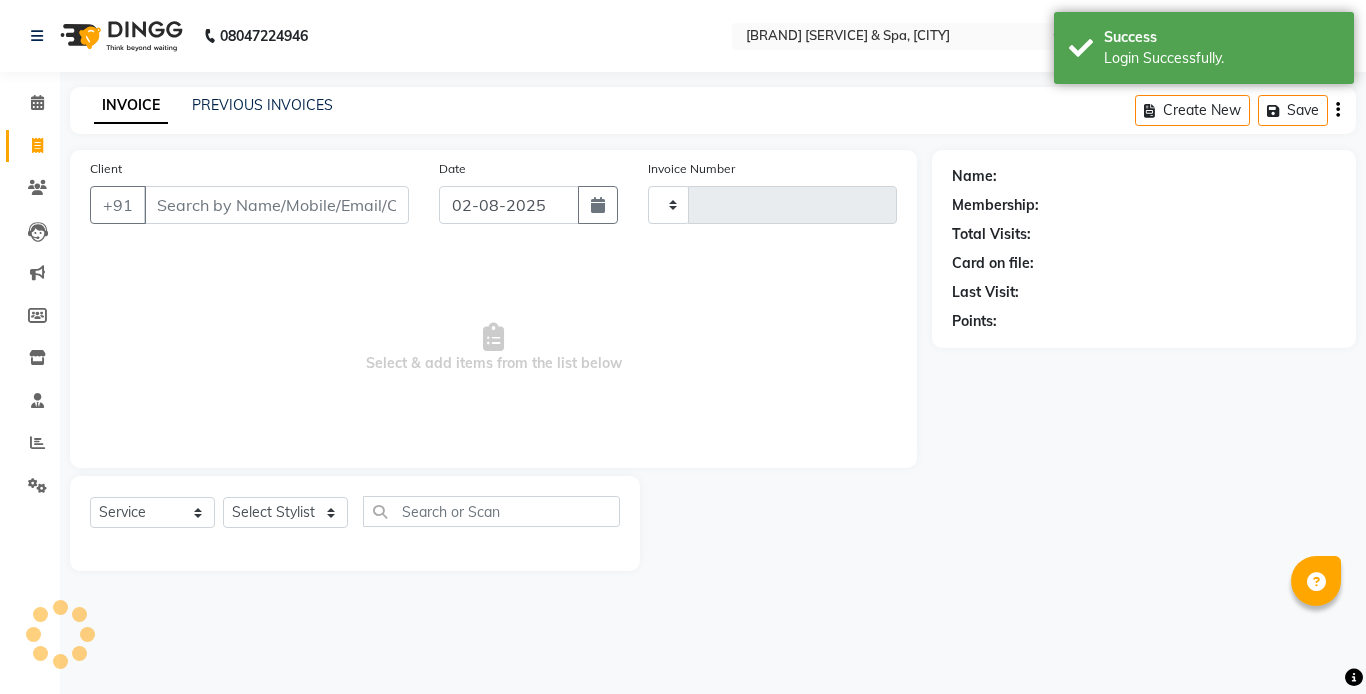 type on "1191" 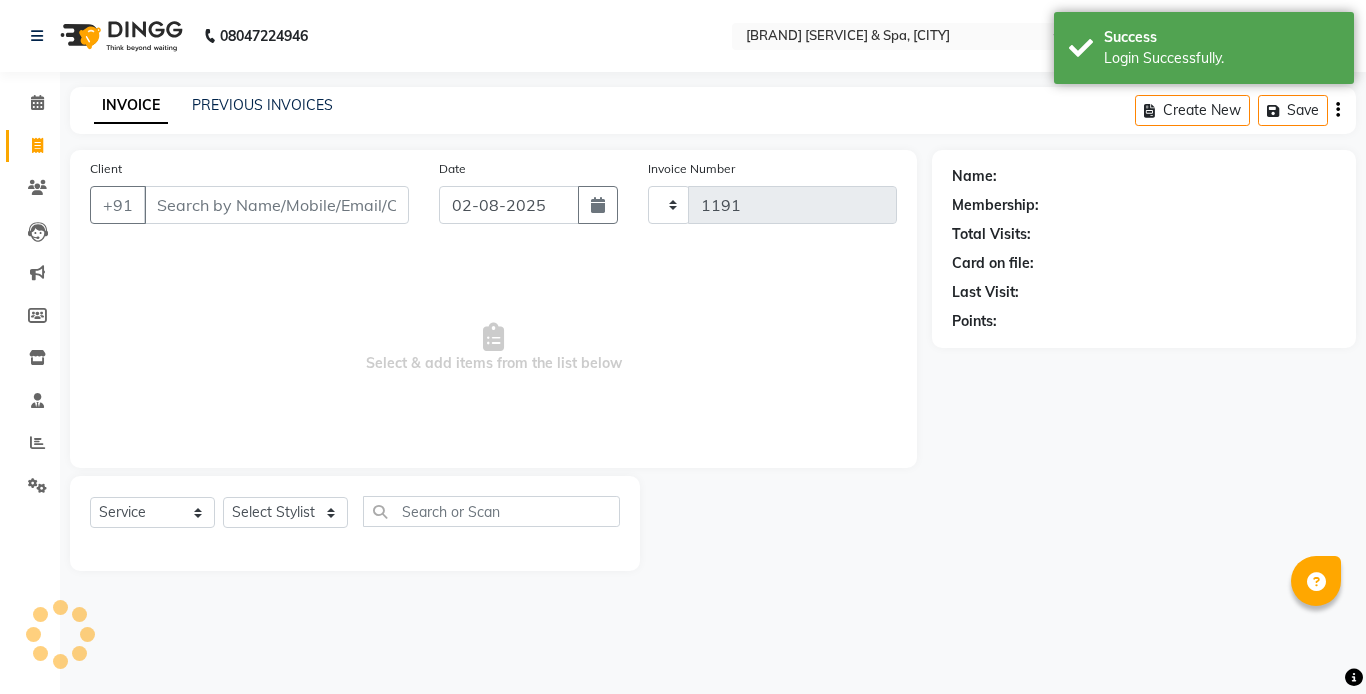 select on "7084" 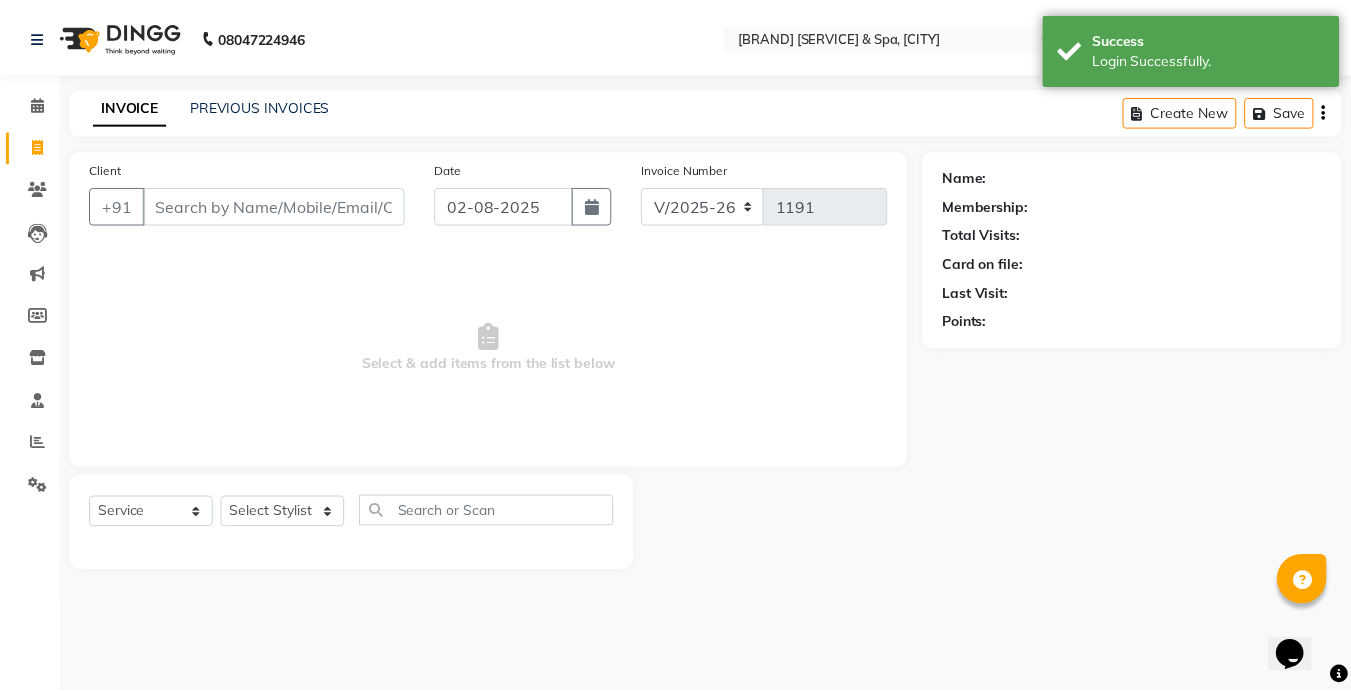 scroll, scrollTop: 0, scrollLeft: 0, axis: both 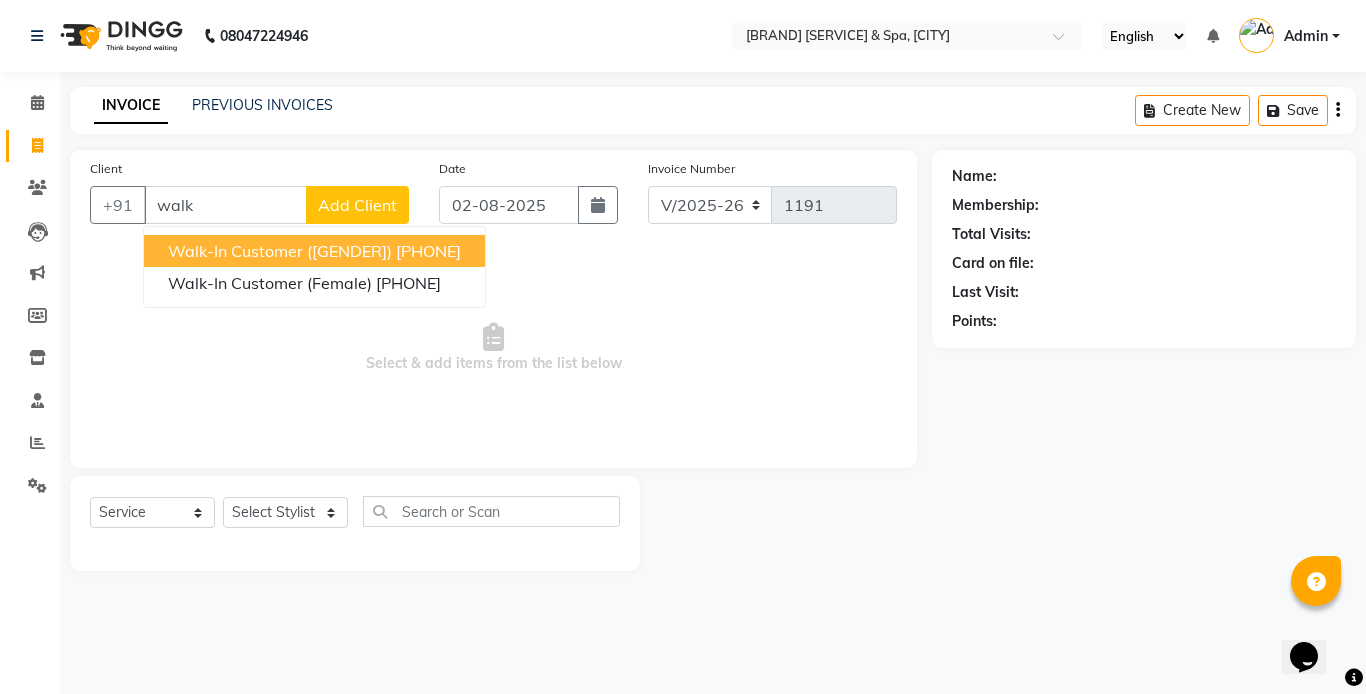 click on "[PHONE]" at bounding box center [428, 251] 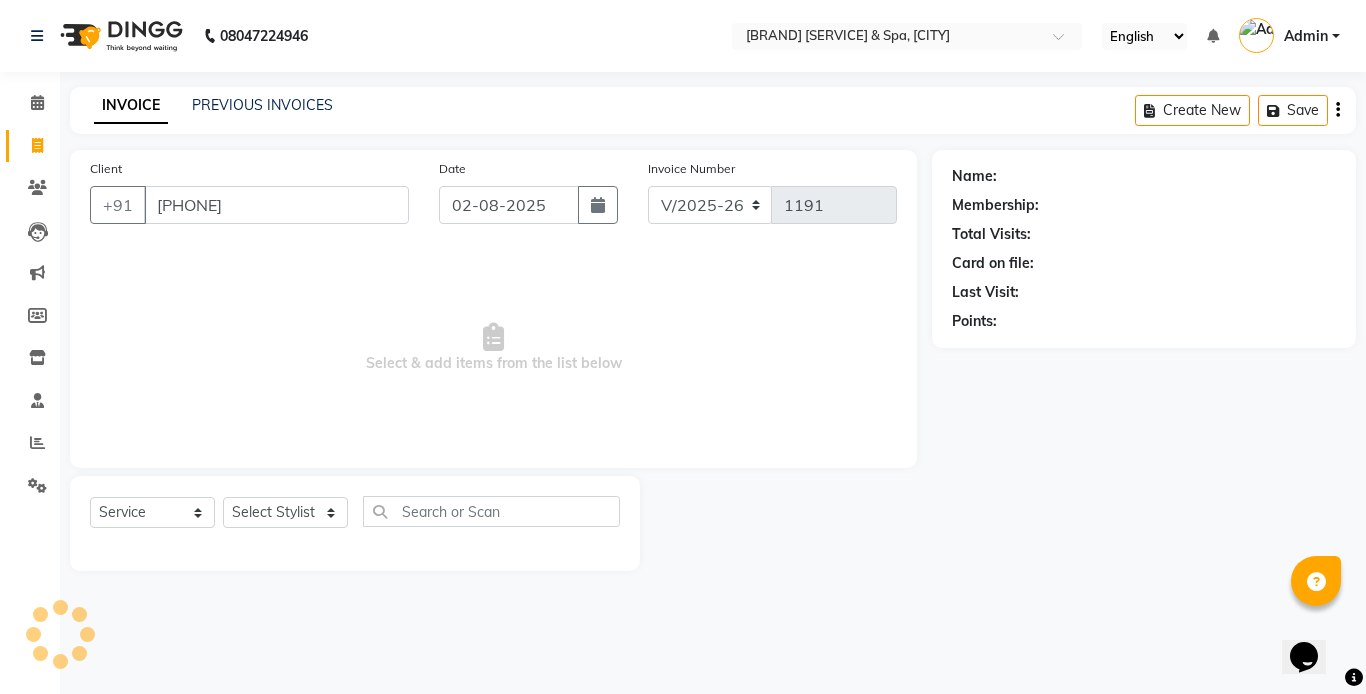 type on "[PHONE]" 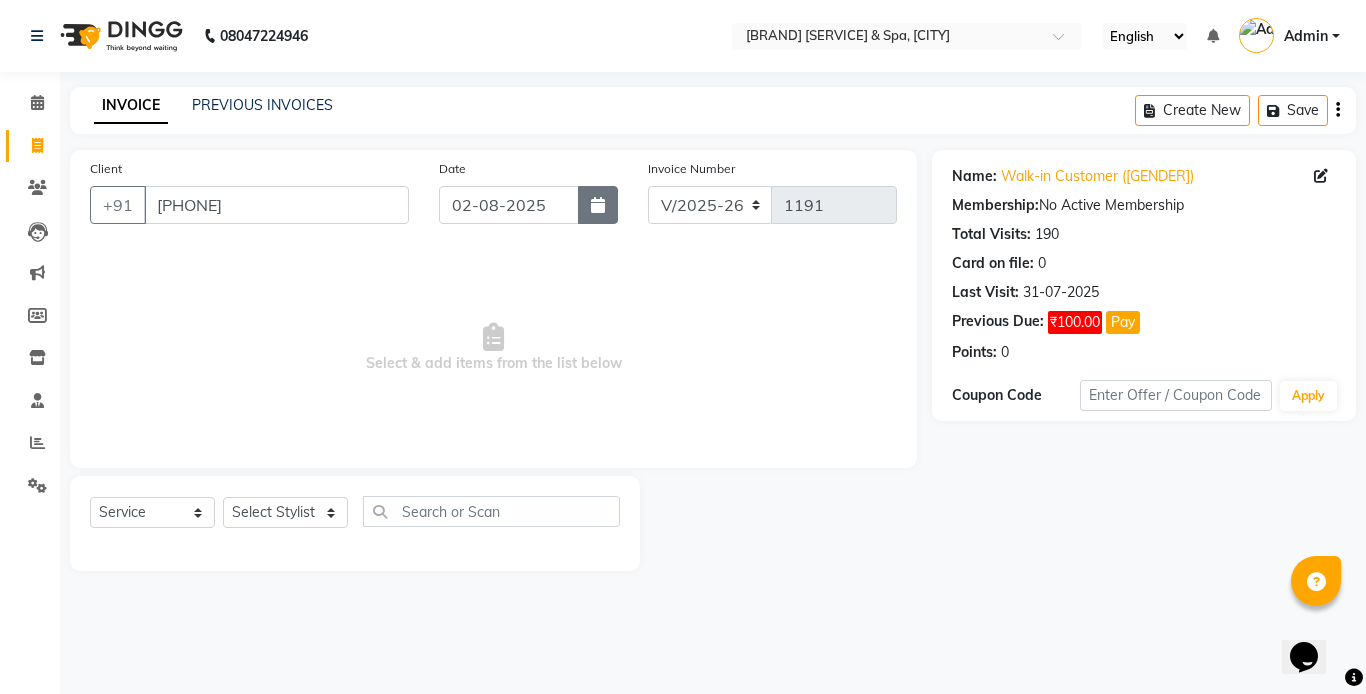click 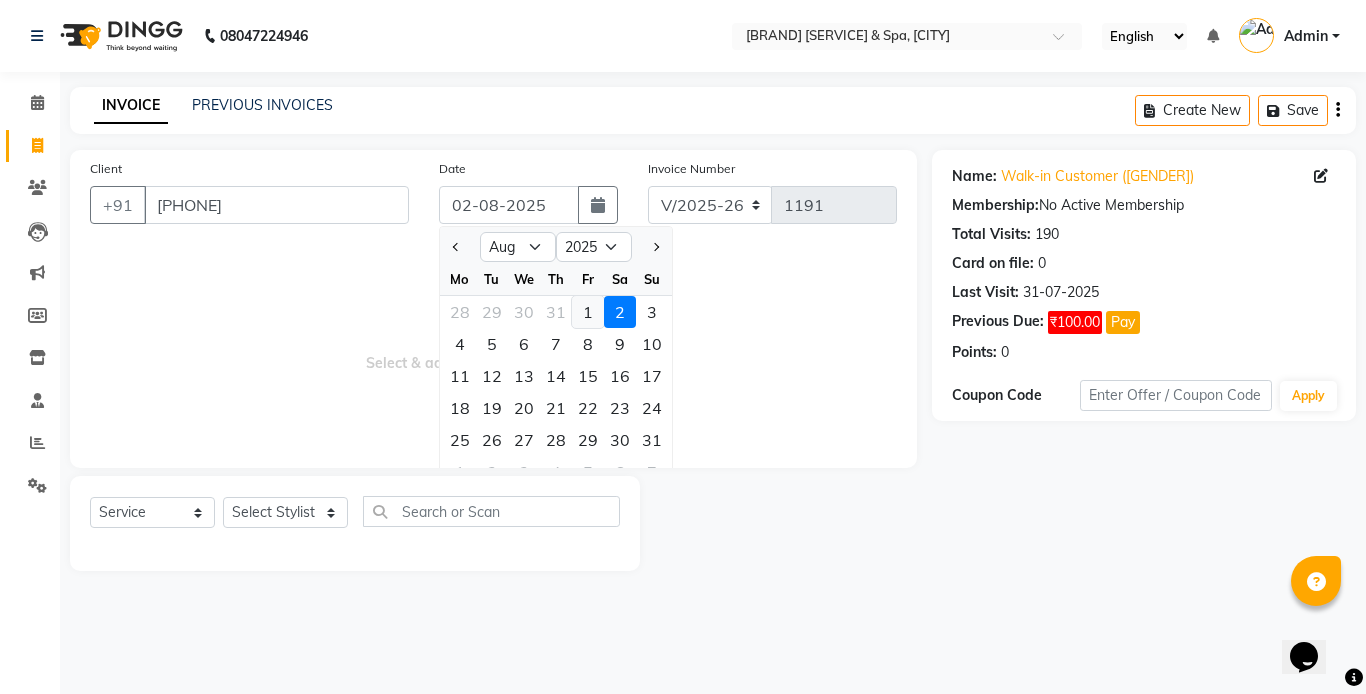click on "1" 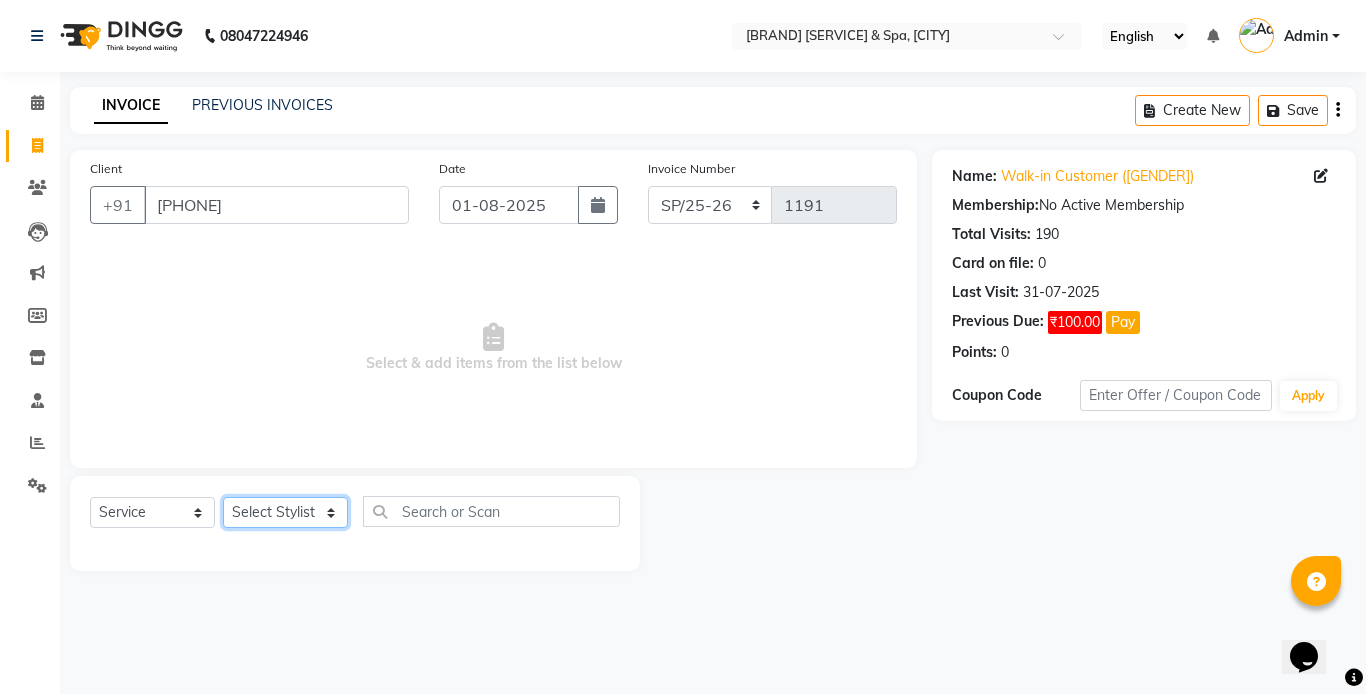 click on "Select Stylist [PERSON] [PERSON] [PERSON] [PERSON] [PERSON] [PERSON]" 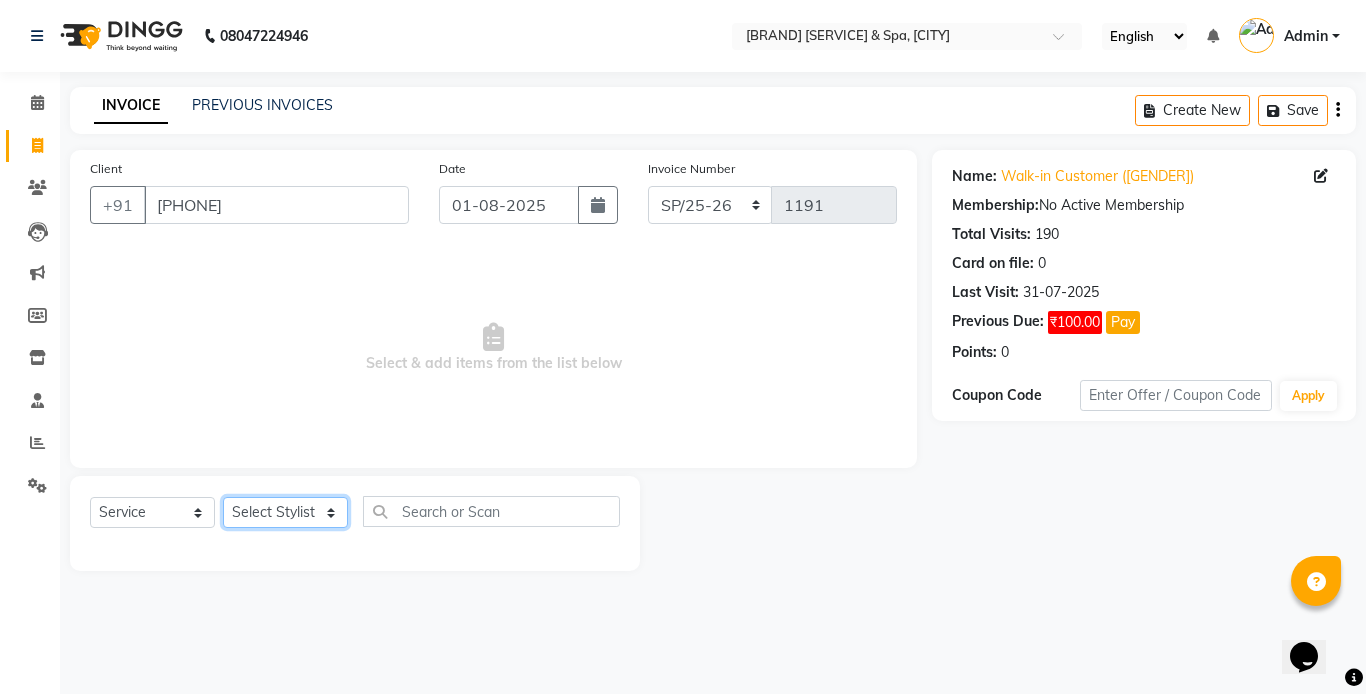 select on "[NUMBER]" 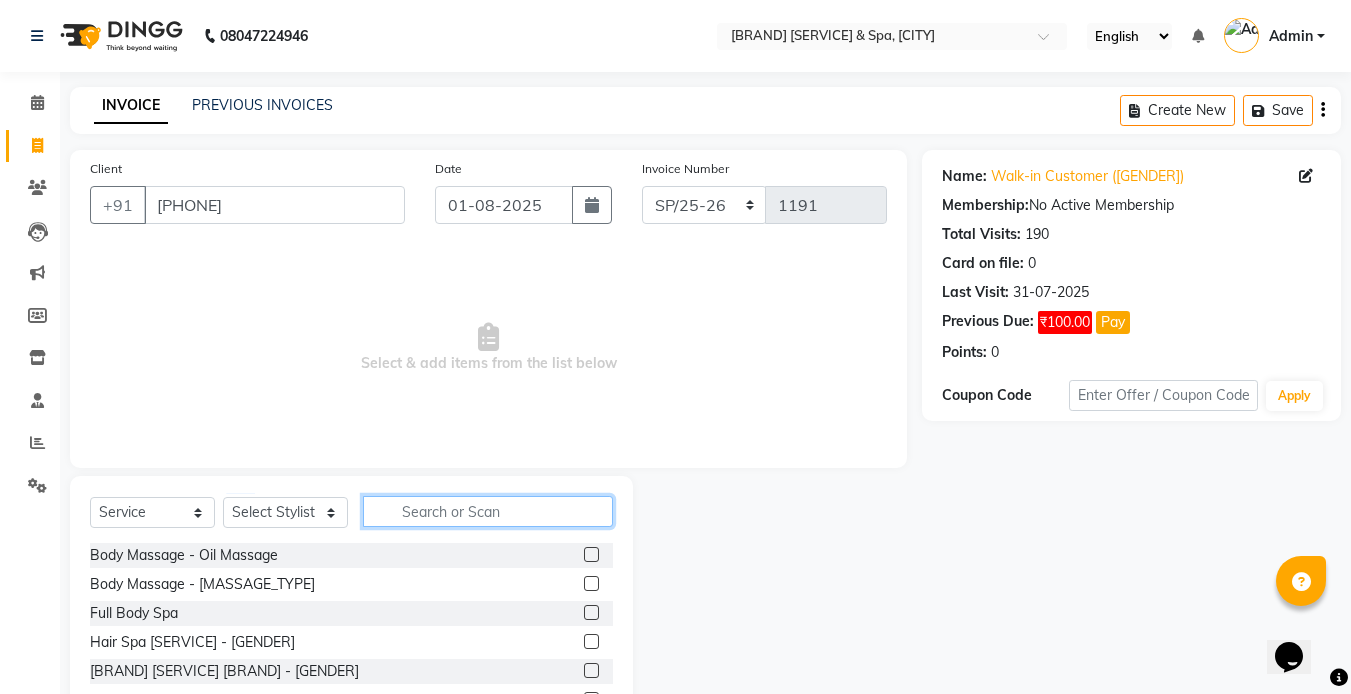 click 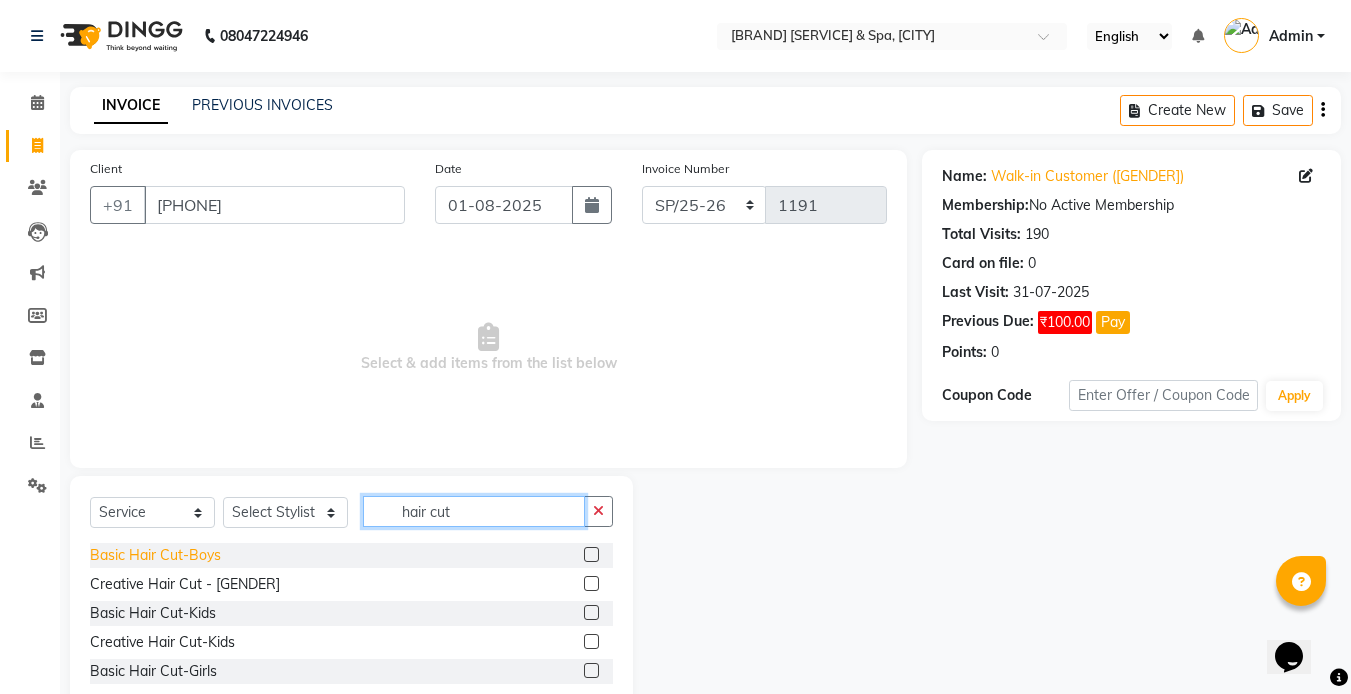 type on "hair cut" 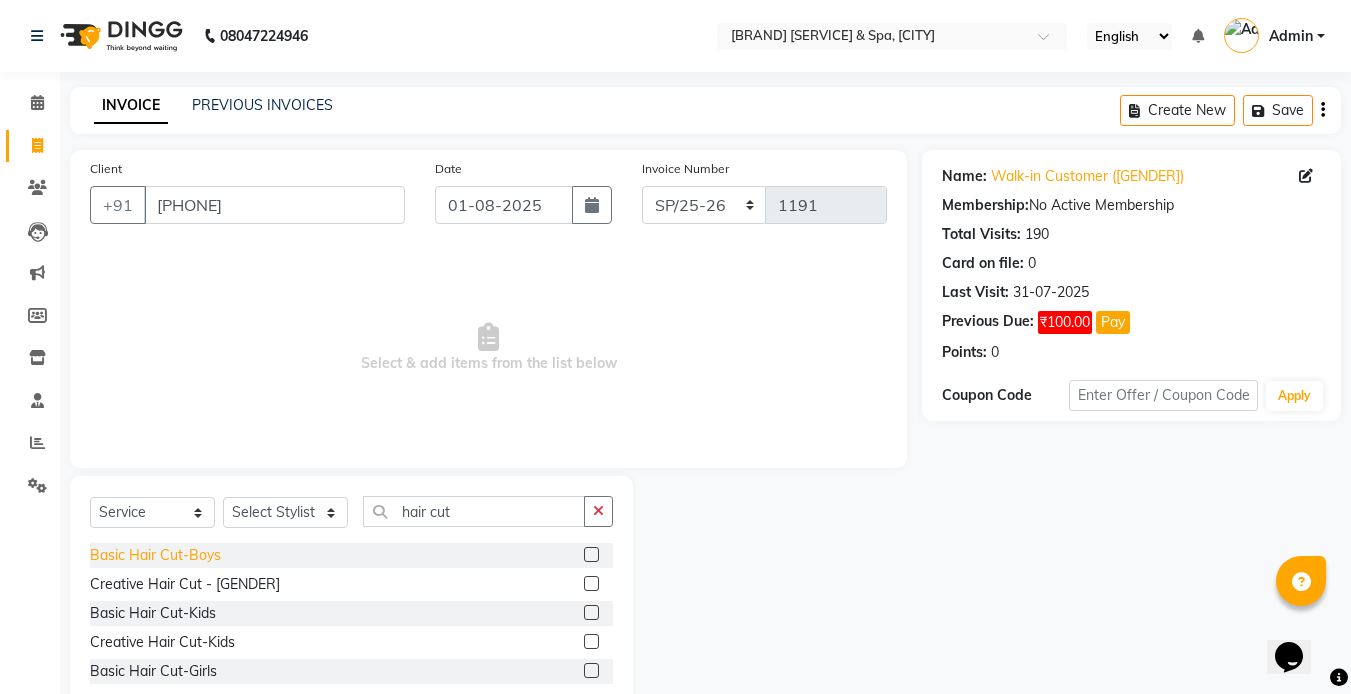 click on "Basic Hair Cut-Boys" 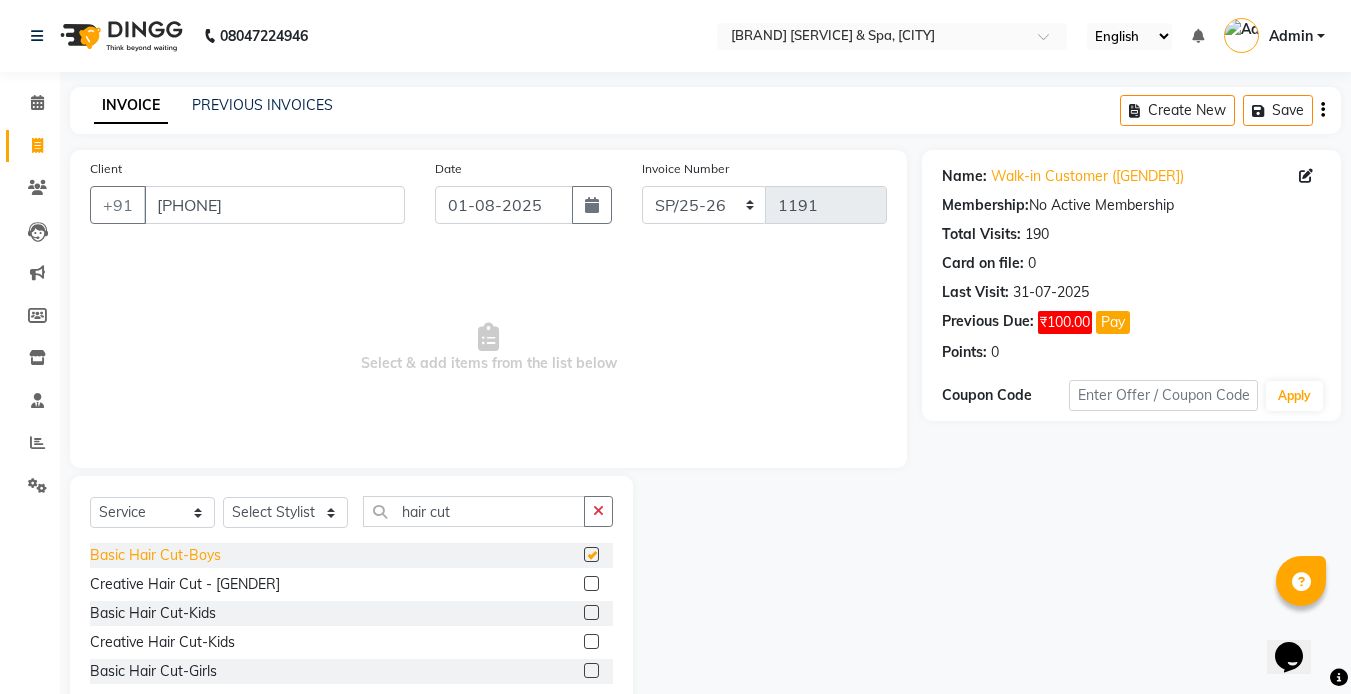 checkbox on "false" 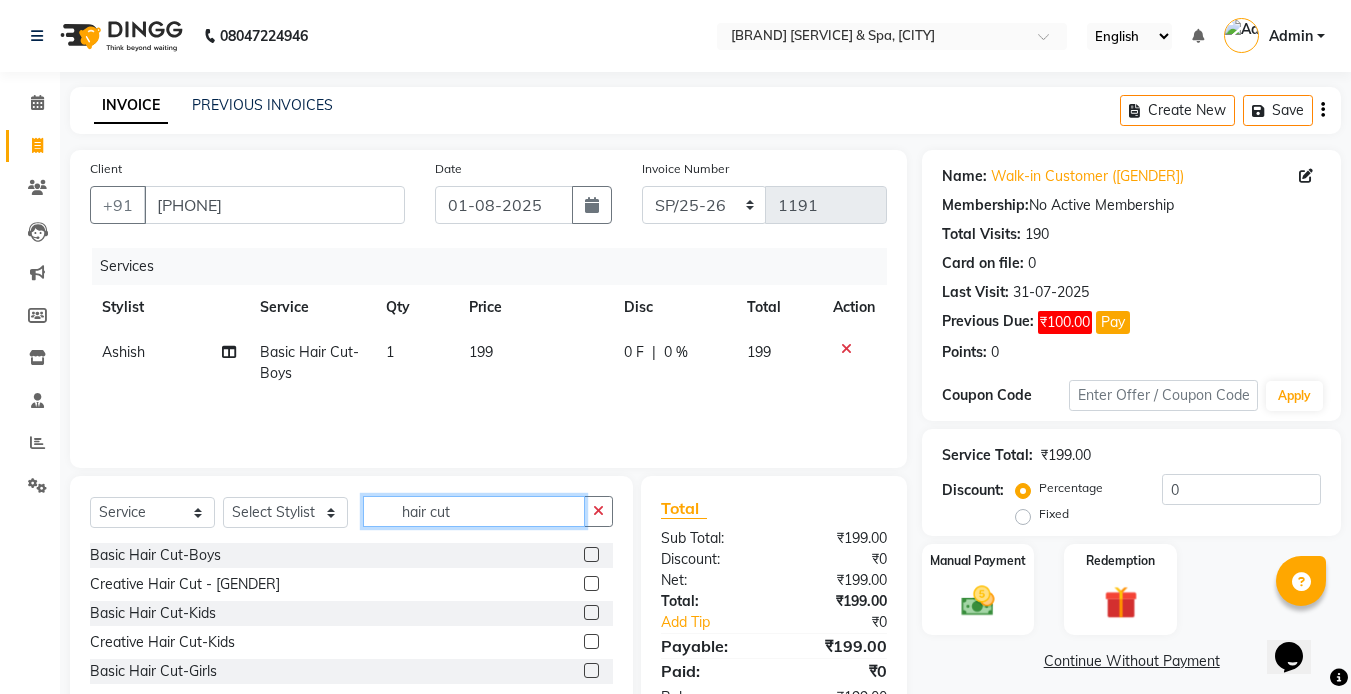 click on "hair cut" 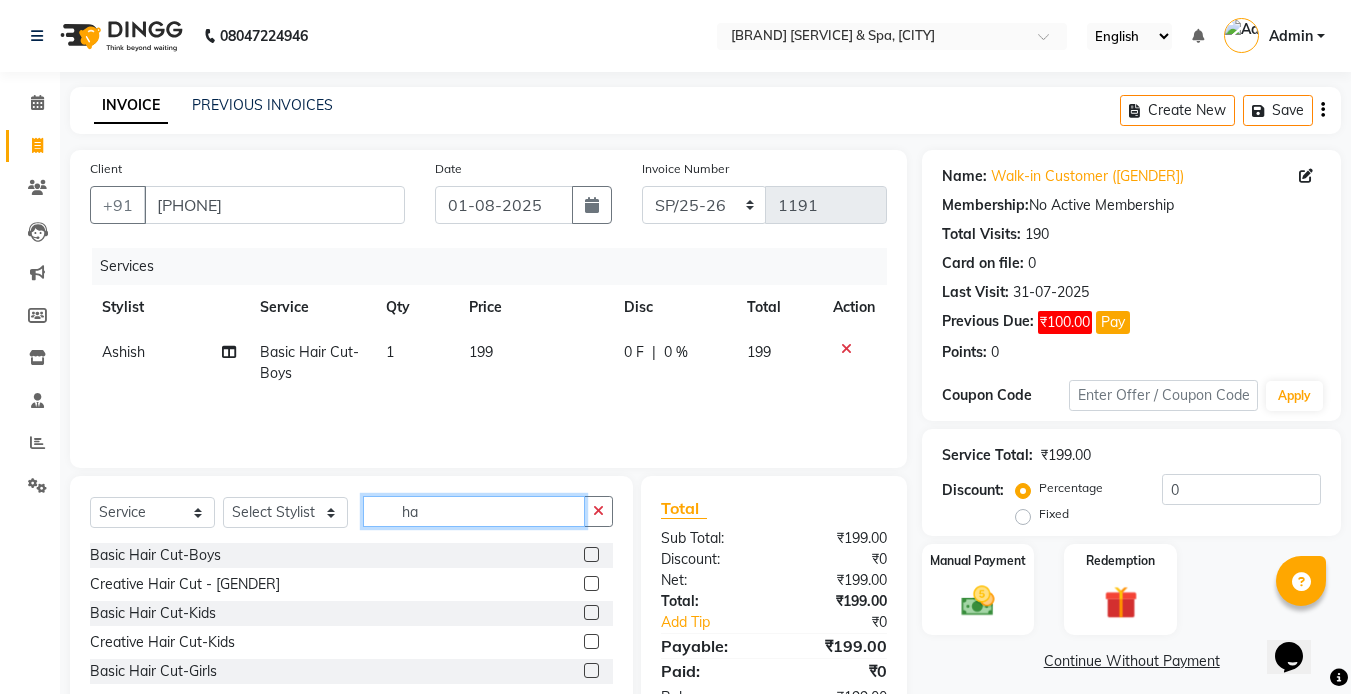 type on "h" 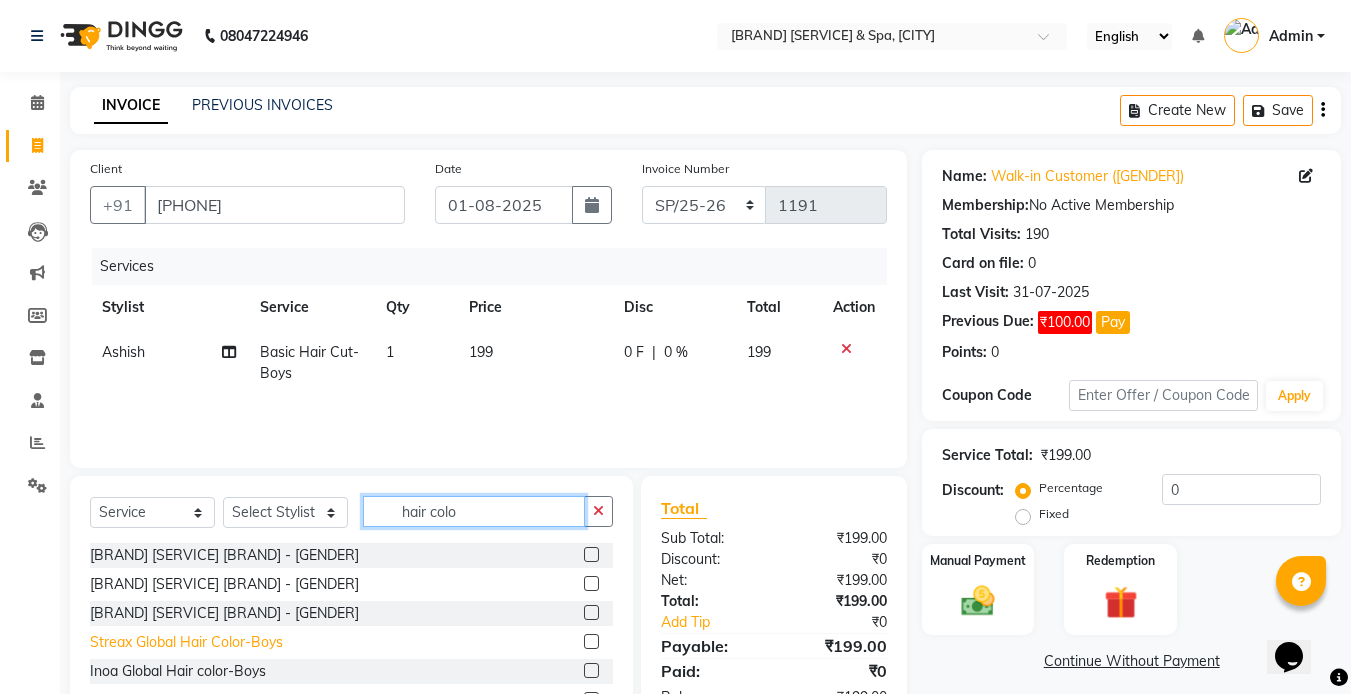 type on "hair colo" 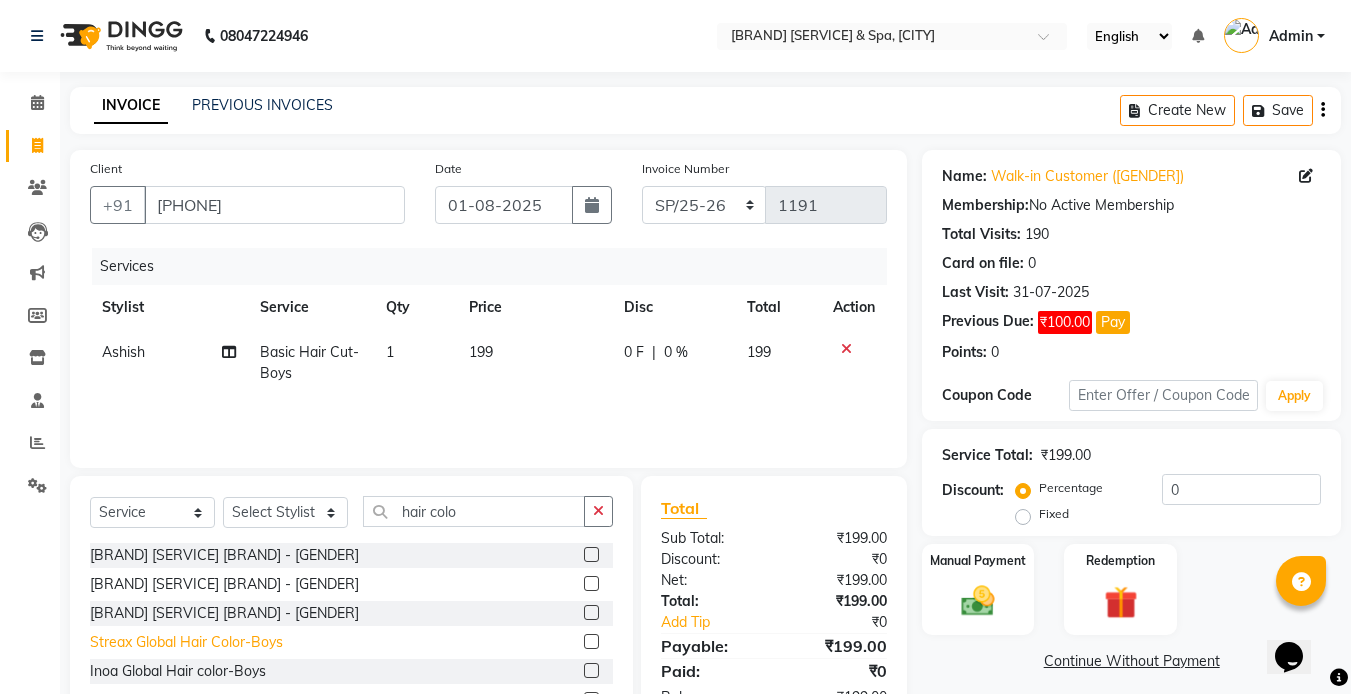 click on "Streax Global Hair Color-Boys" 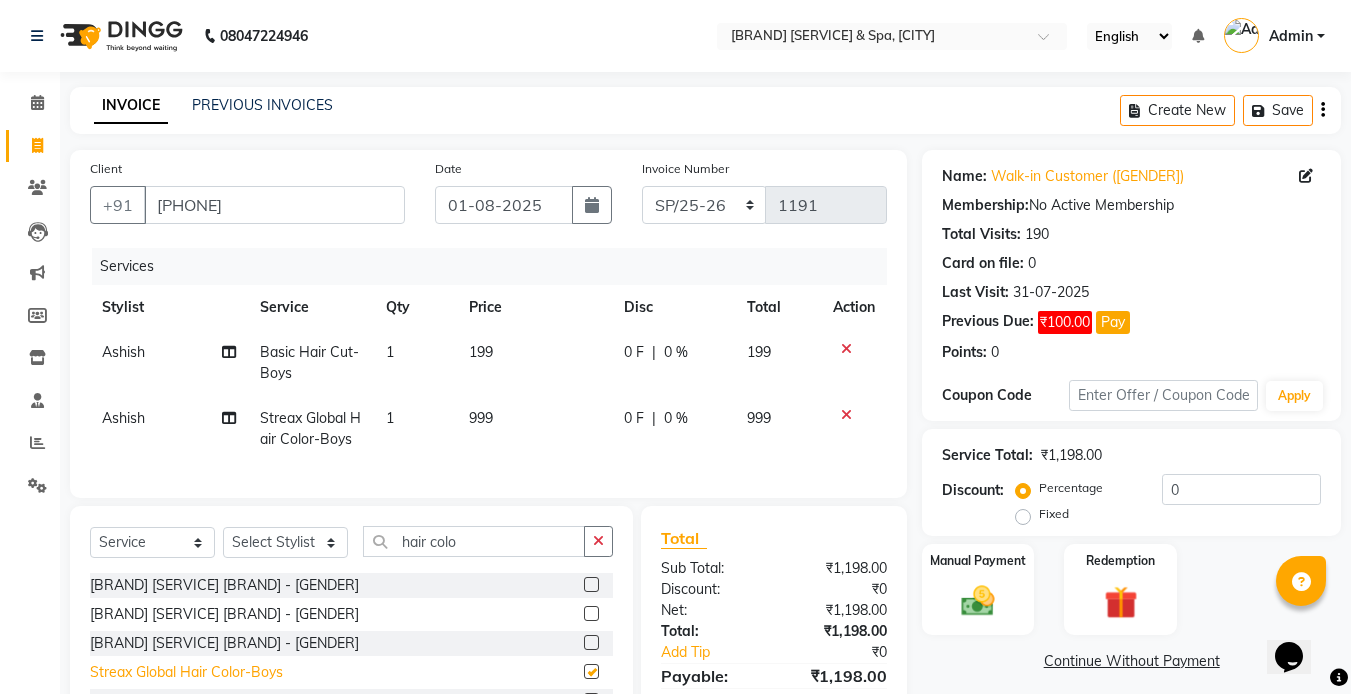 checkbox on "false" 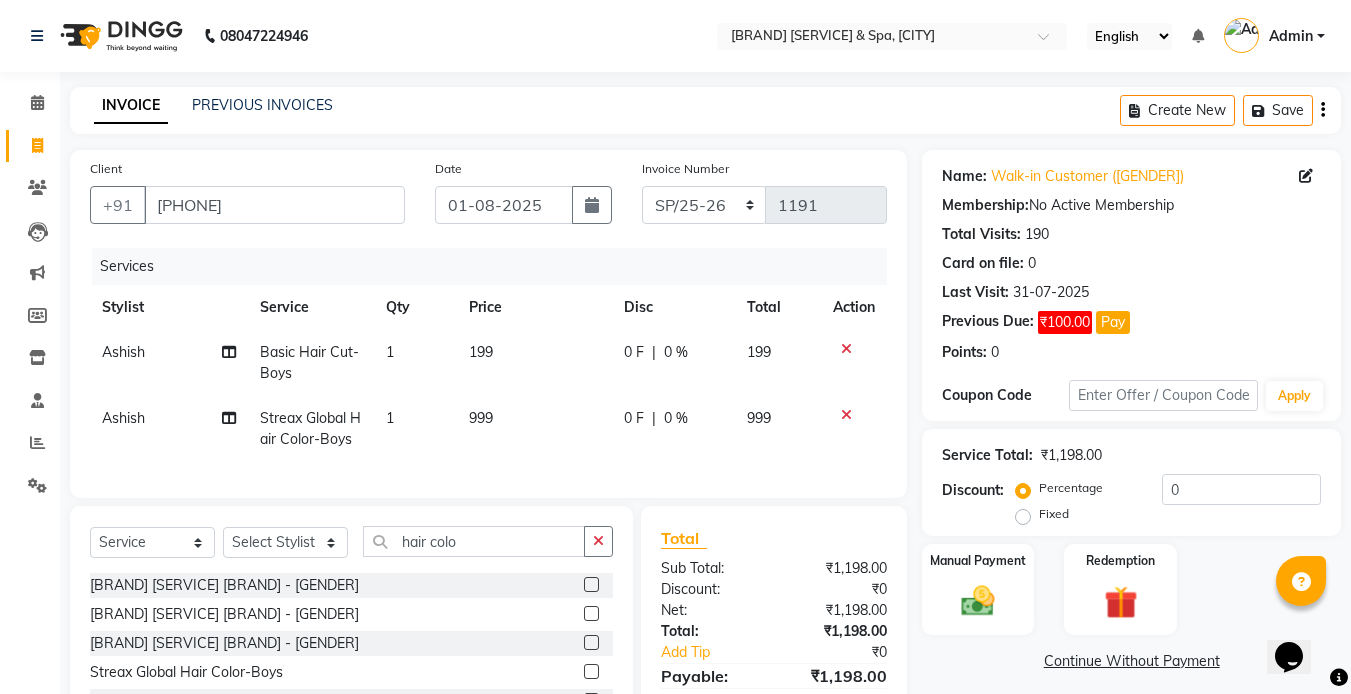click on "199" 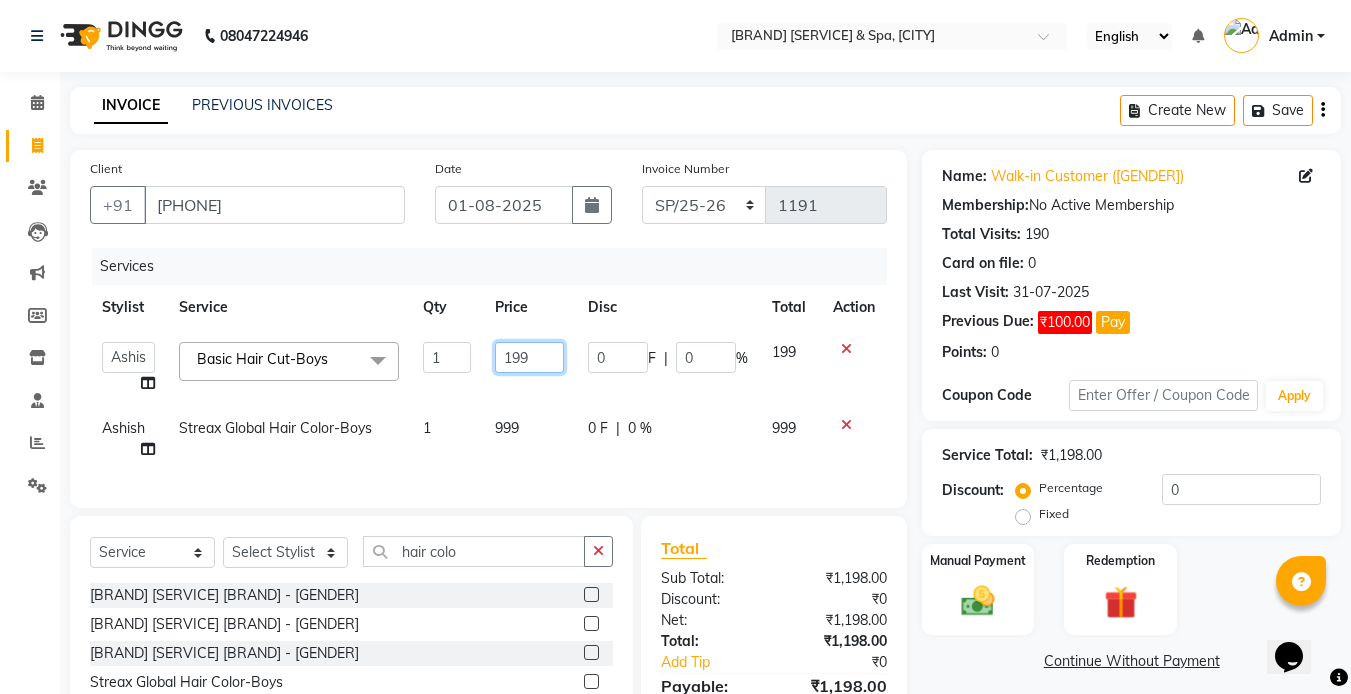 click on "199" 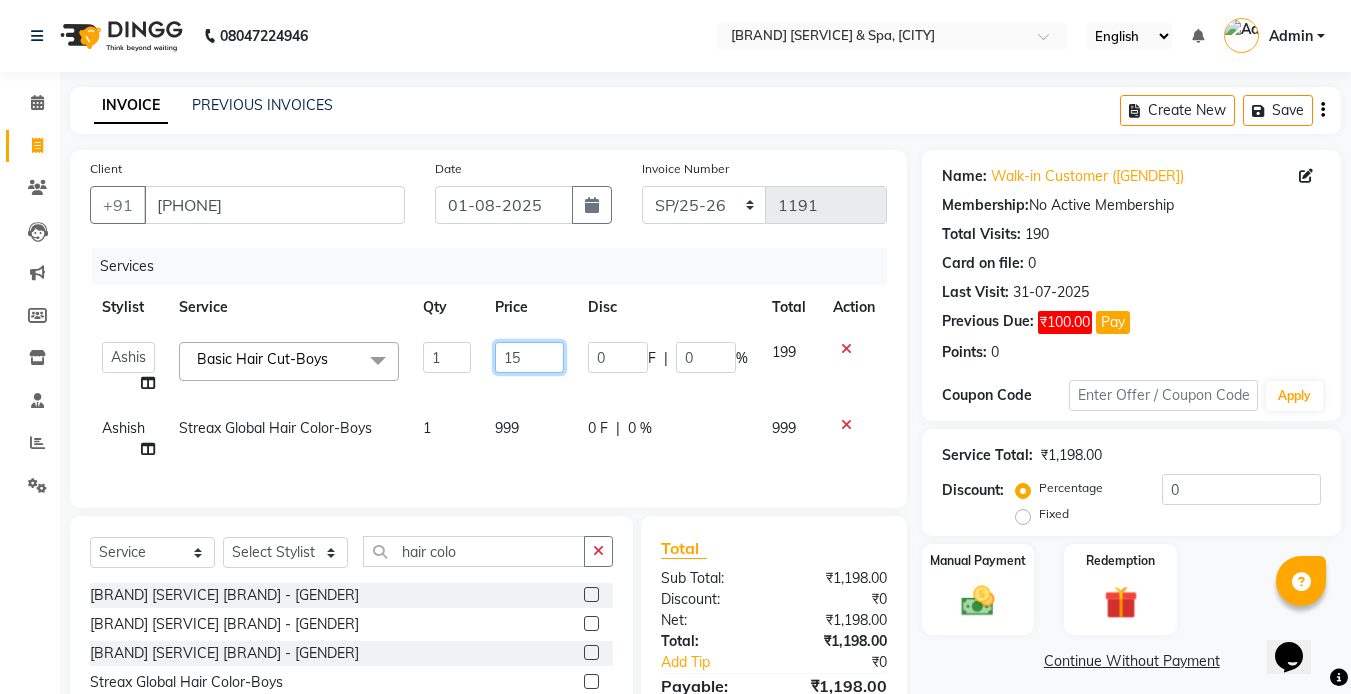 type on "150" 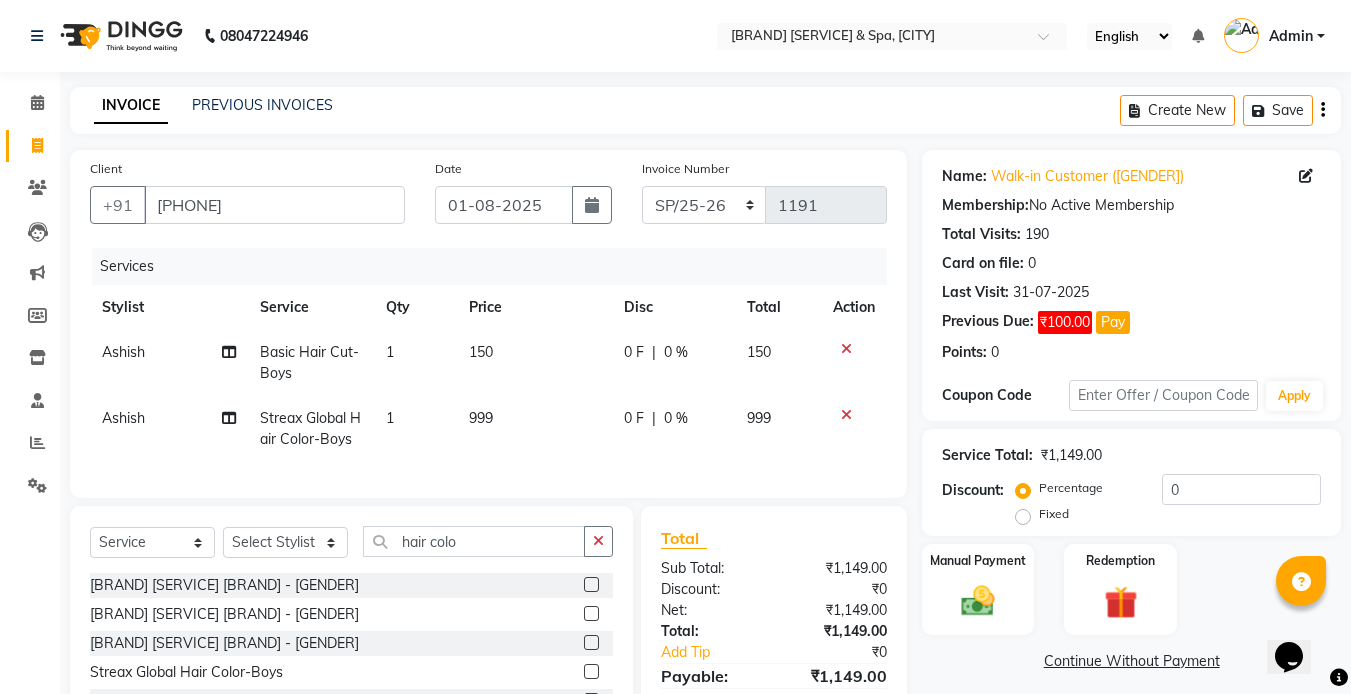 click on "999" 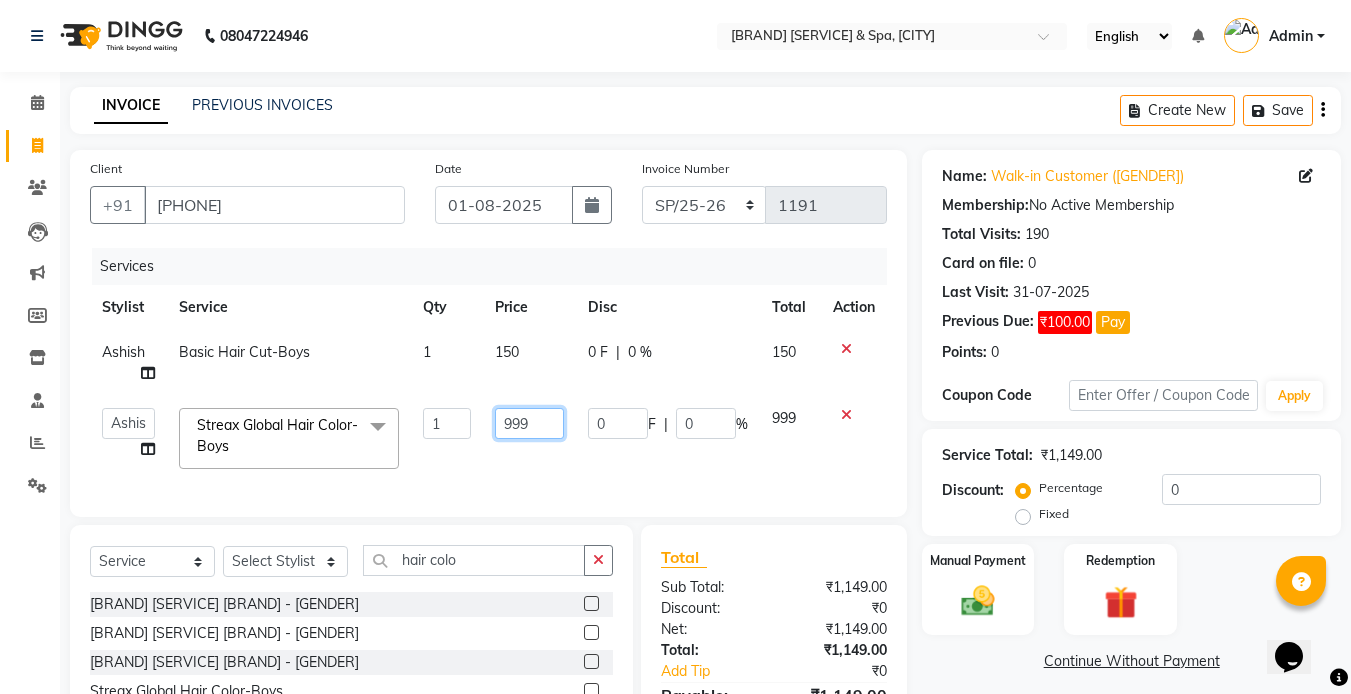 click on "999" 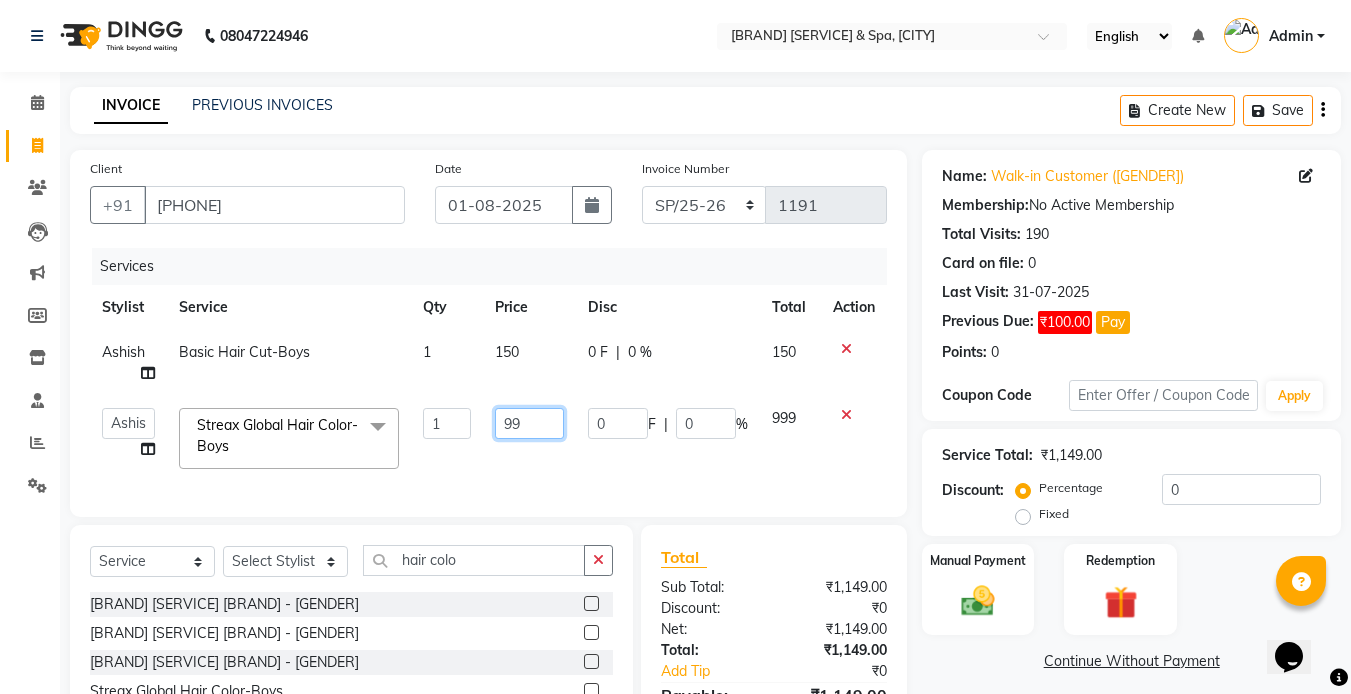 type on "9" 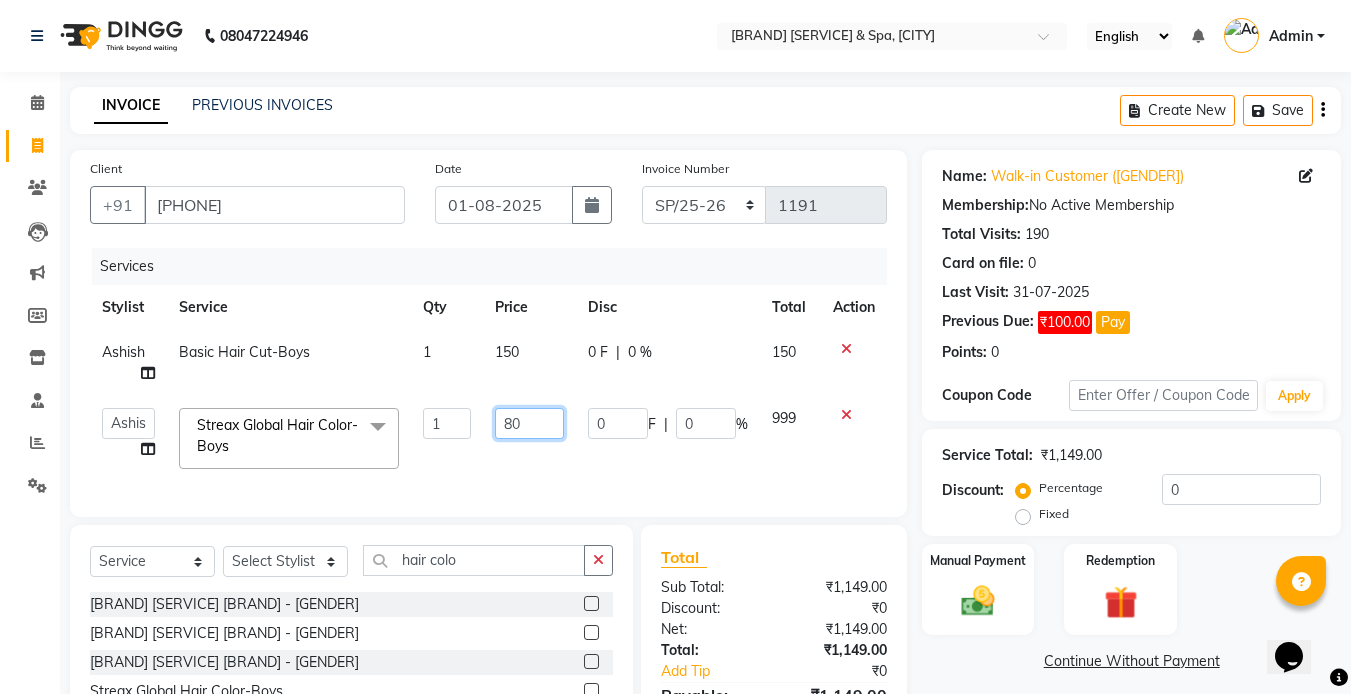 type on "800" 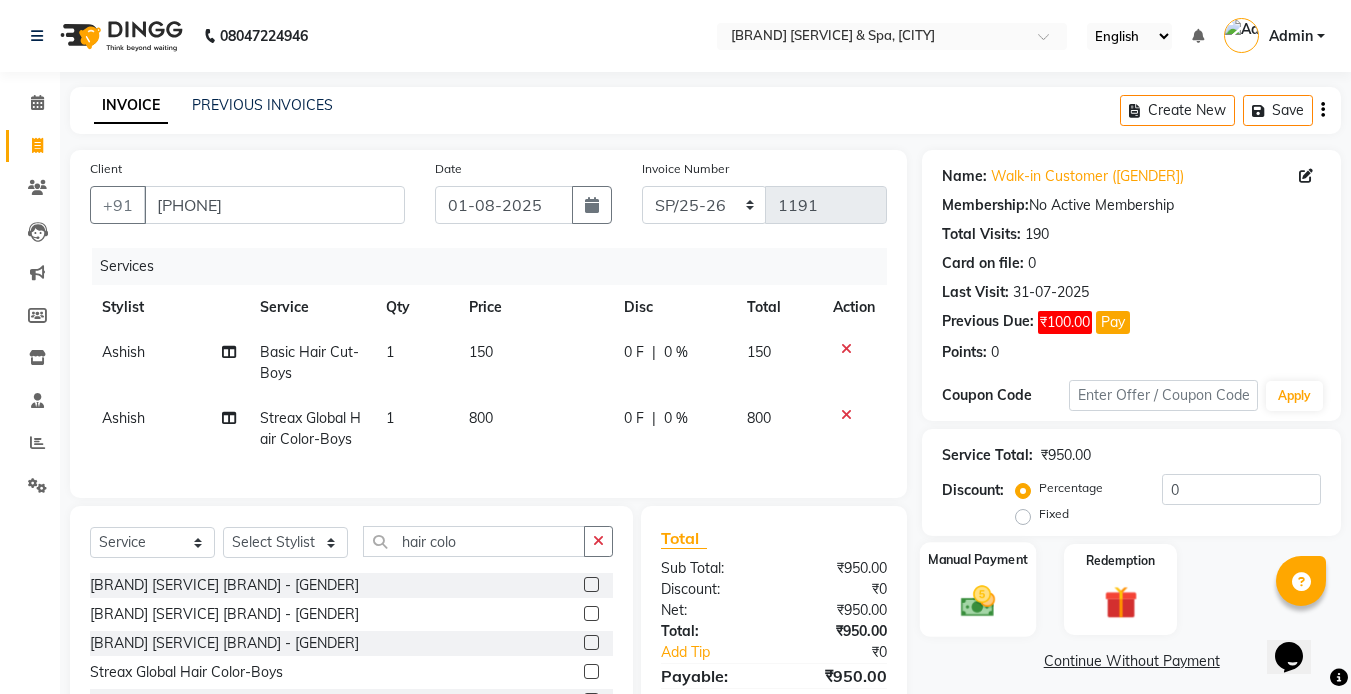 click 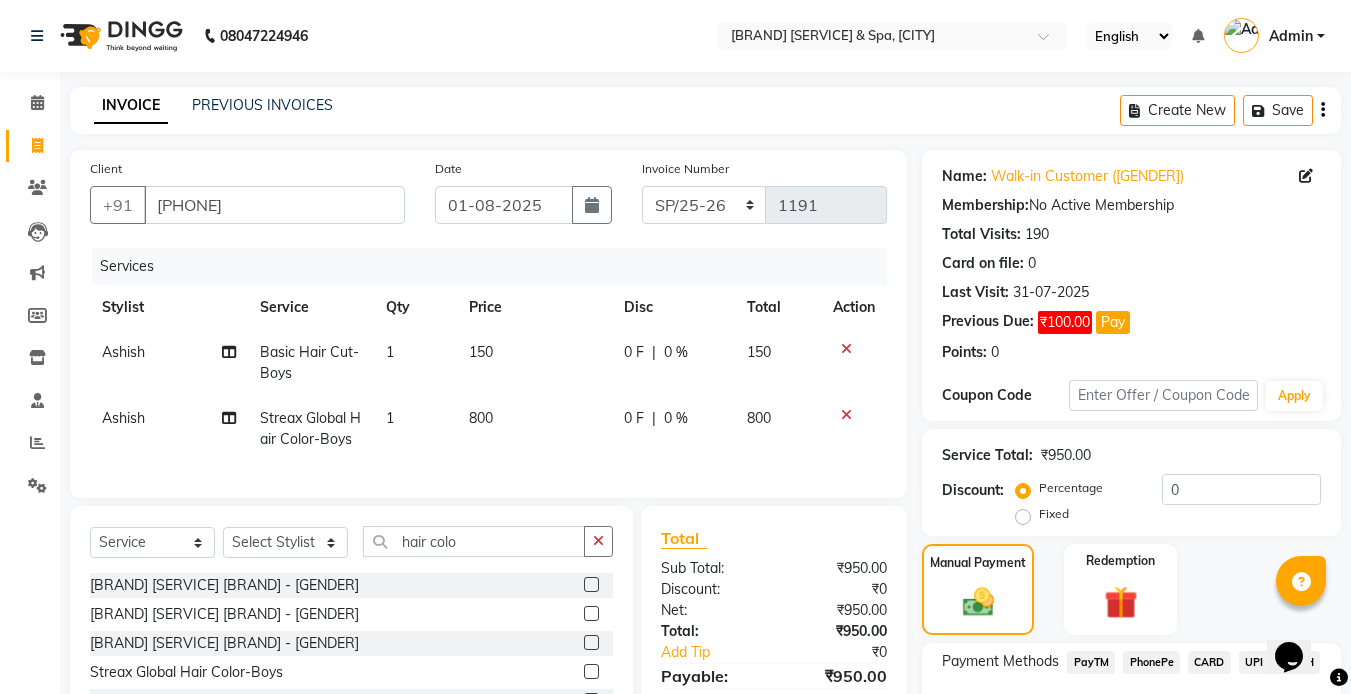 scroll, scrollTop: 173, scrollLeft: 0, axis: vertical 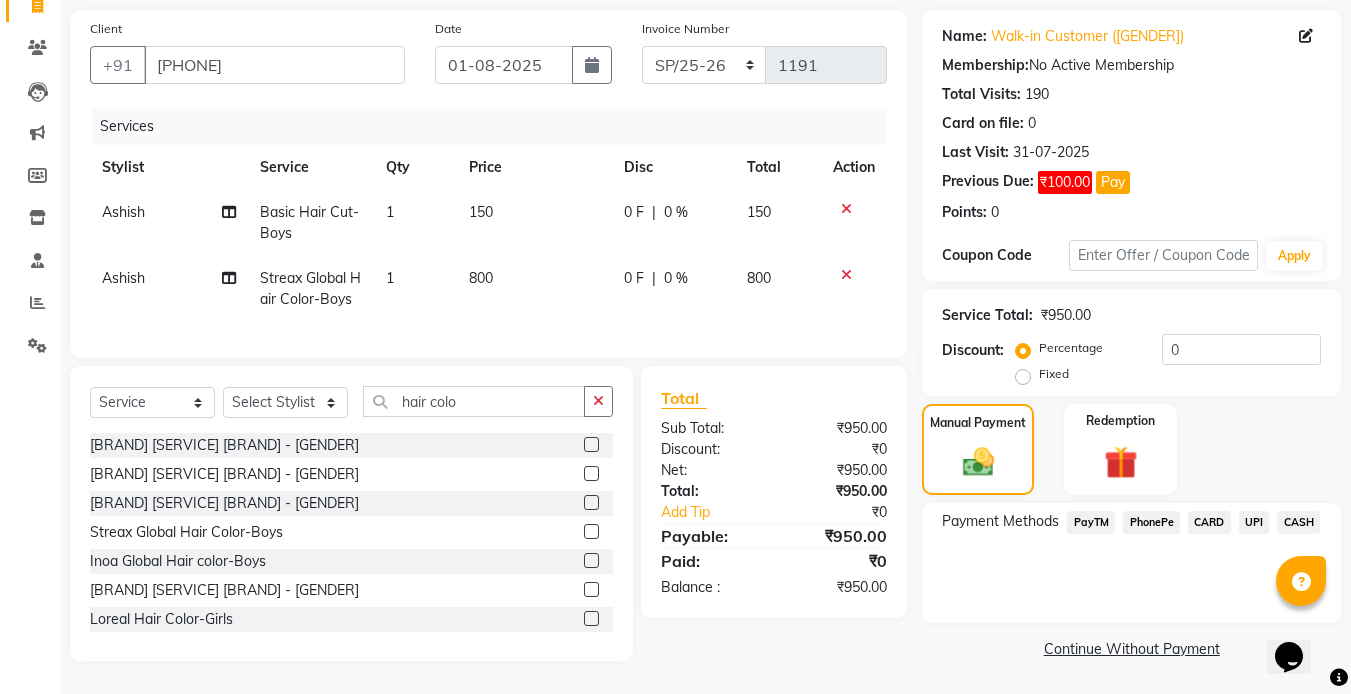 click on "CASH" 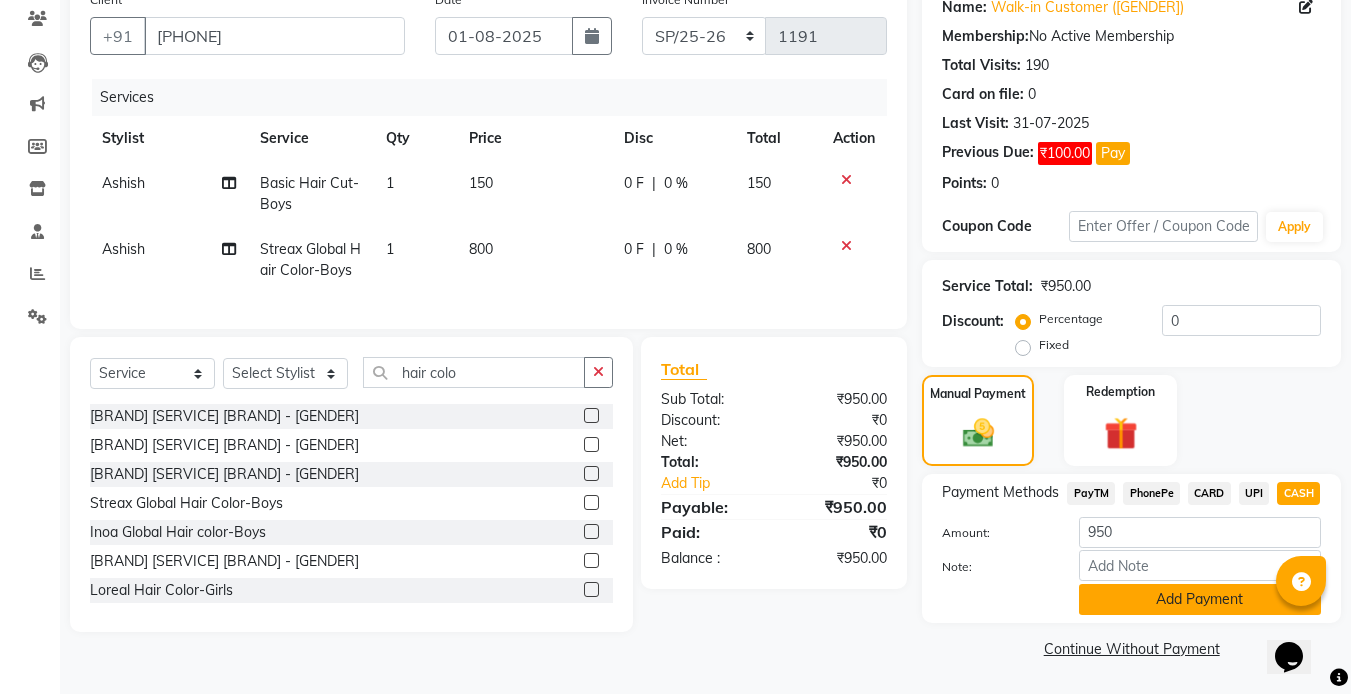 click on "Add Payment" 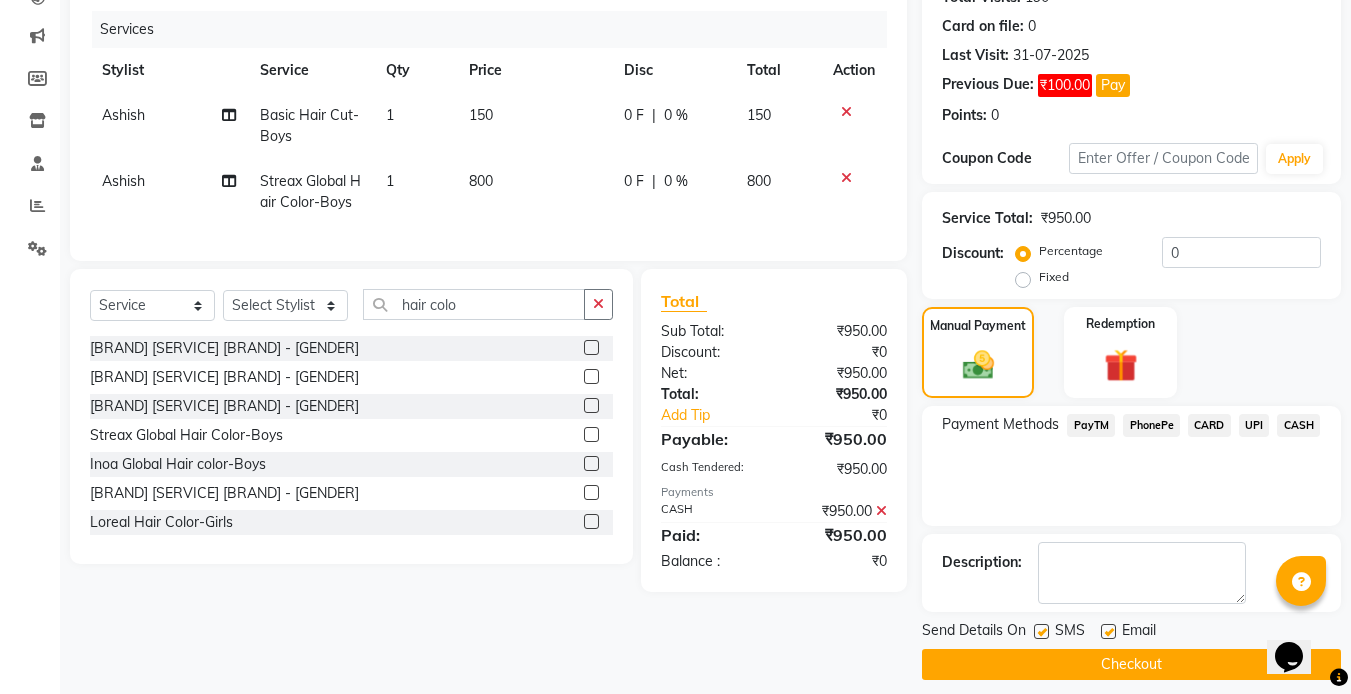 scroll, scrollTop: 253, scrollLeft: 0, axis: vertical 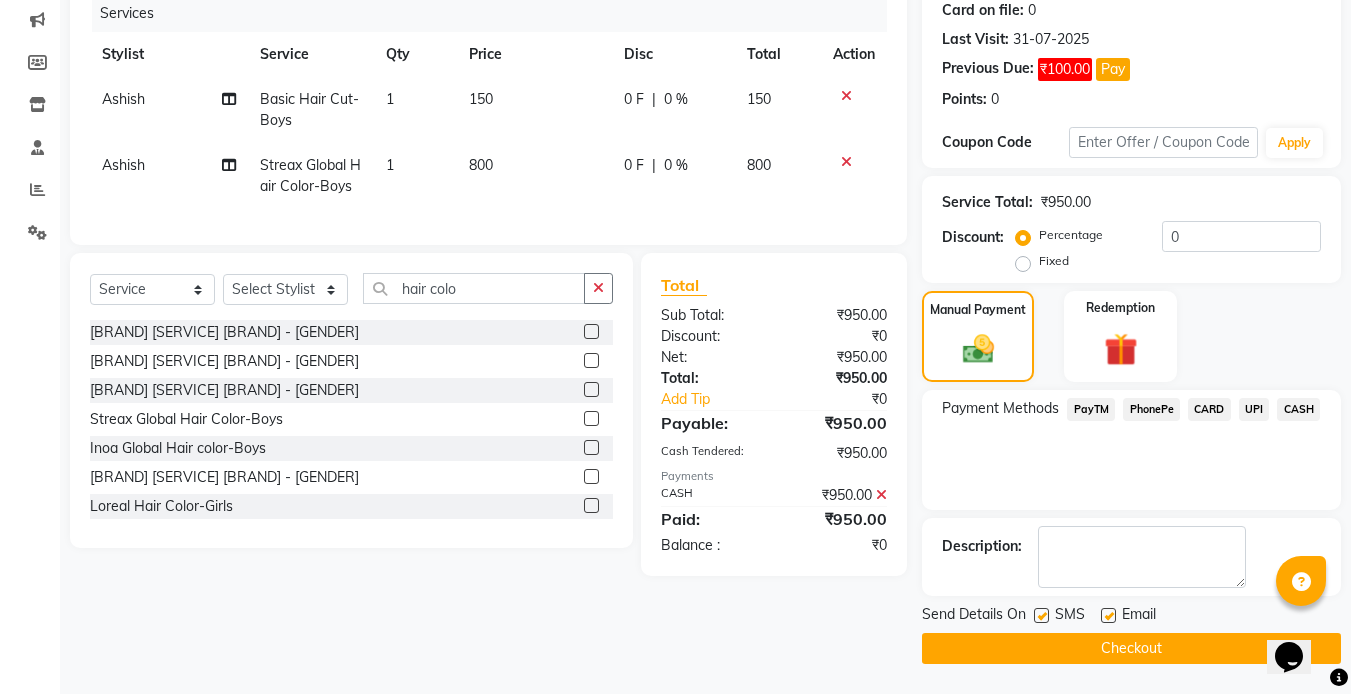click 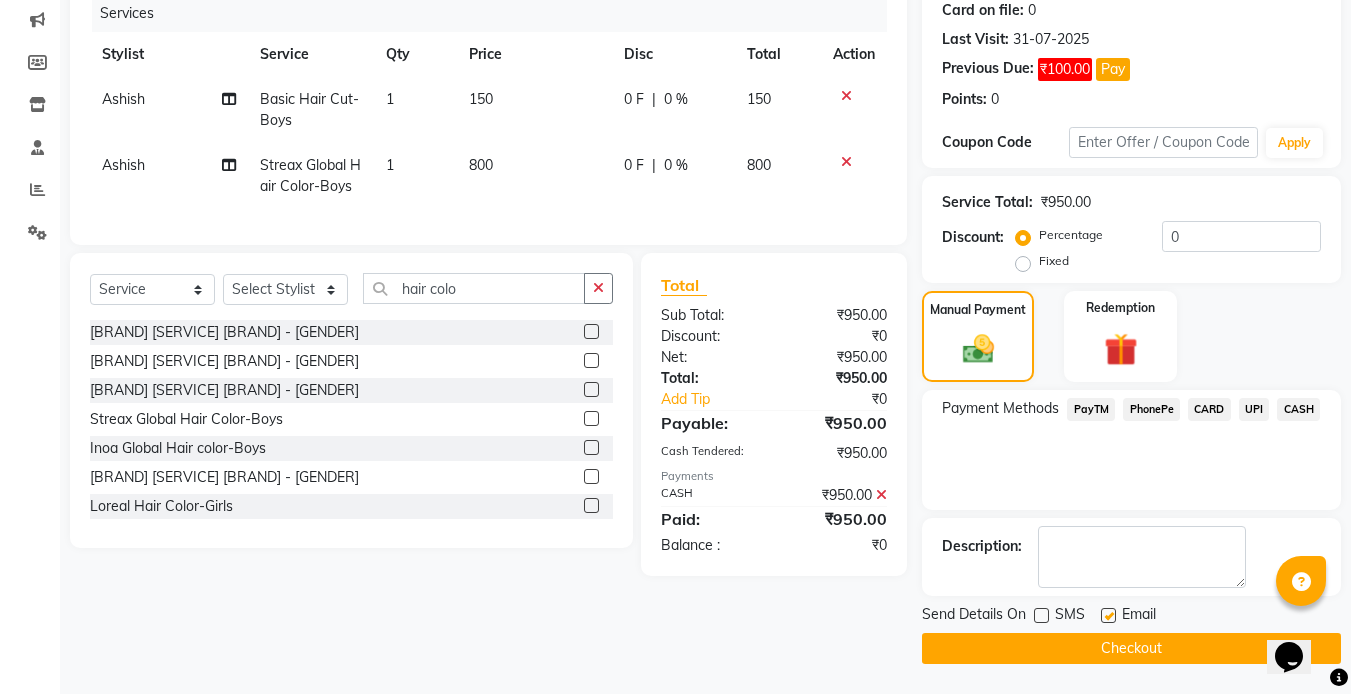 click 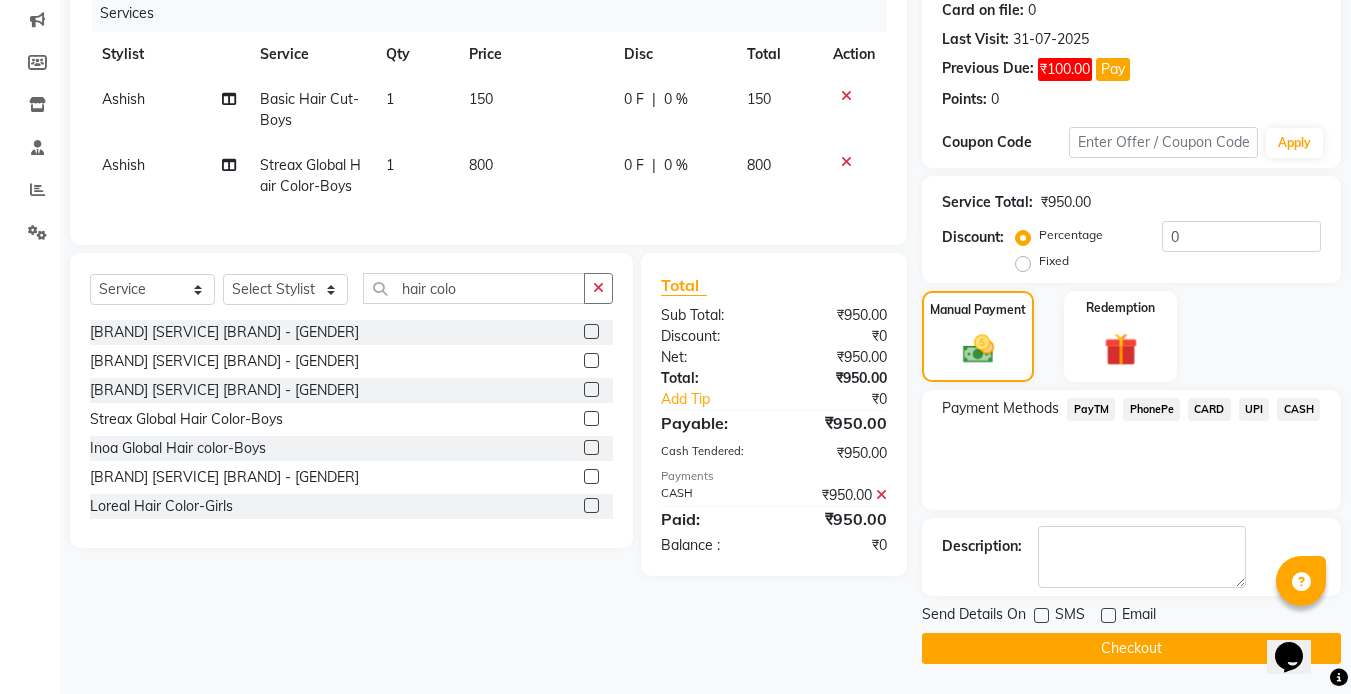 click on "Checkout" 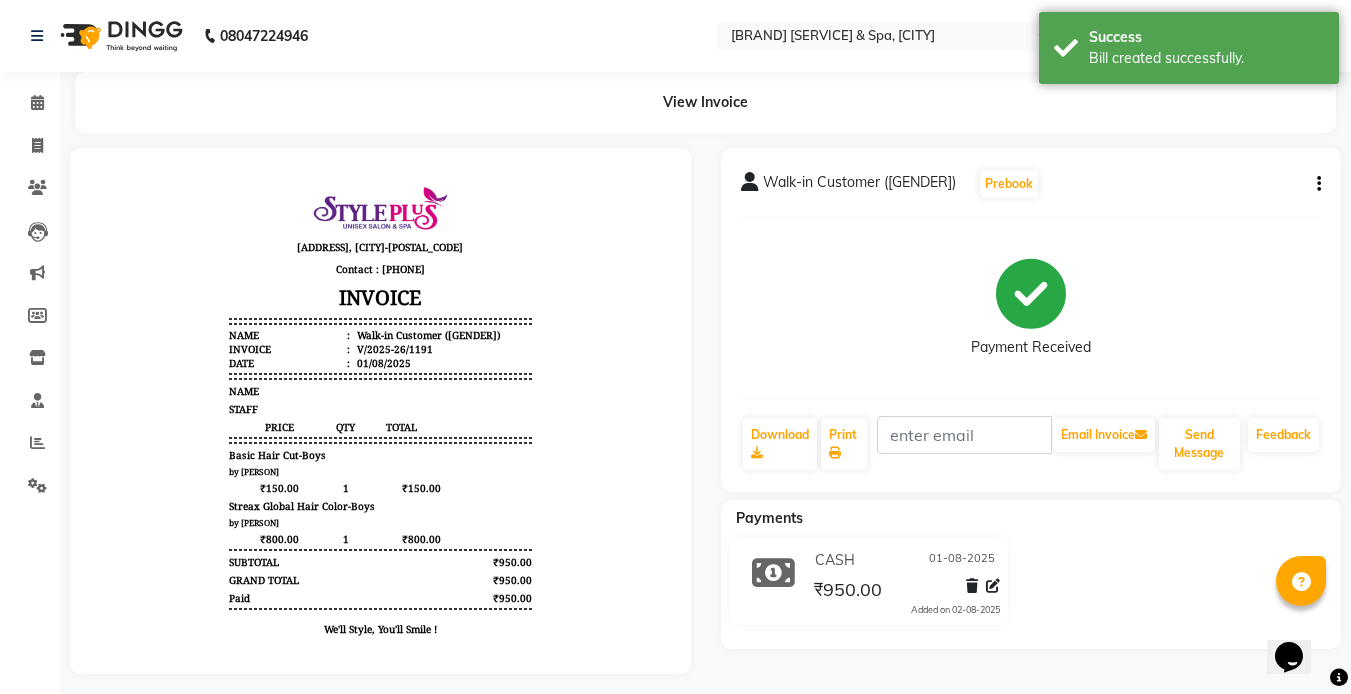 scroll, scrollTop: 0, scrollLeft: 0, axis: both 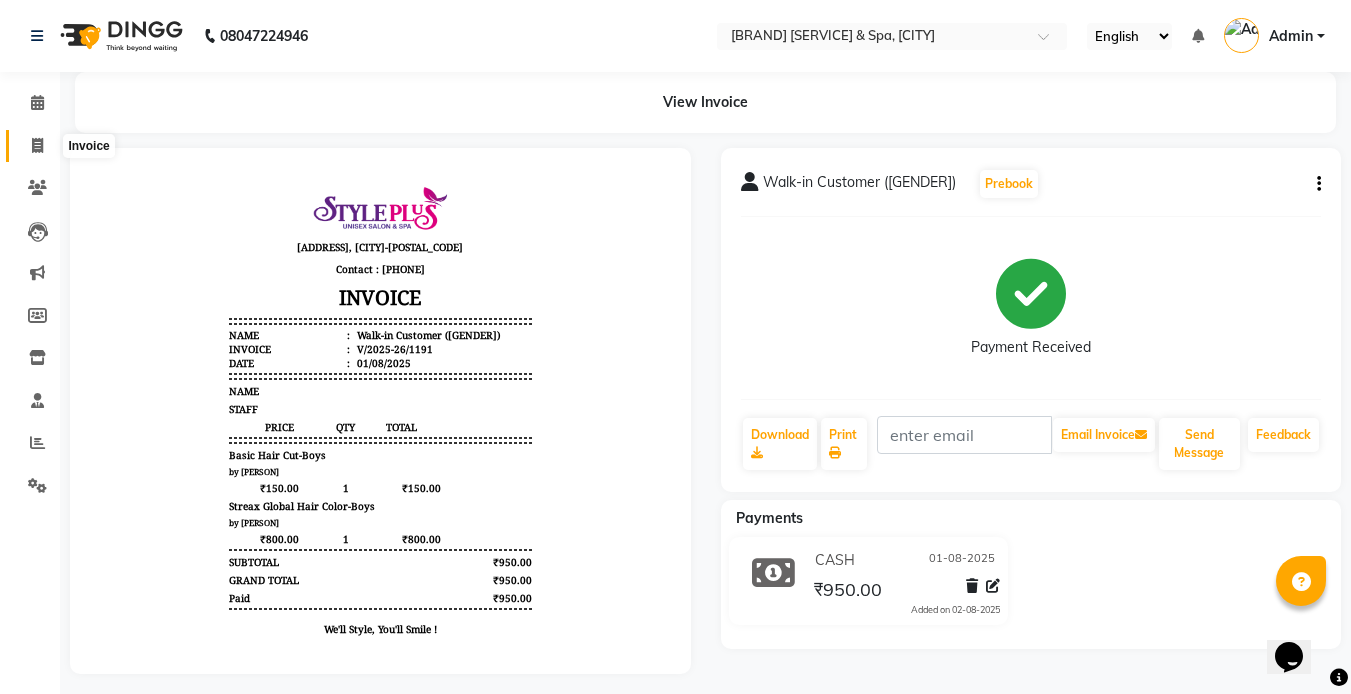 click 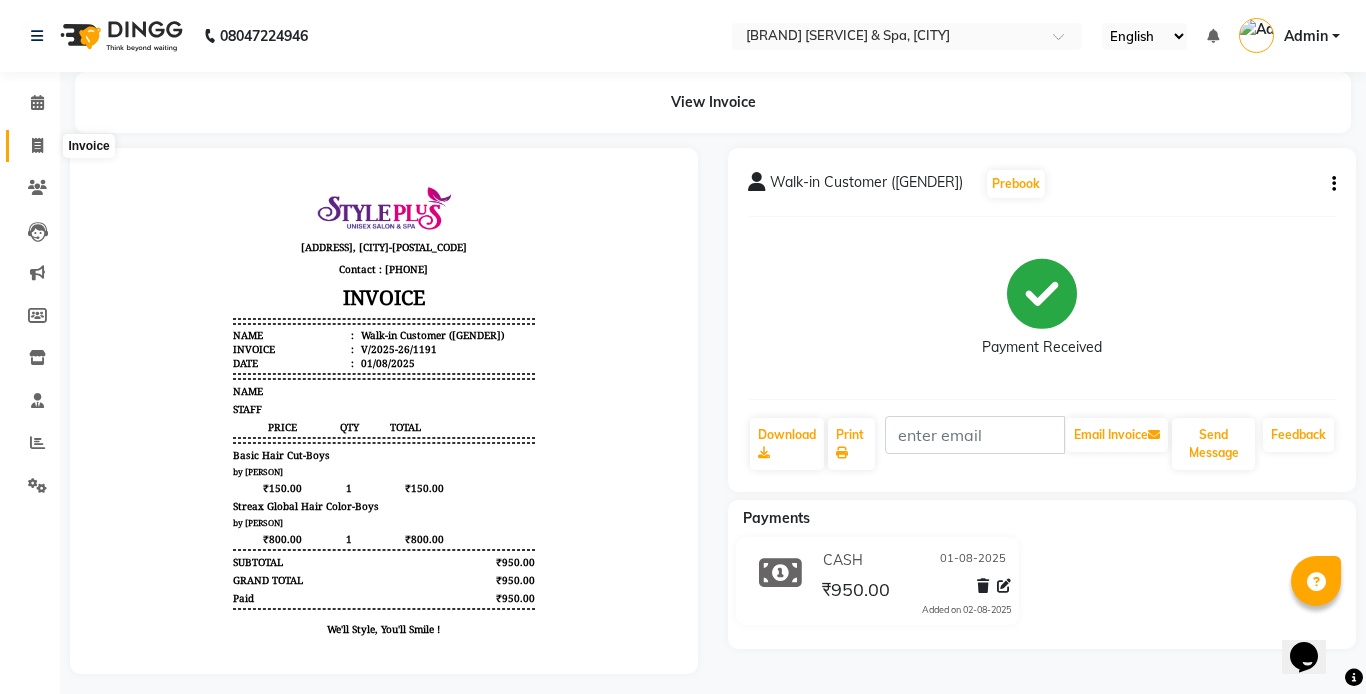 select on "service" 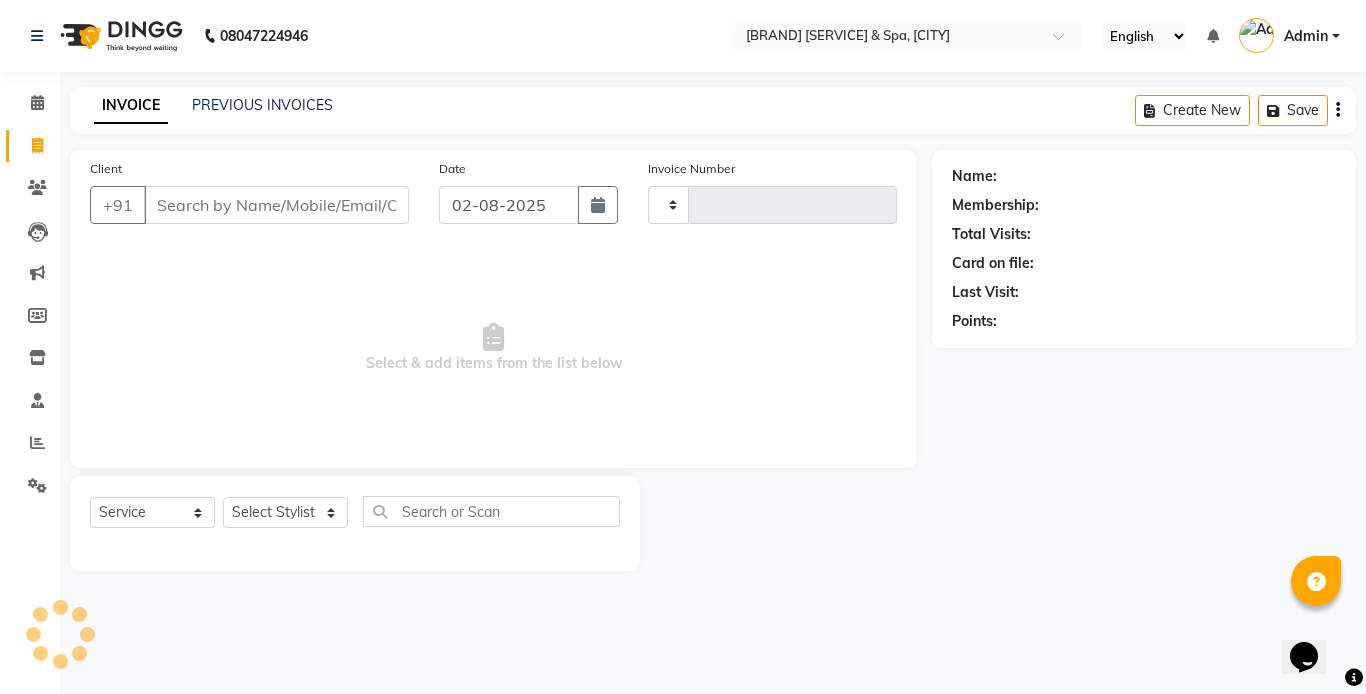 type on "1192" 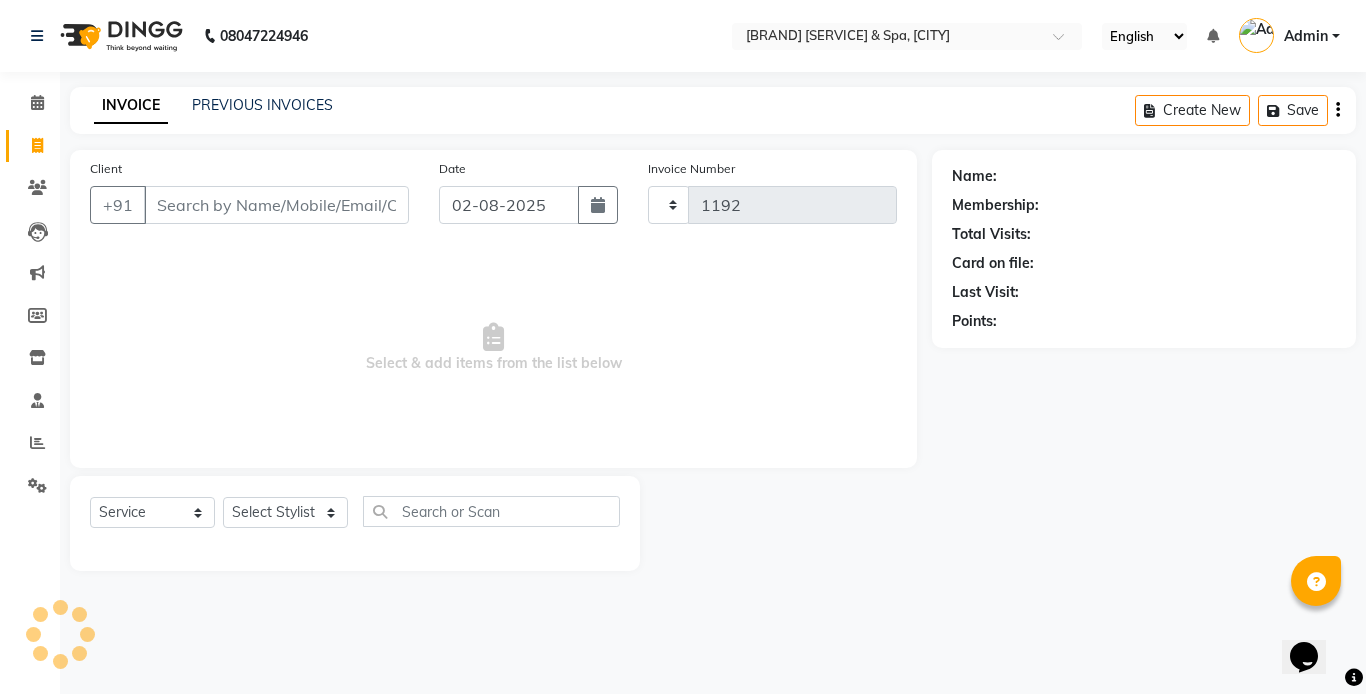 select on "7084" 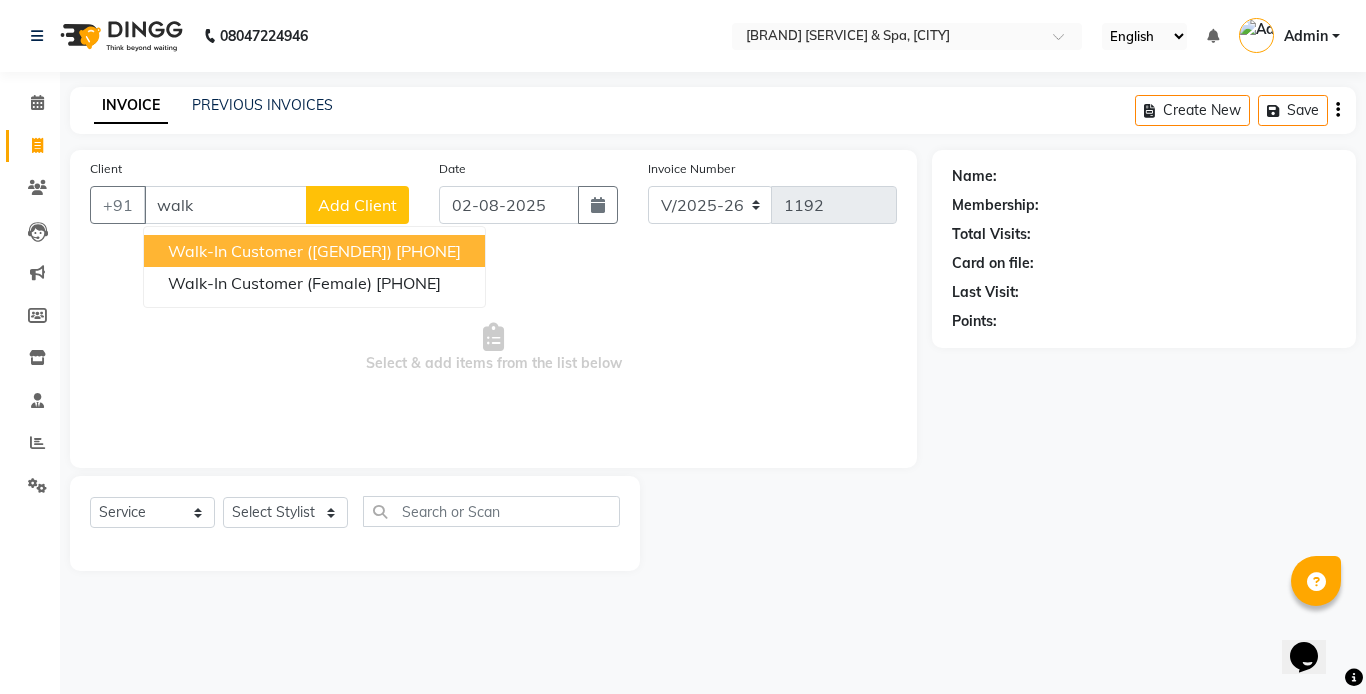 click on "Walk-in Customer ([GENDER])" at bounding box center (280, 251) 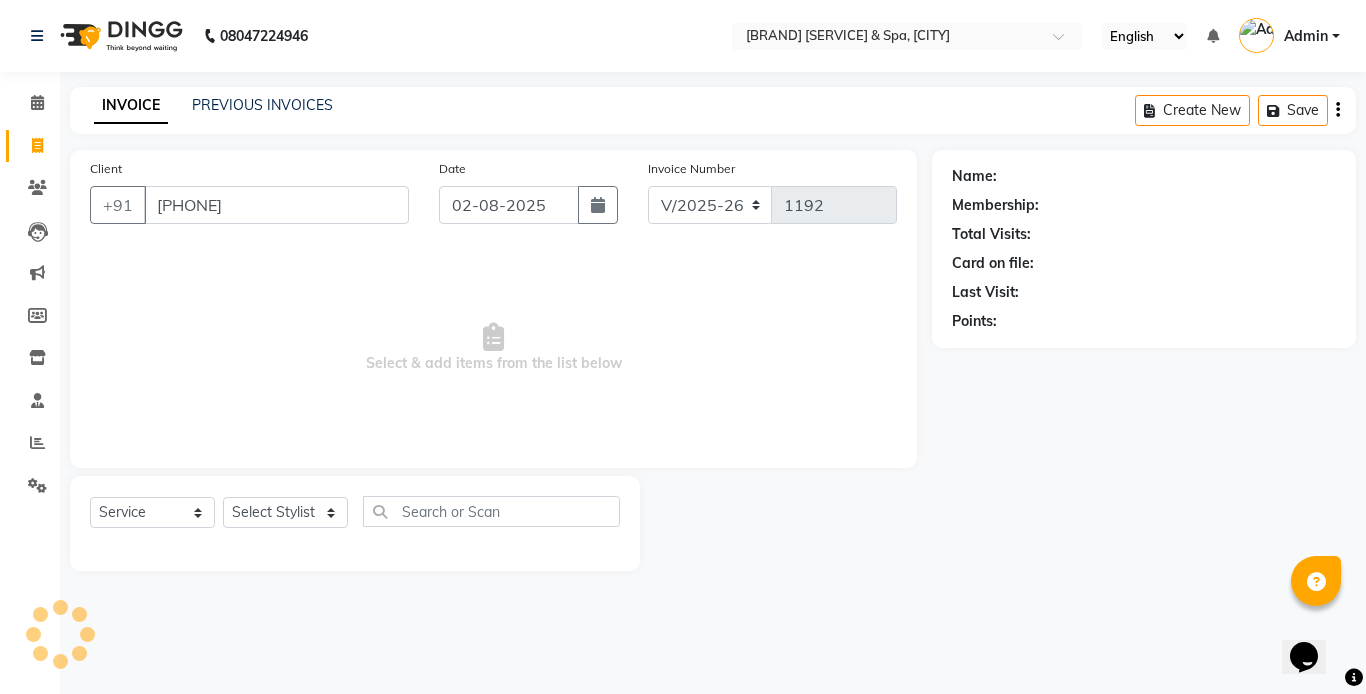 type on "[PHONE]" 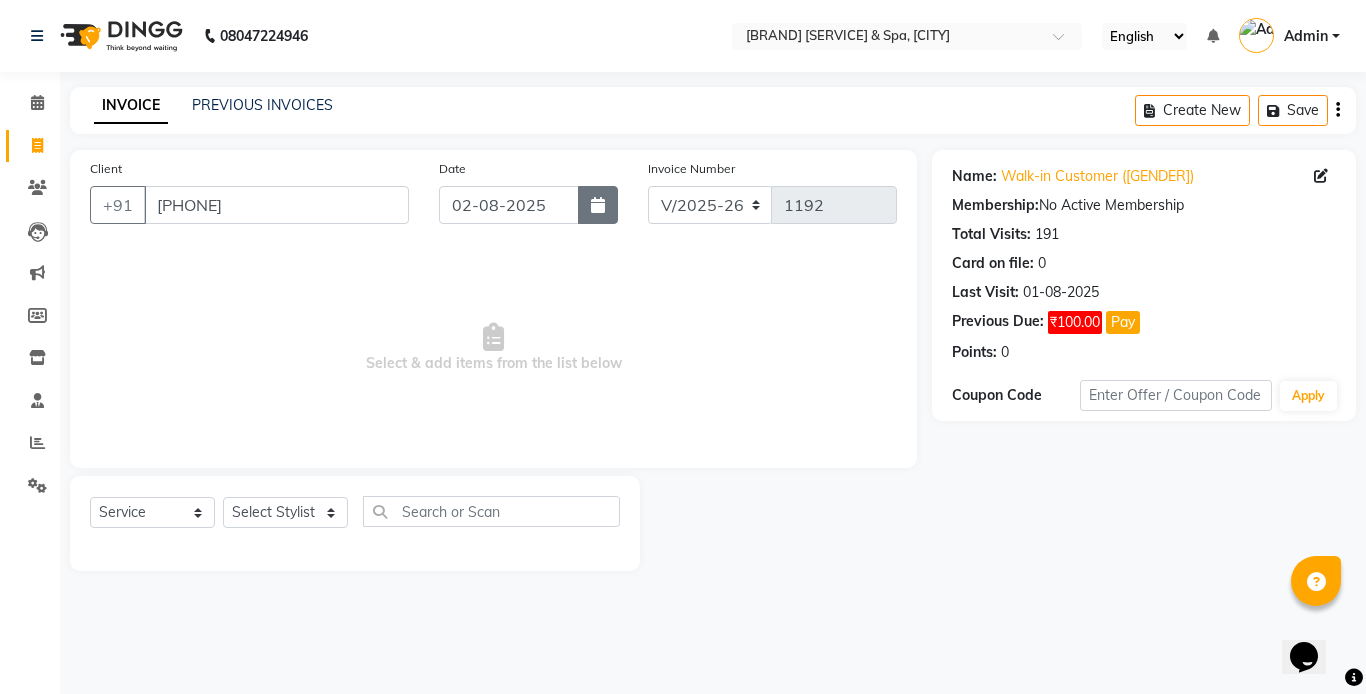 click 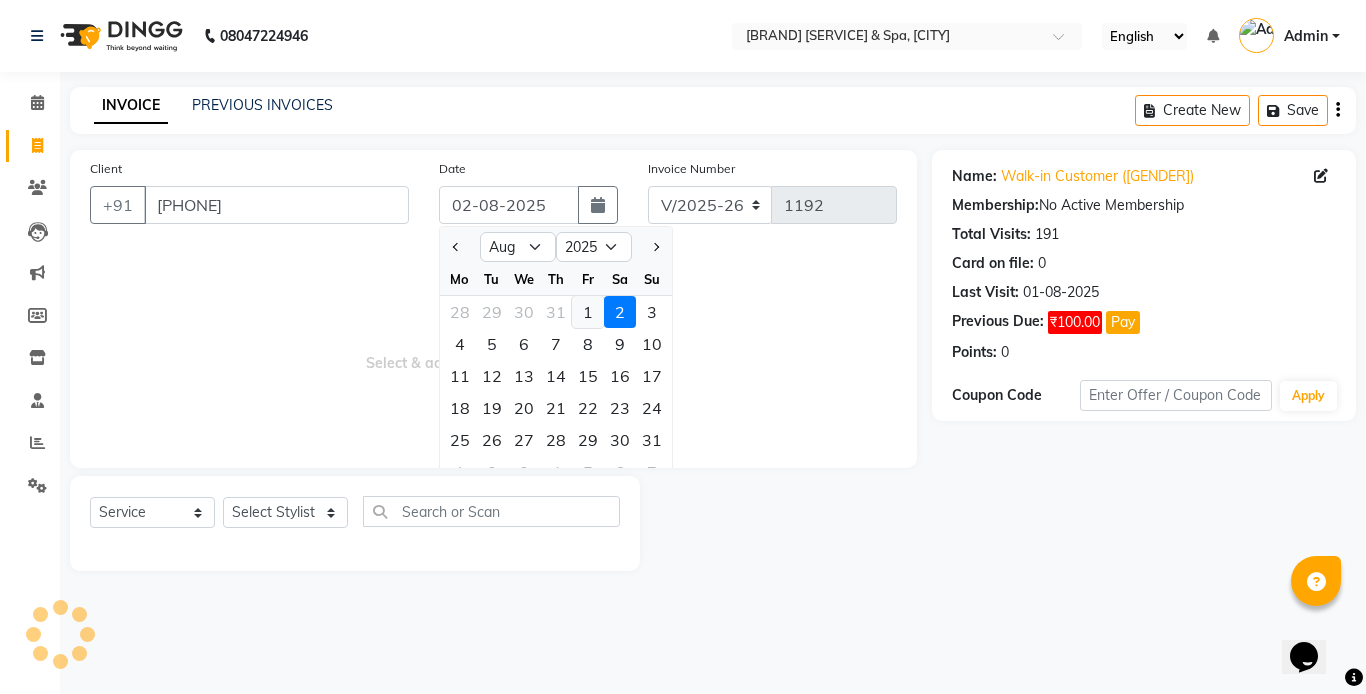 click on "1" 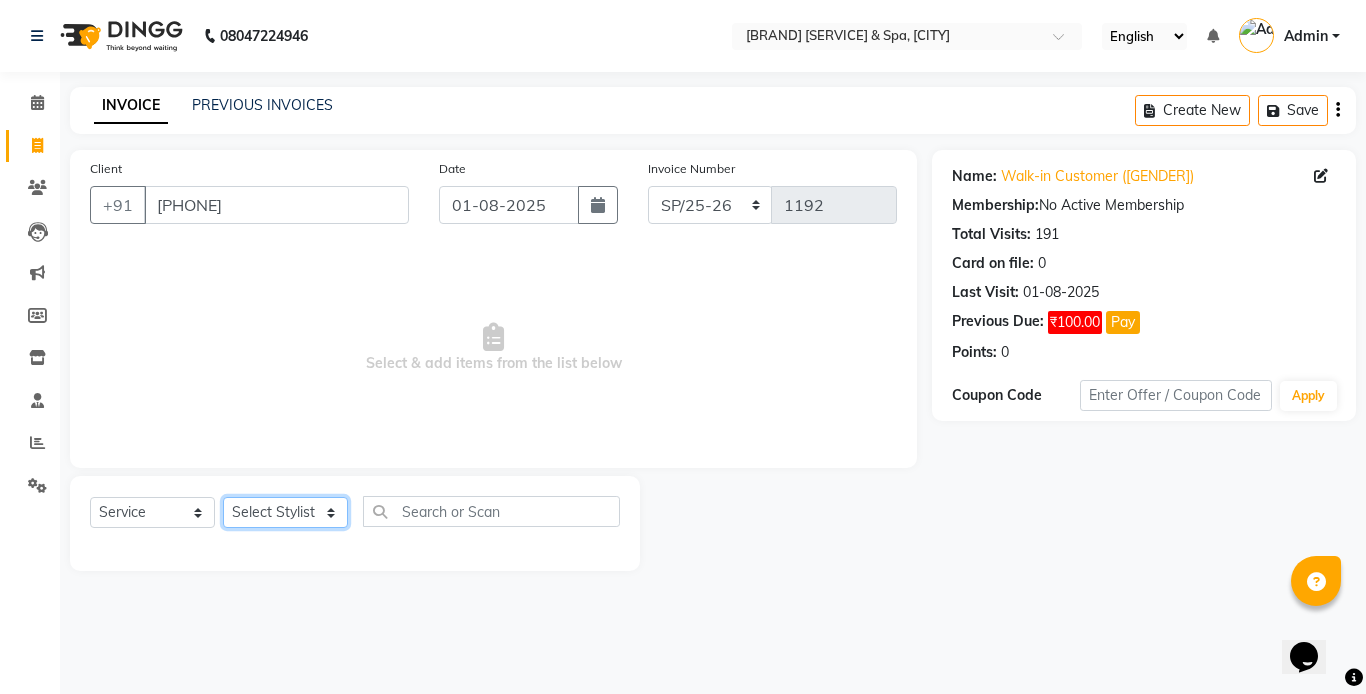 click on "Select Stylist [PERSON] [PERSON] [PERSON] [PERSON] [PERSON] [PERSON]" 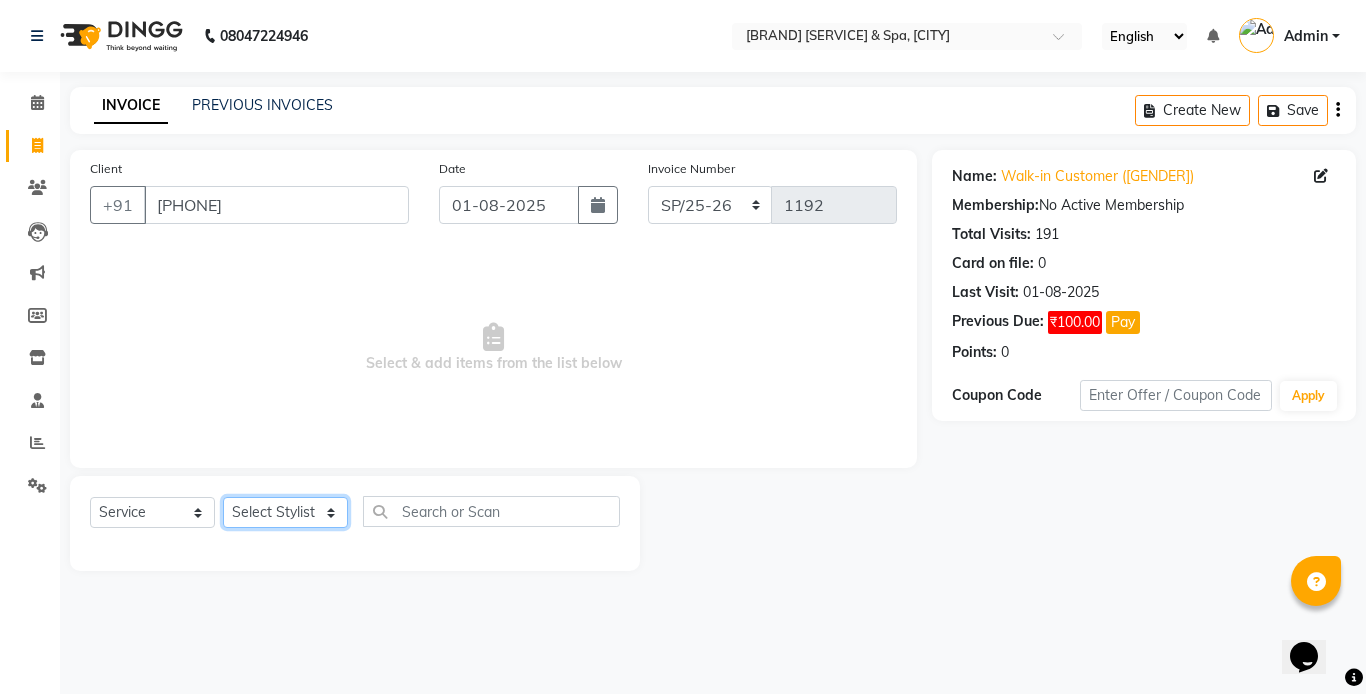 select on "[NUMBER]" 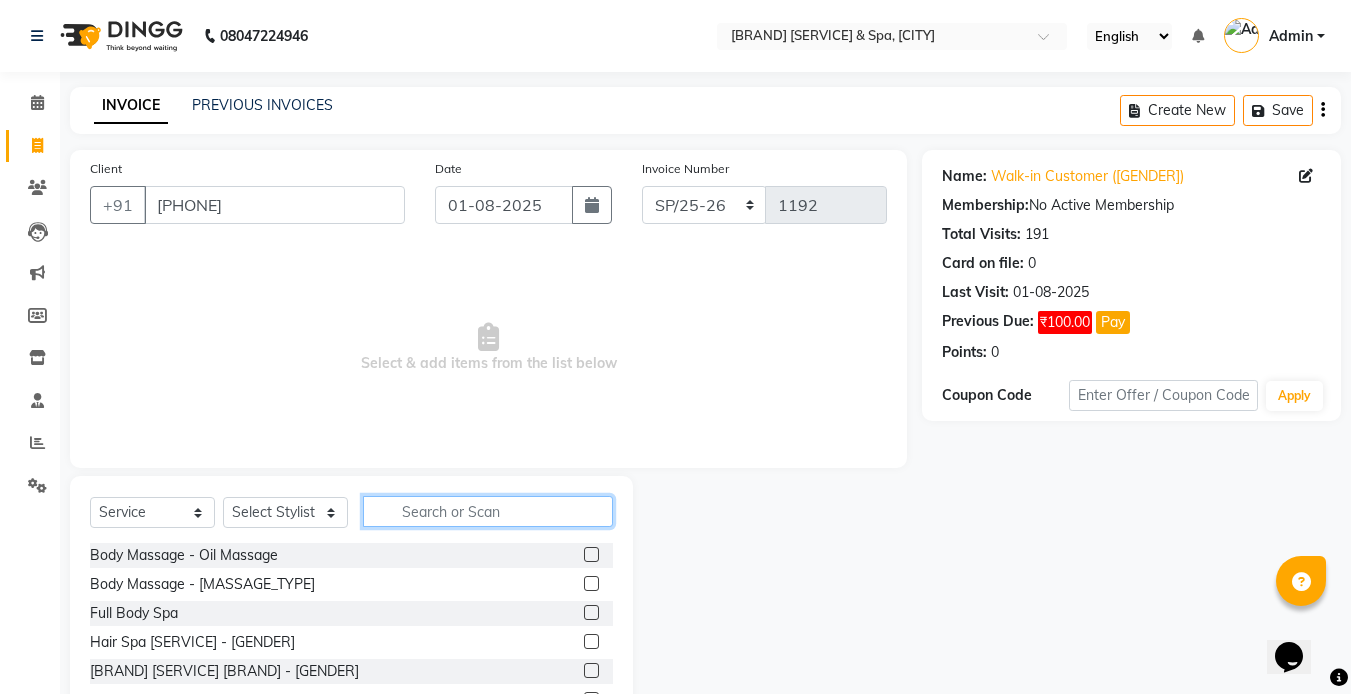 click 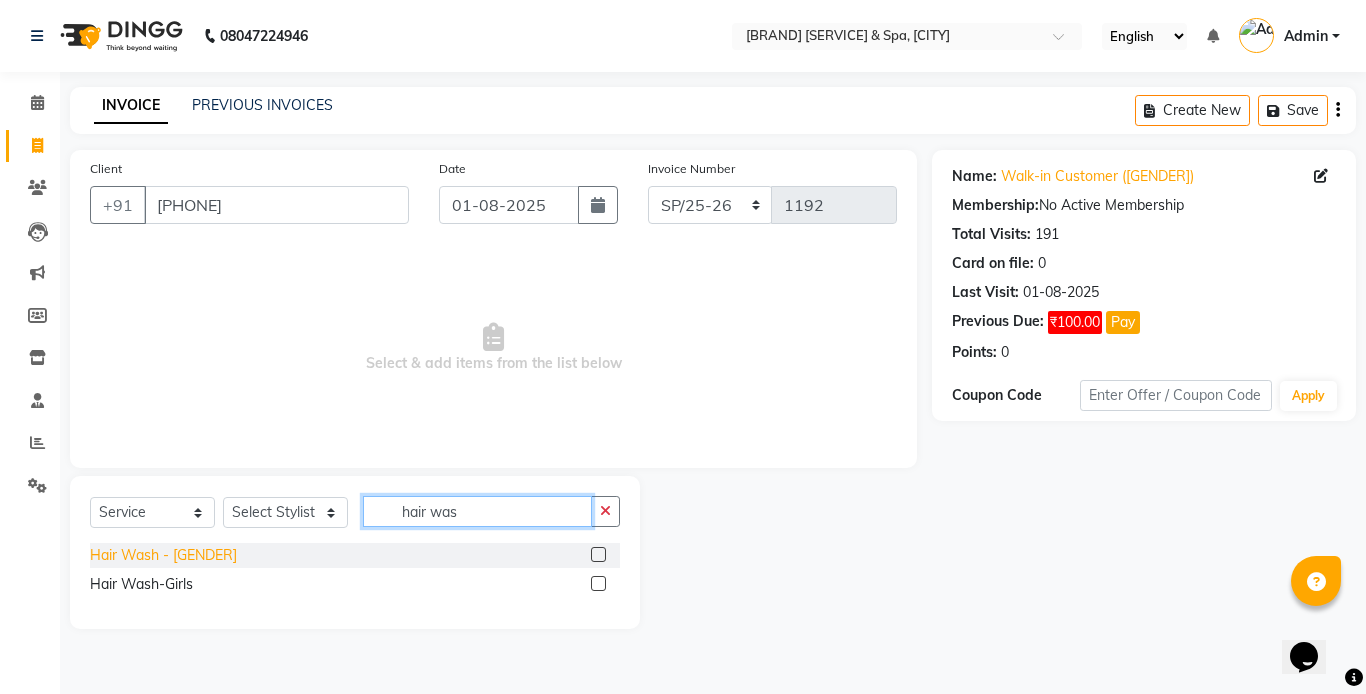 type on "hair was" 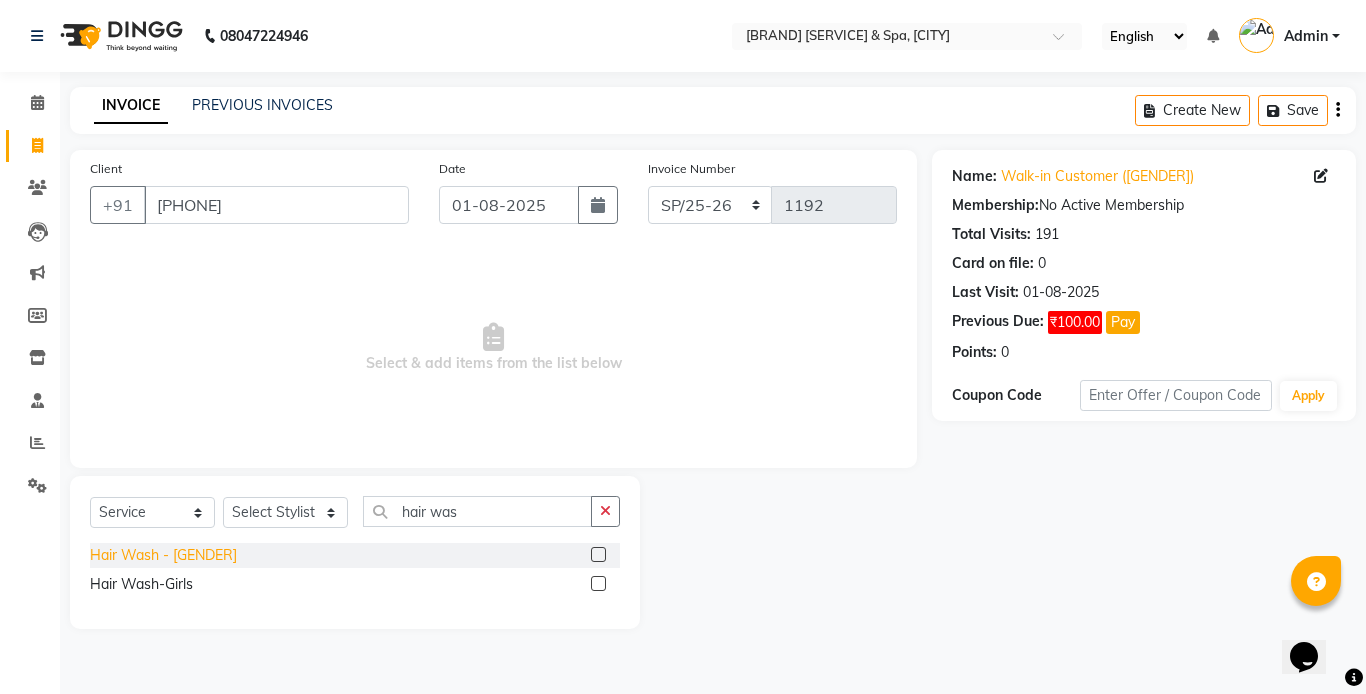 click on "Hair Wash - [GENDER]" 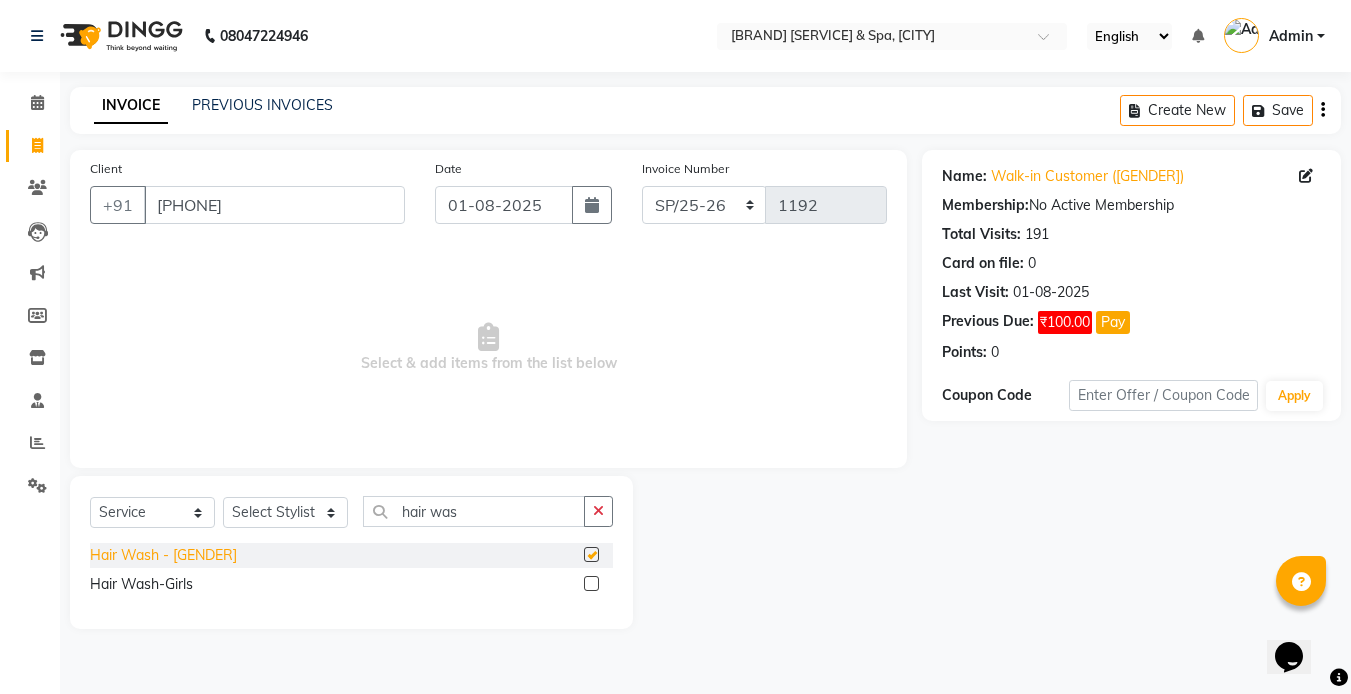 checkbox on "false" 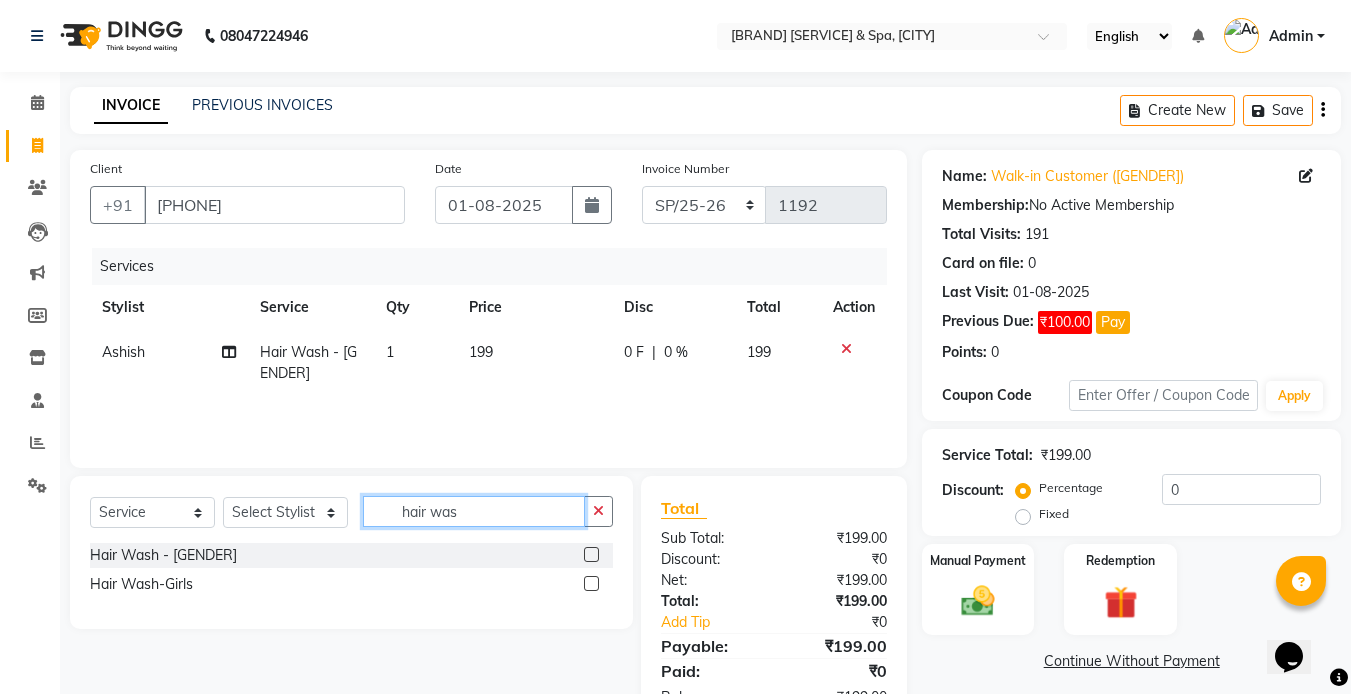 click on "hair was" 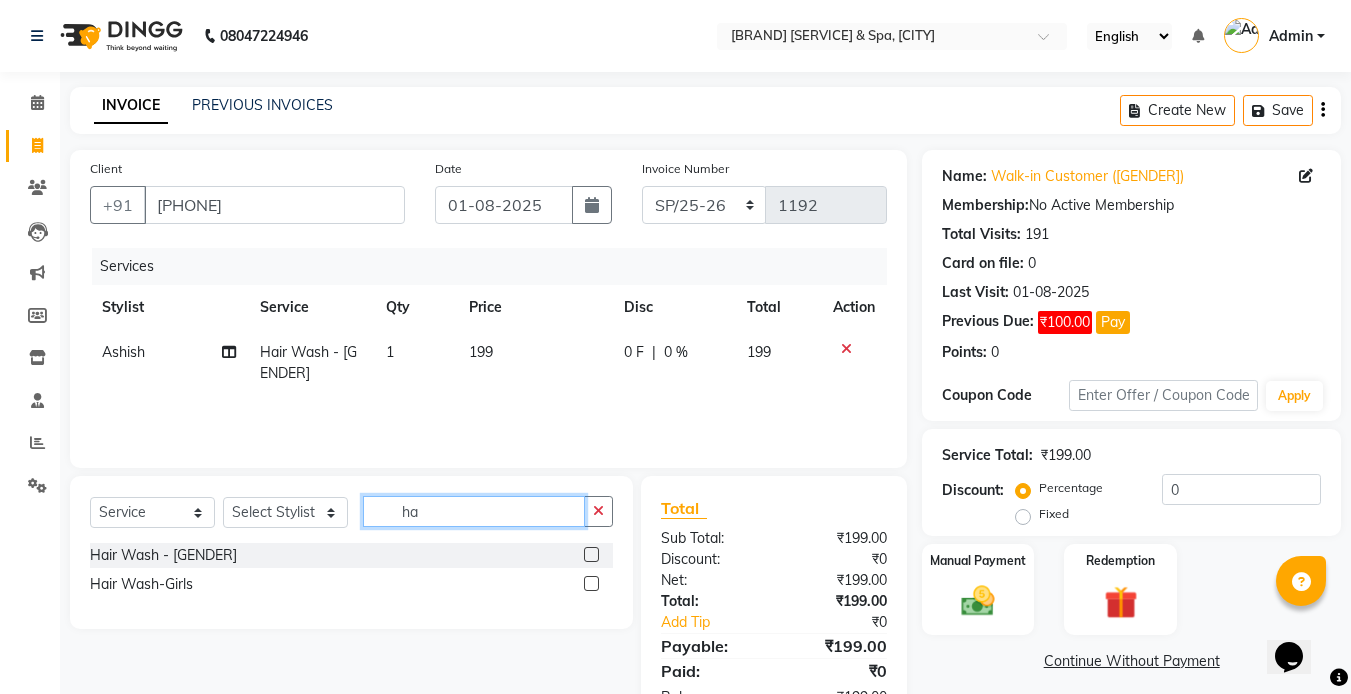 type on "h" 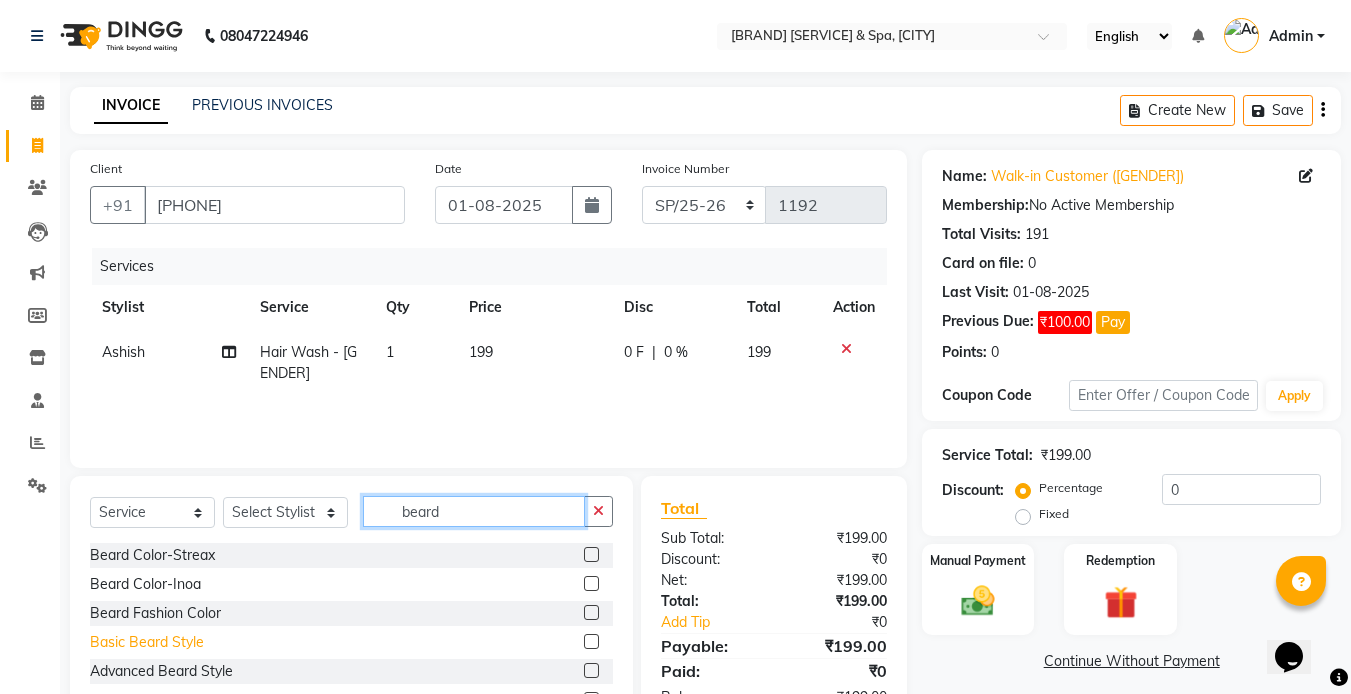 type on "beard" 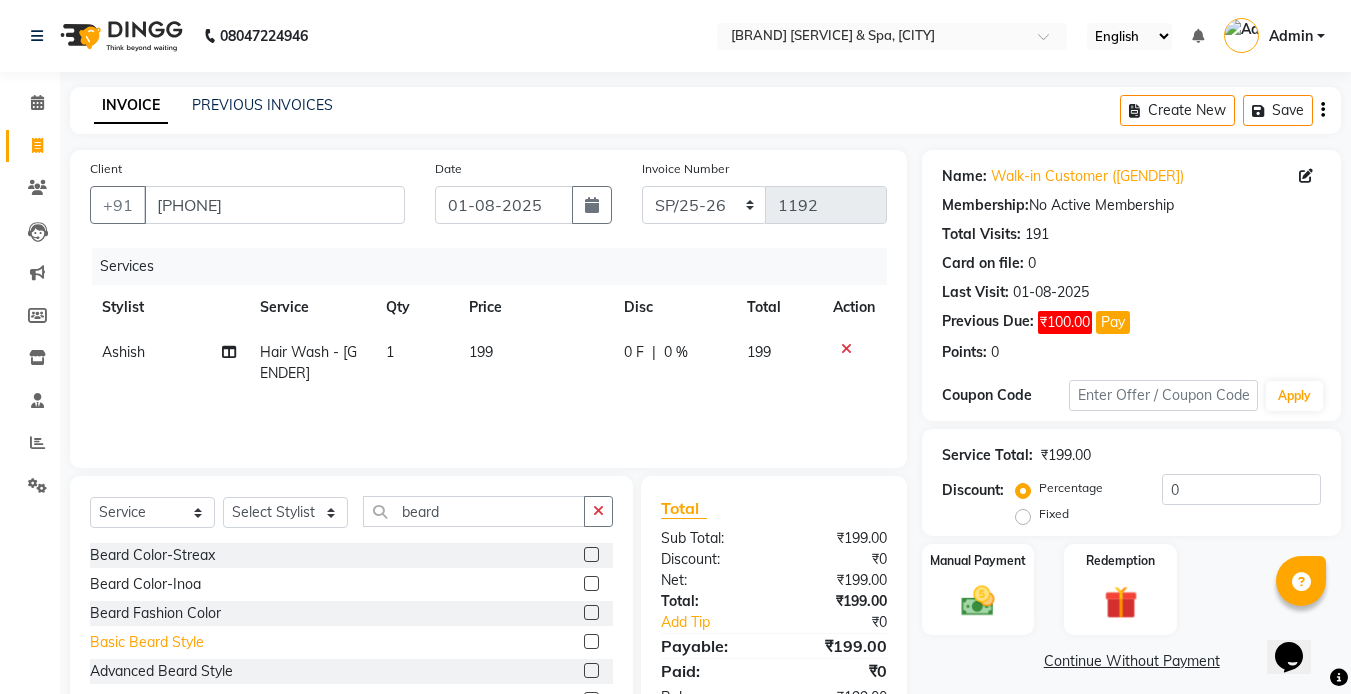 click on "Basic Beard Style" 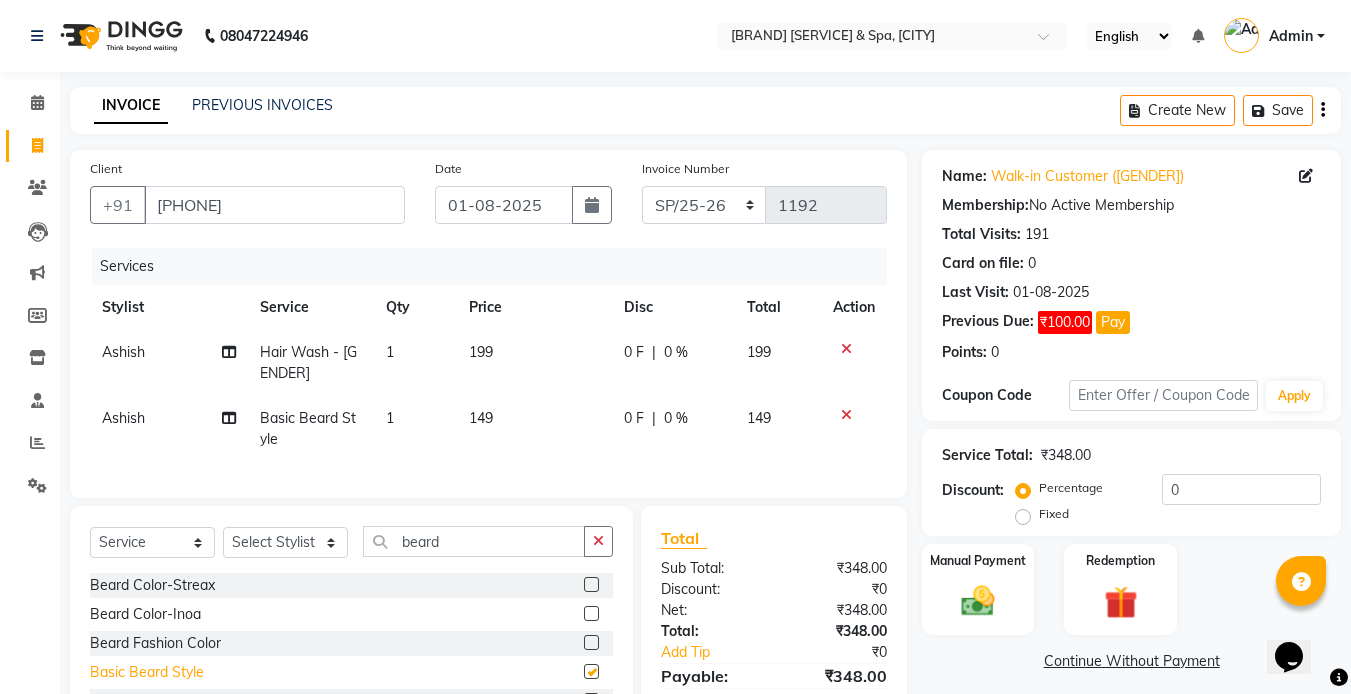 checkbox on "false" 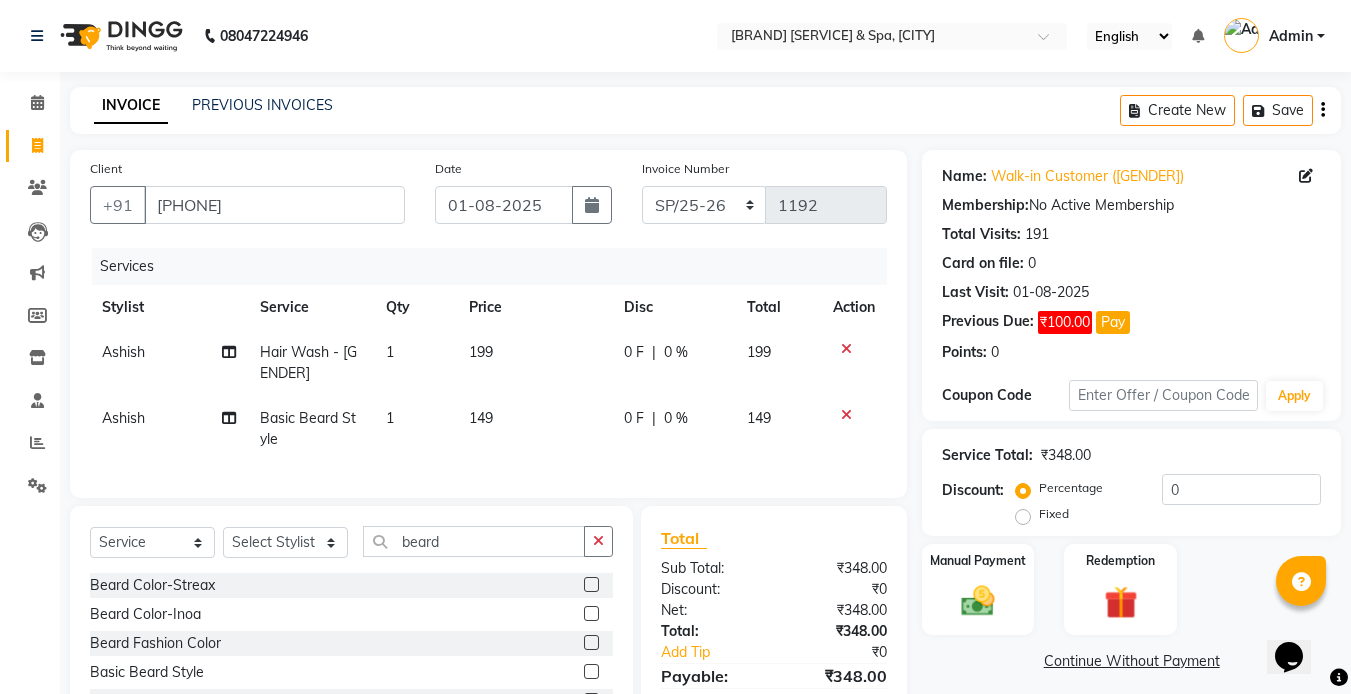 click on "199" 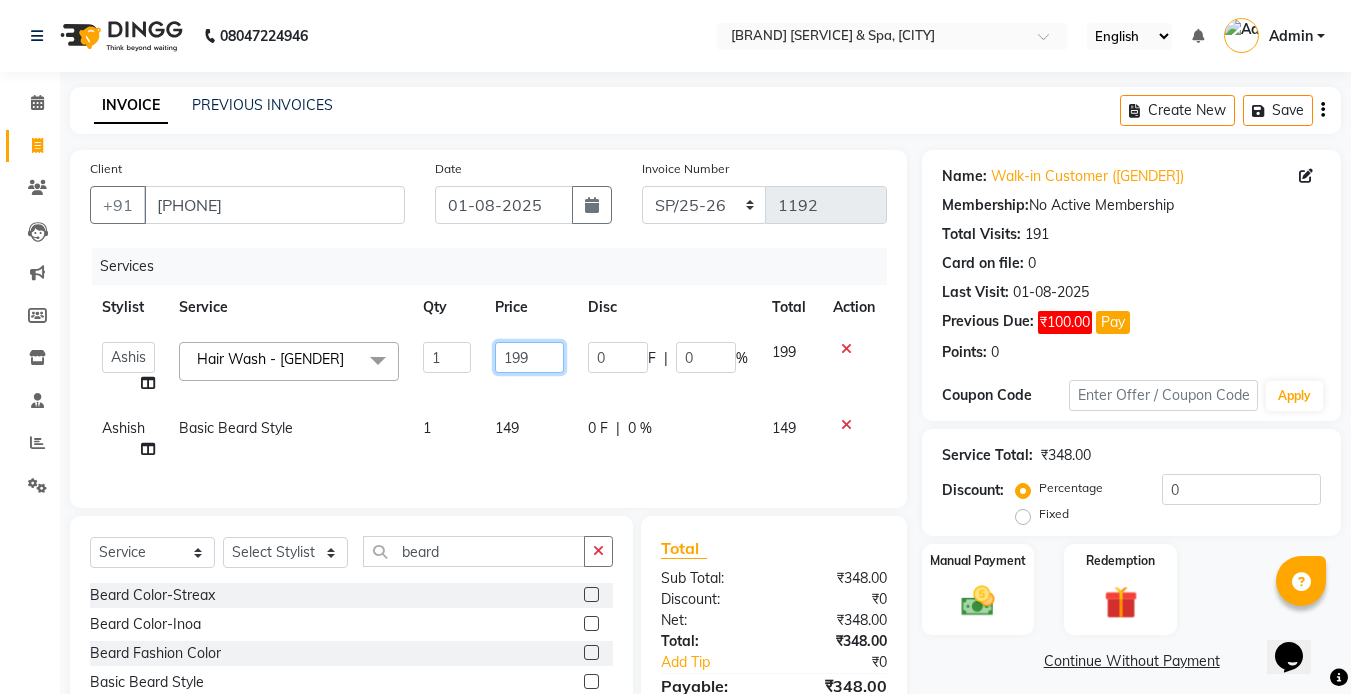 click on "199" 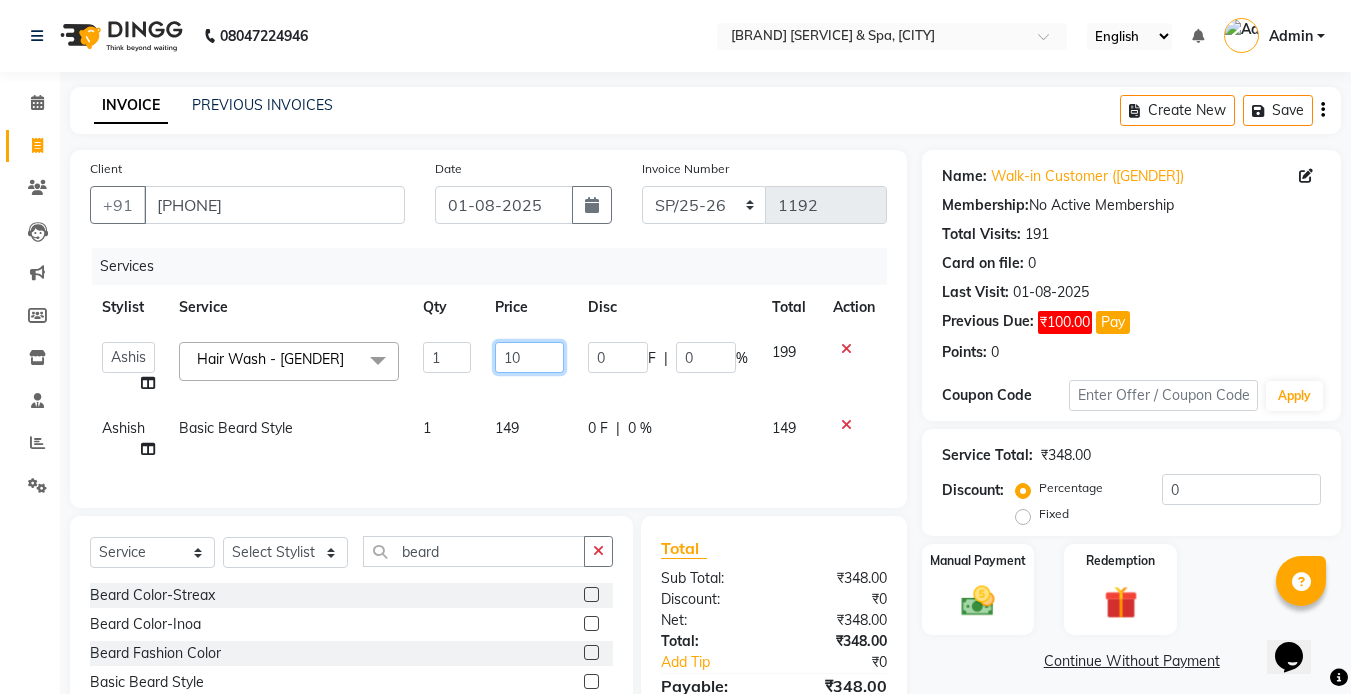 type on "100" 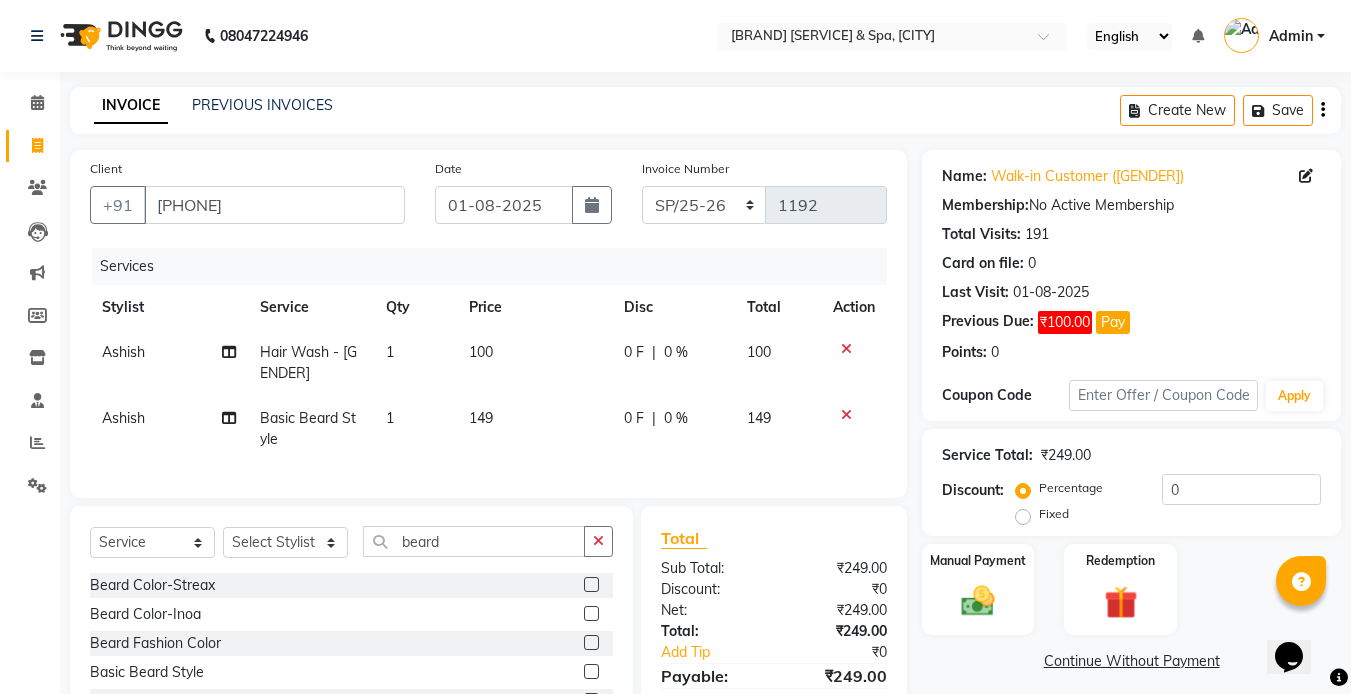 click on "149" 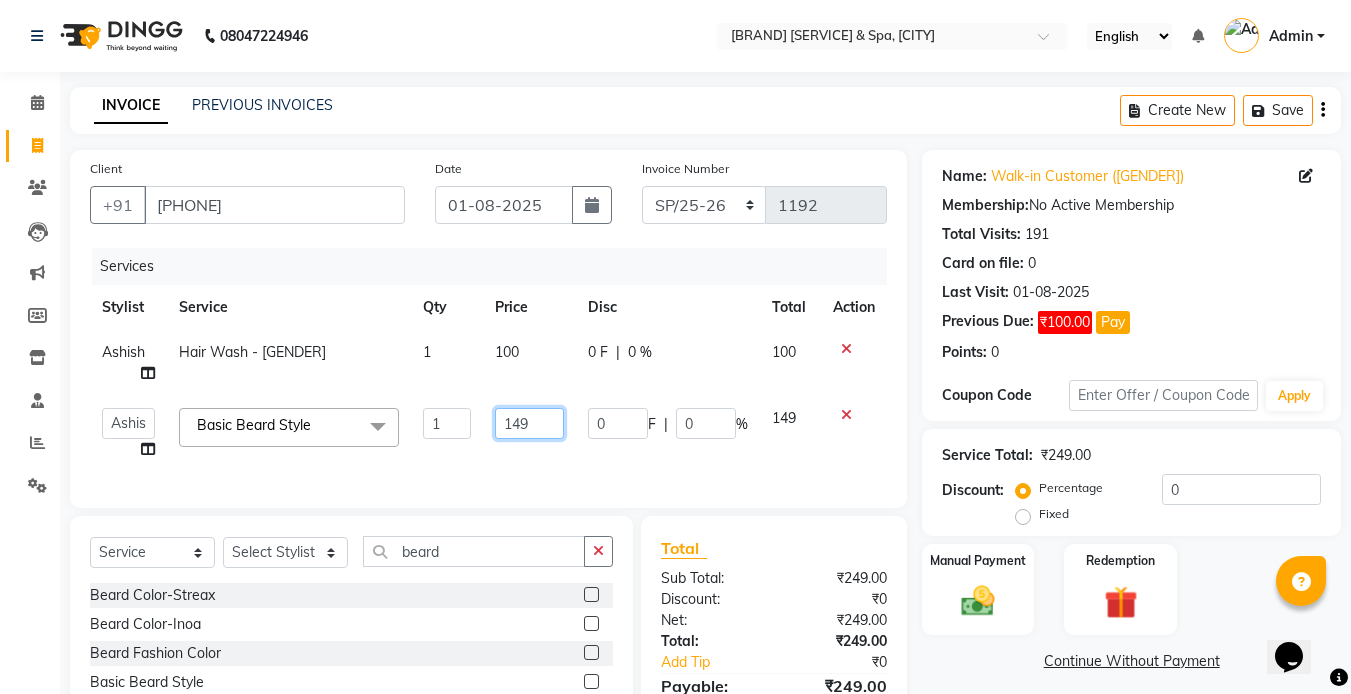 click on "149" 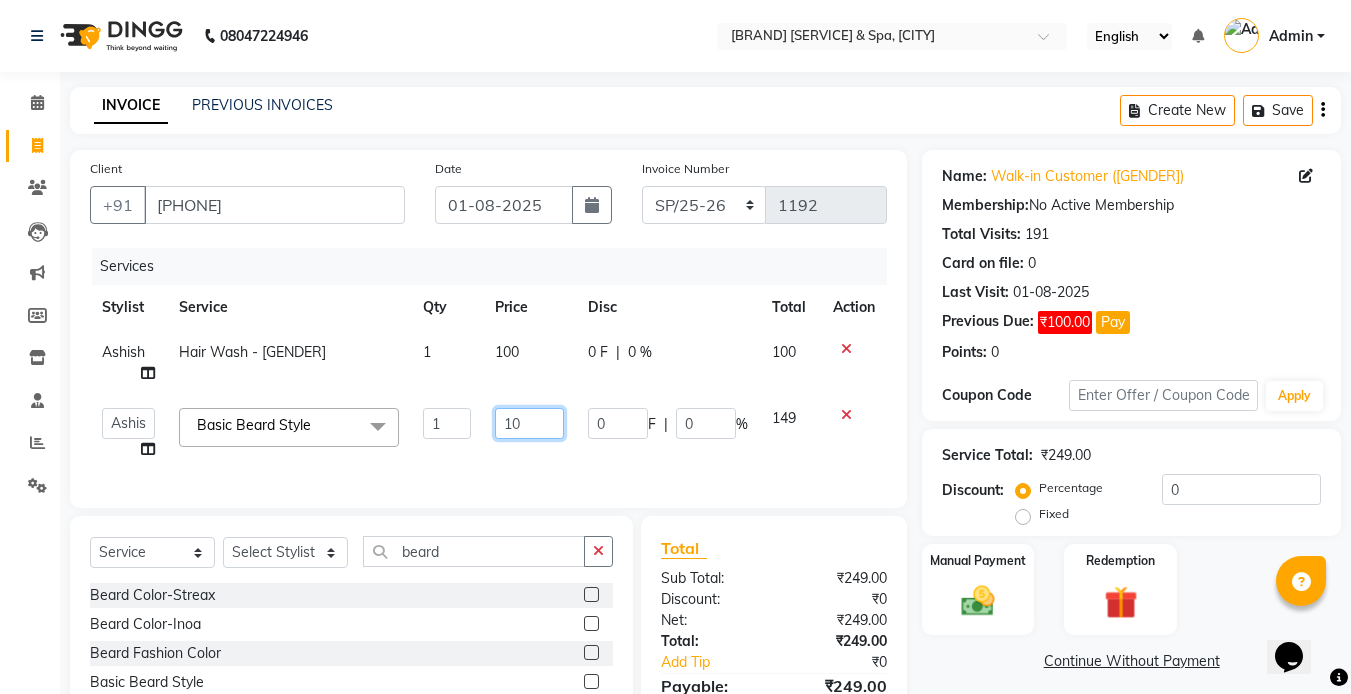 type on "100" 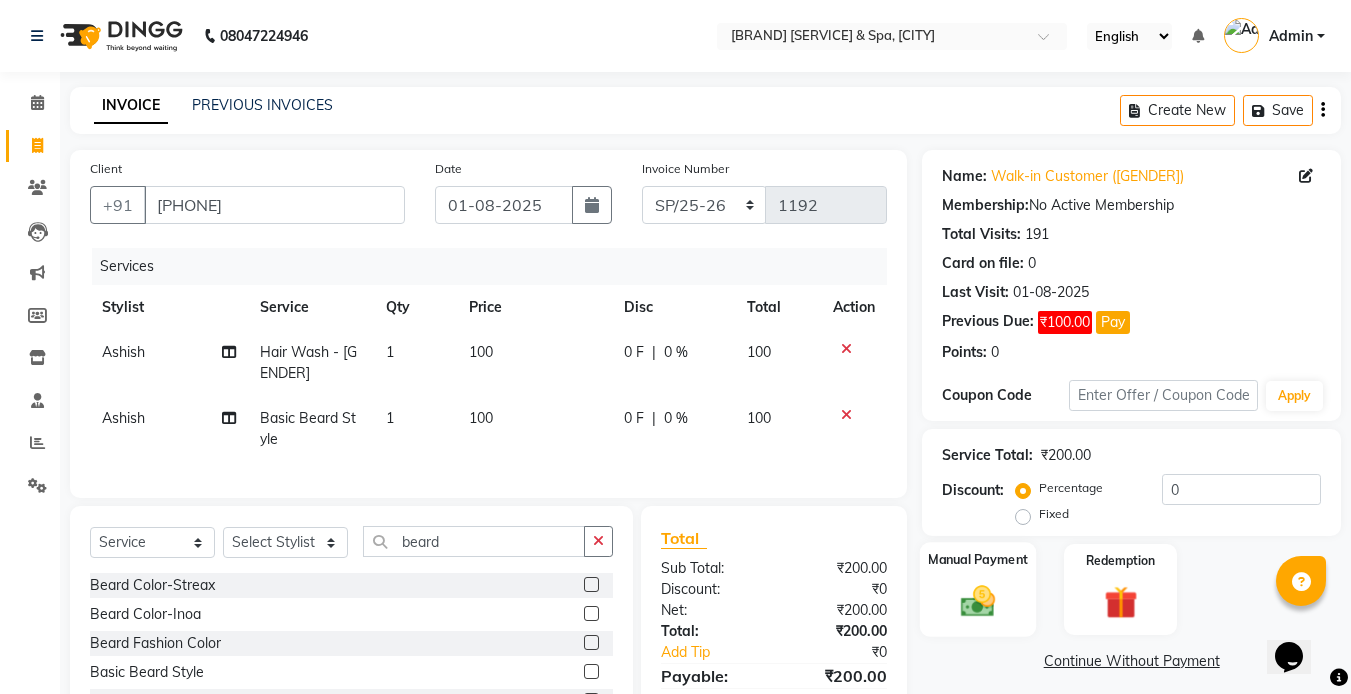 click 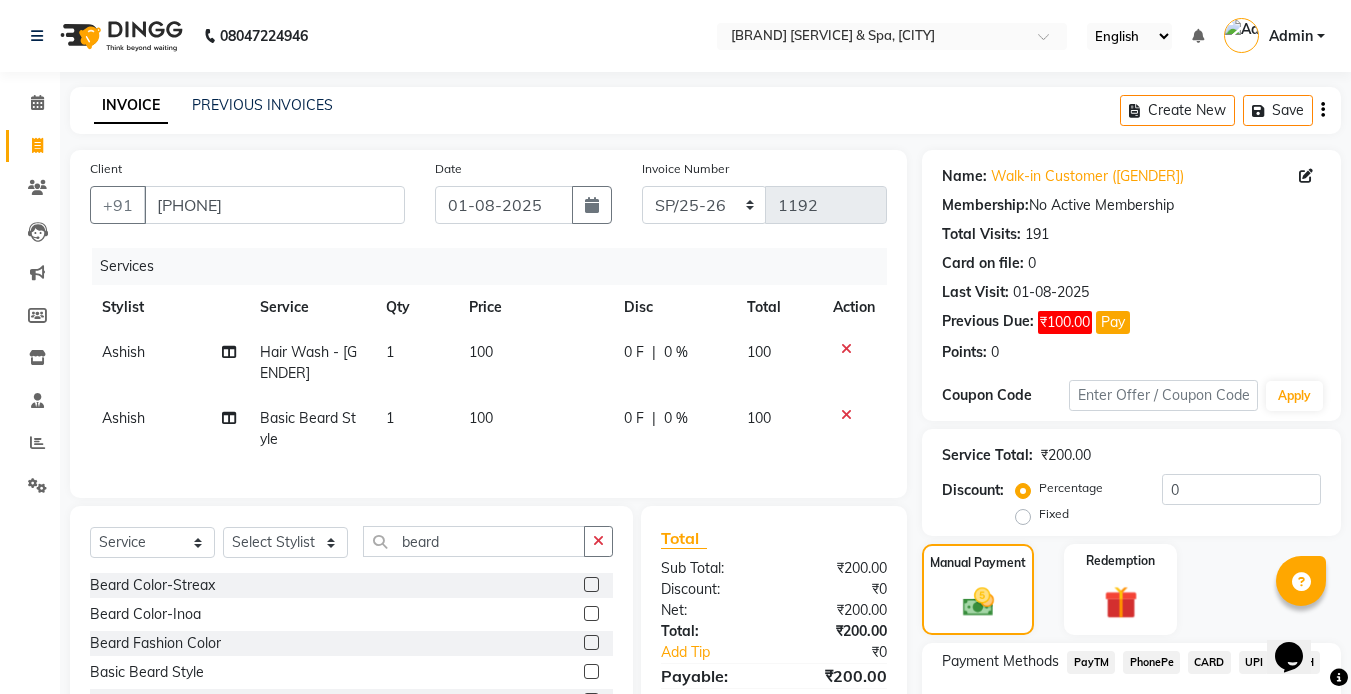 scroll, scrollTop: 140, scrollLeft: 0, axis: vertical 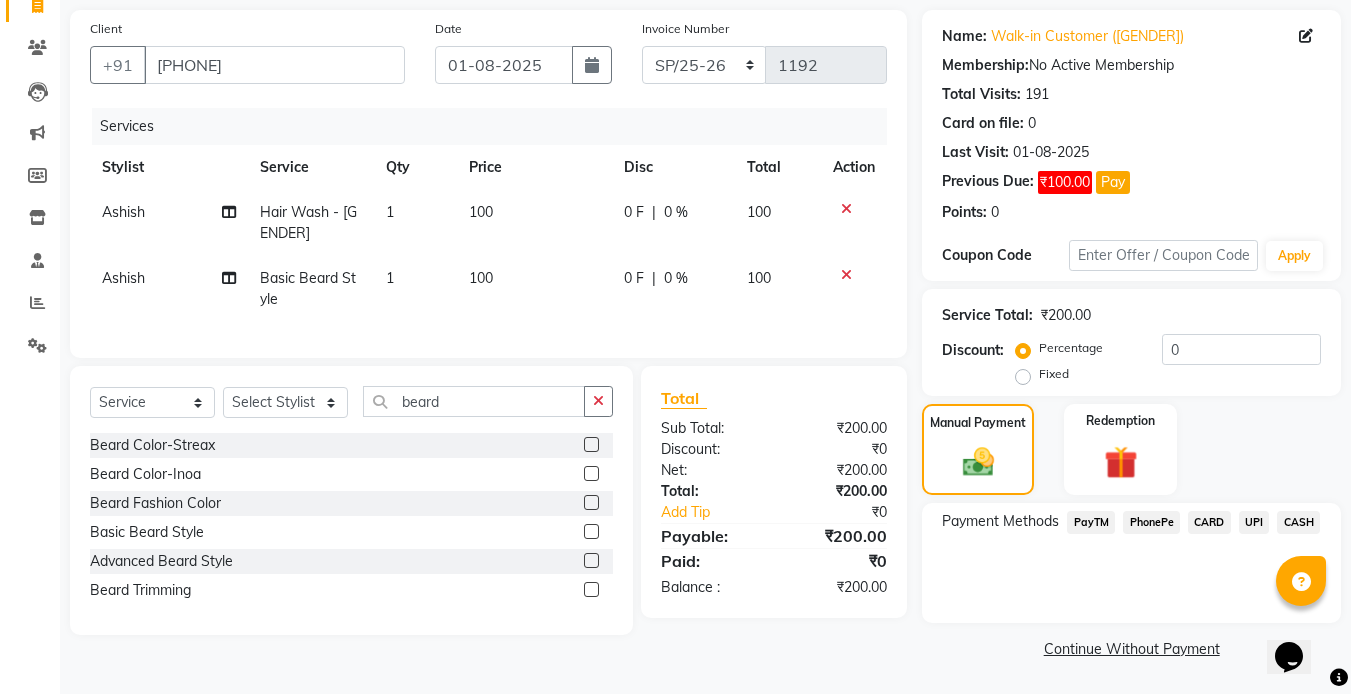 click on "UPI" 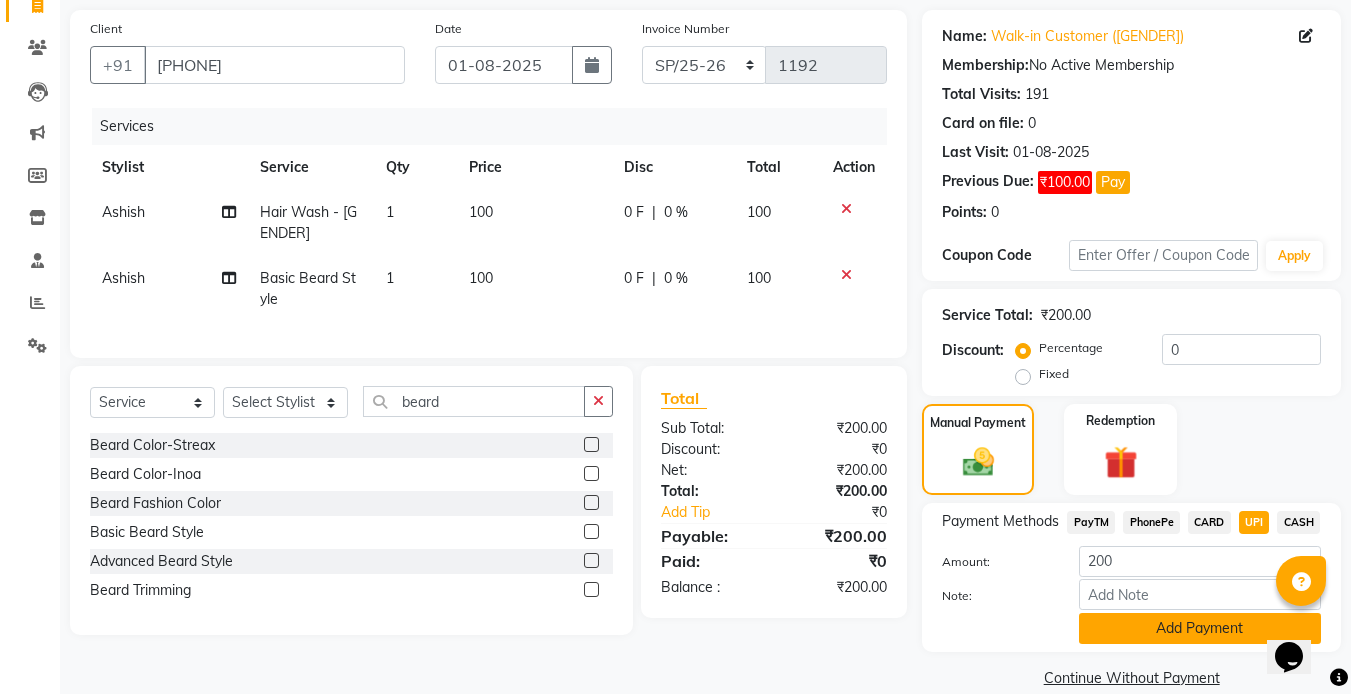 click on "Add Payment" 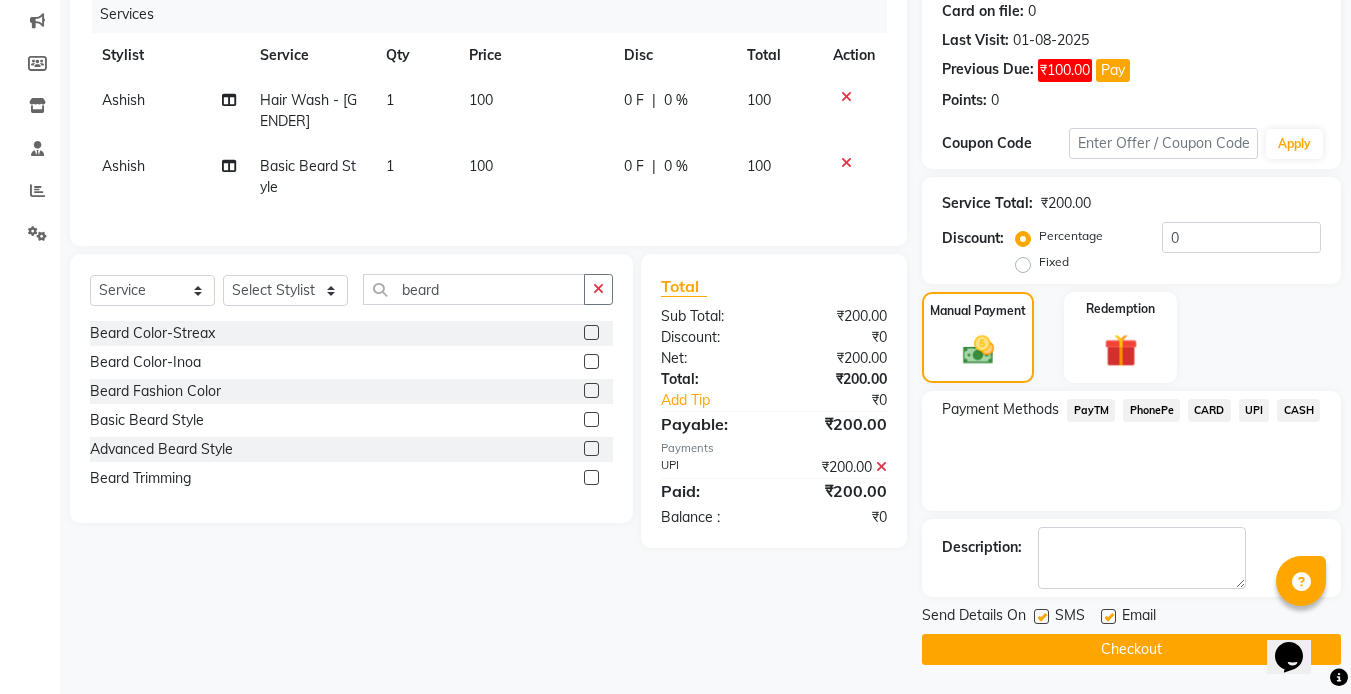 scroll, scrollTop: 253, scrollLeft: 0, axis: vertical 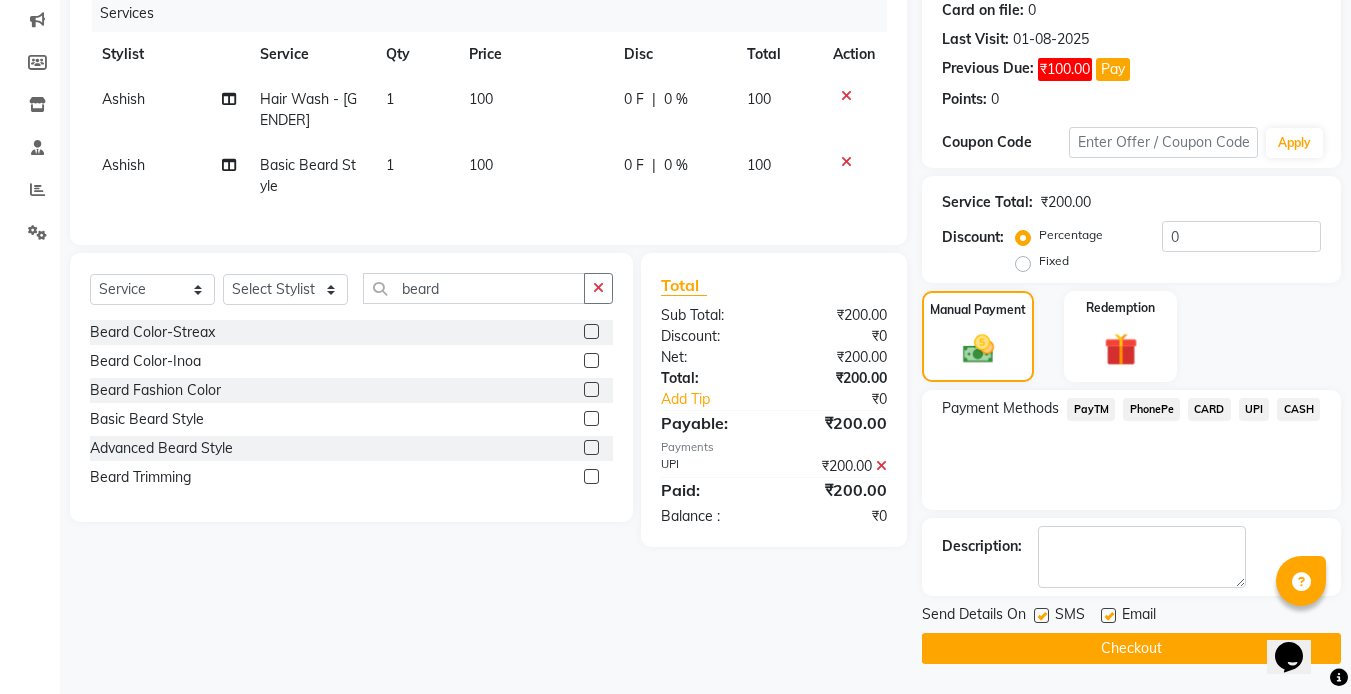 click 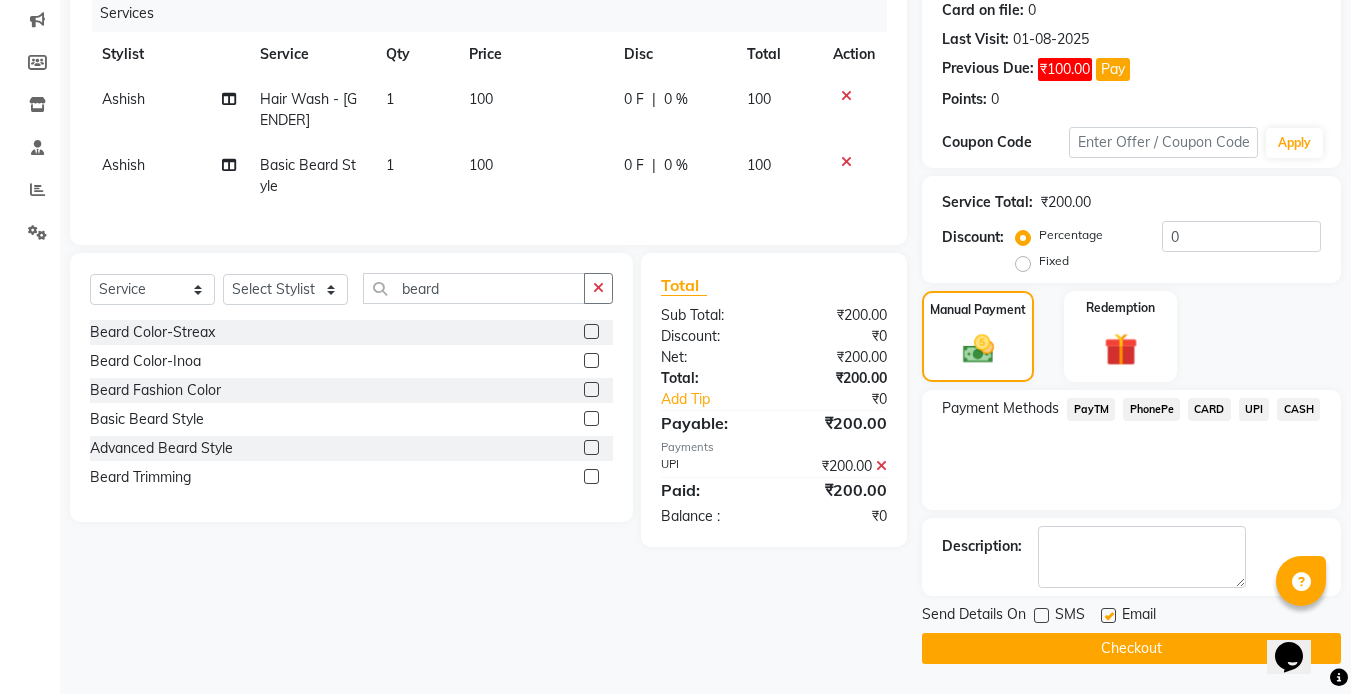 click 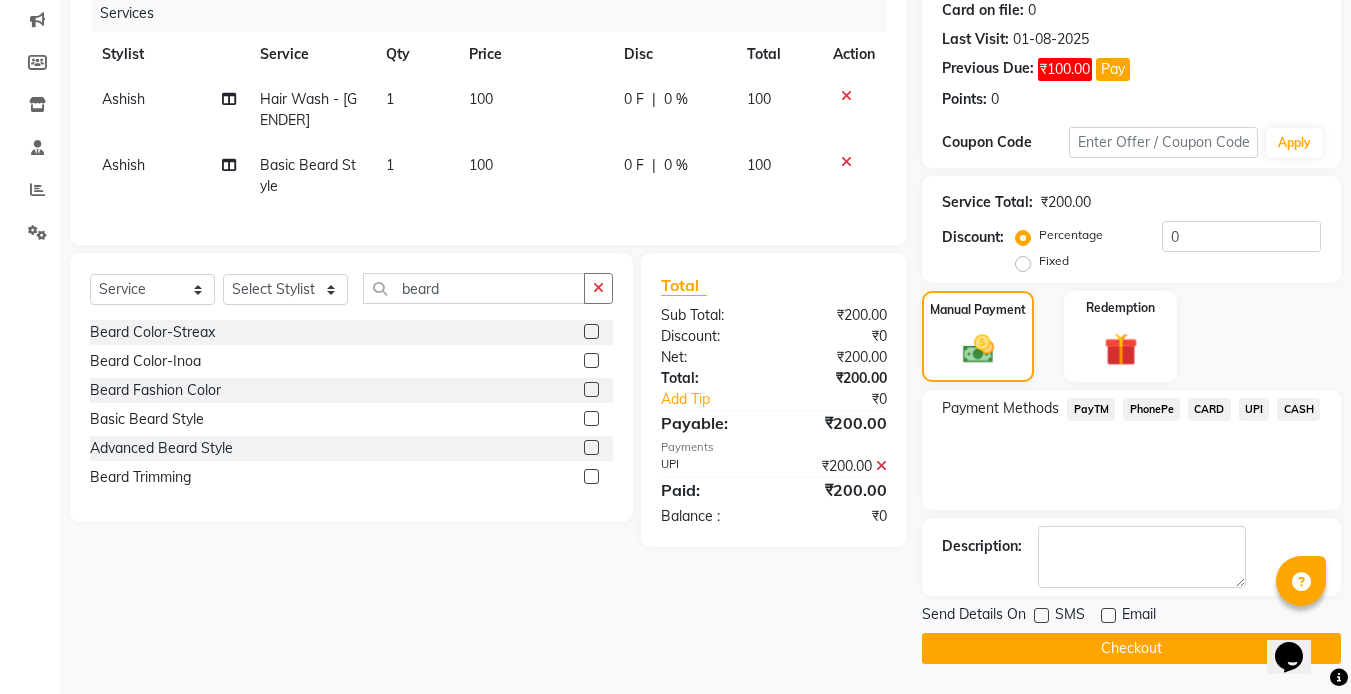 click on "Checkout" 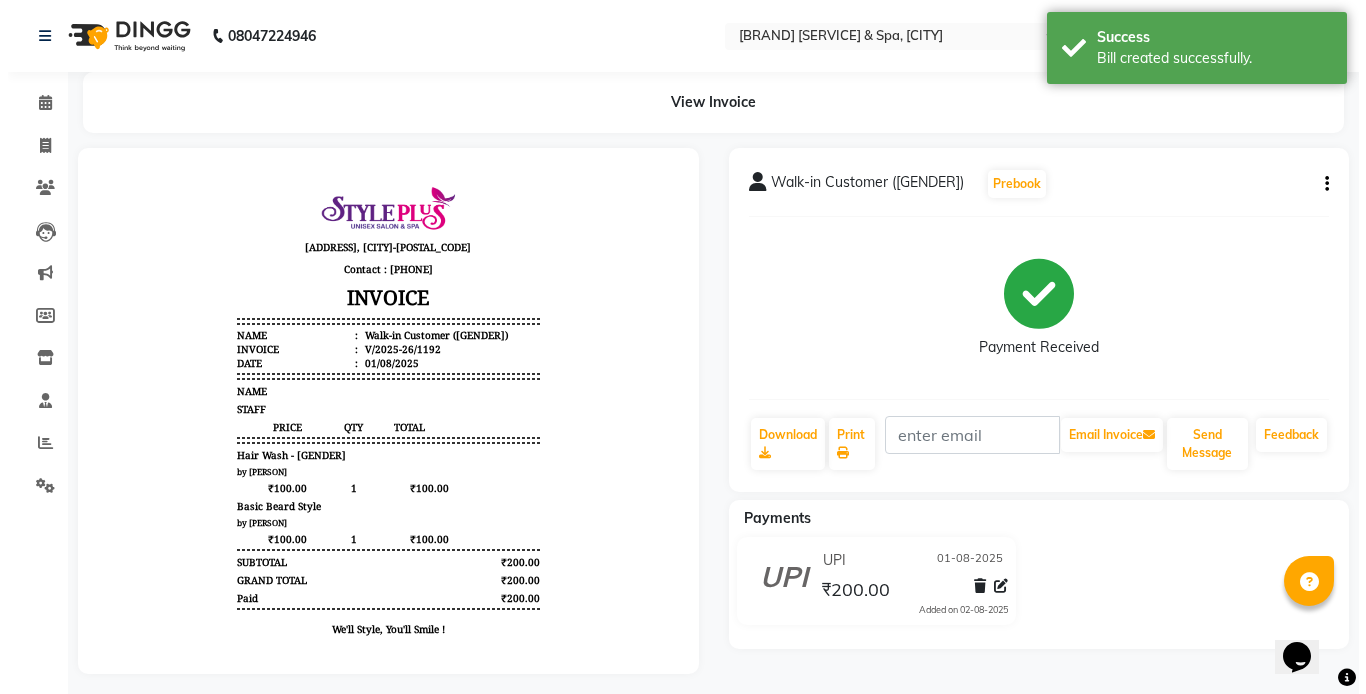 scroll, scrollTop: 0, scrollLeft: 0, axis: both 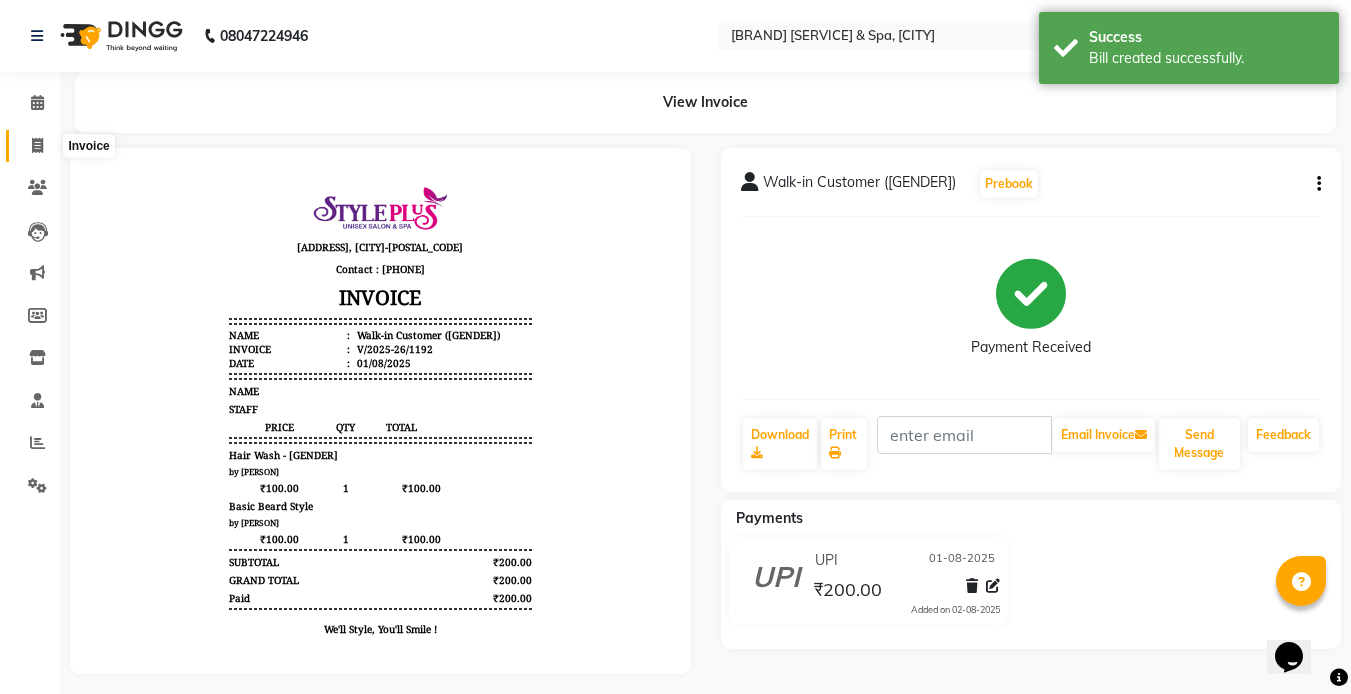 click 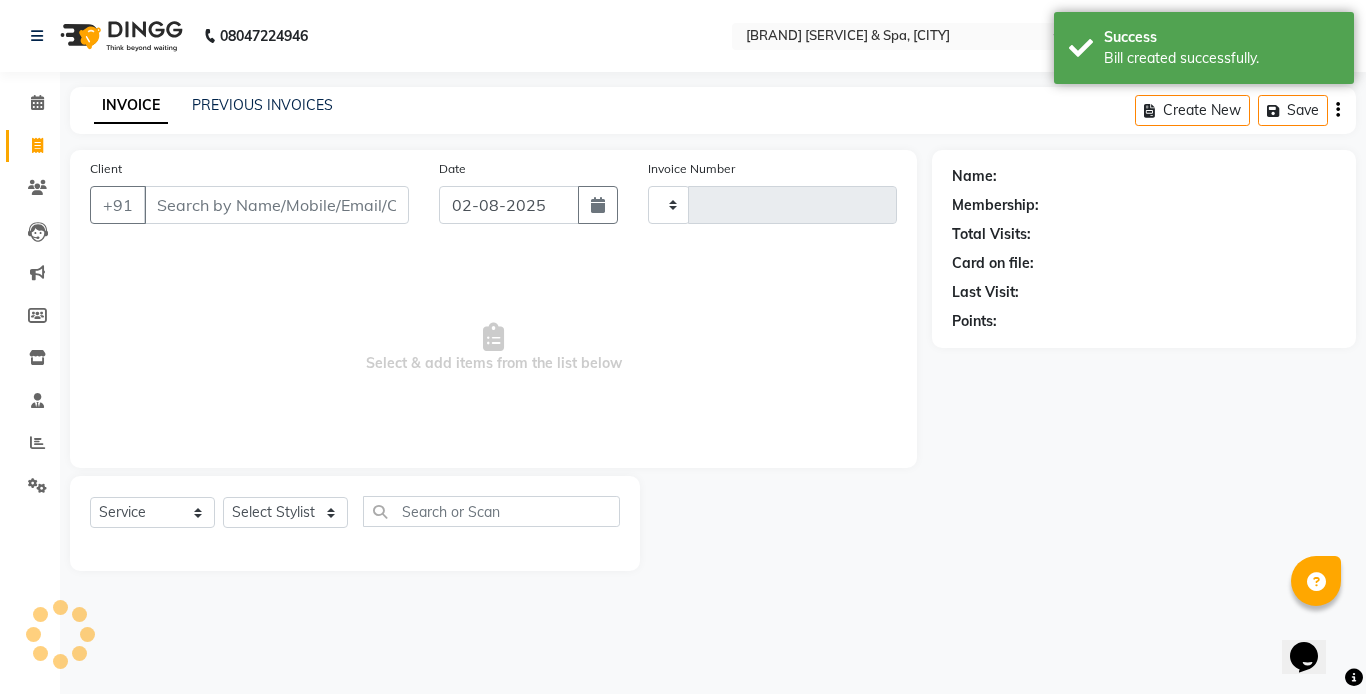 type on "1193" 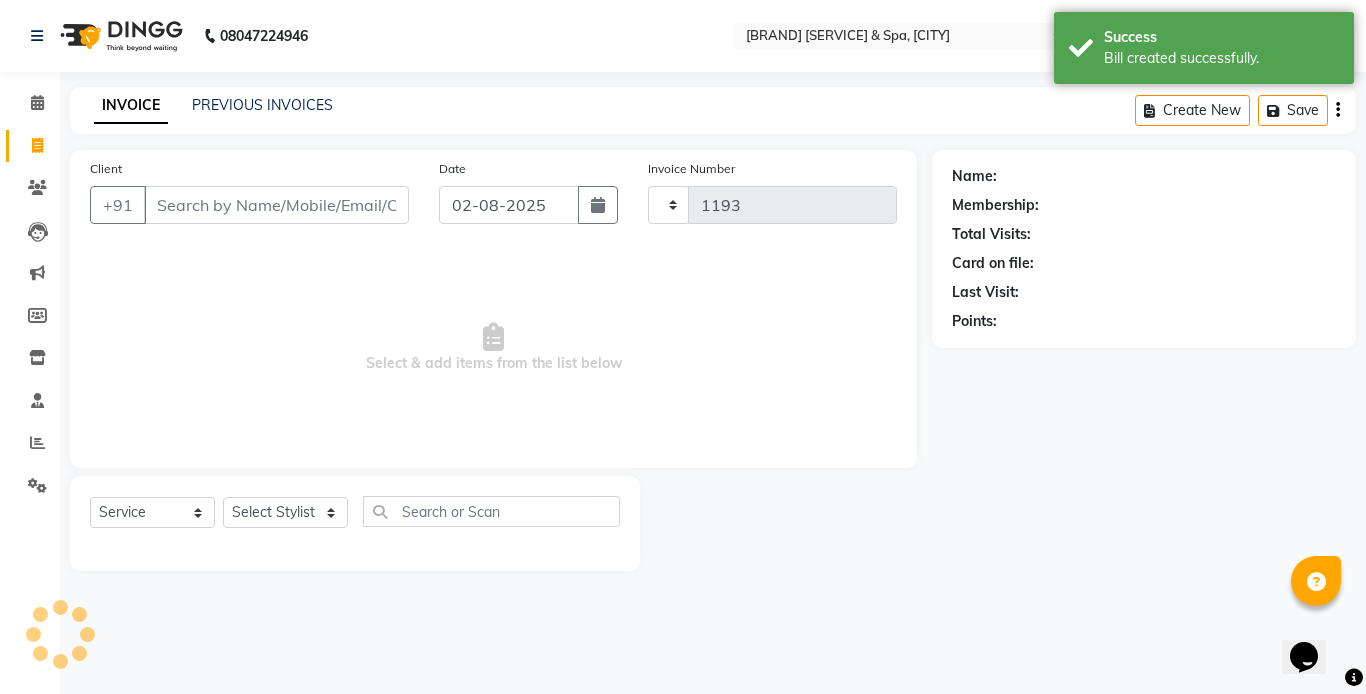 select on "7084" 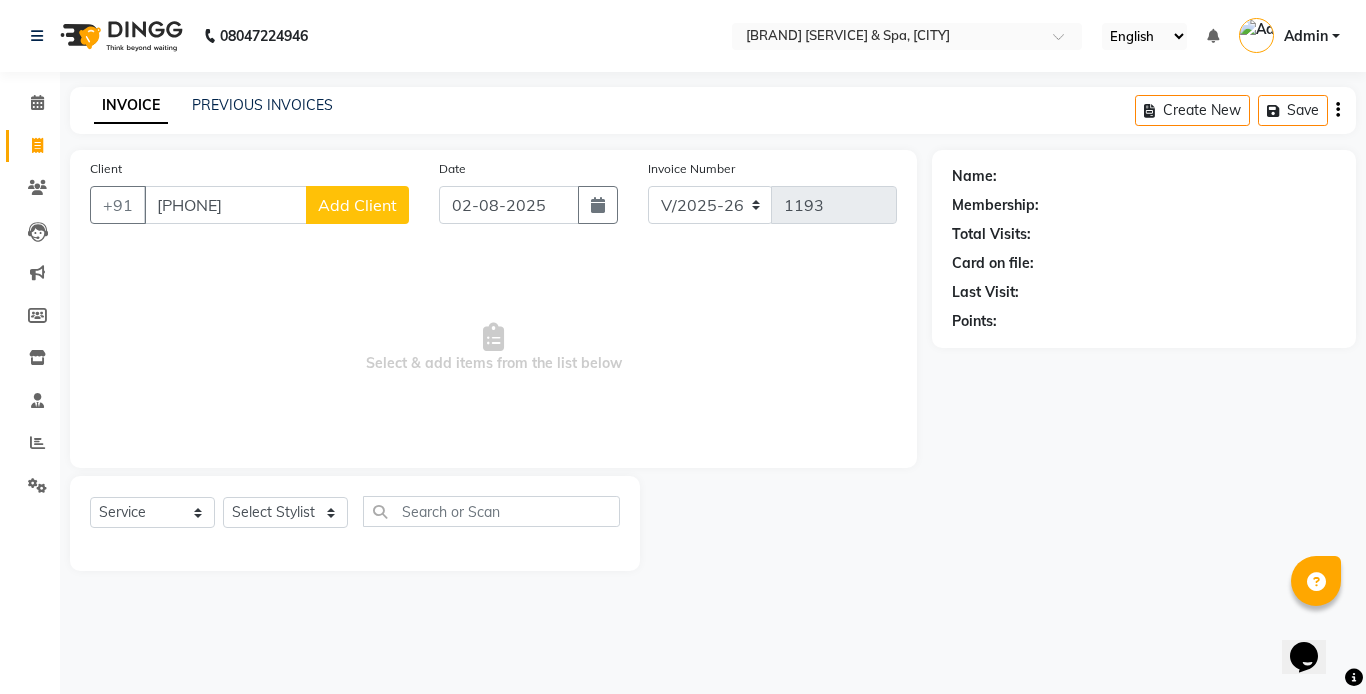 type on "[PHONE]" 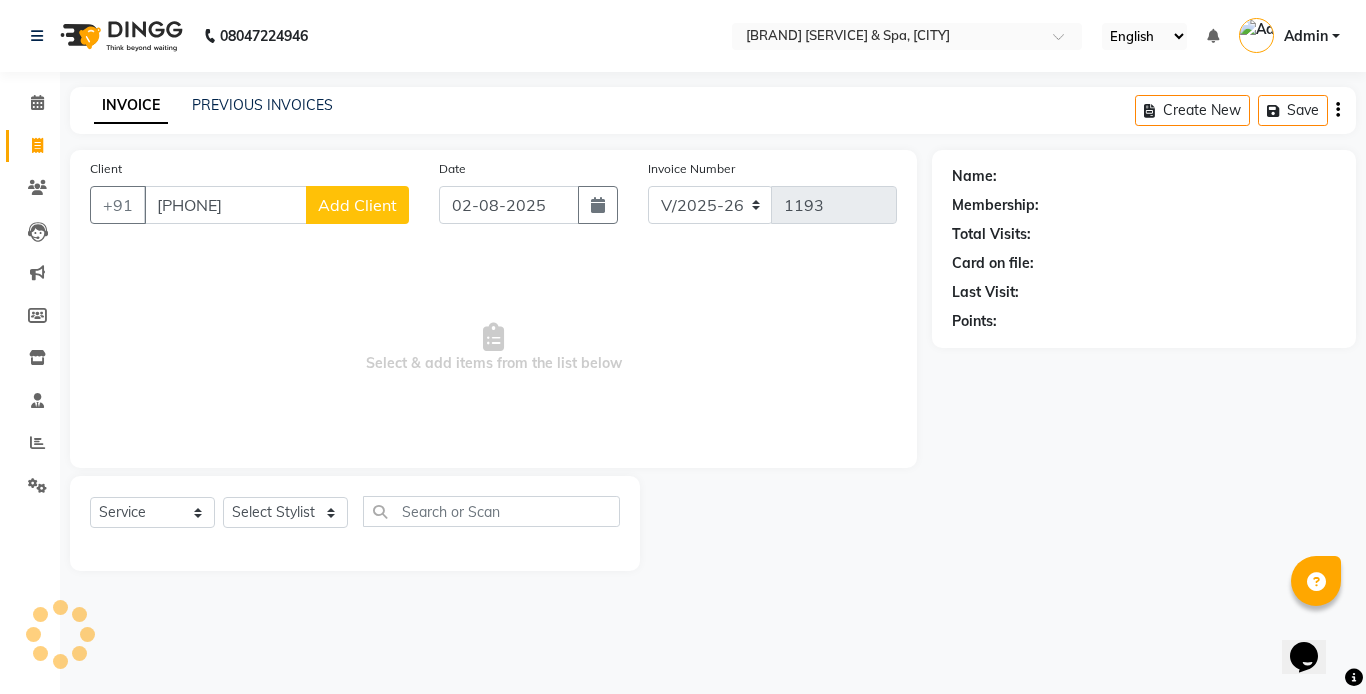 click on "Add Client" 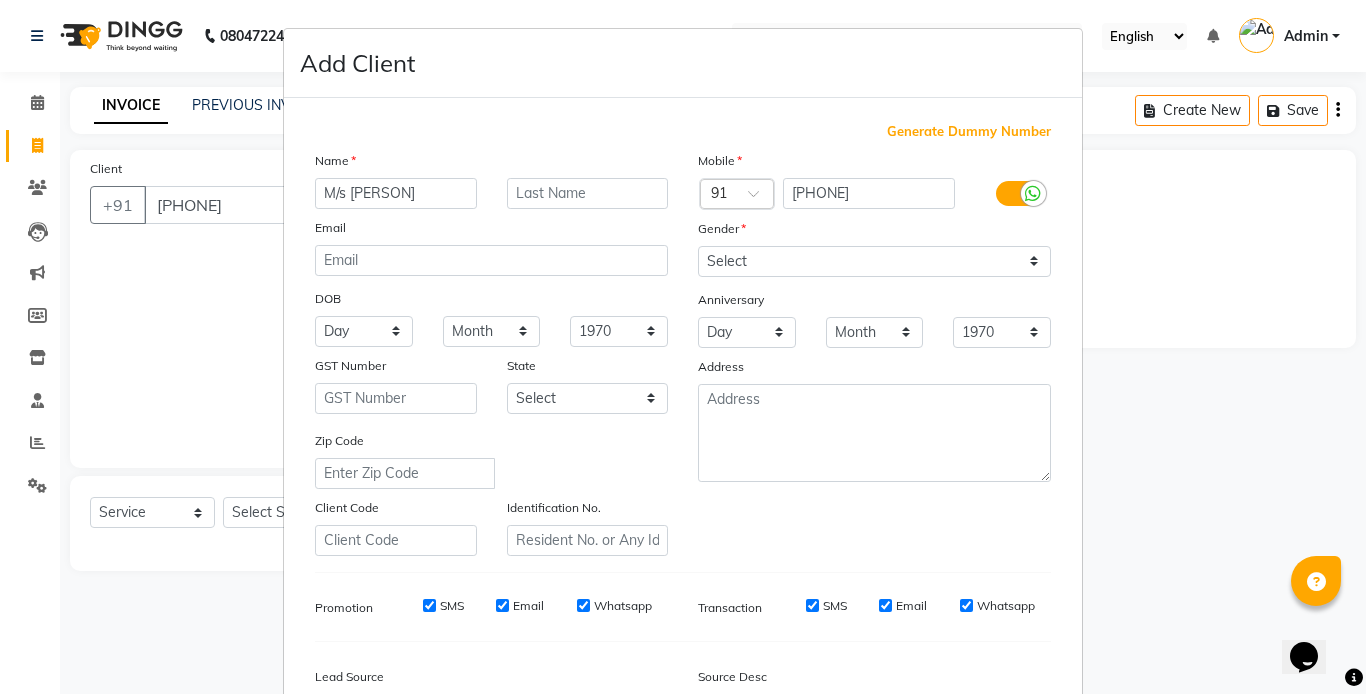 type on "M/s [PERSON]" 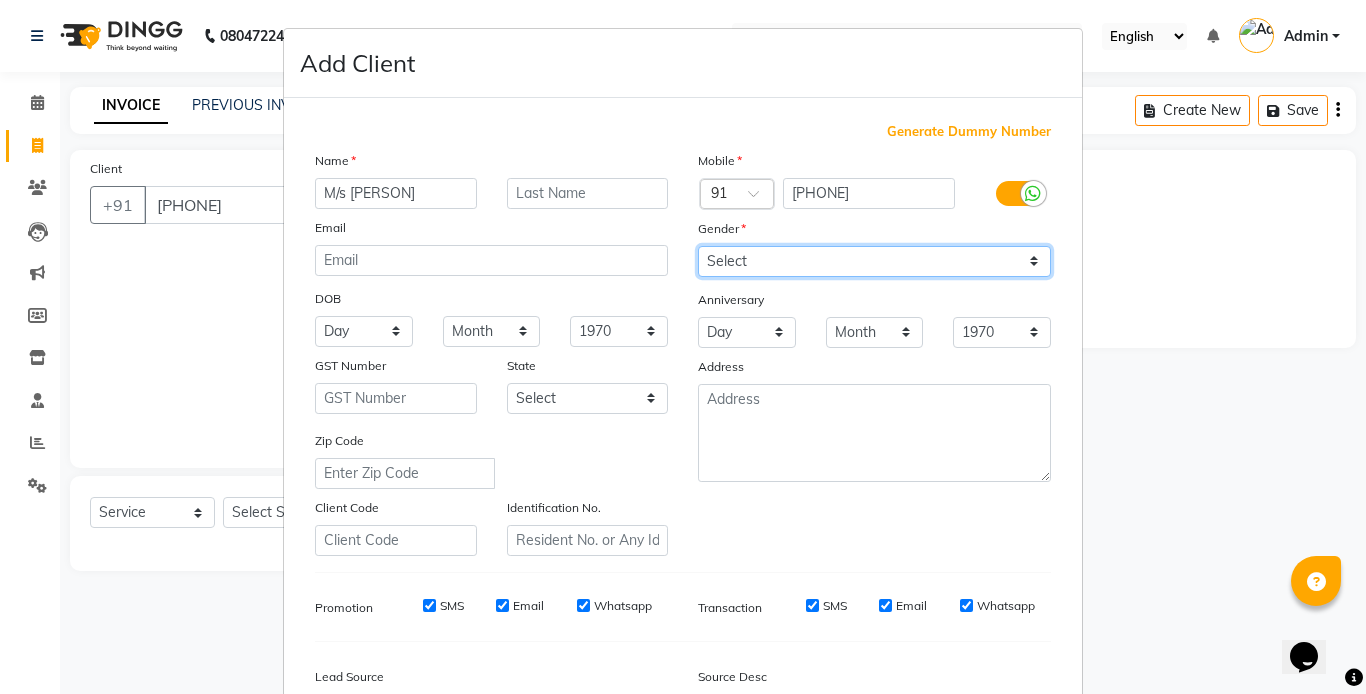 click on "Select Male Female Other Prefer Not To Say" at bounding box center [874, 261] 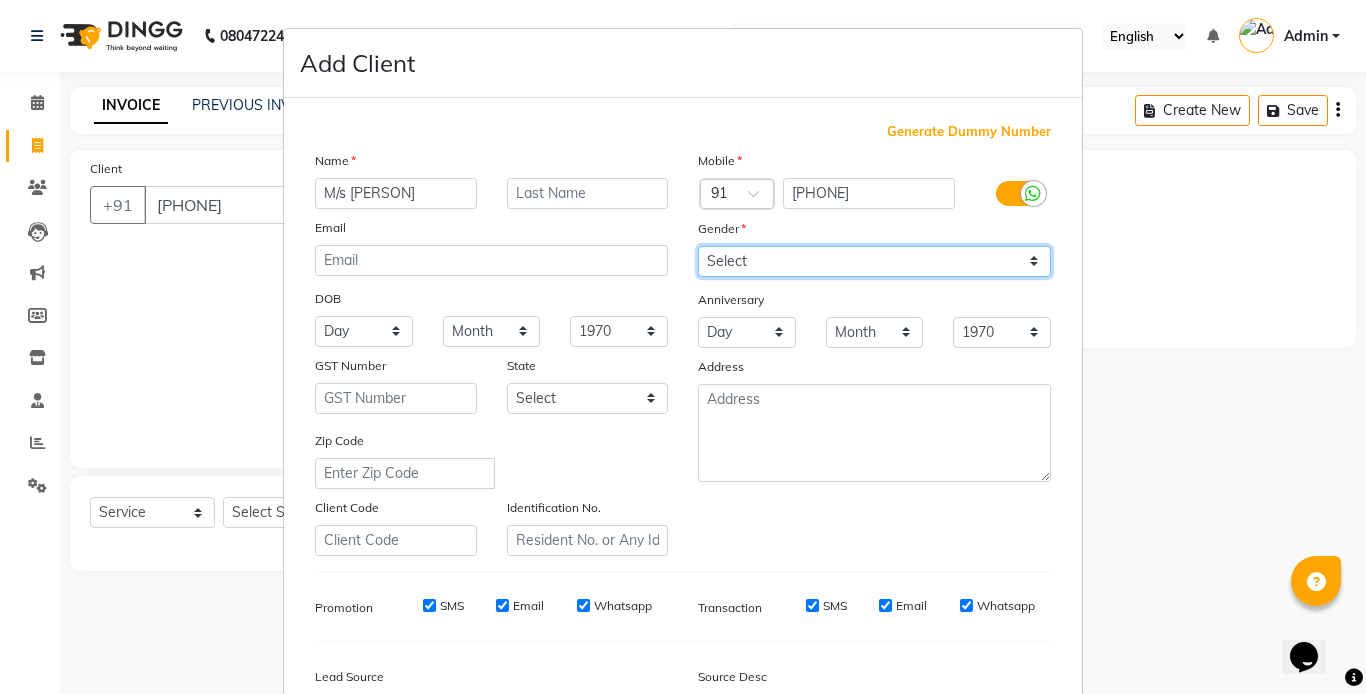 select on "female" 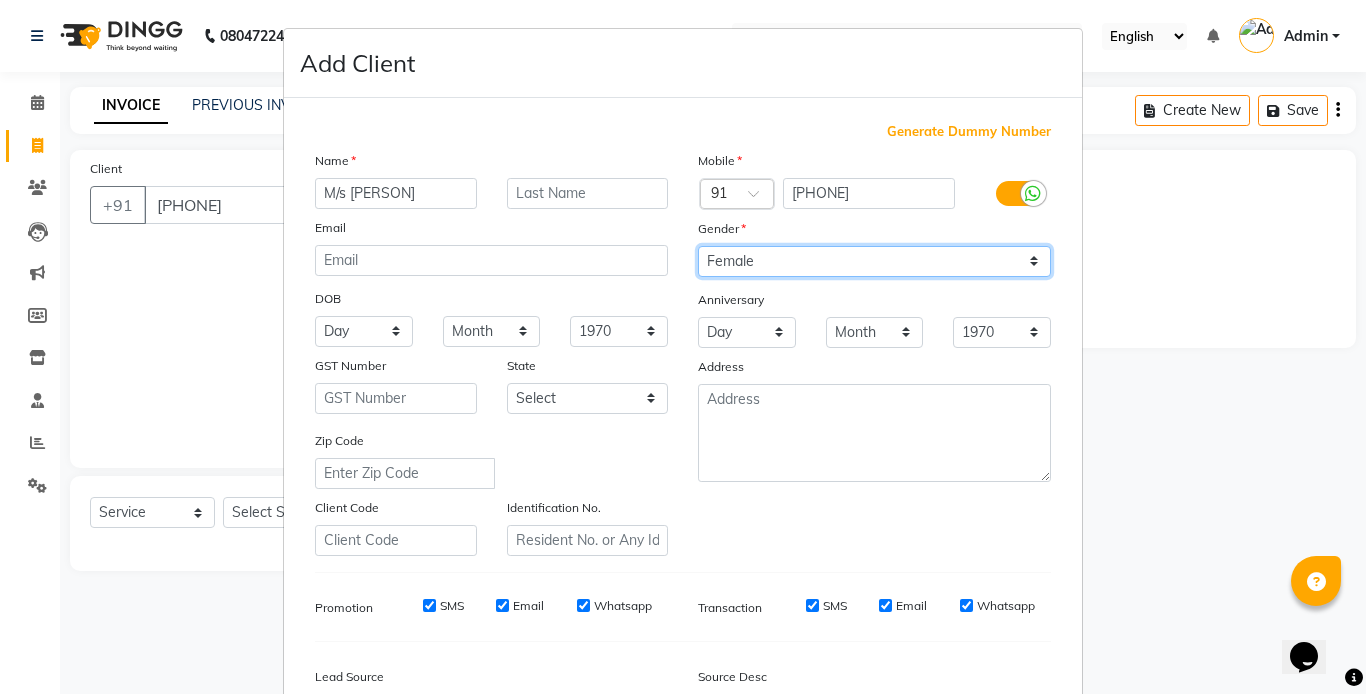 click on "Select Male Female Other Prefer Not To Say" at bounding box center [874, 261] 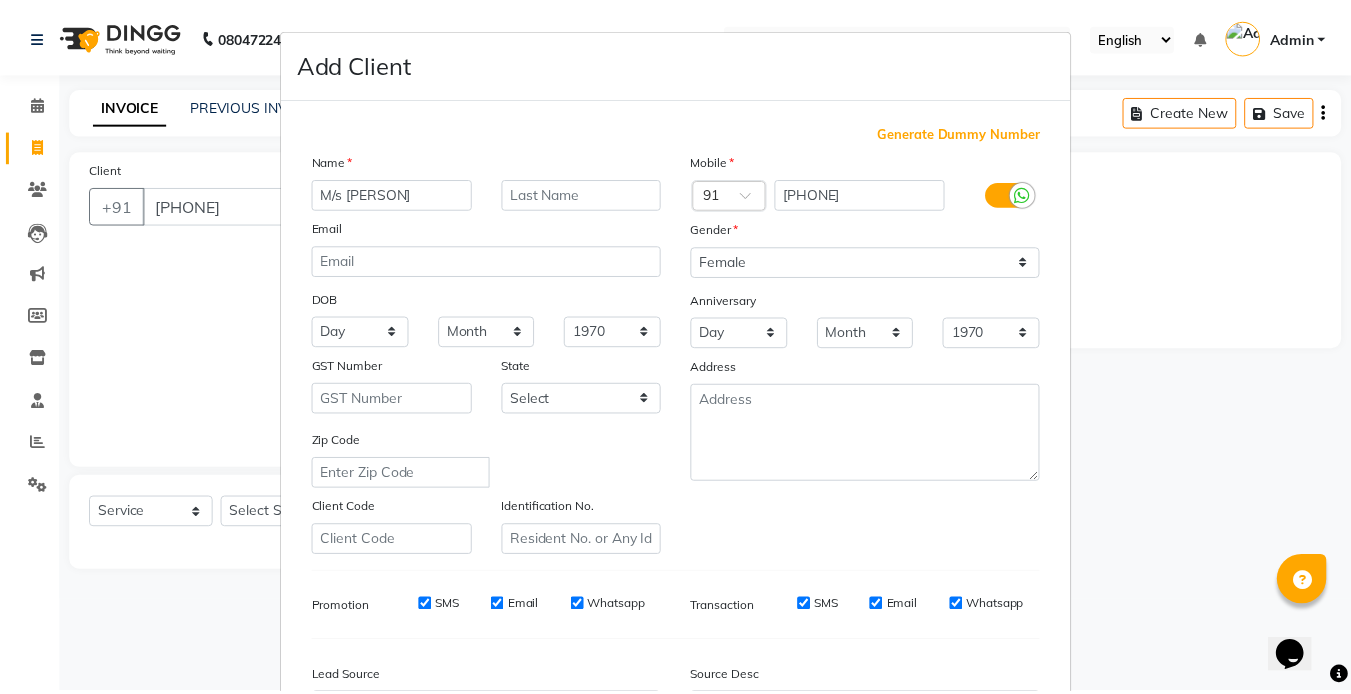 scroll, scrollTop: 229, scrollLeft: 0, axis: vertical 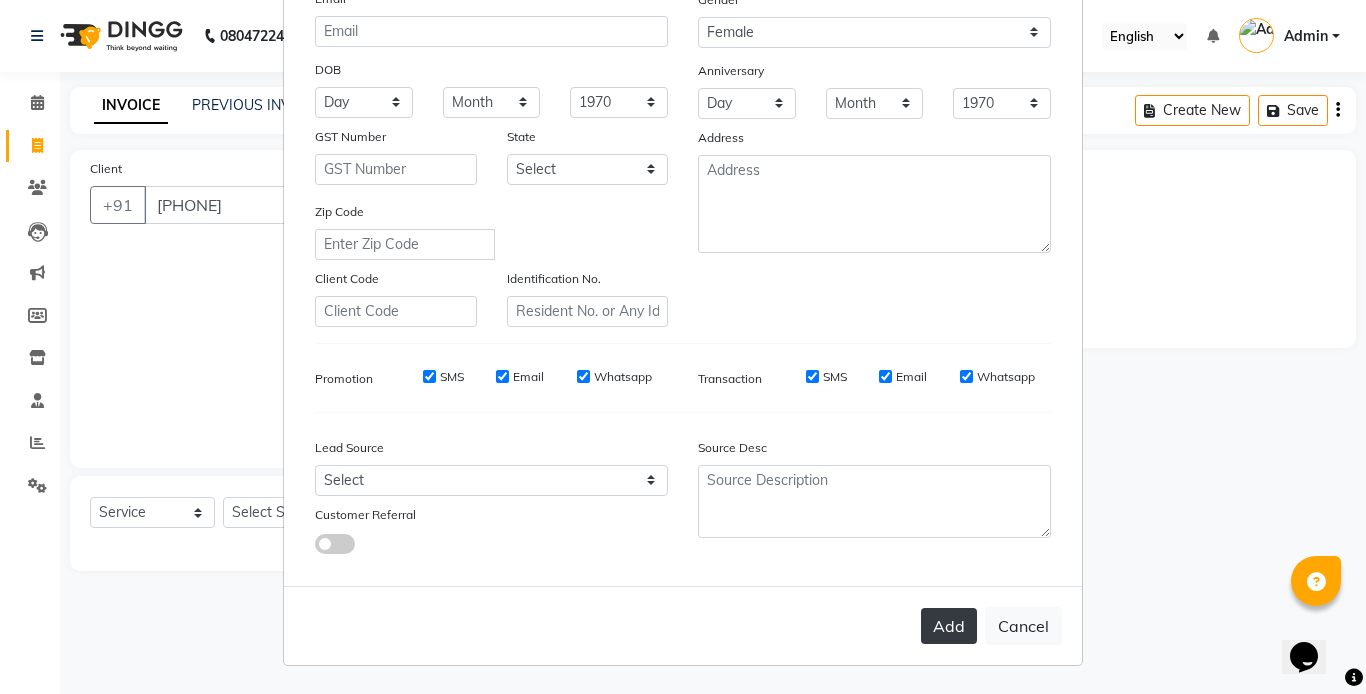 click on "Add" at bounding box center [949, 626] 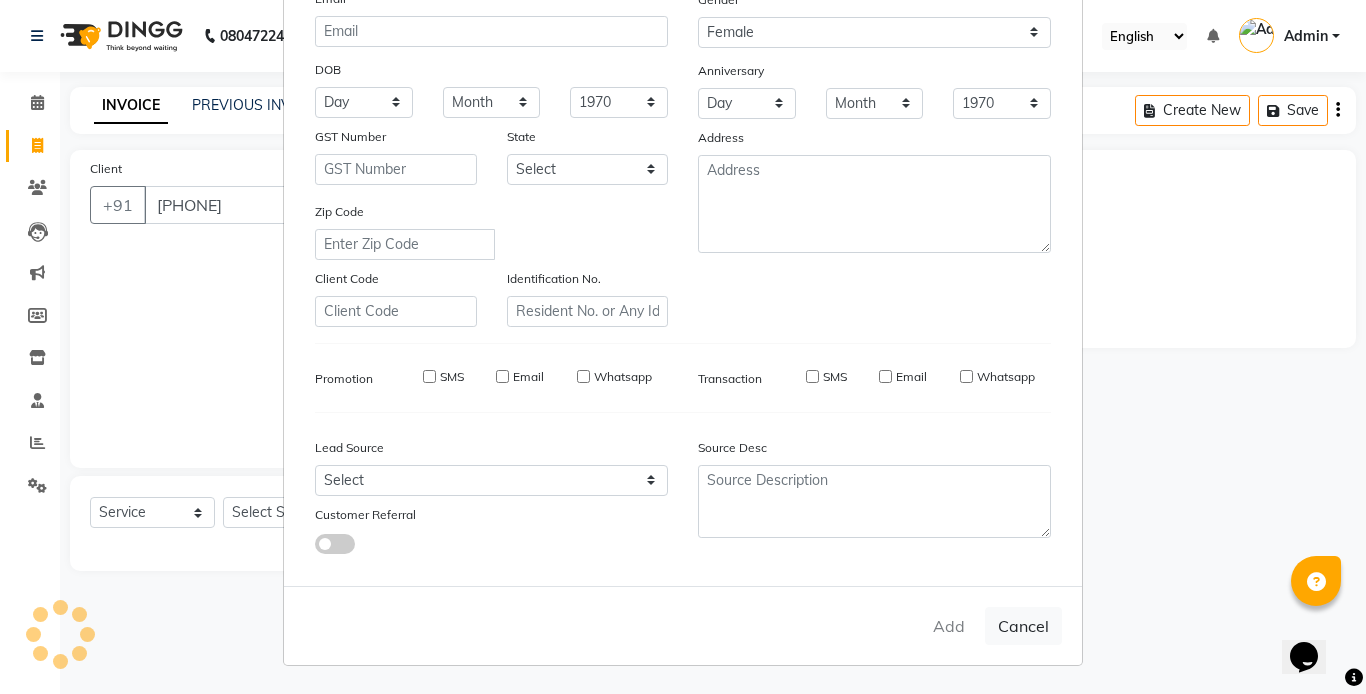 type 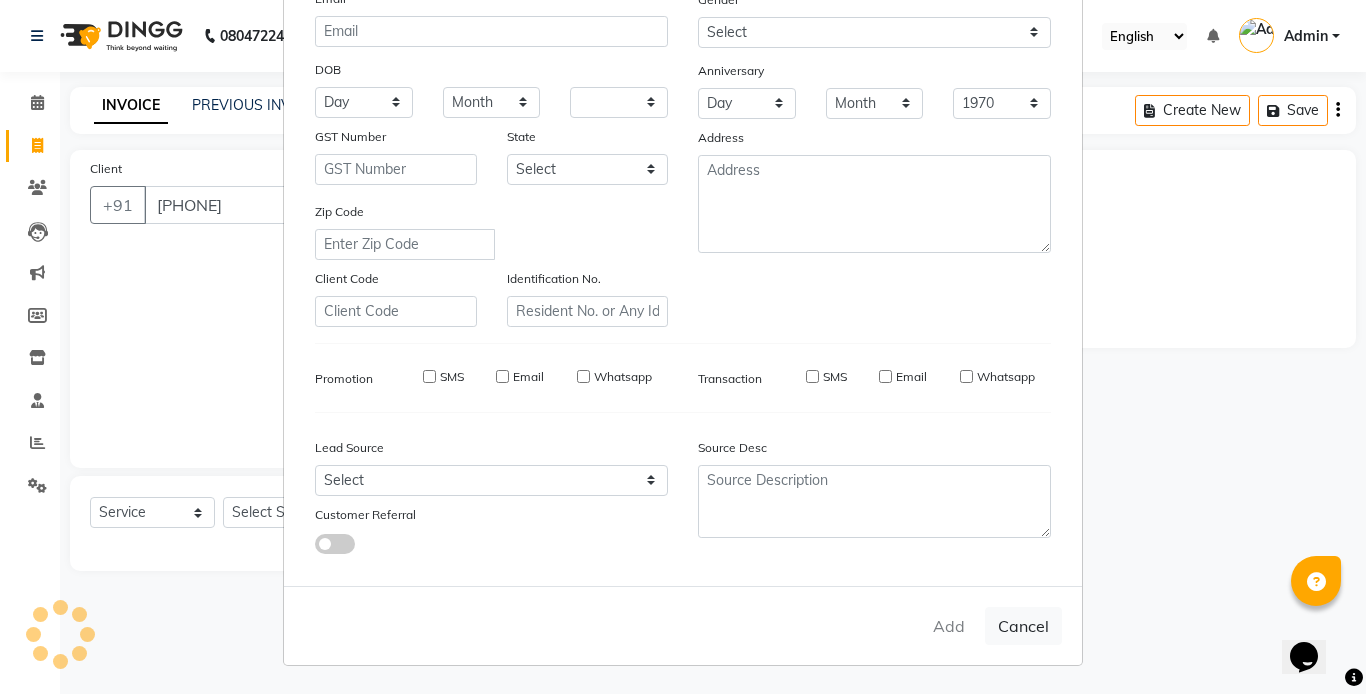 select 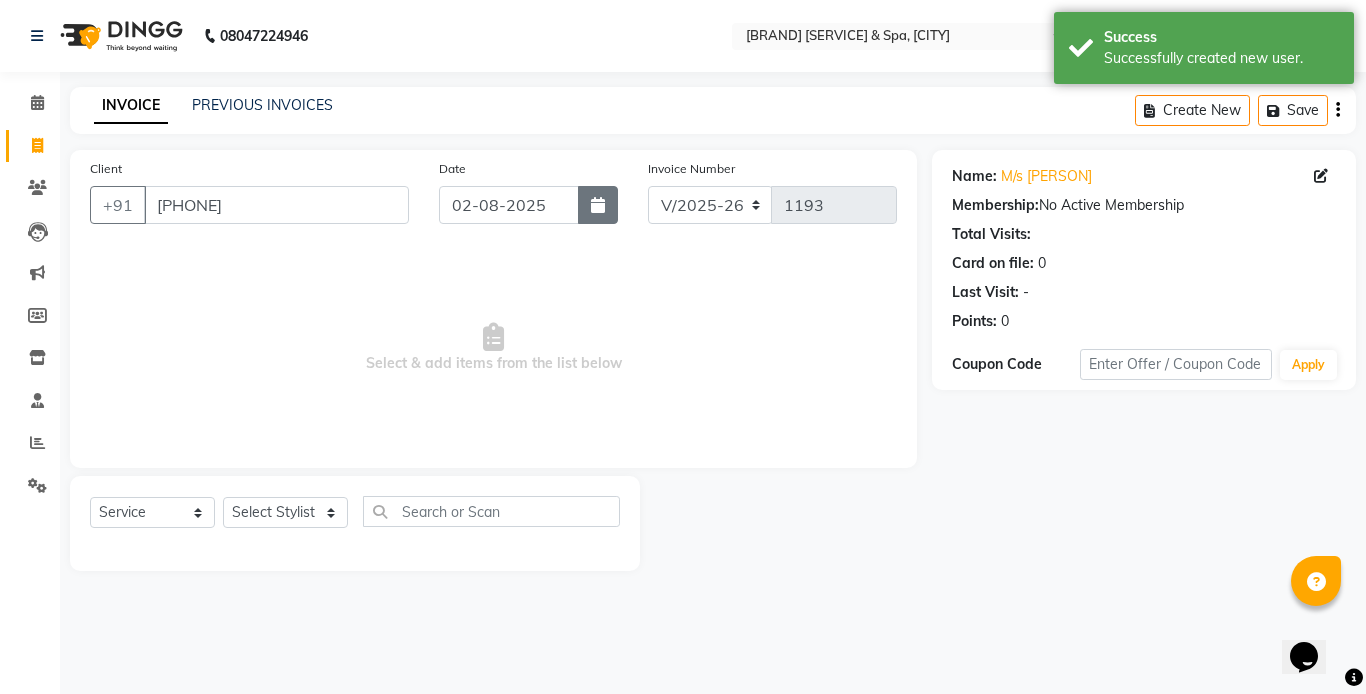 click 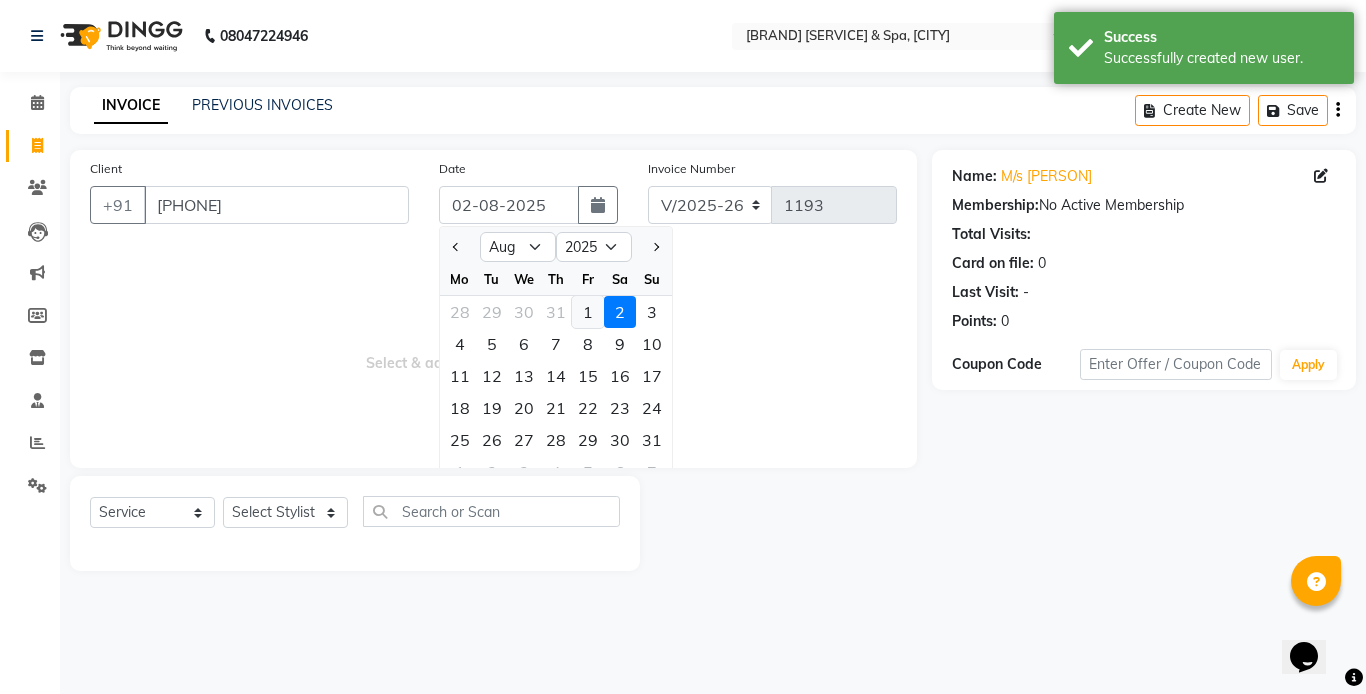 click on "1" 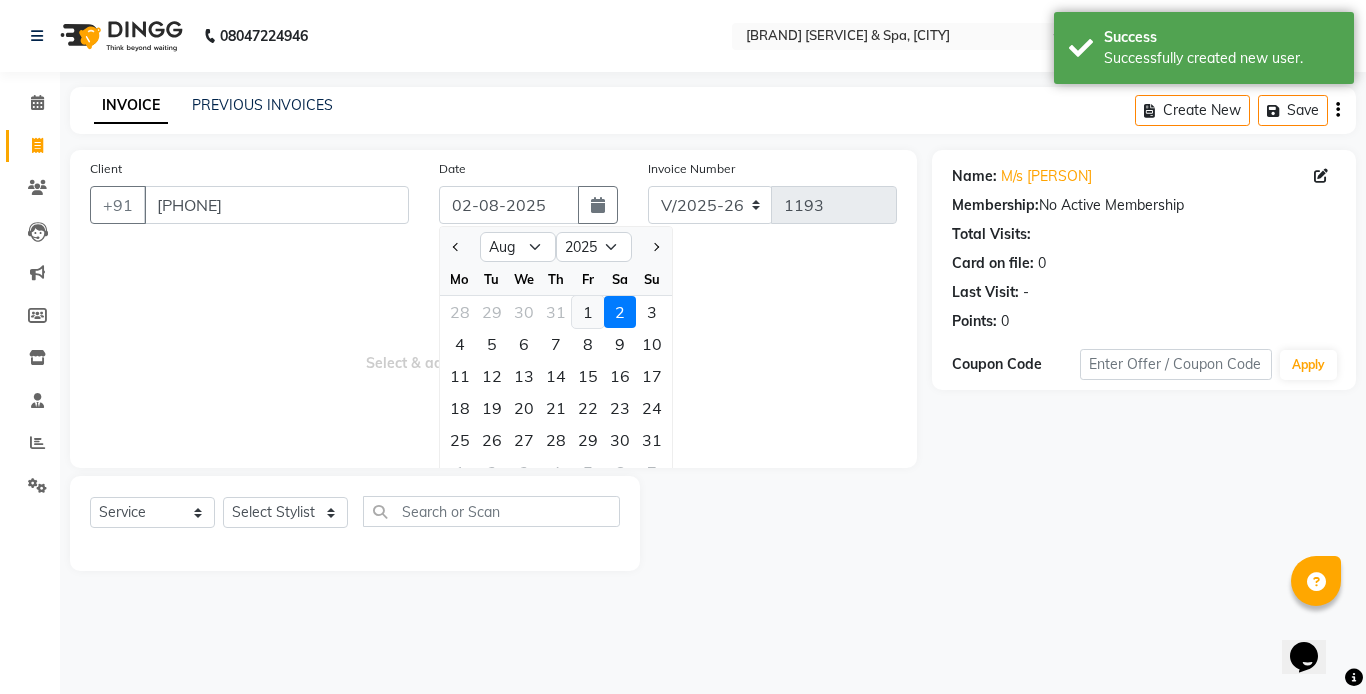 type on "01-08-2025" 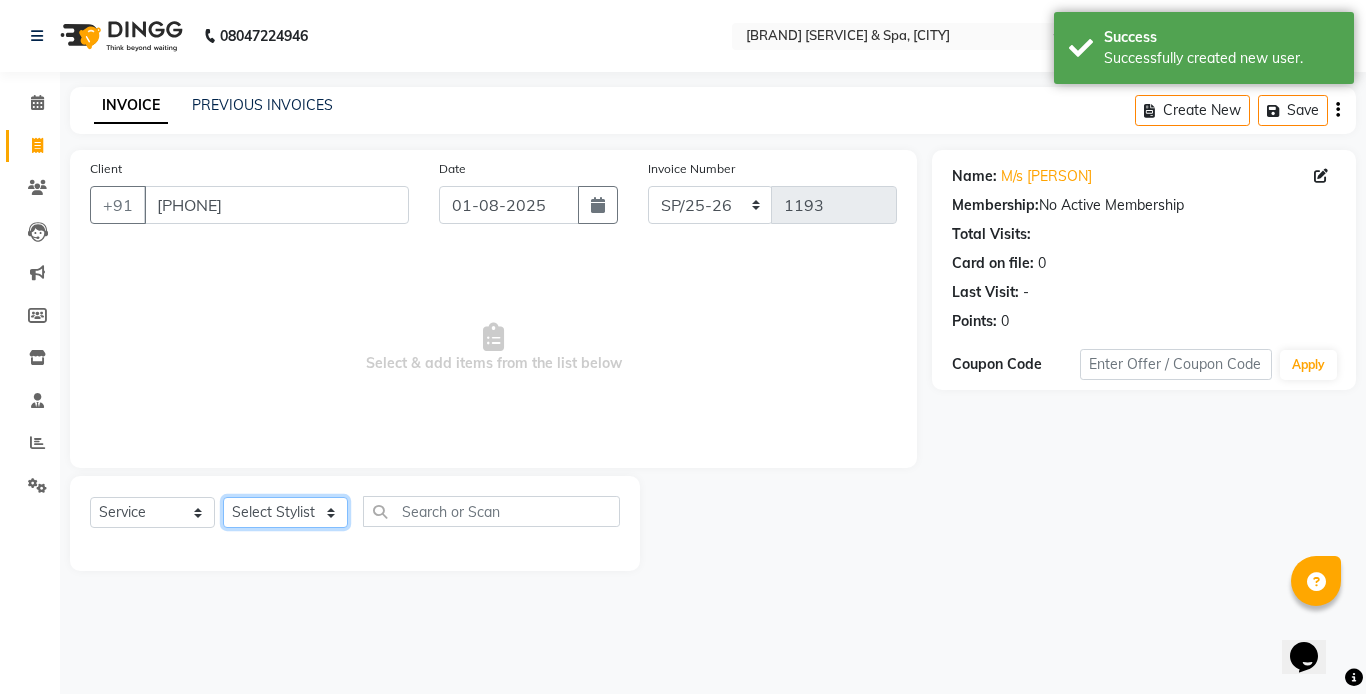 click on "Select Stylist [PERSON] [PERSON] [PERSON] [PERSON] [PERSON] [PERSON]" 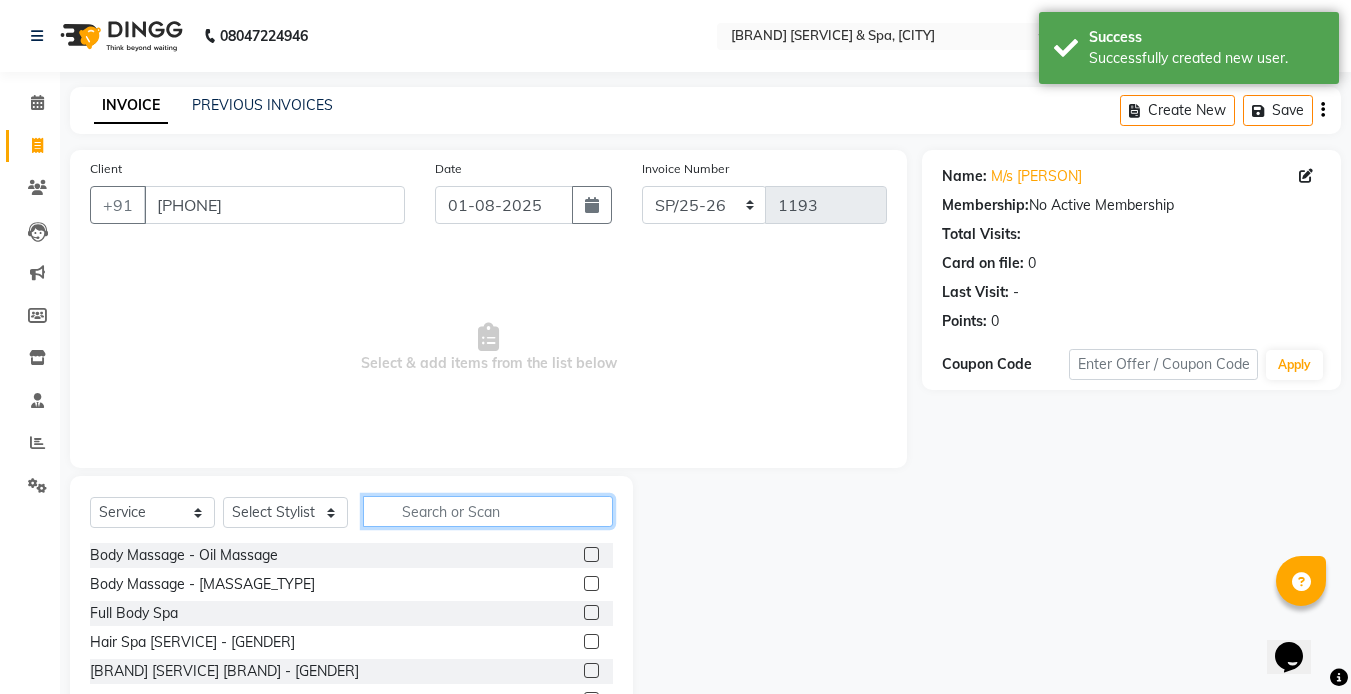 click 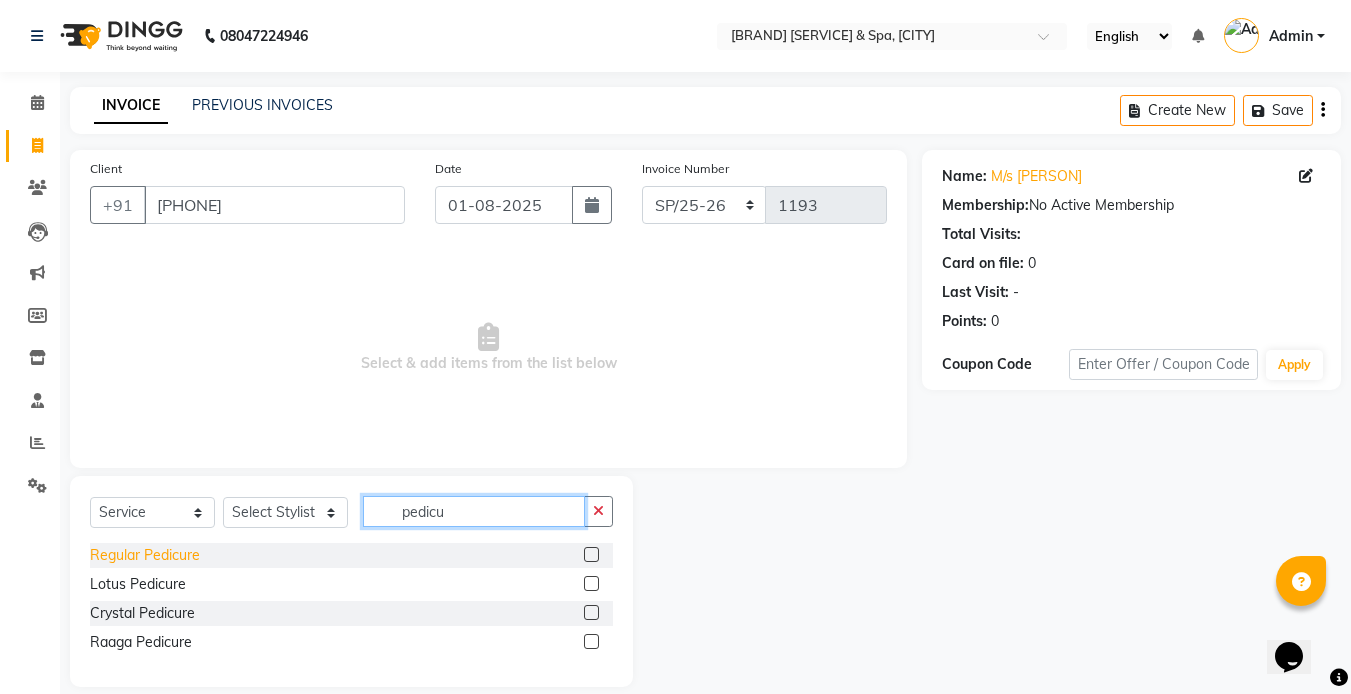 type on "pedicu" 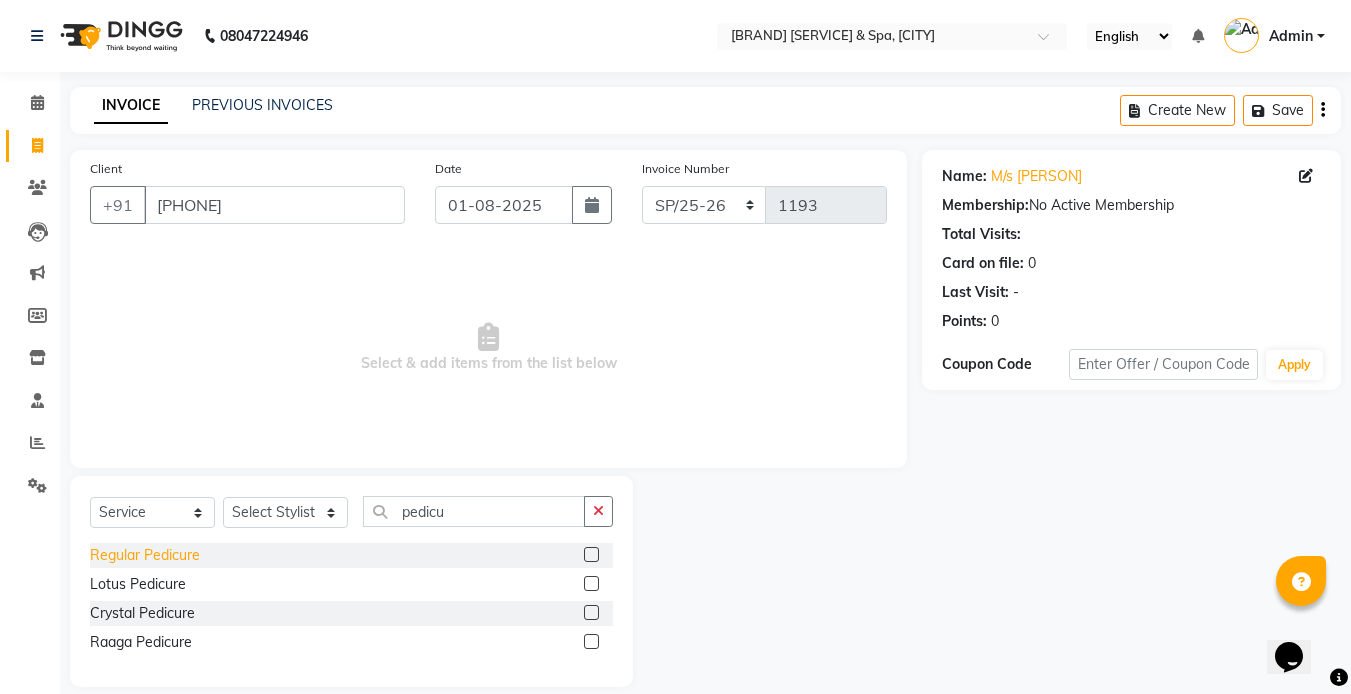click on "Regular Pedicure" 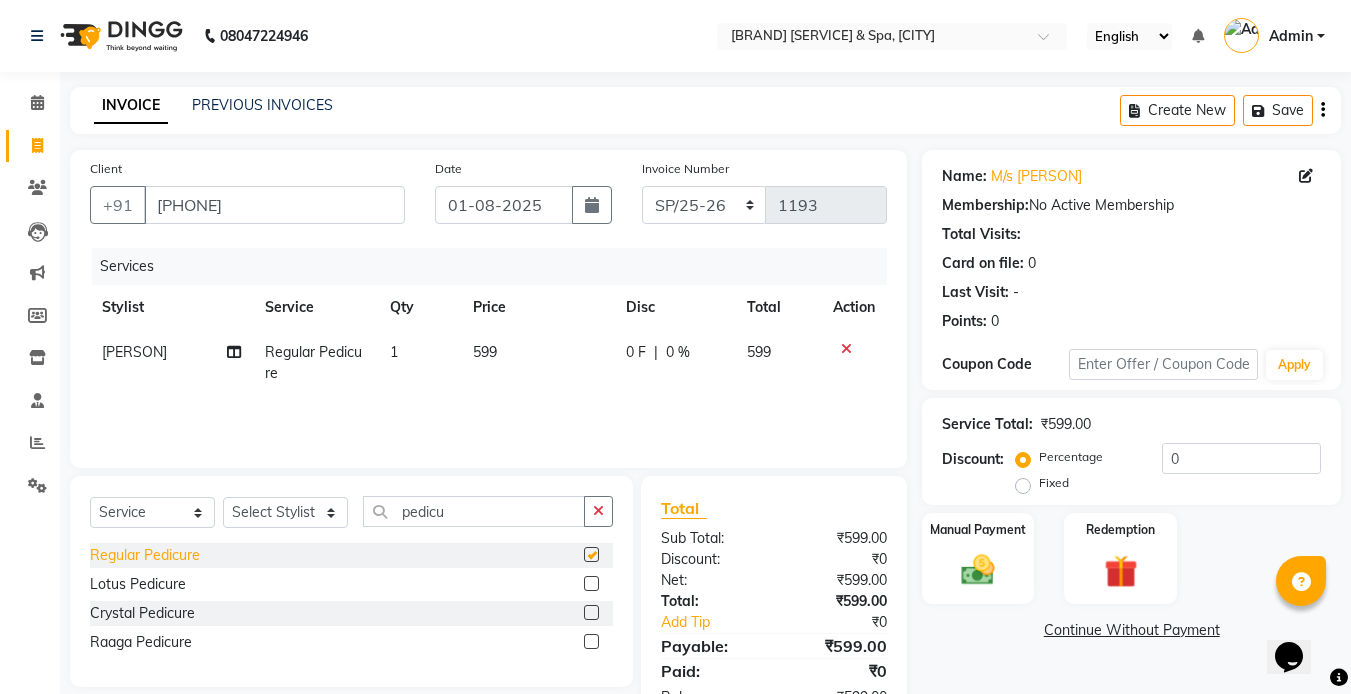 checkbox on "false" 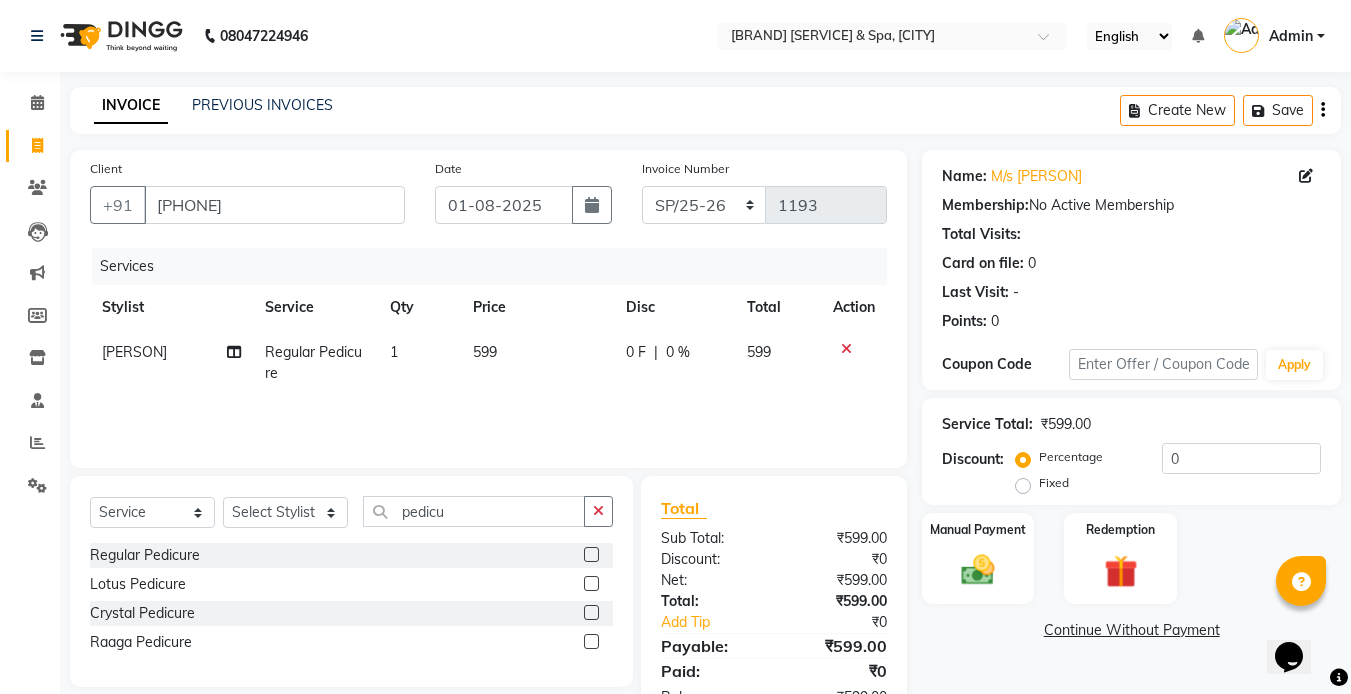 click on "599" 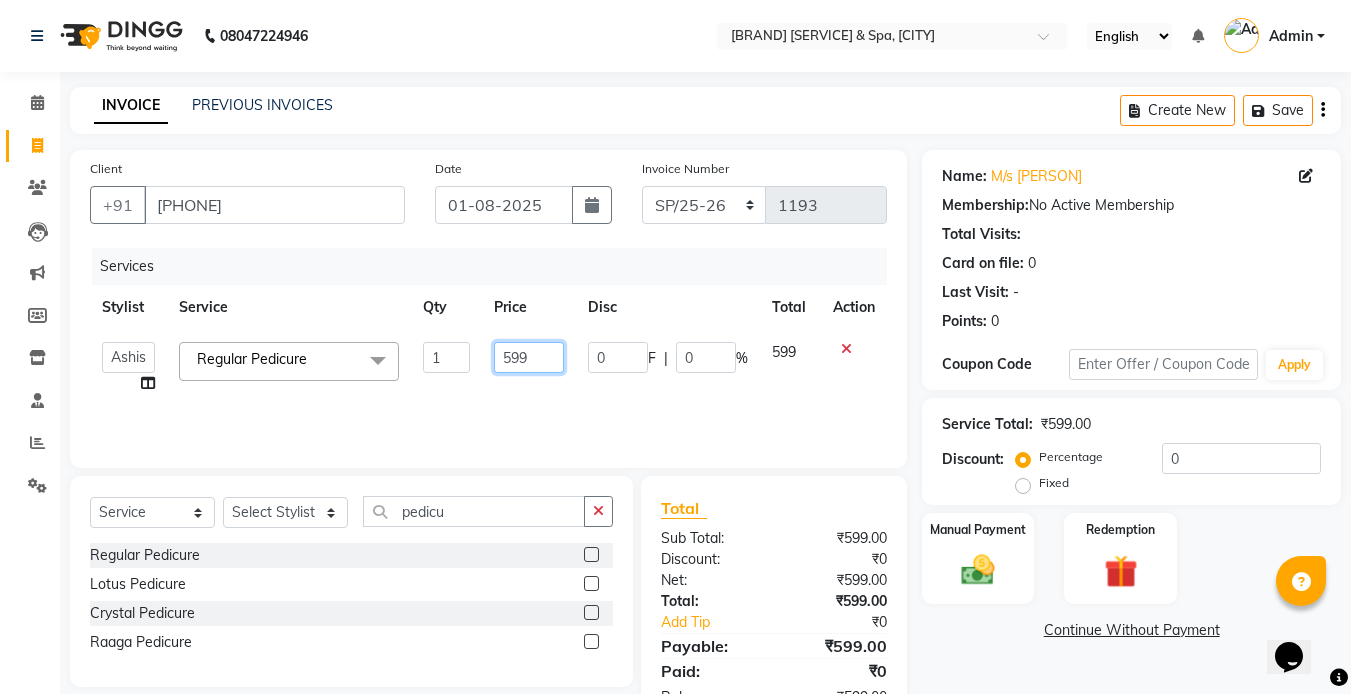 click on "599" 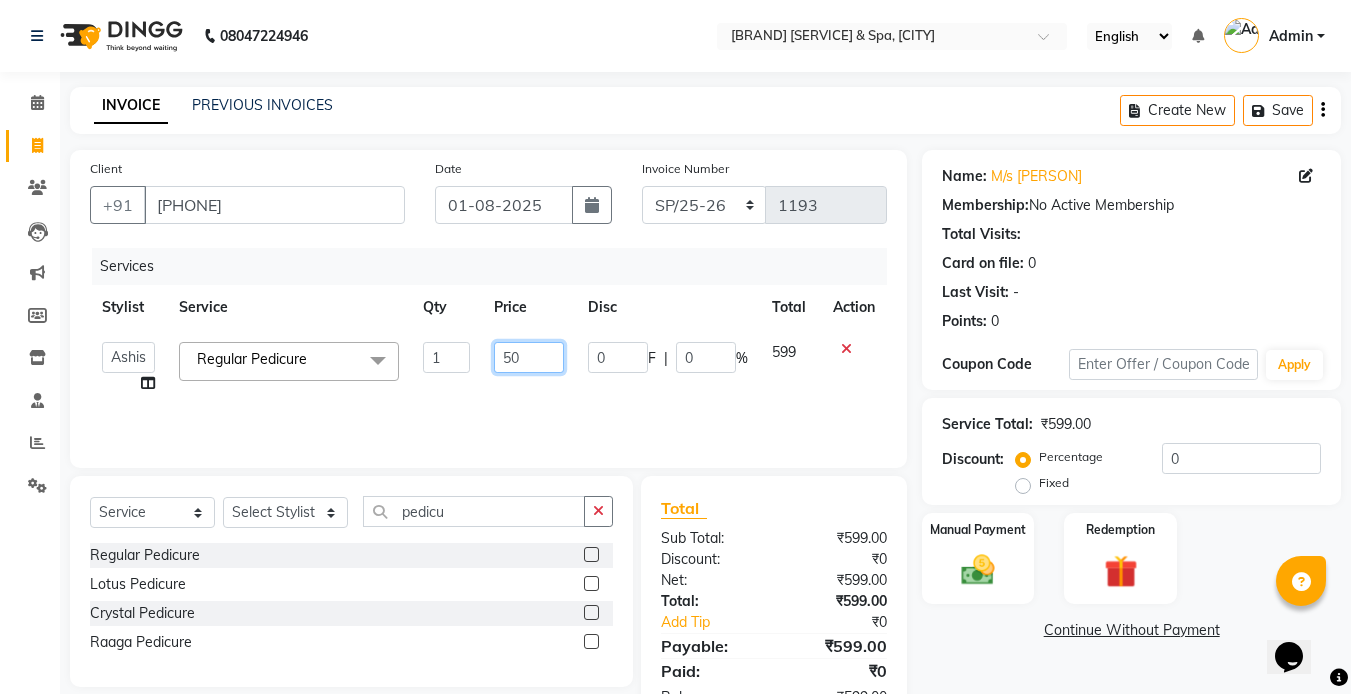 type on "500" 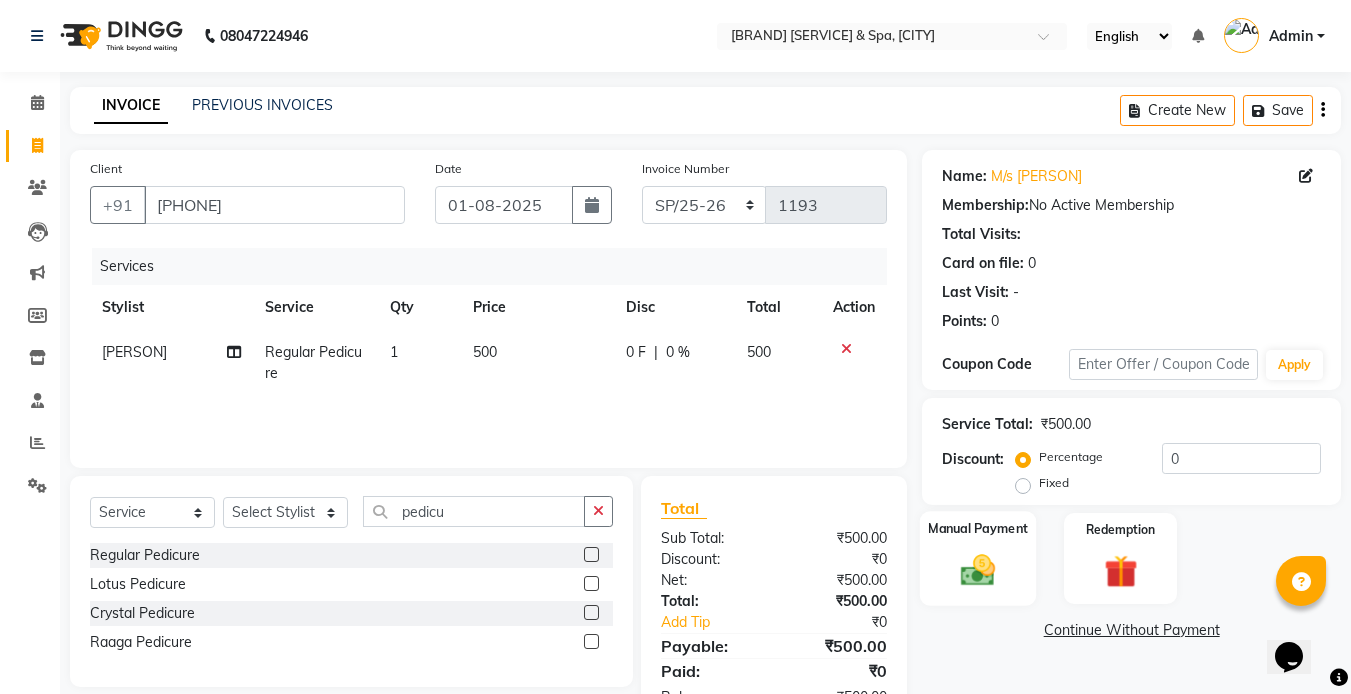 click on "Manual Payment" 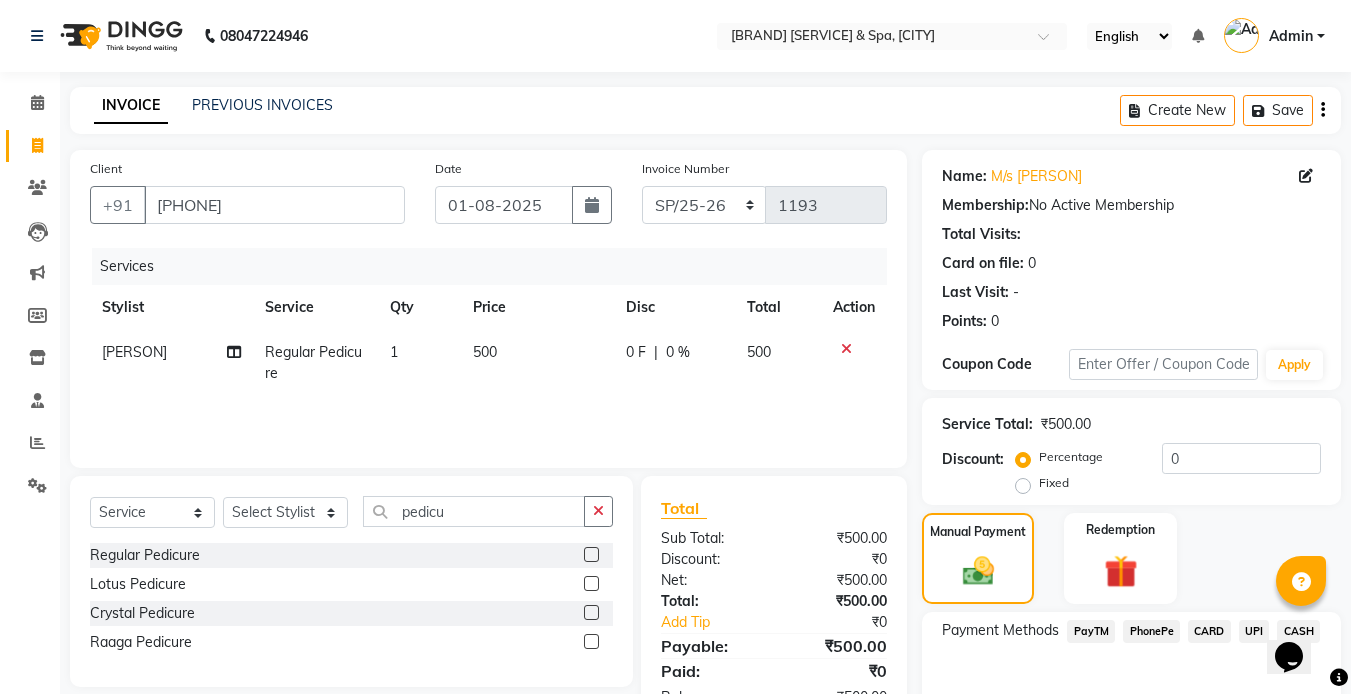click on "UPI" 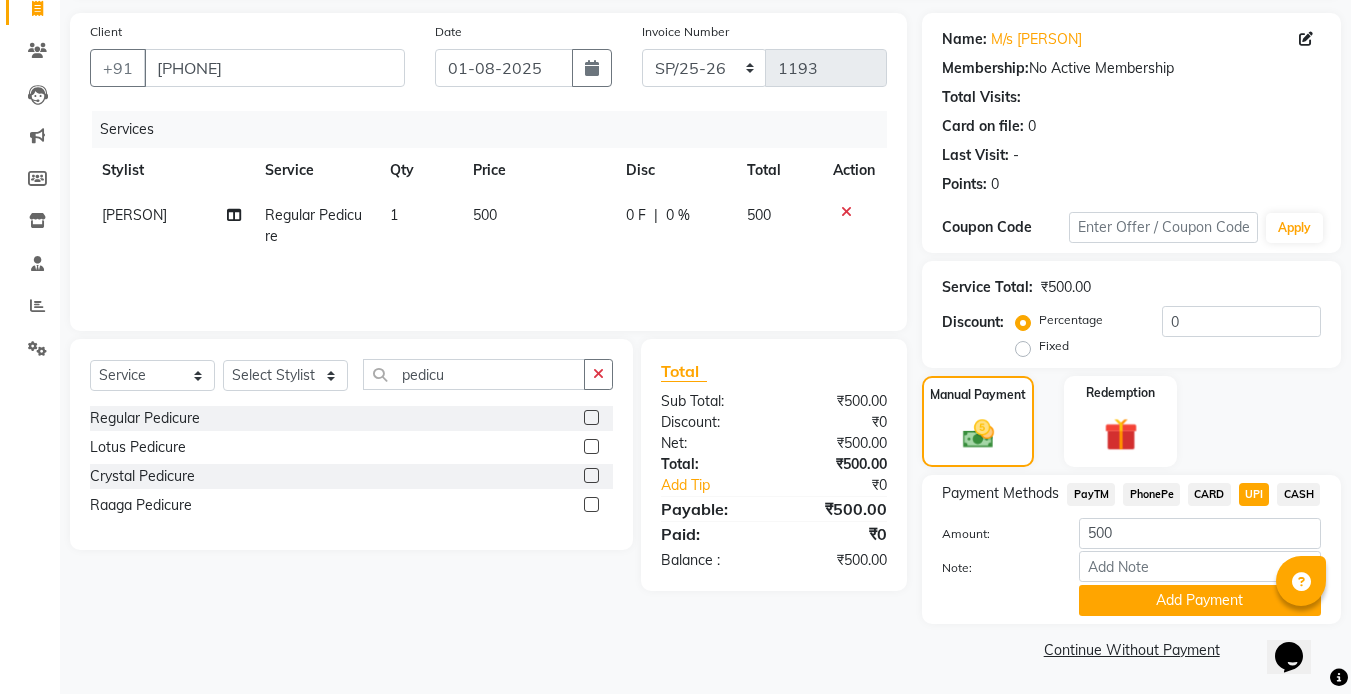 scroll, scrollTop: 138, scrollLeft: 0, axis: vertical 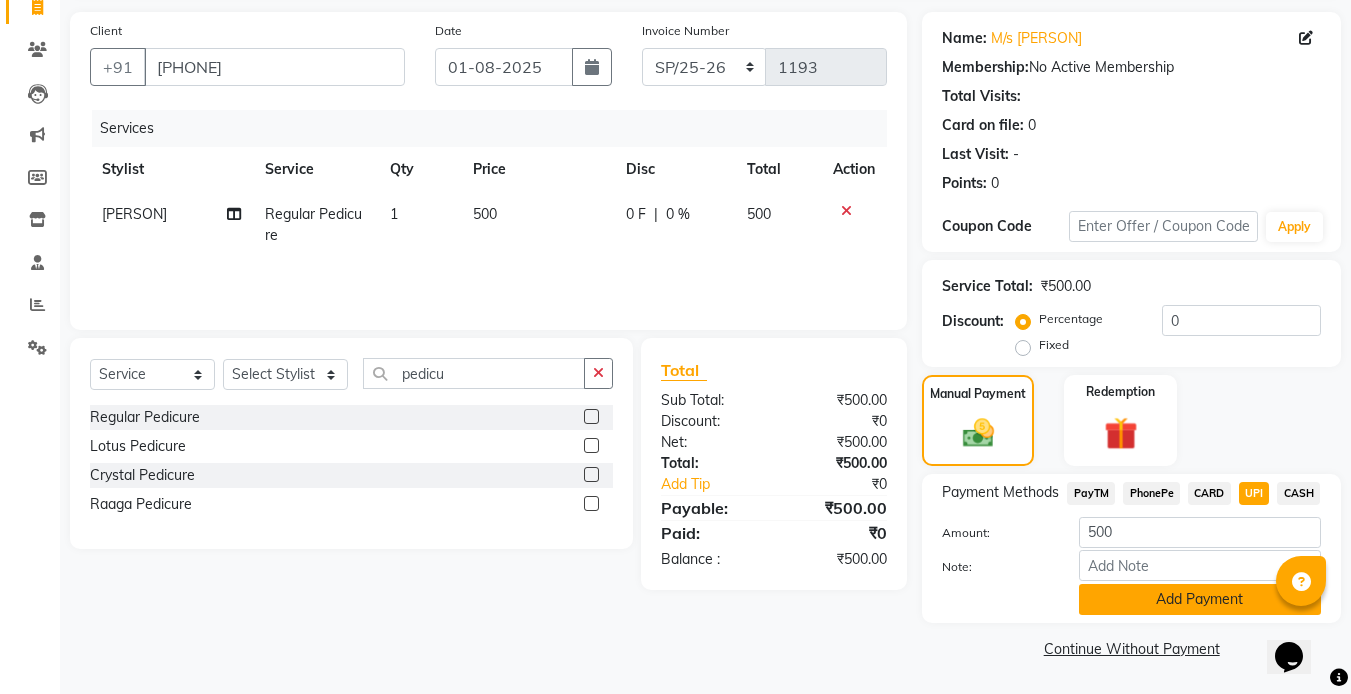 click on "Add Payment" 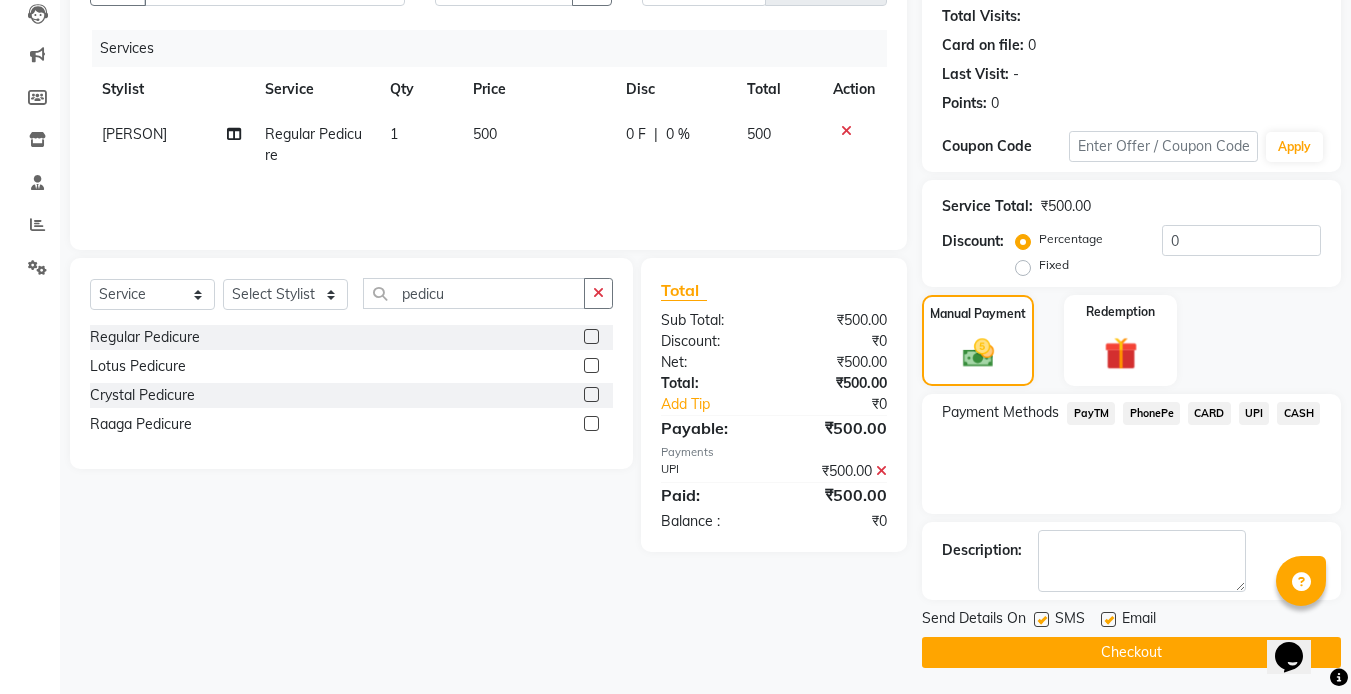scroll, scrollTop: 222, scrollLeft: 0, axis: vertical 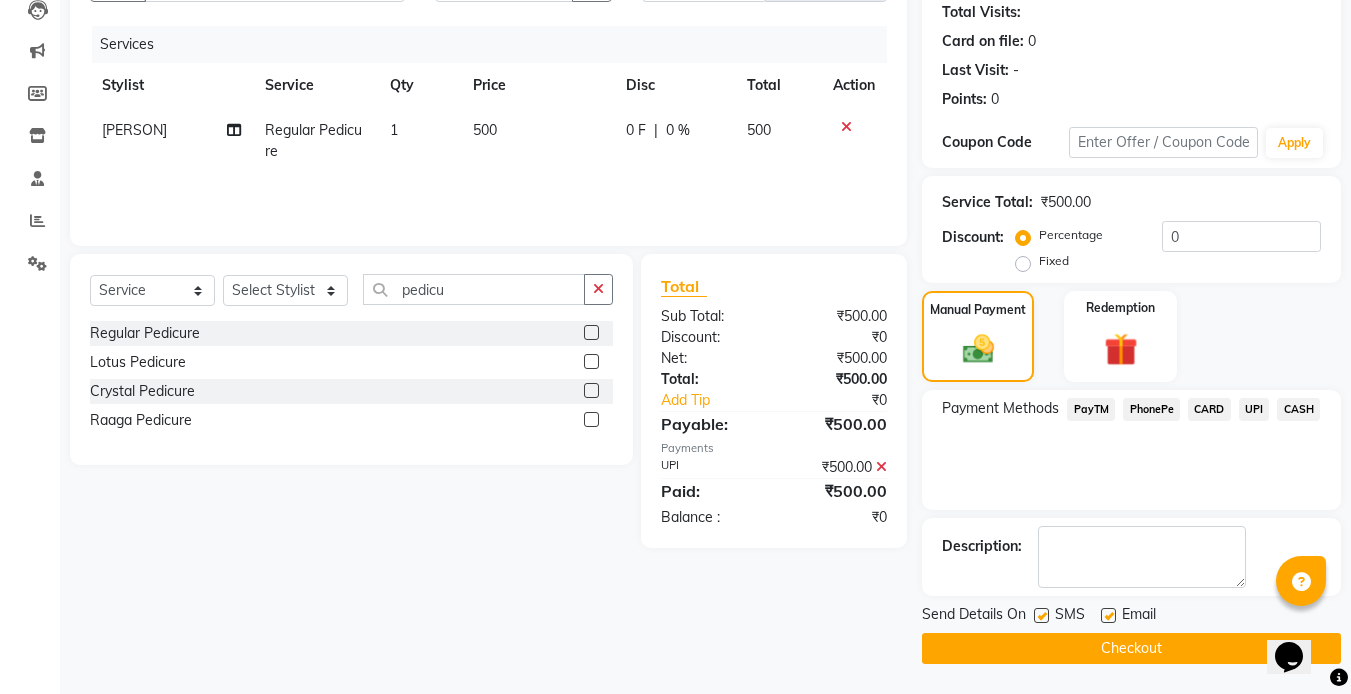 click 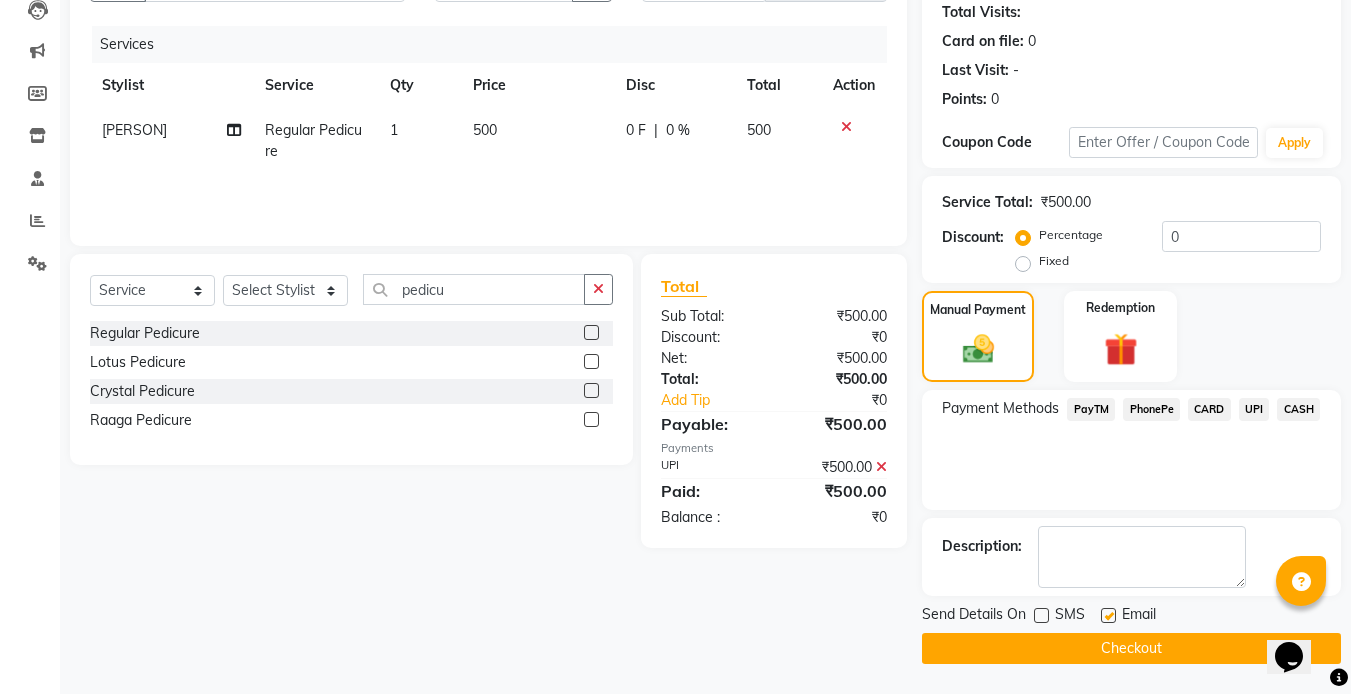 click 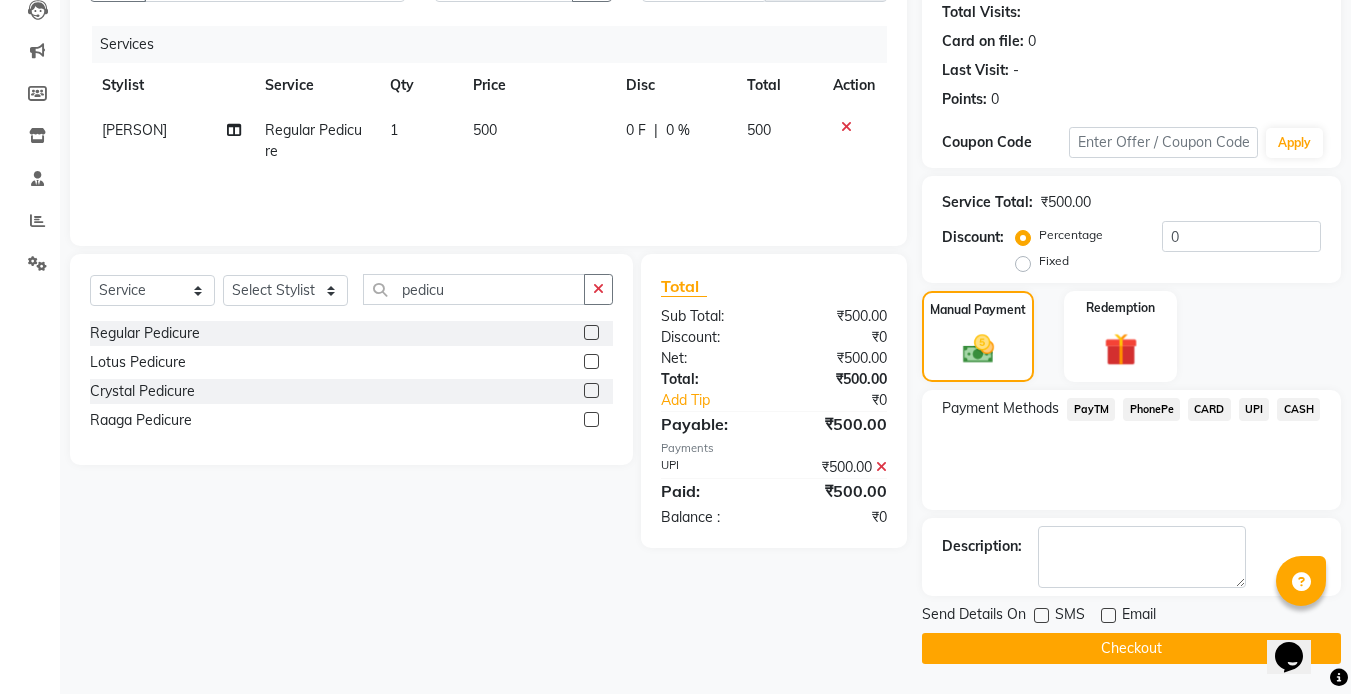 click on "Checkout" 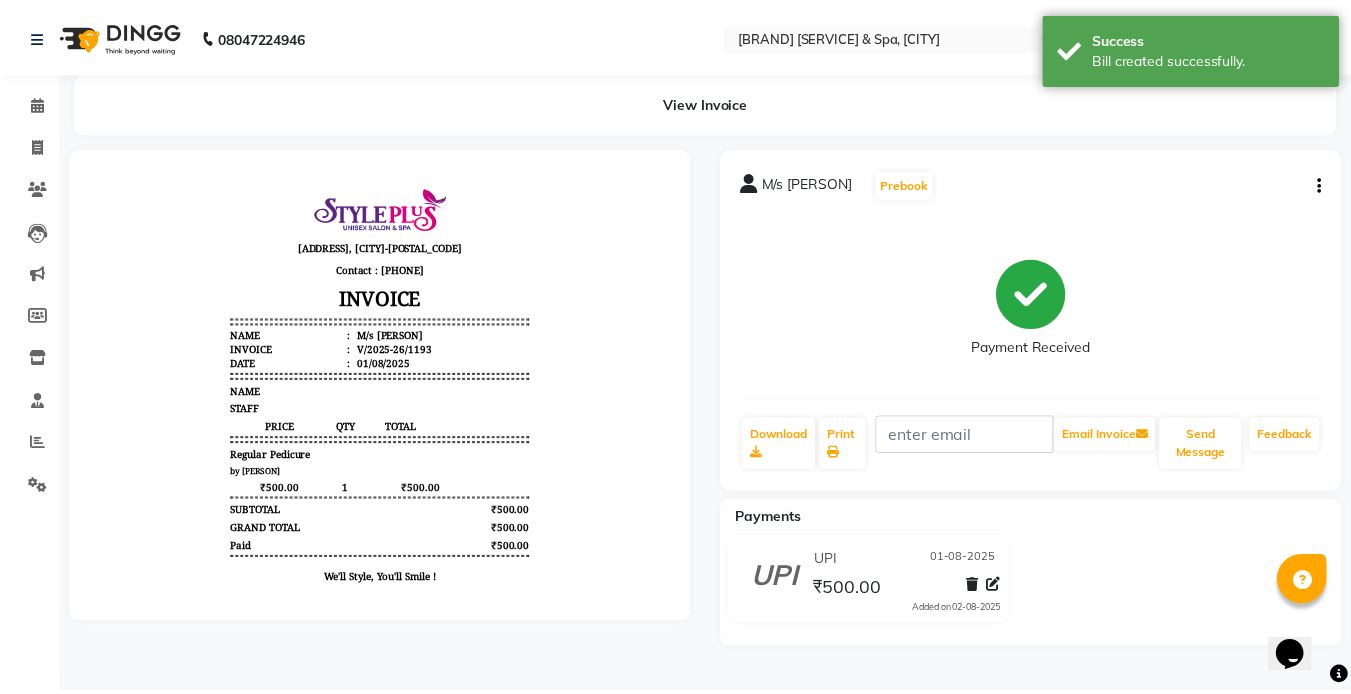 scroll, scrollTop: 0, scrollLeft: 0, axis: both 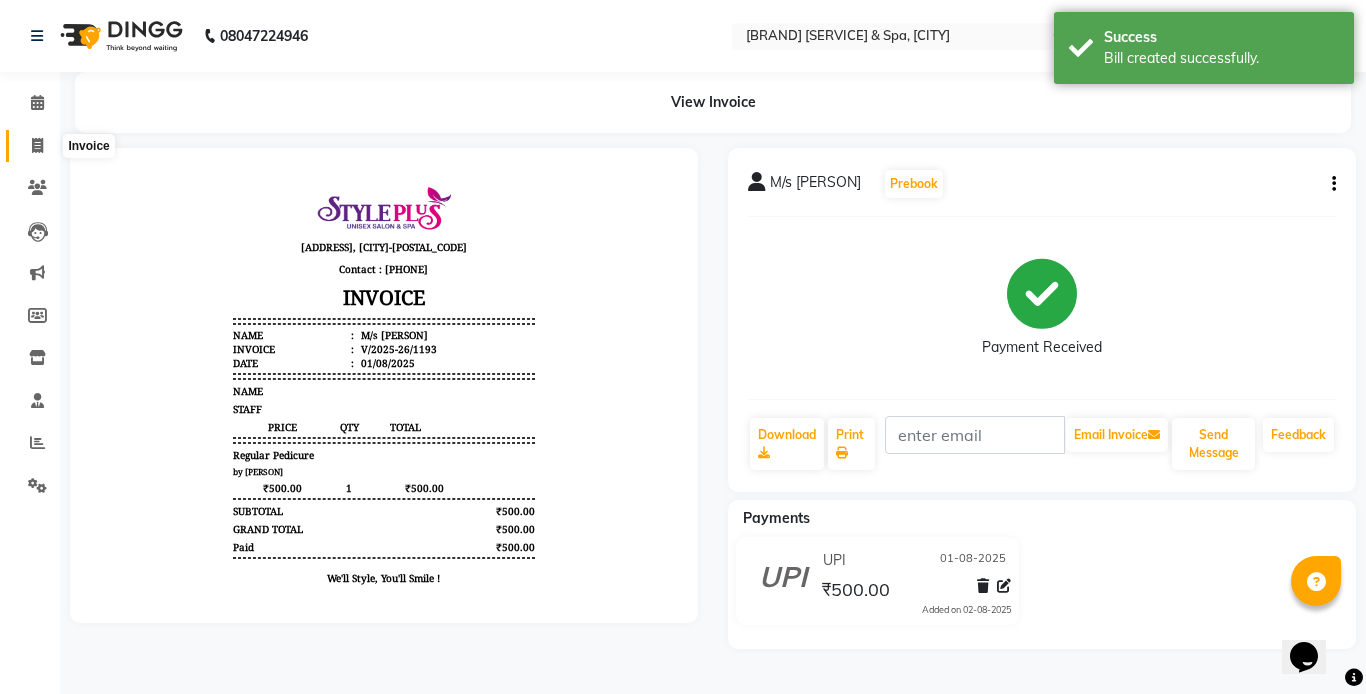 click 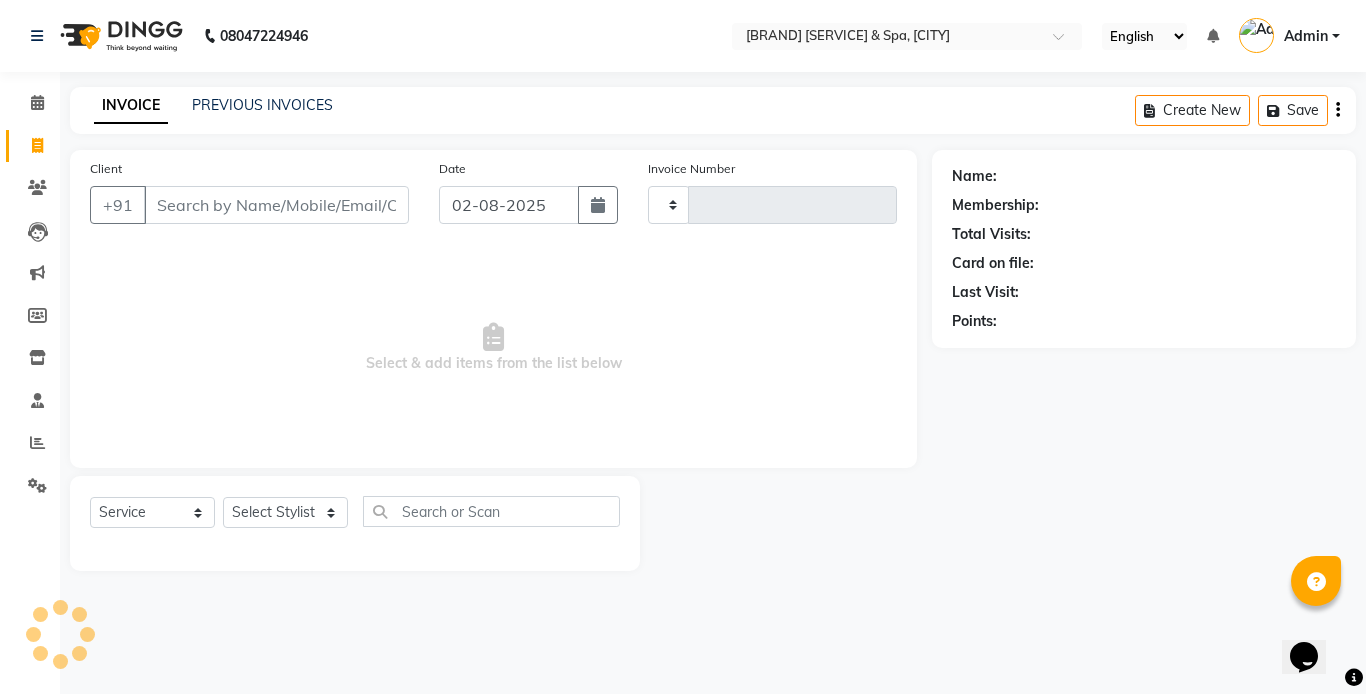 type on "1194" 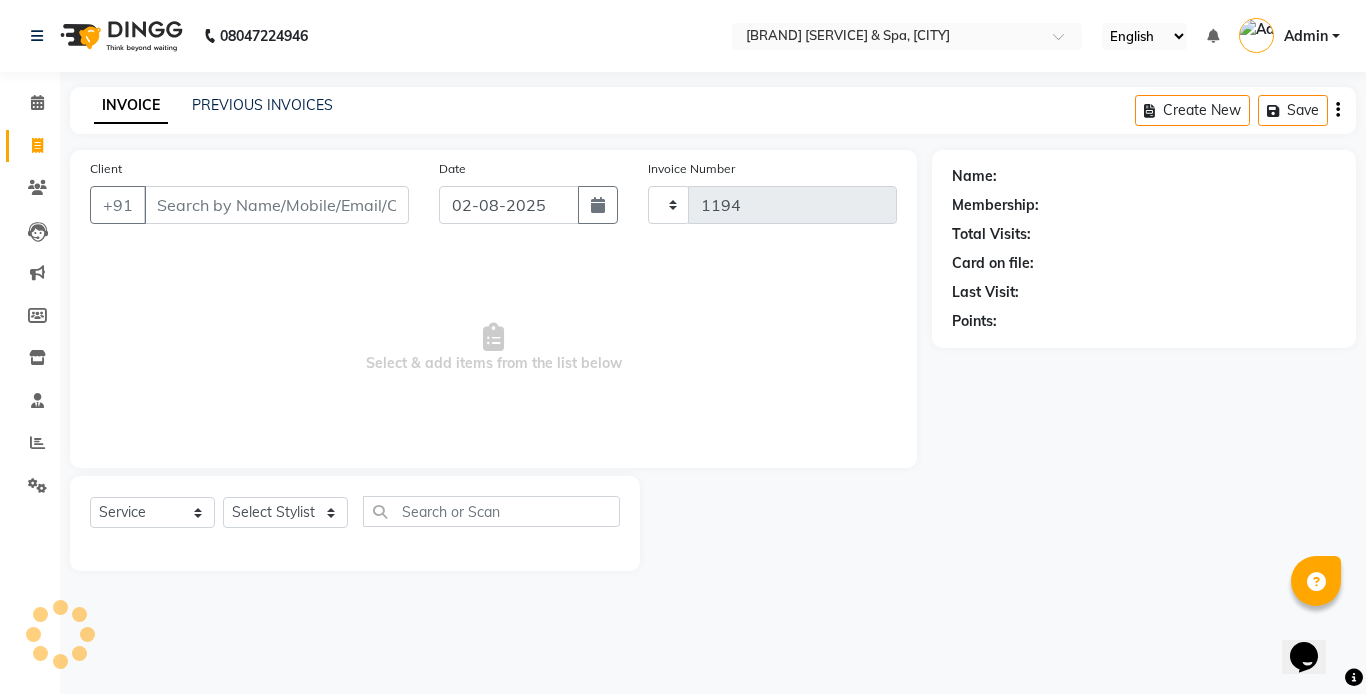 select on "7084" 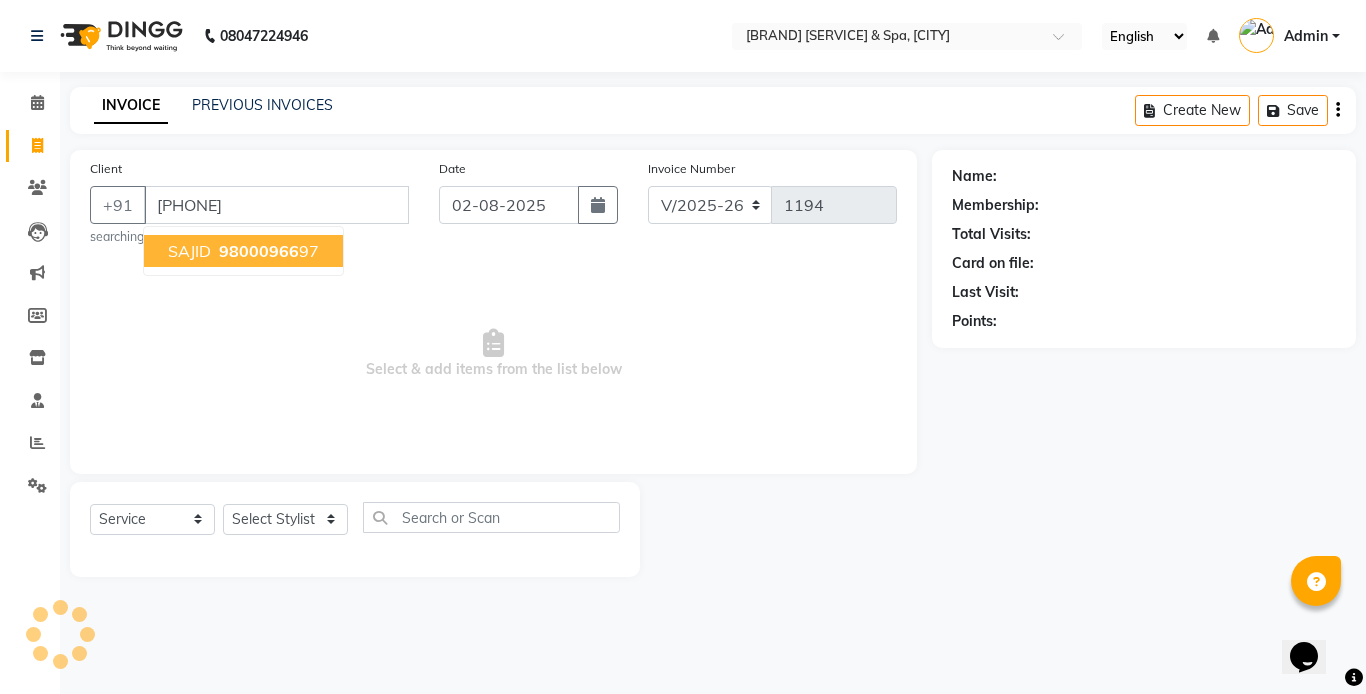 type on "[PHONE]" 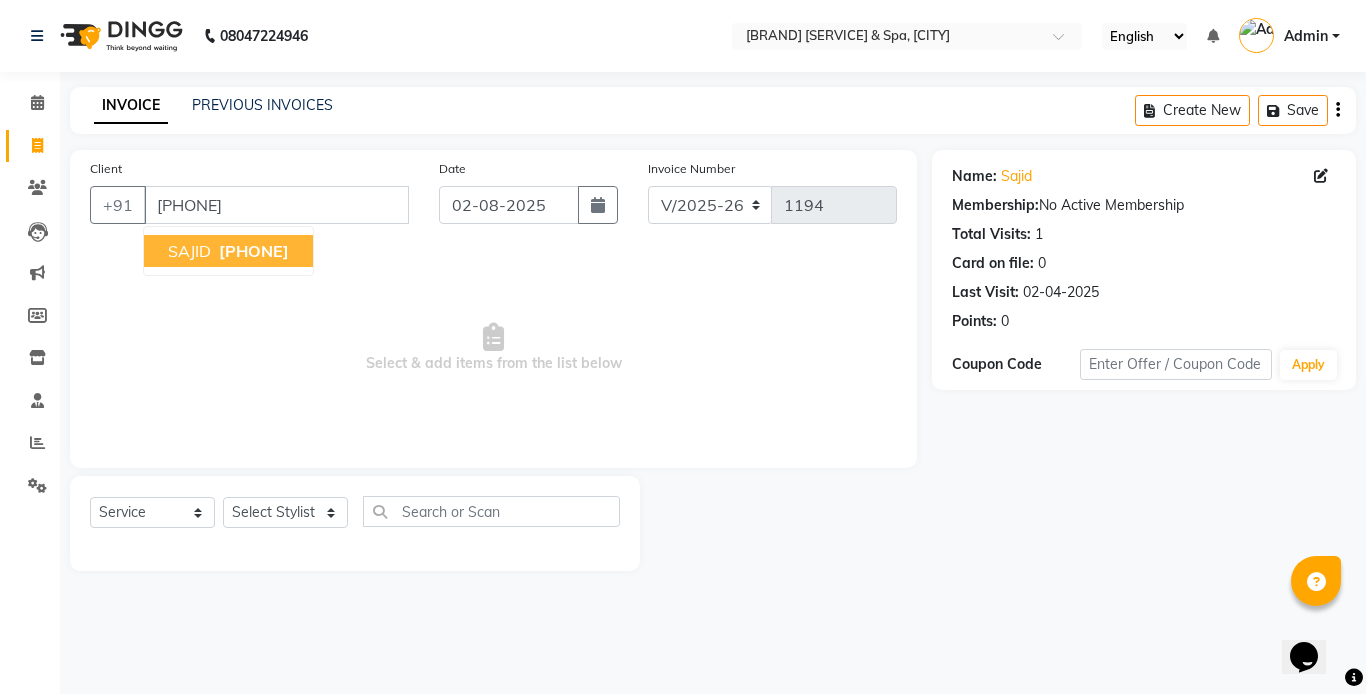 click on "[PHONE]" at bounding box center [254, 251] 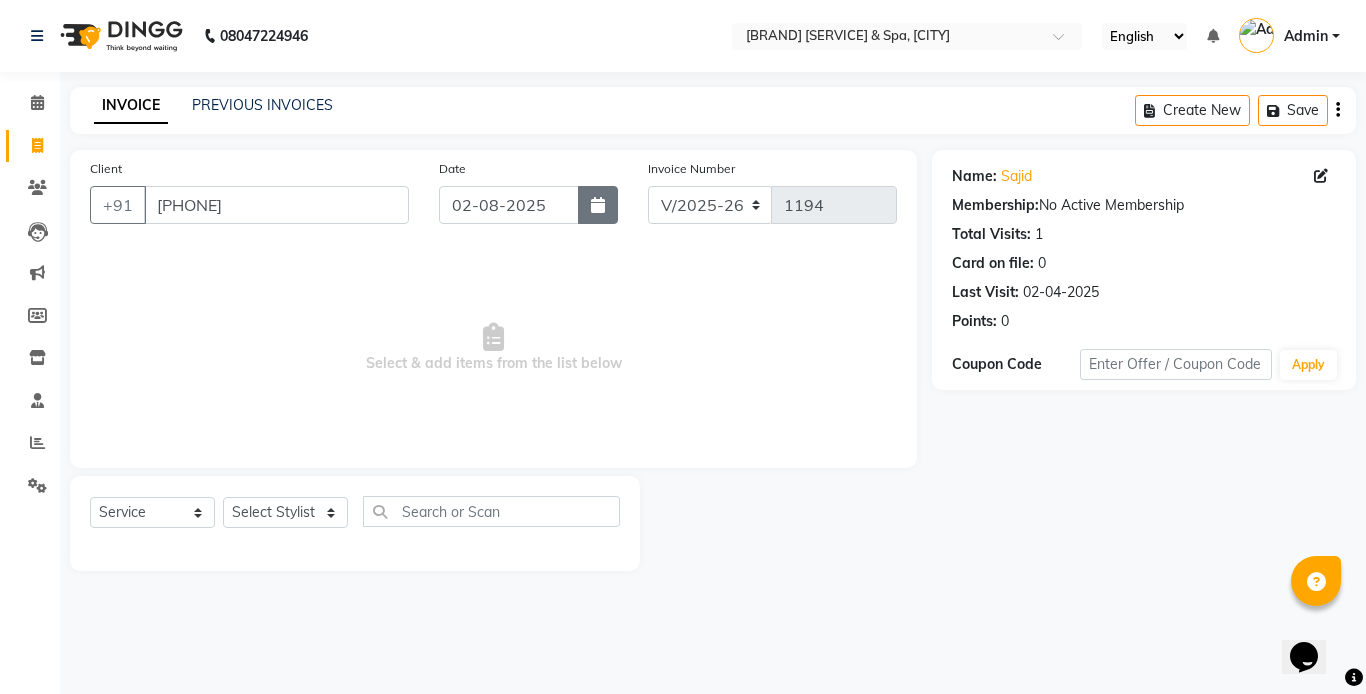 click 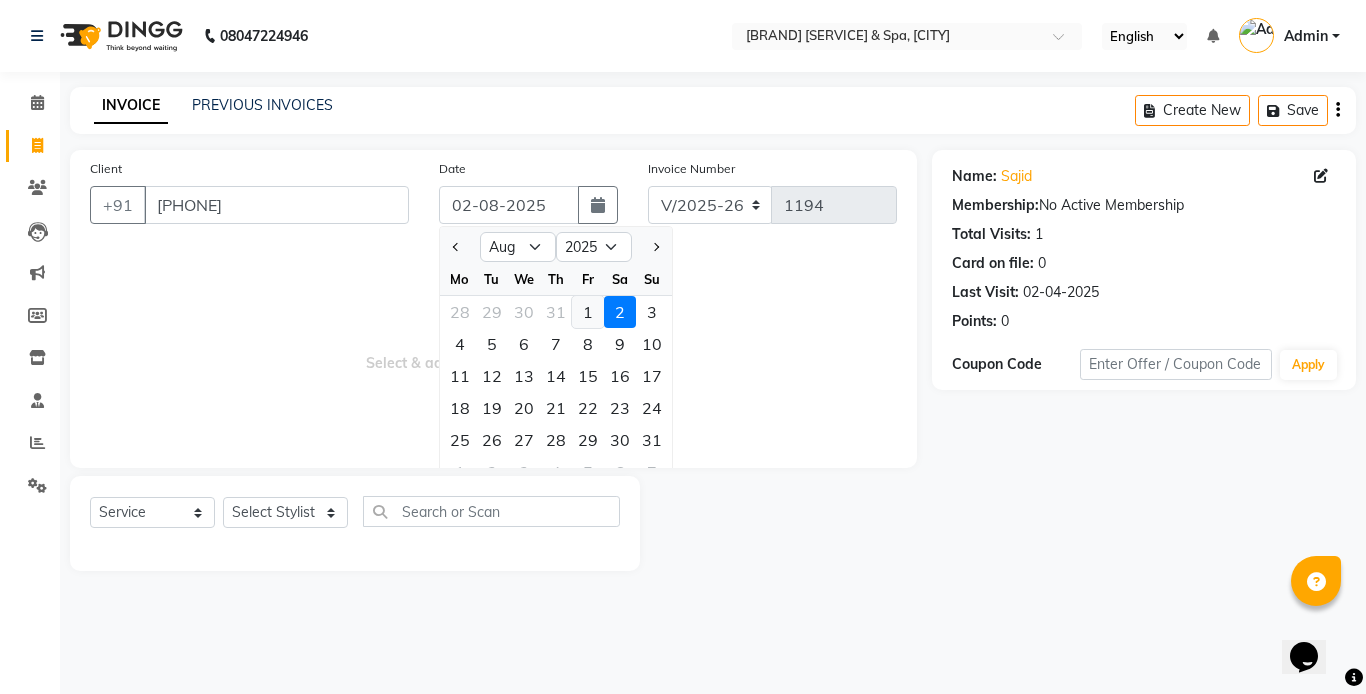 click on "1" 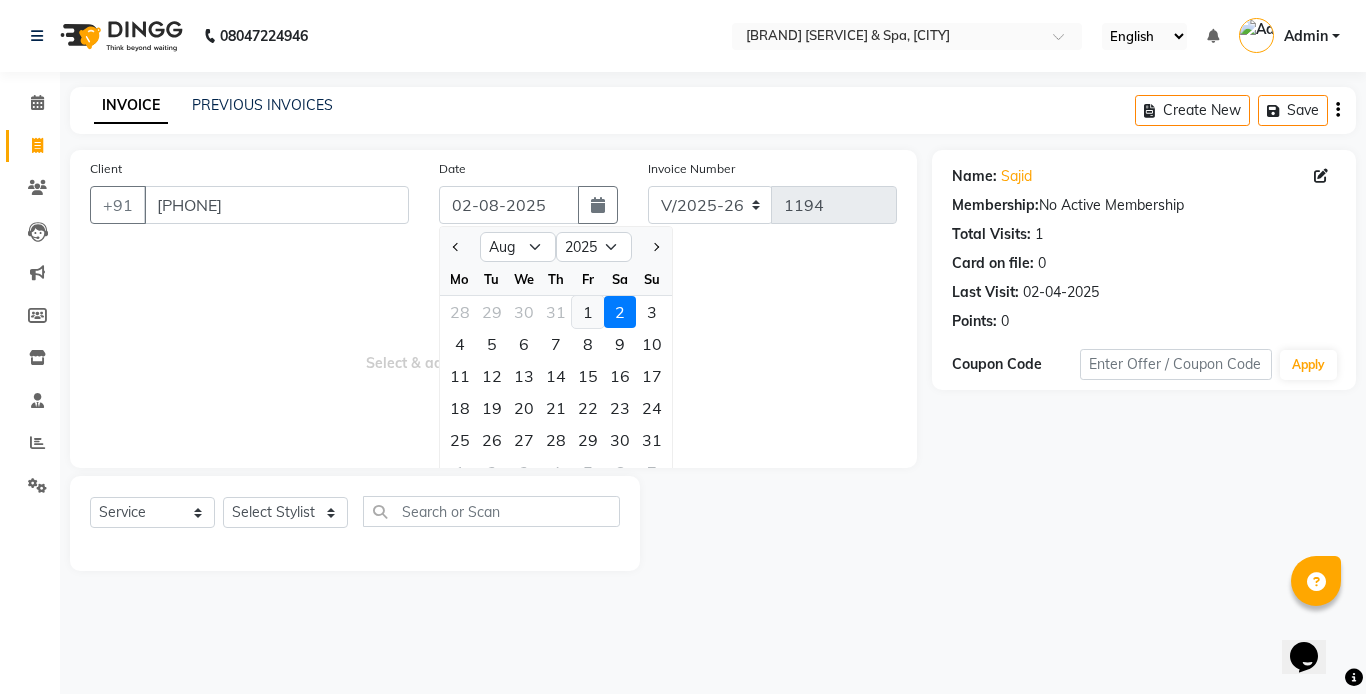 type on "01-08-2025" 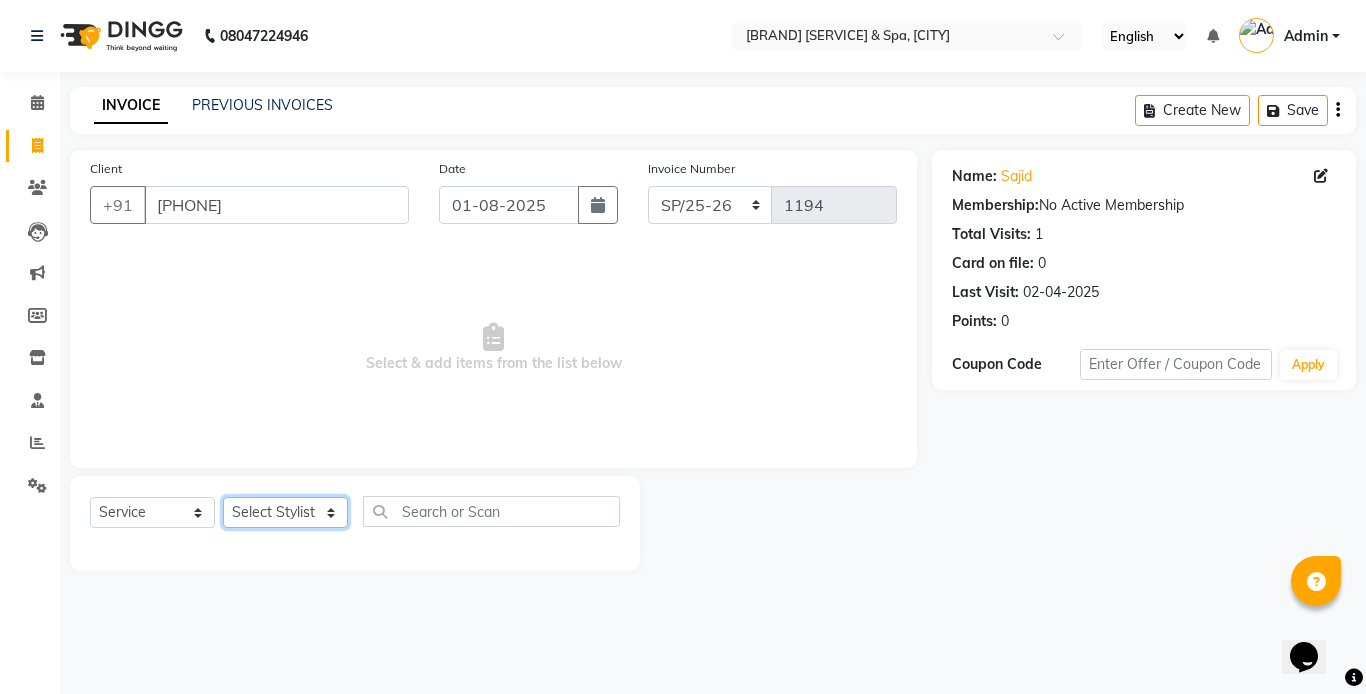 click on "Select Stylist [PERSON] [PERSON] [PERSON] [PERSON] [PERSON] [PERSON]" 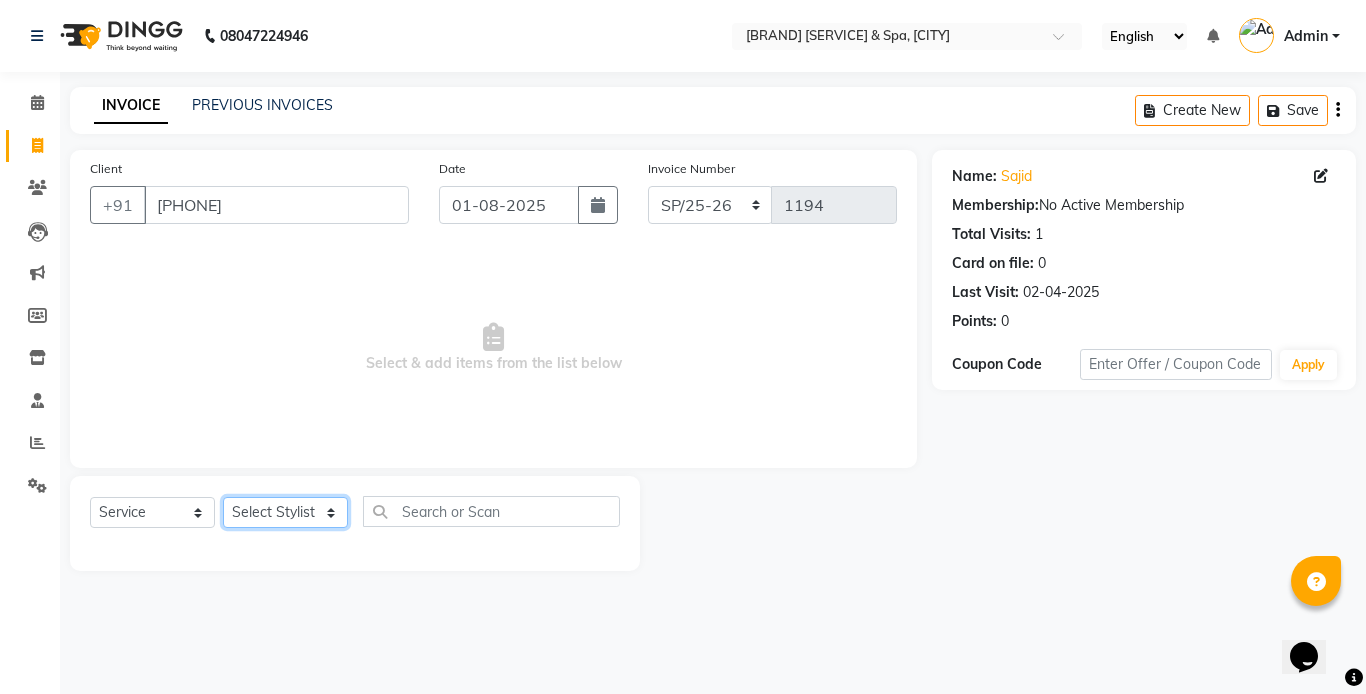 select on "61813" 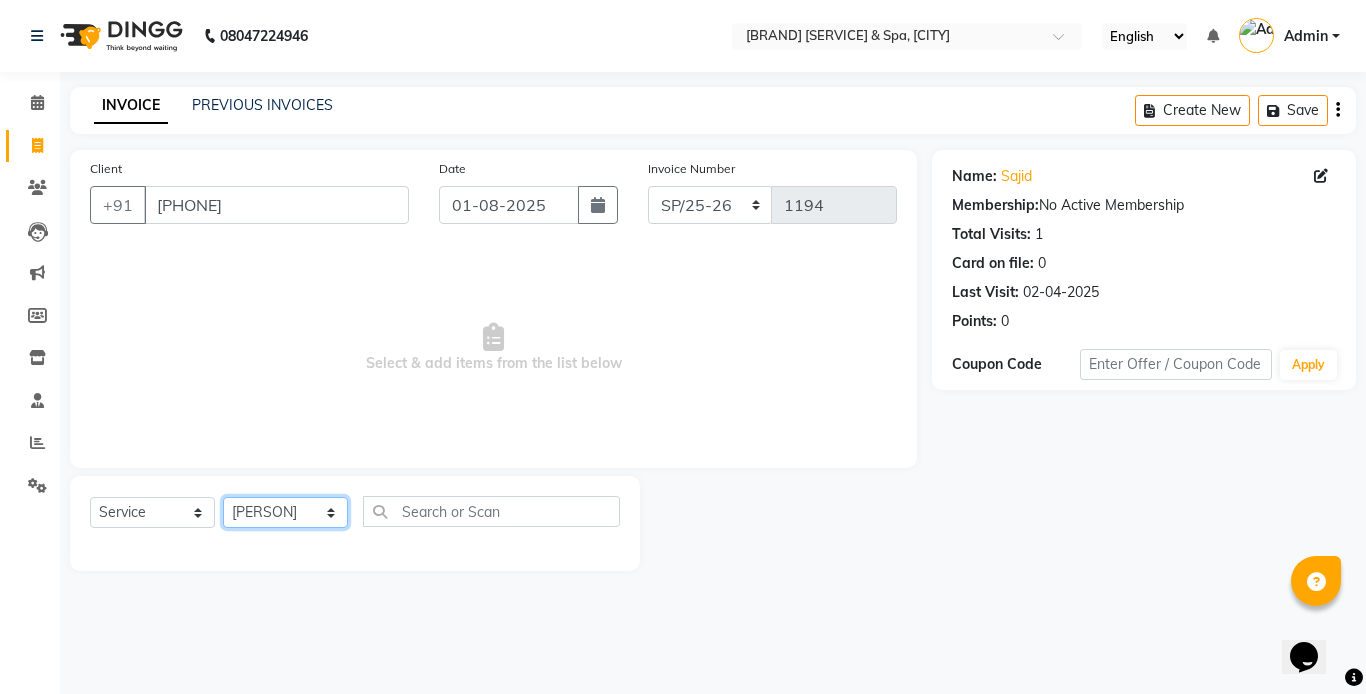 click on "Select Stylist [PERSON] [PERSON] [PERSON] [PERSON] [PERSON] [PERSON]" 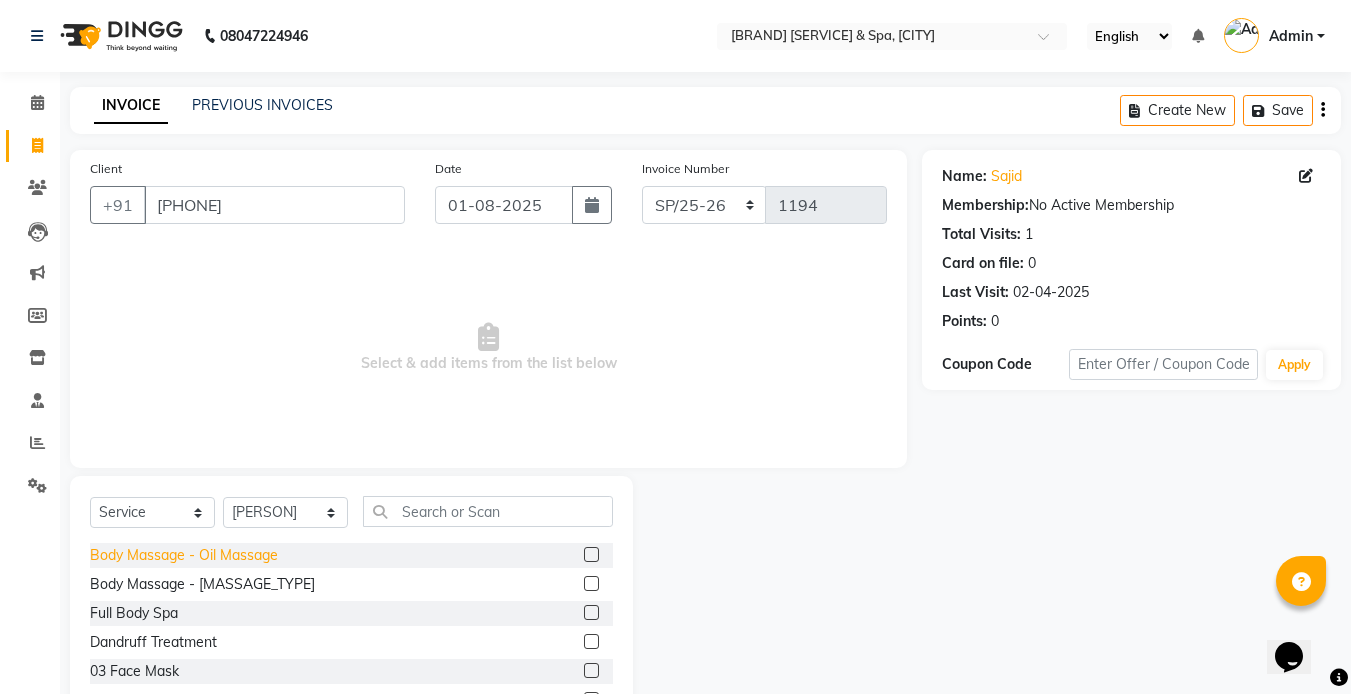 click on "Body Massage - Oil Massage" 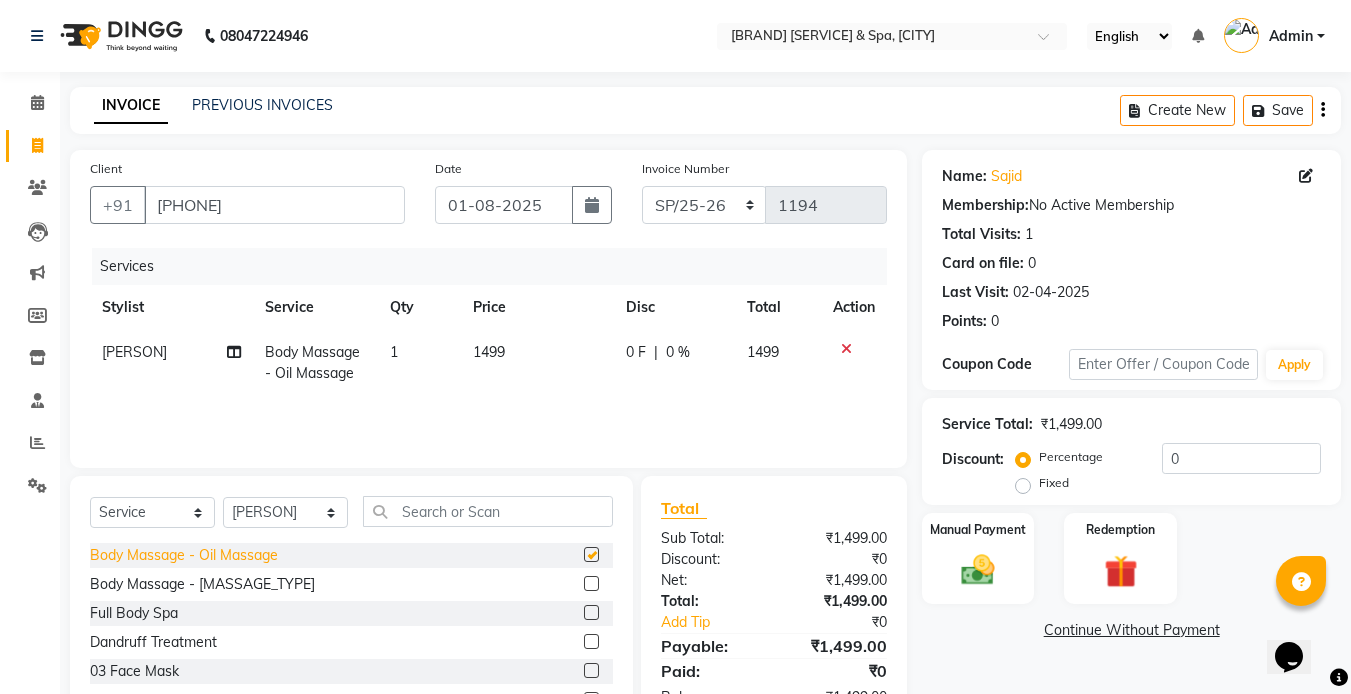 checkbox on "false" 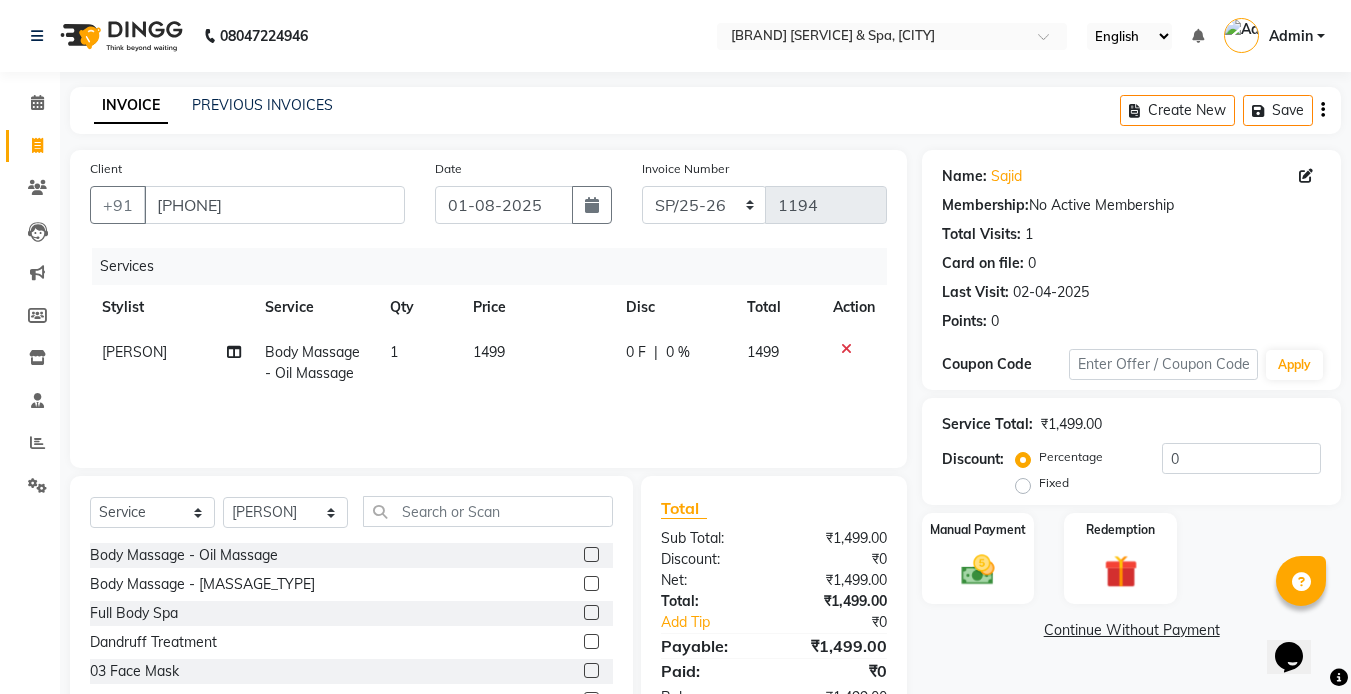 click on "1499" 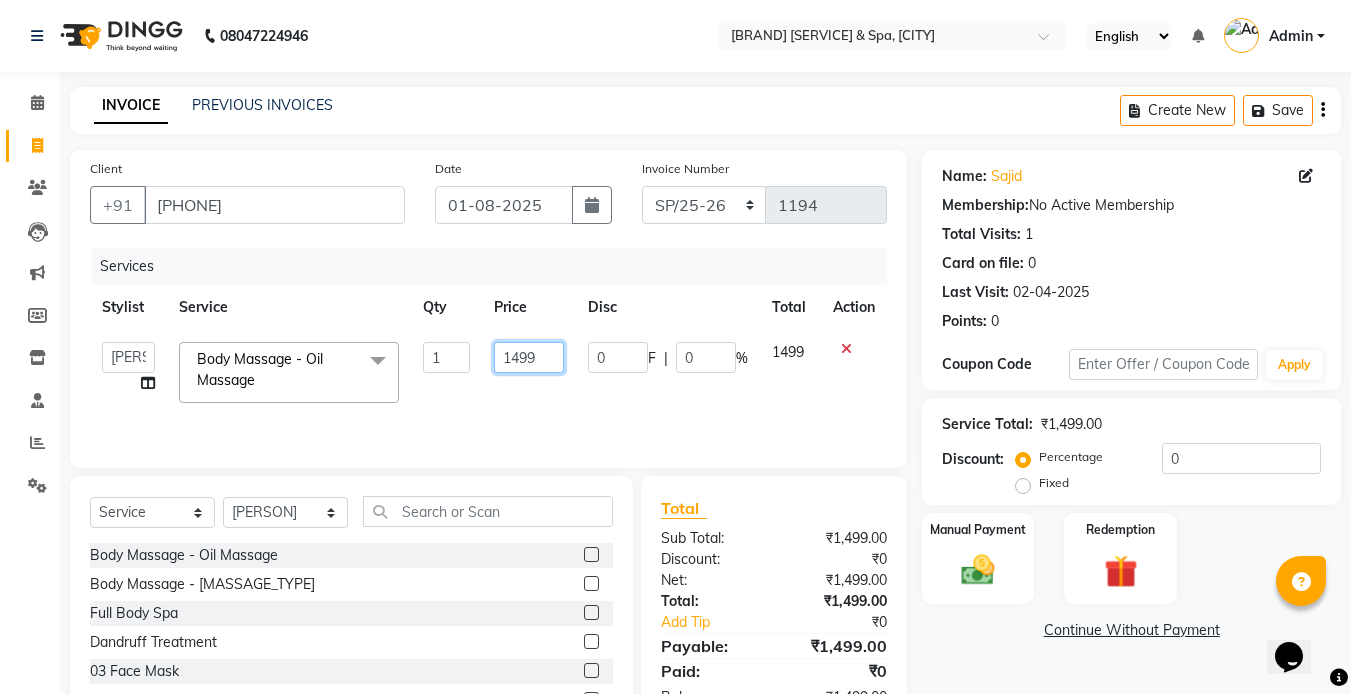 click on "1499" 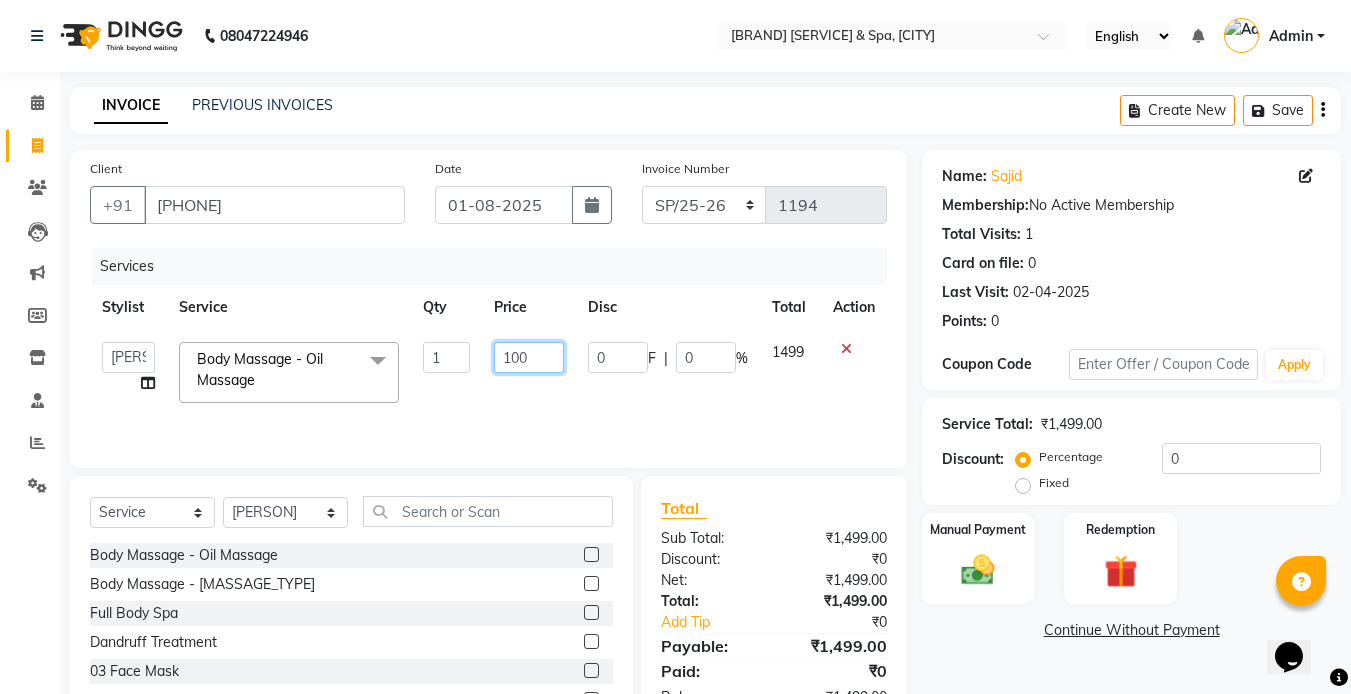 type on "1000" 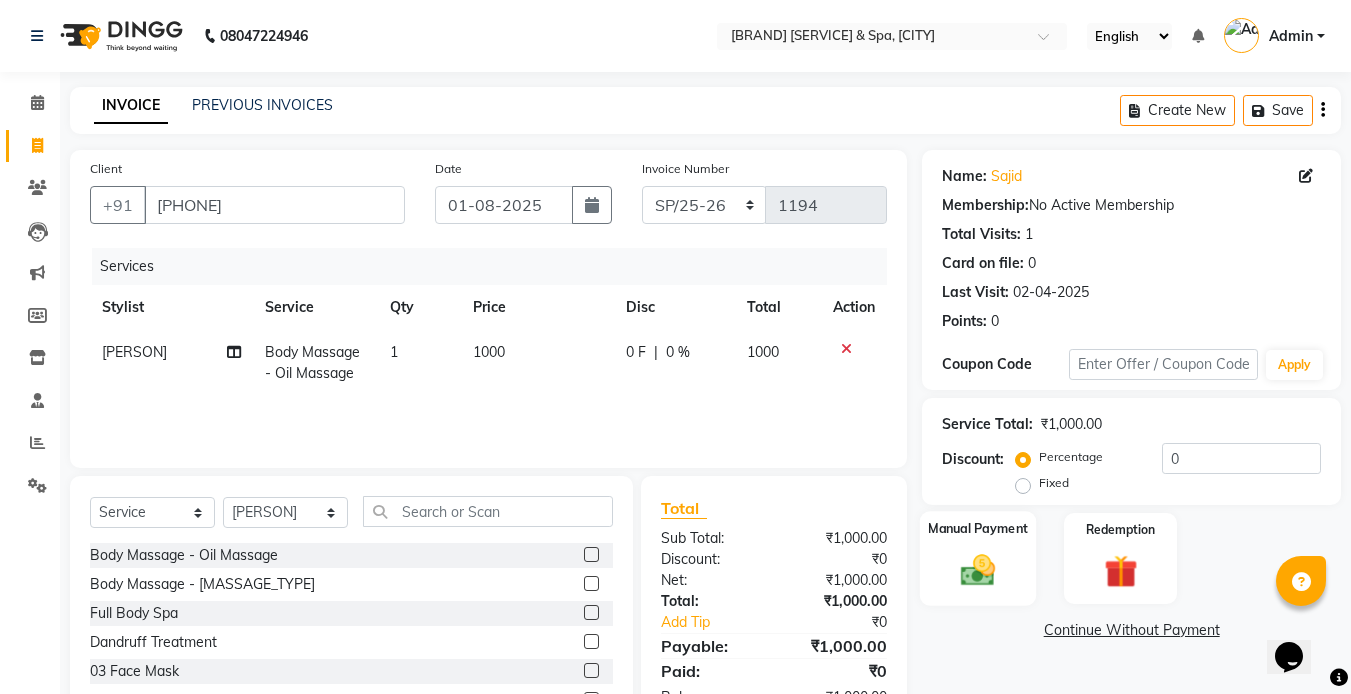 click 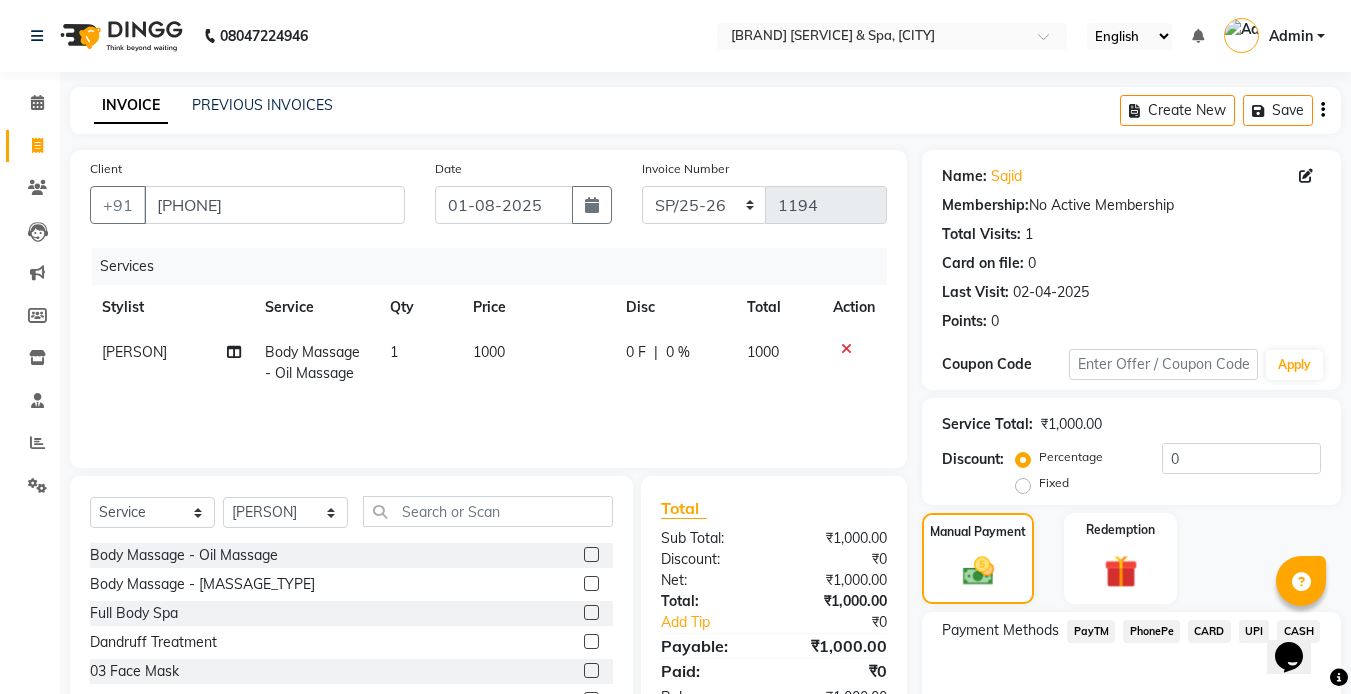 scroll, scrollTop: 109, scrollLeft: 0, axis: vertical 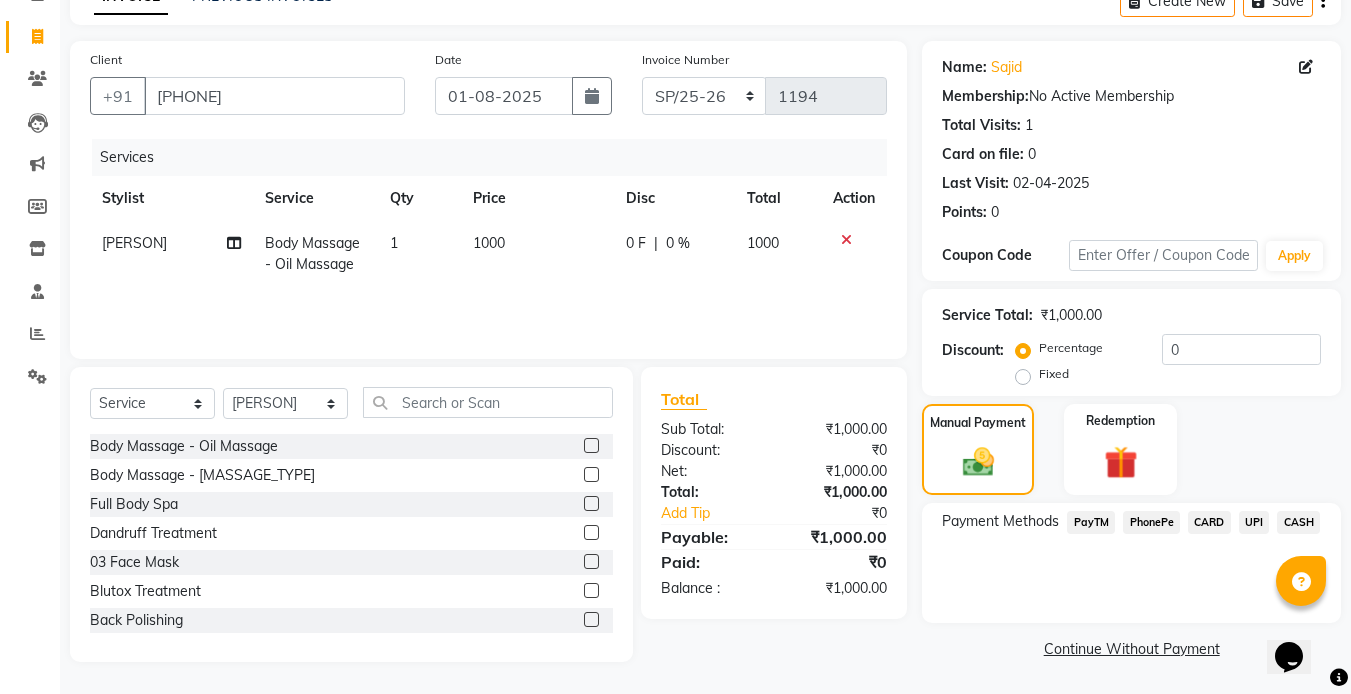 click on "CASH" 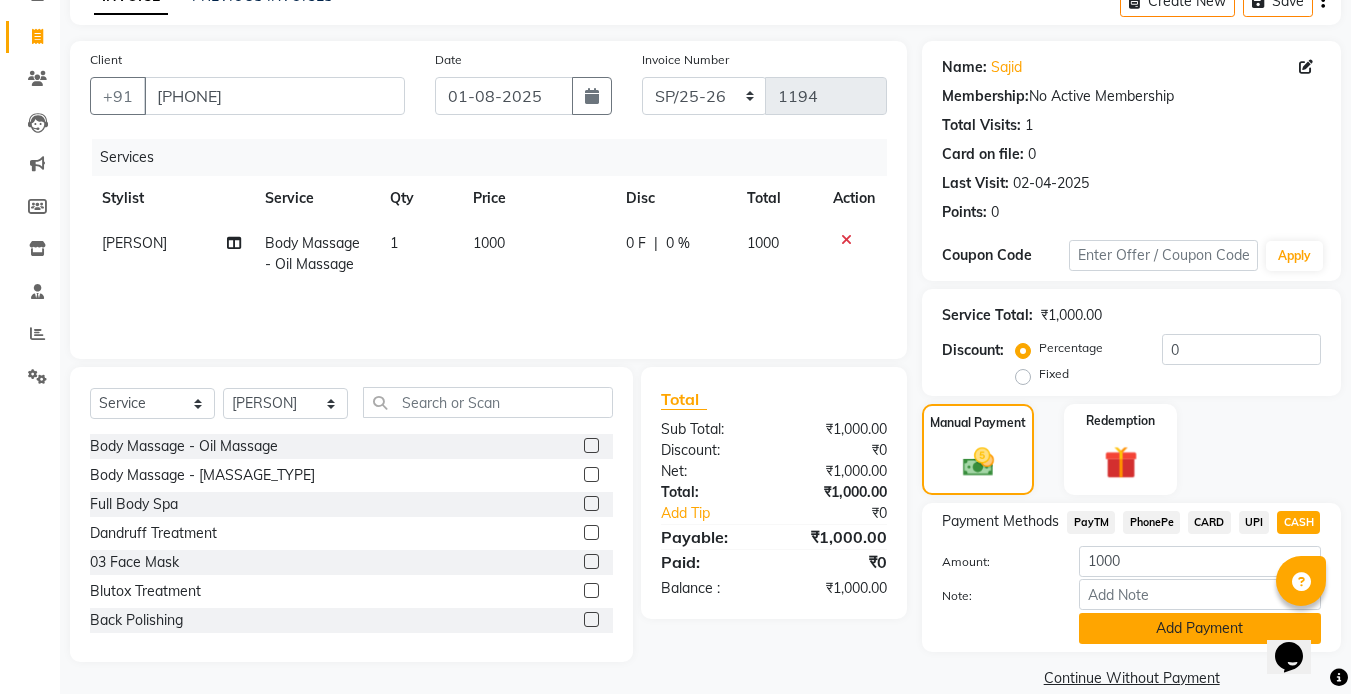 click on "Add Payment" 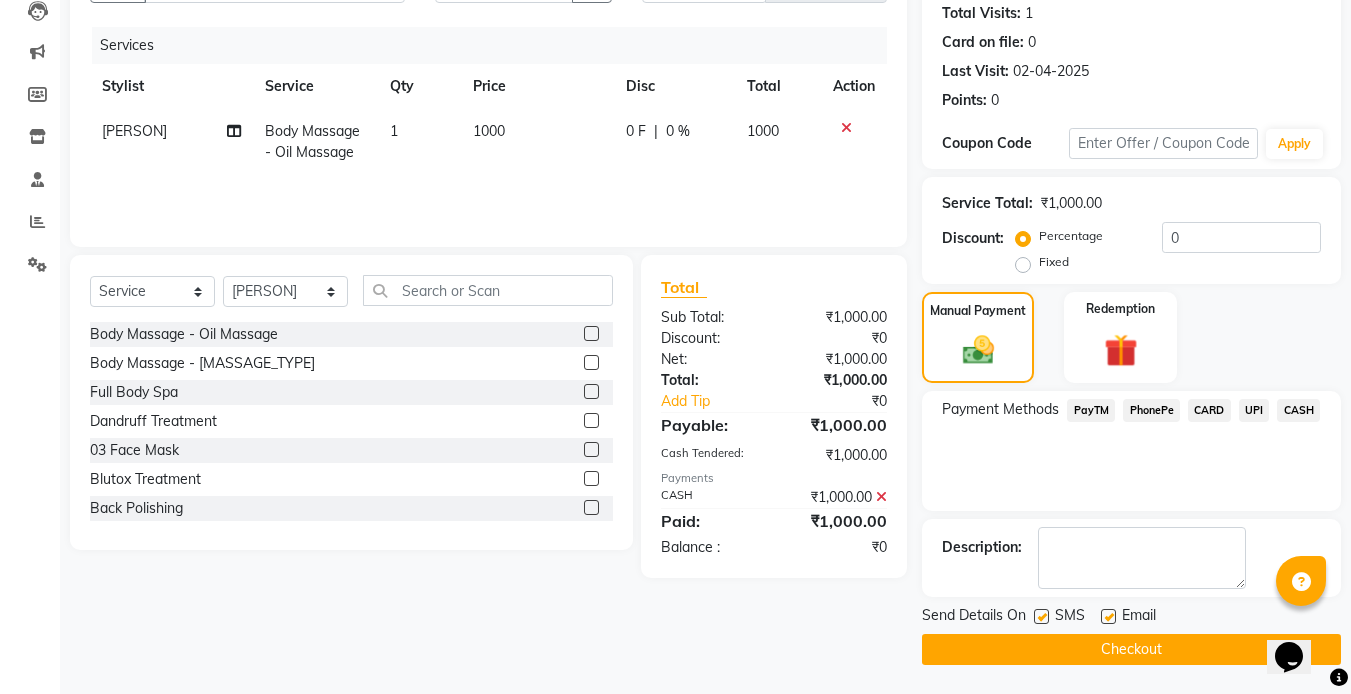 scroll, scrollTop: 222, scrollLeft: 0, axis: vertical 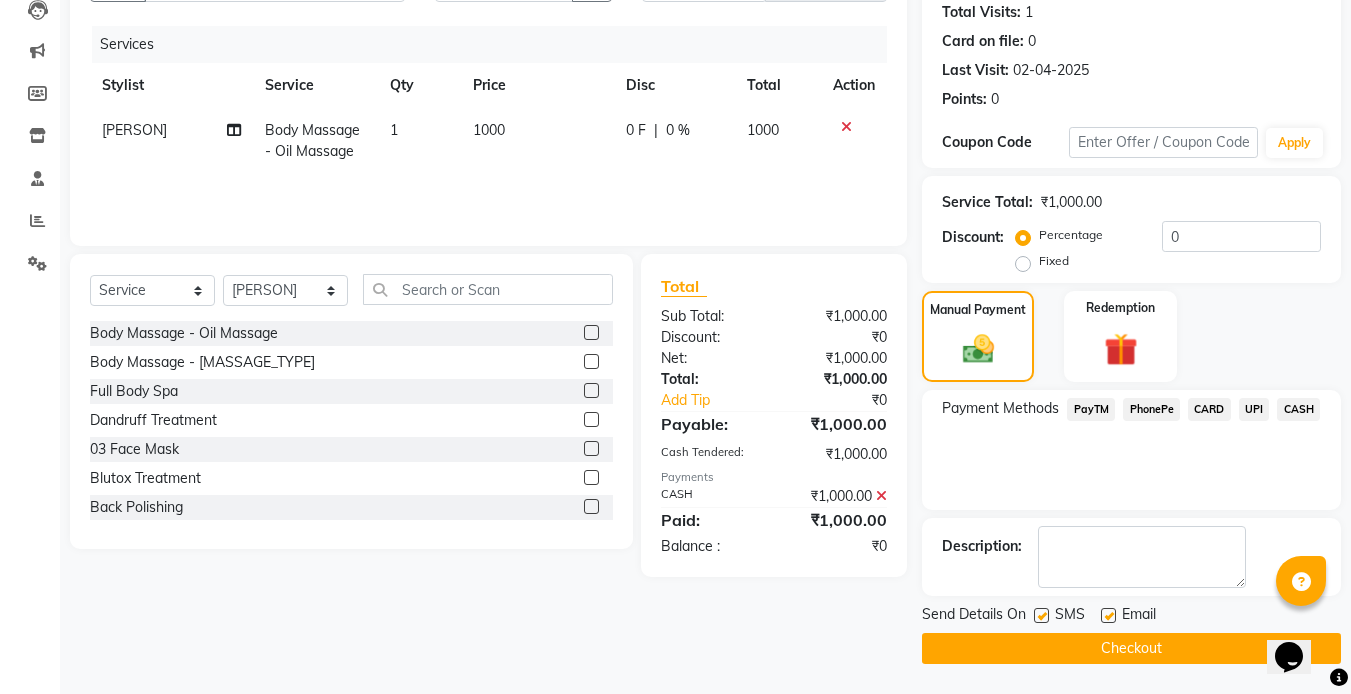 click 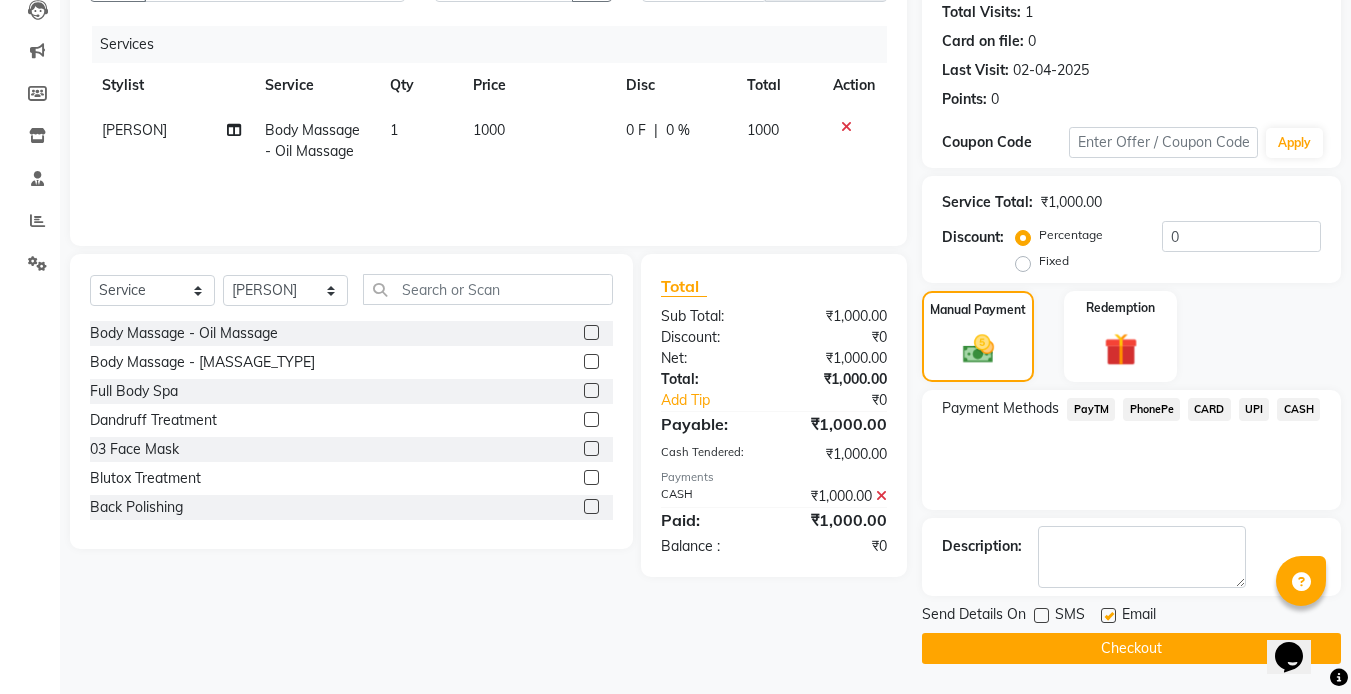click 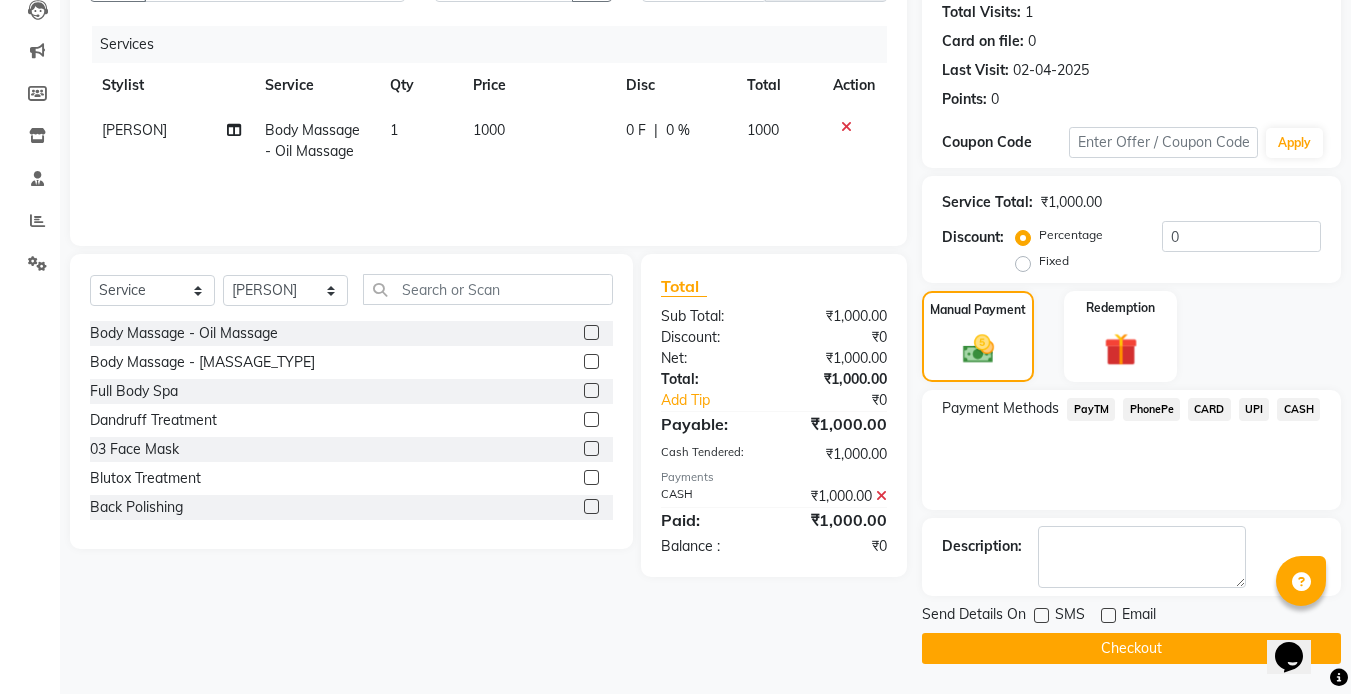 click on "Checkout" 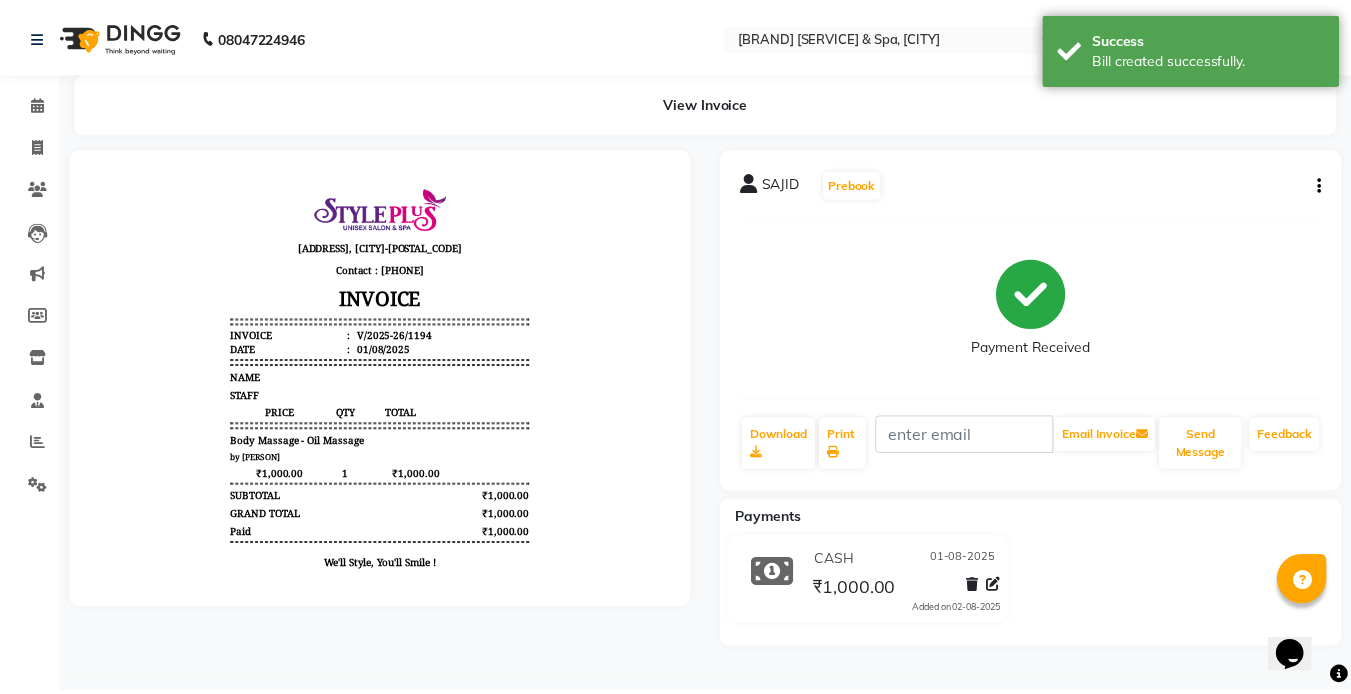 scroll, scrollTop: 0, scrollLeft: 0, axis: both 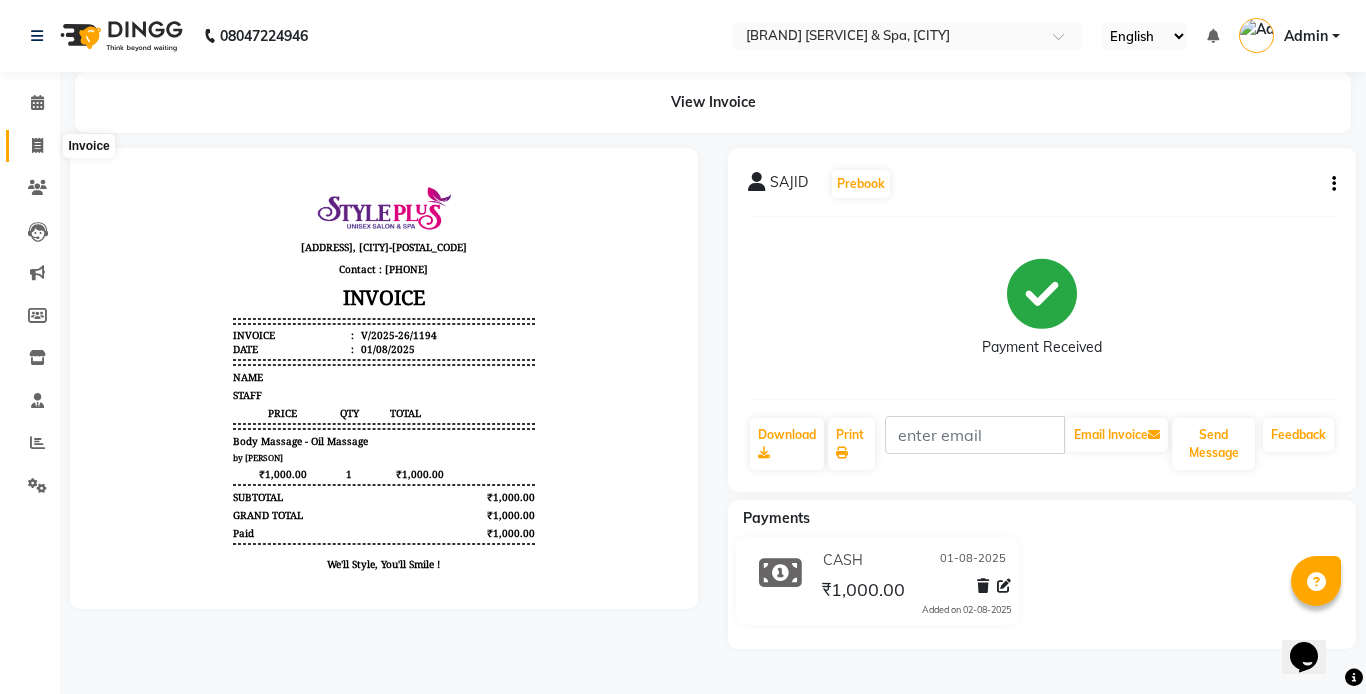 click 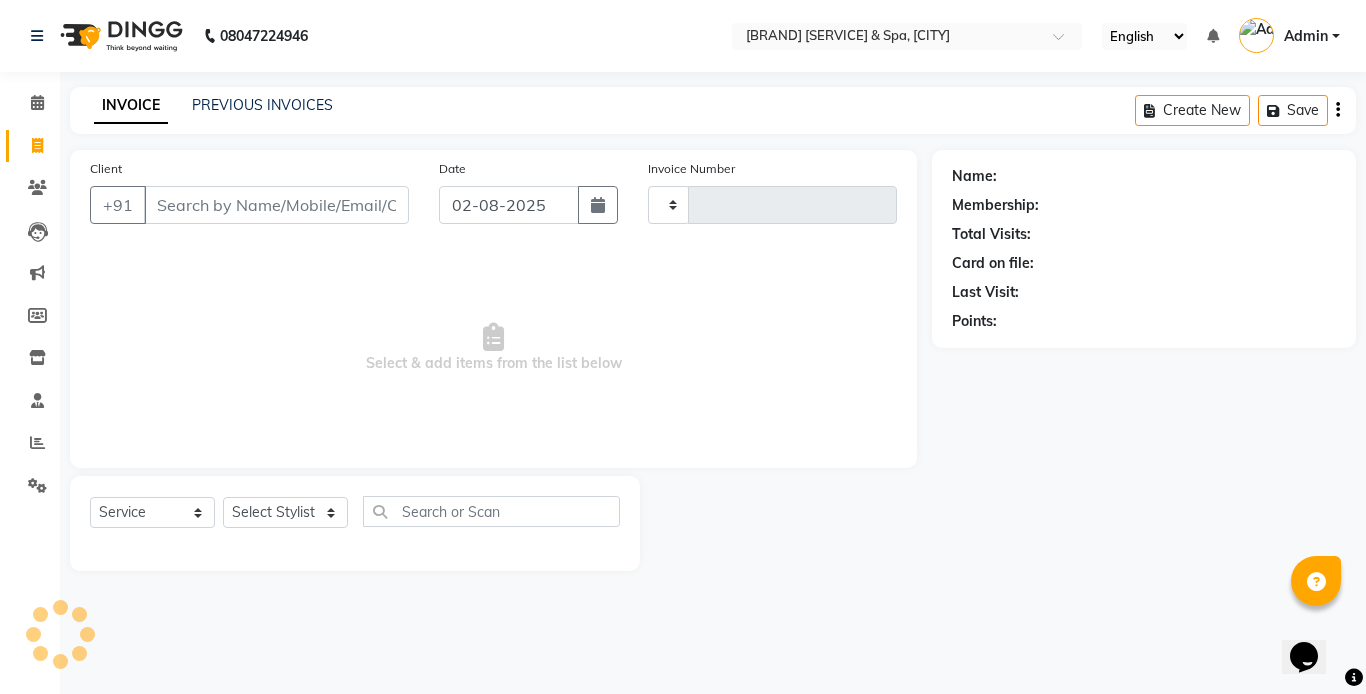 type on "1195" 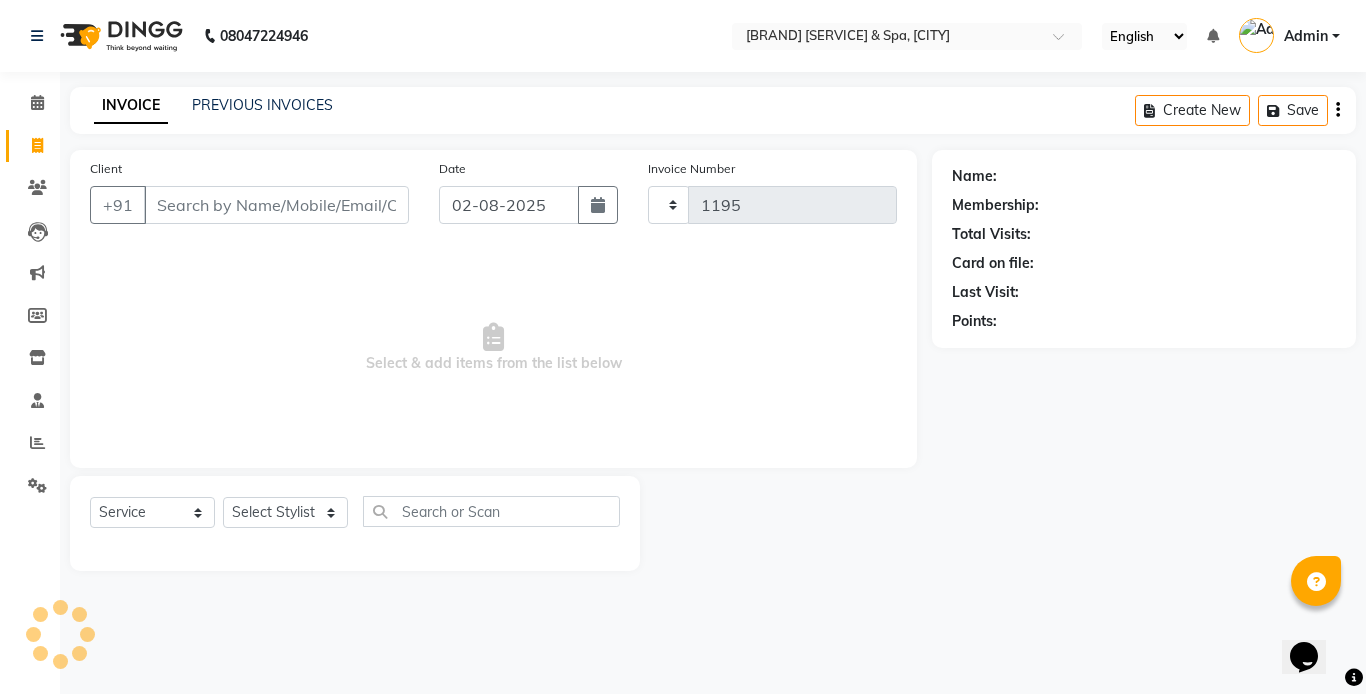 select on "7084" 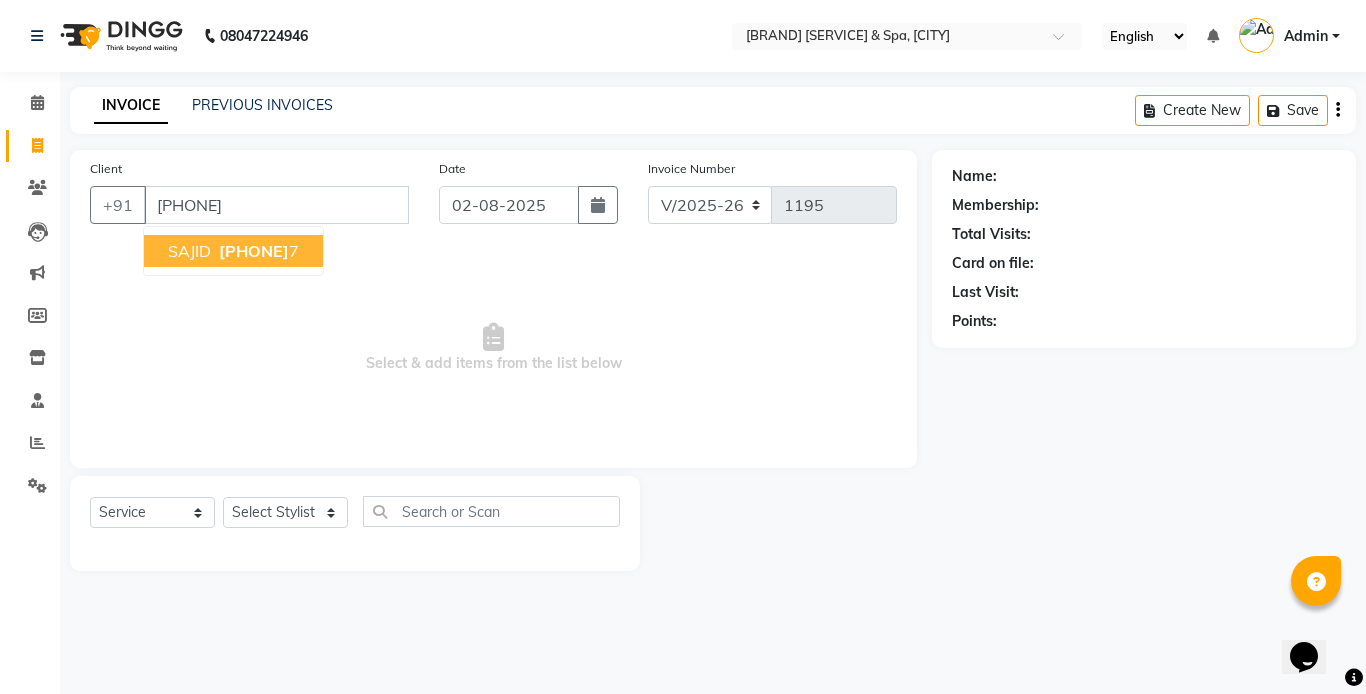 type on "[PHONE]" 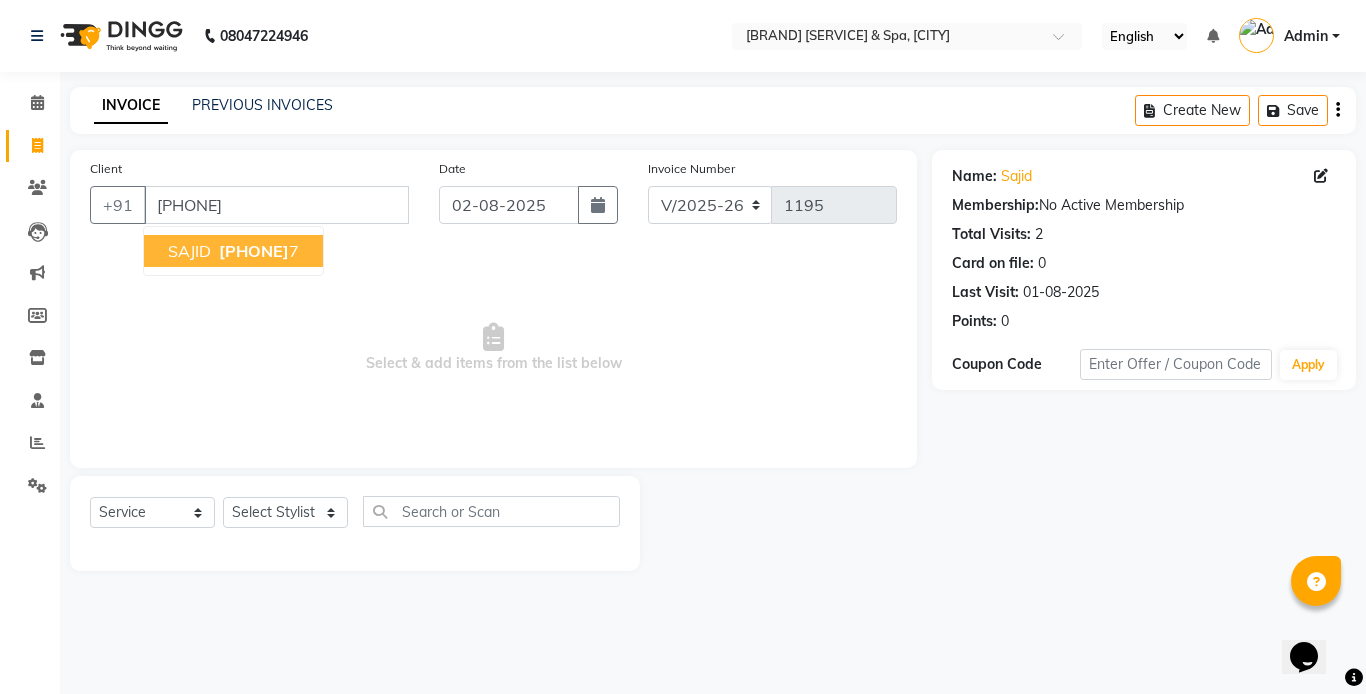 click on "[PHONE]" at bounding box center [254, 251] 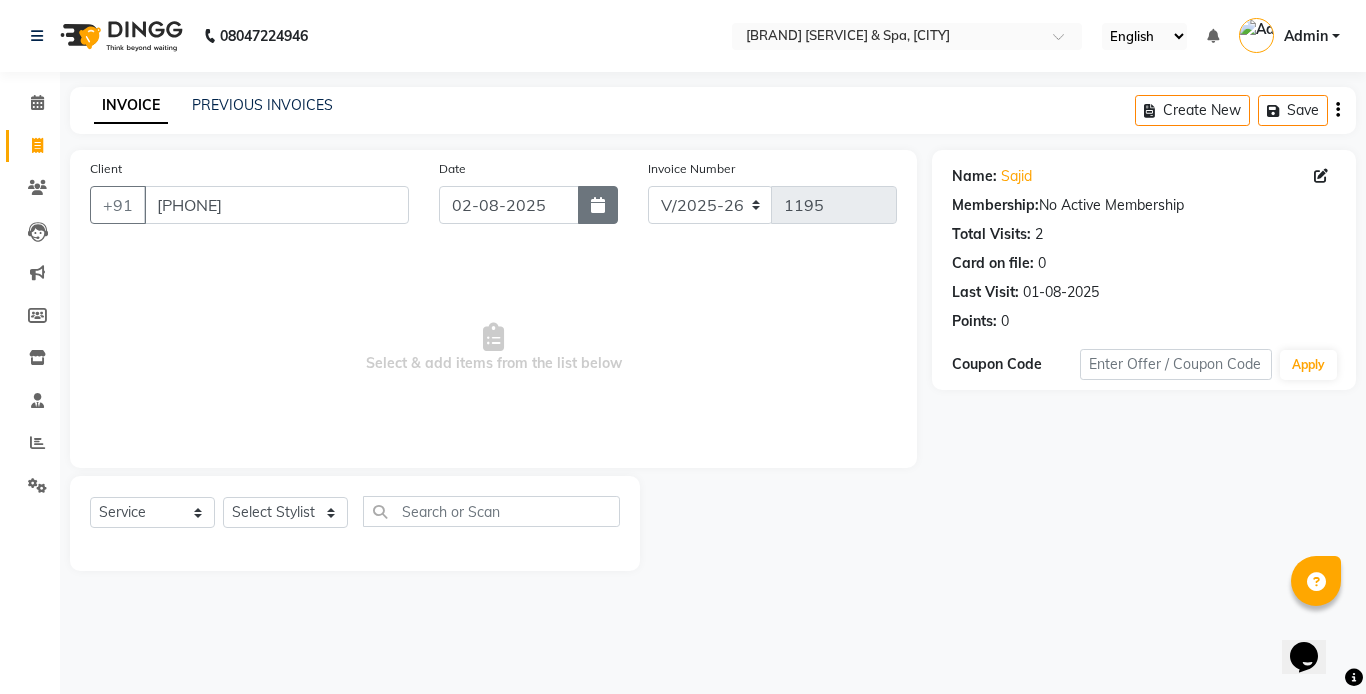 click 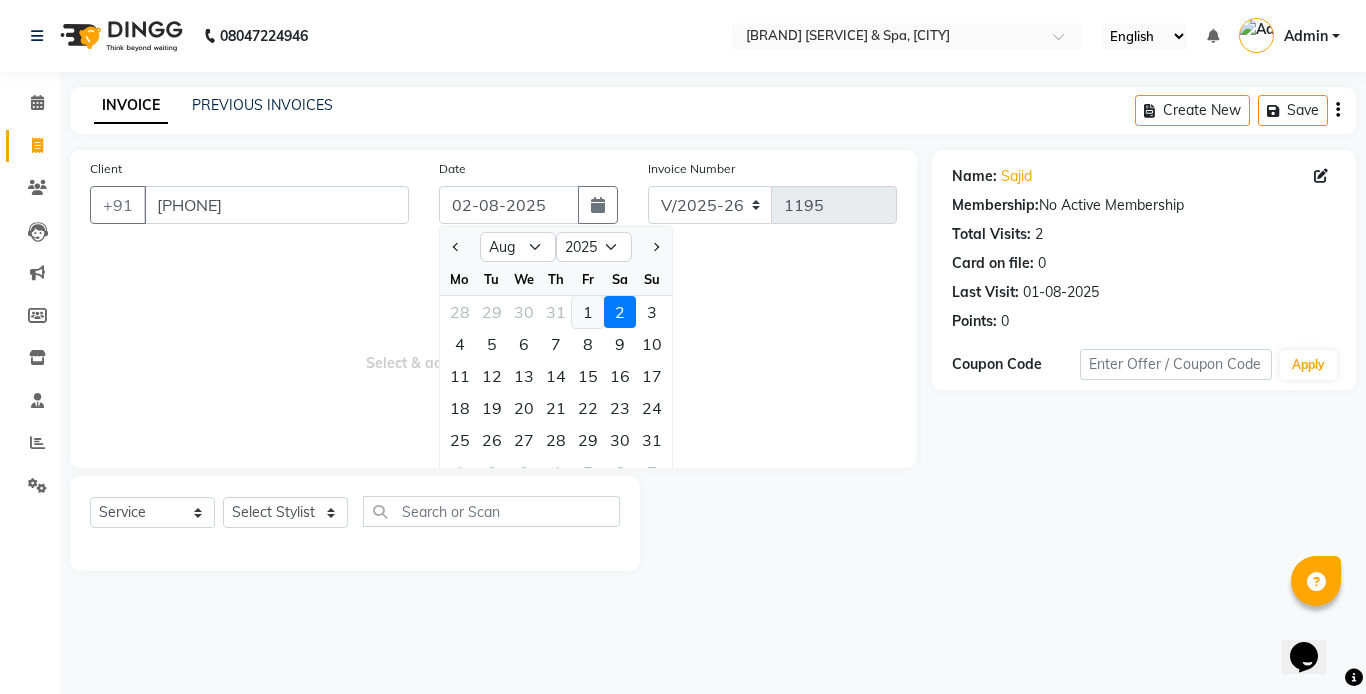 click on "1" 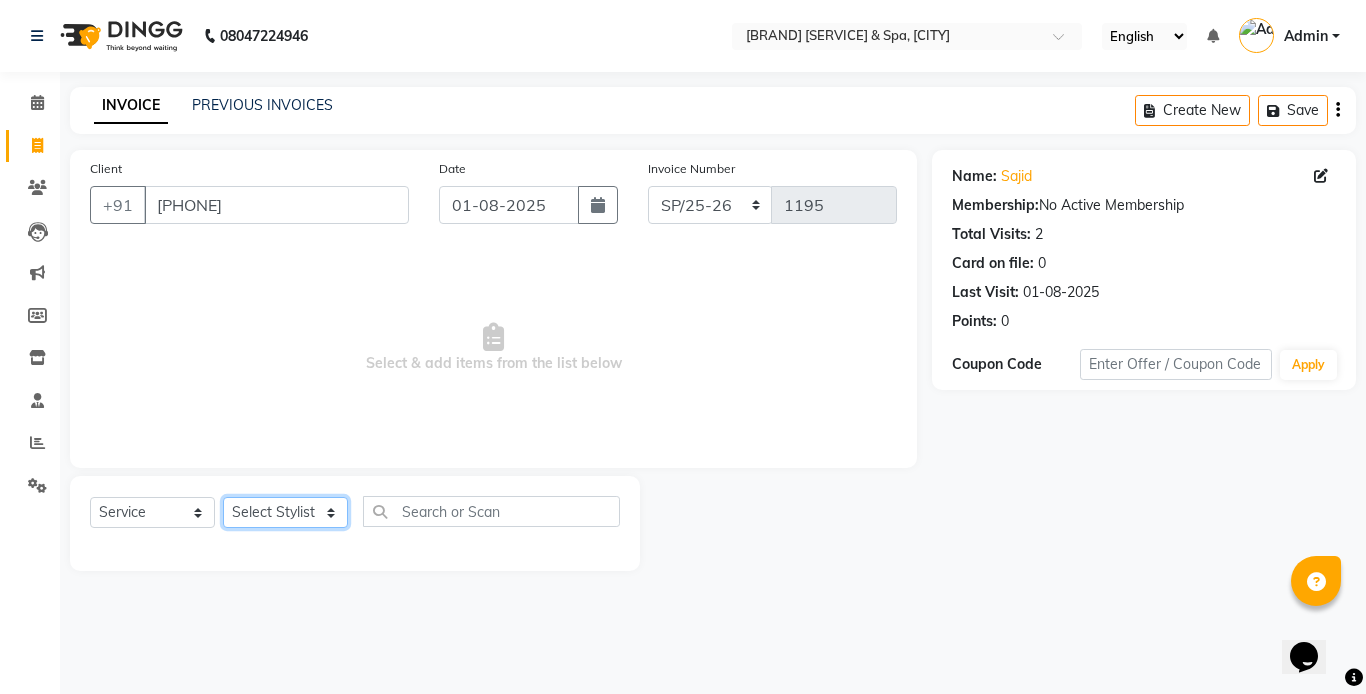 click on "Select Stylist [PERSON] [PERSON] [PERSON] [PERSON] [PERSON] [PERSON]" 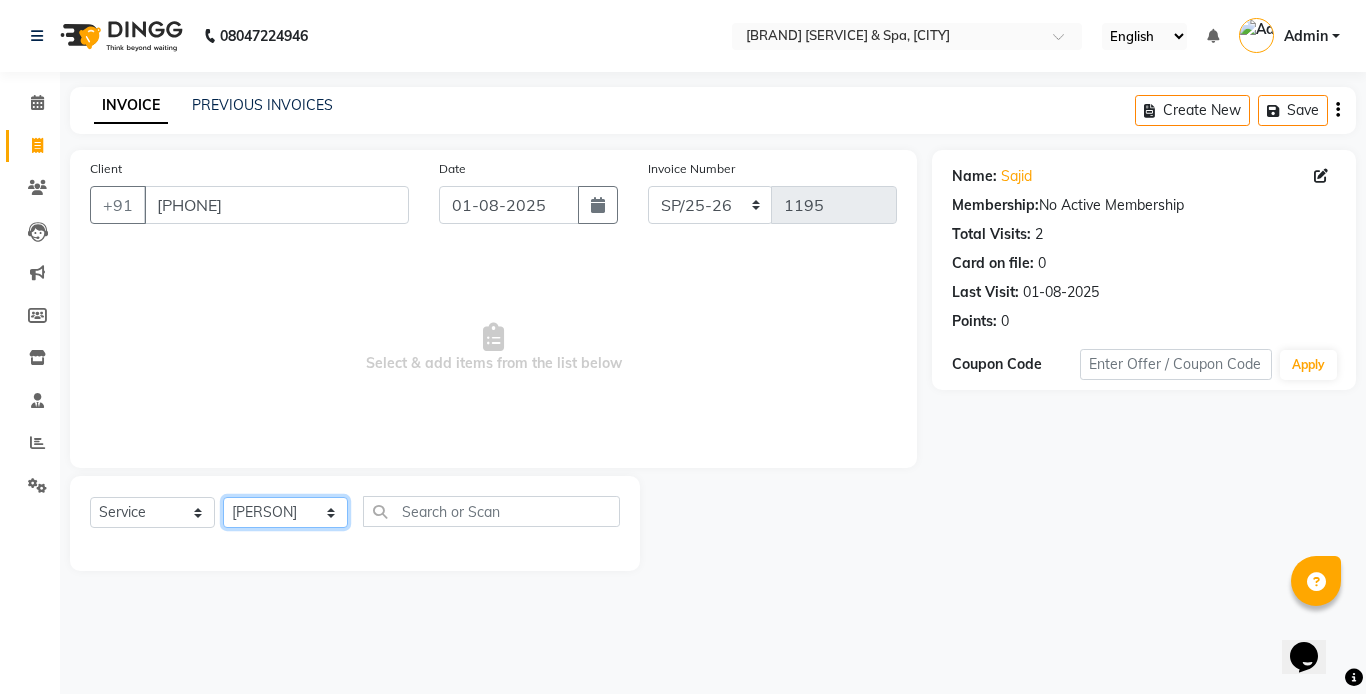 click on "Select Stylist [PERSON] [PERSON] [PERSON] [PERSON] [PERSON] [PERSON]" 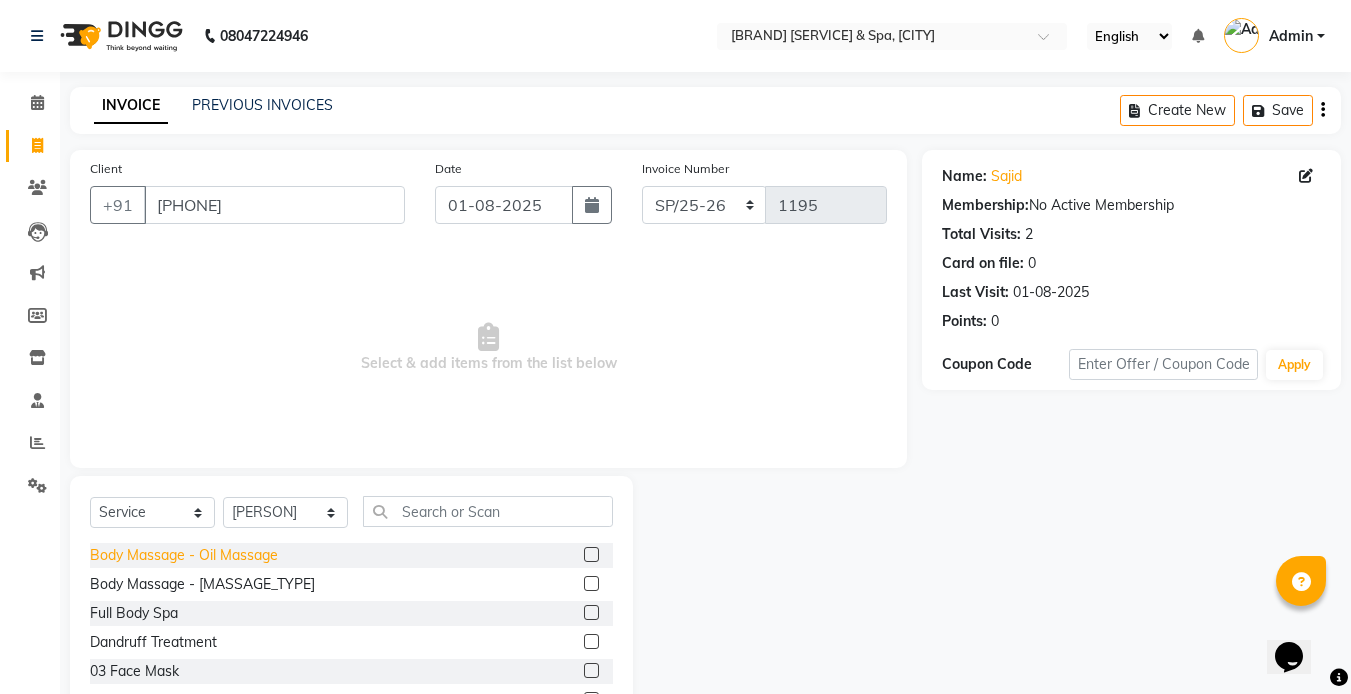 click on "Body Massage - Oil Massage" 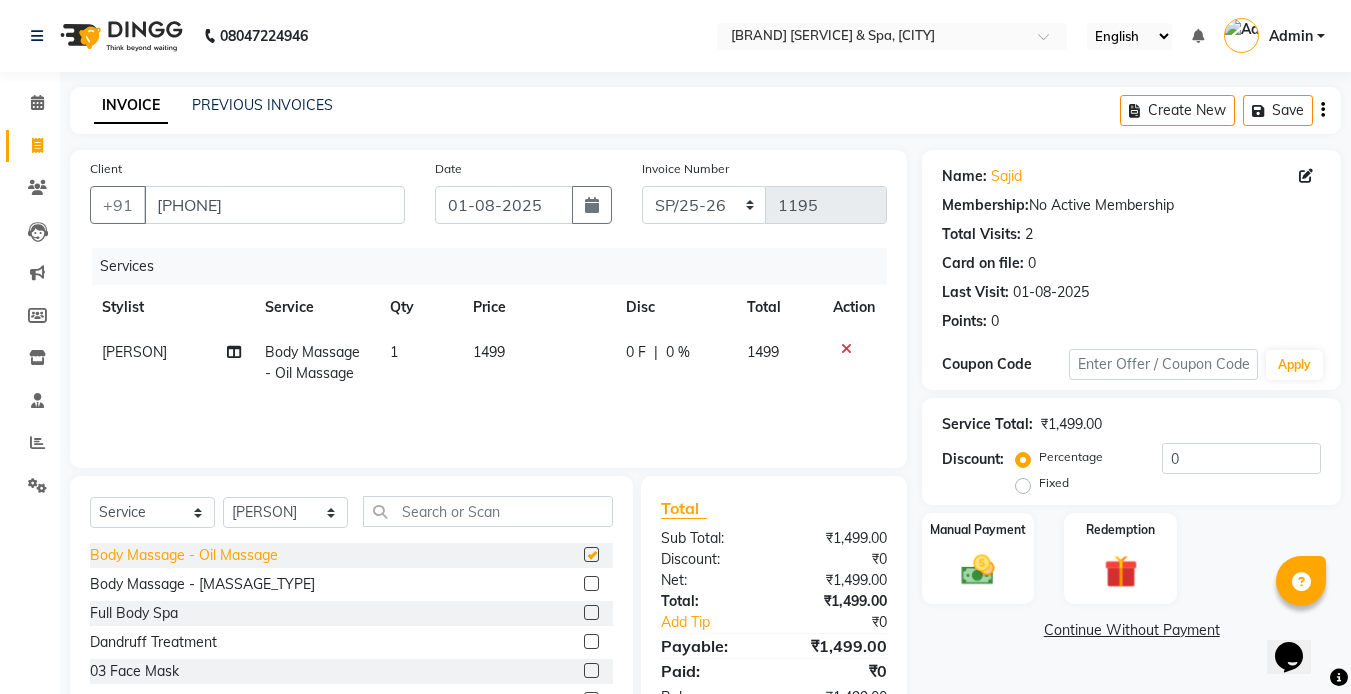 checkbox on "false" 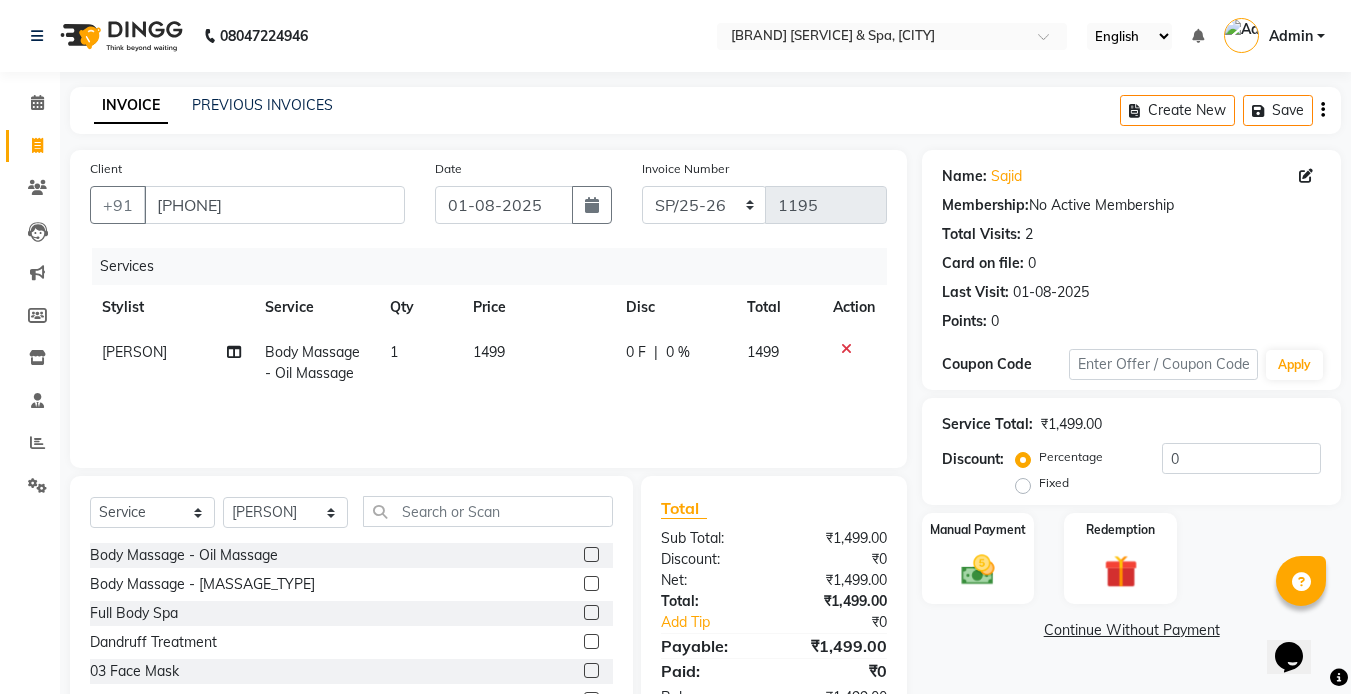 click on "1499" 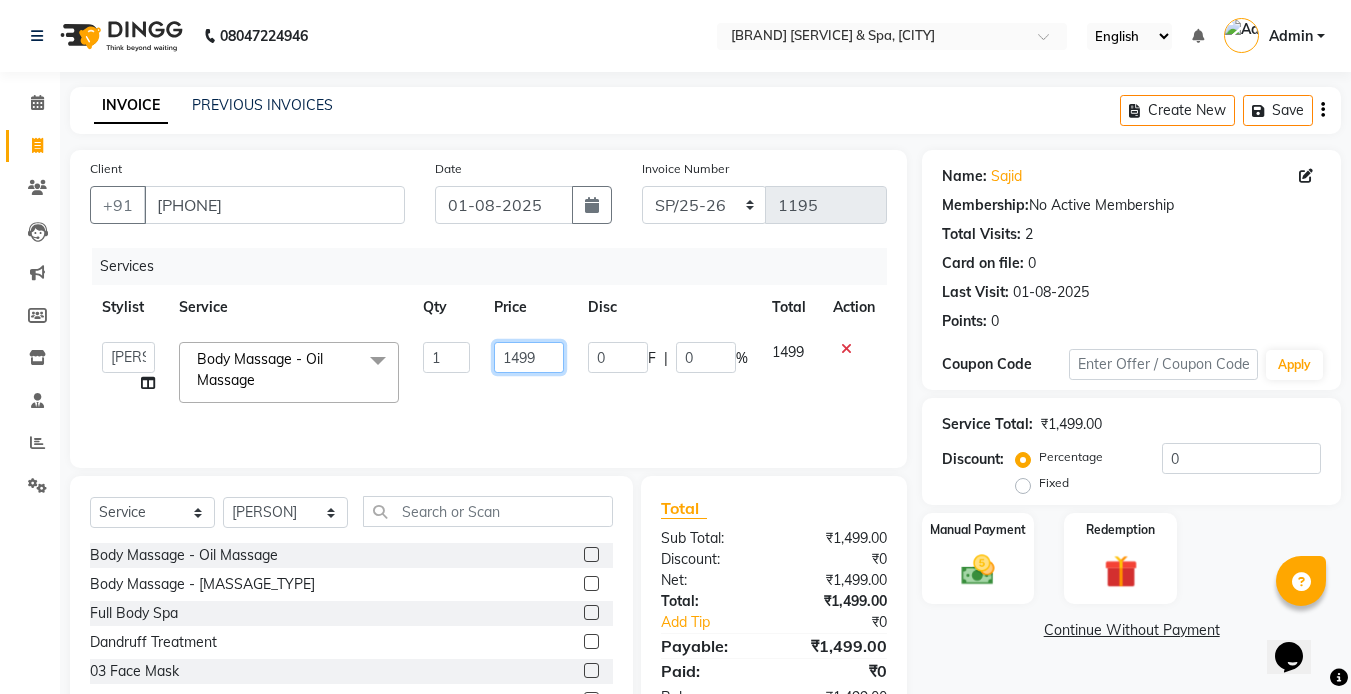 click on "1499" 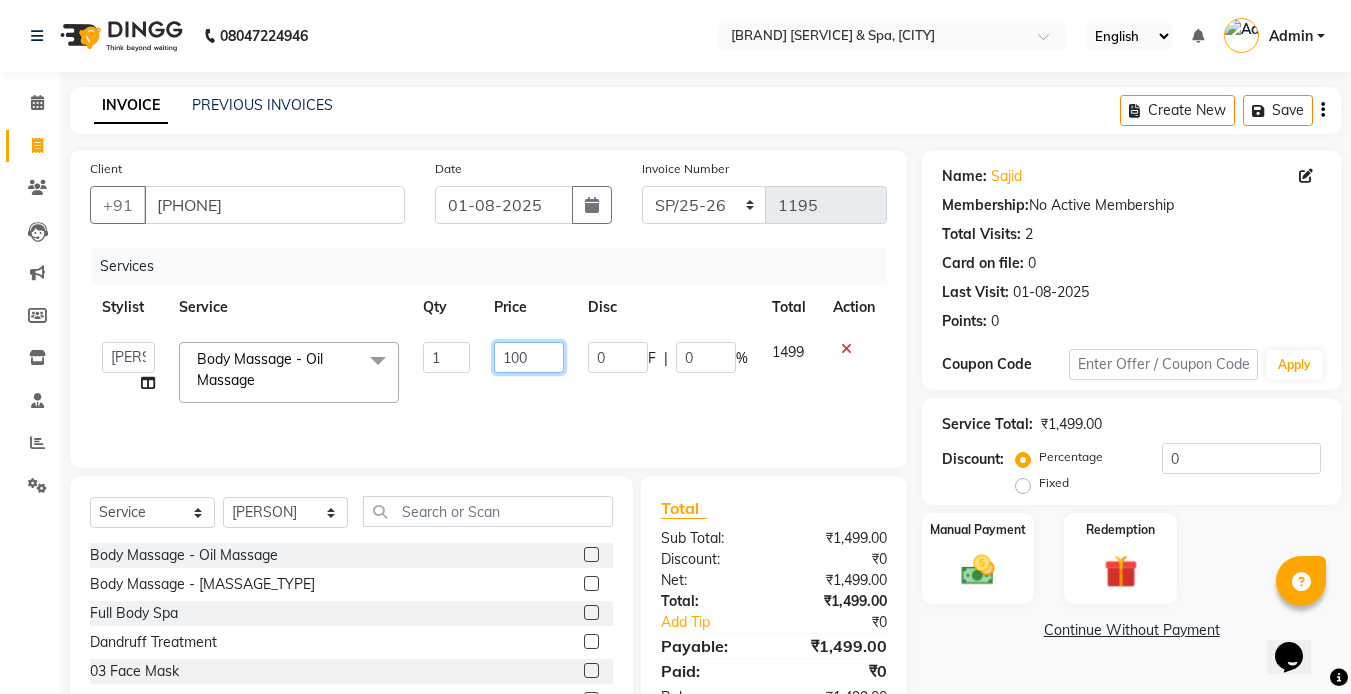 type on "1000" 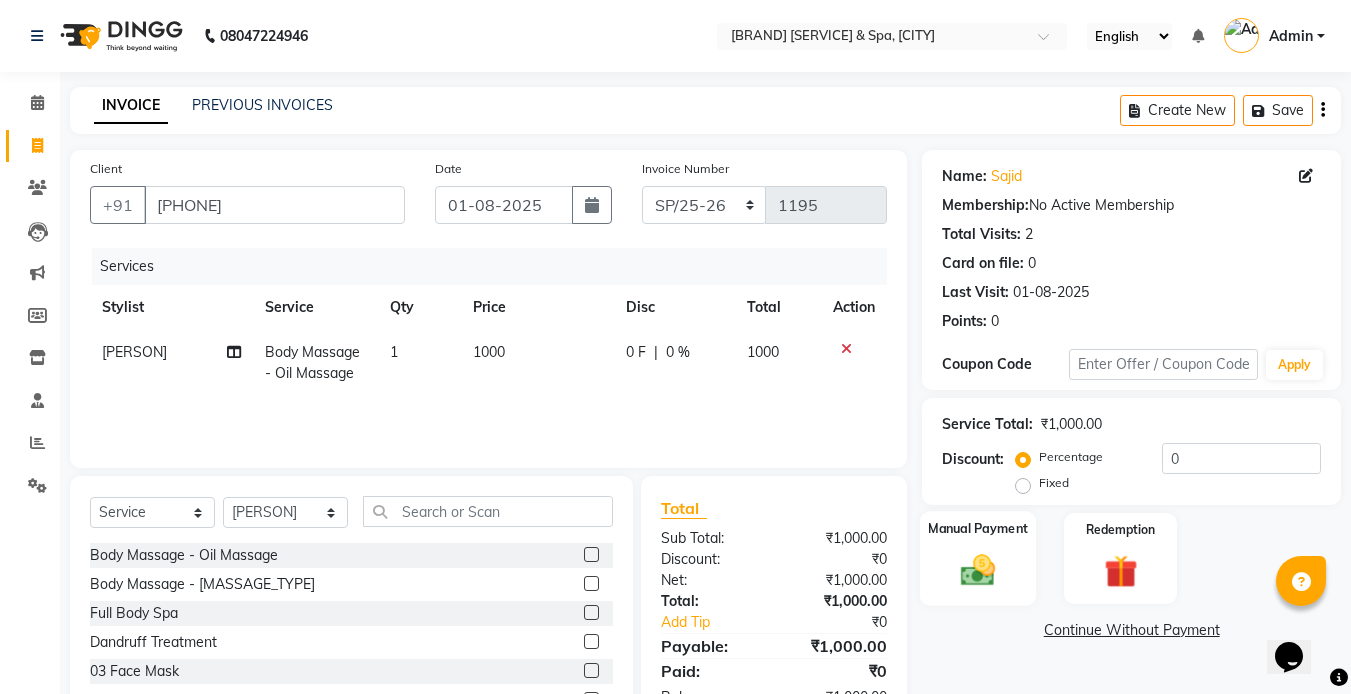 click 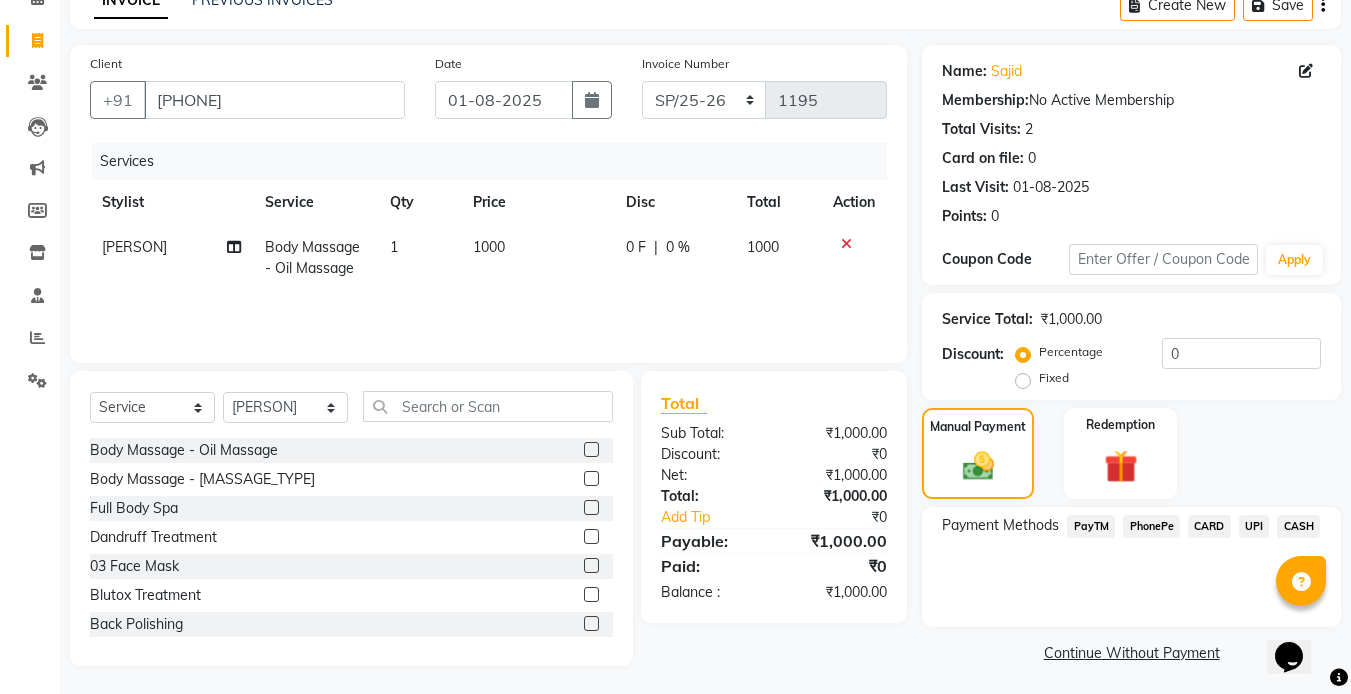 scroll, scrollTop: 109, scrollLeft: 0, axis: vertical 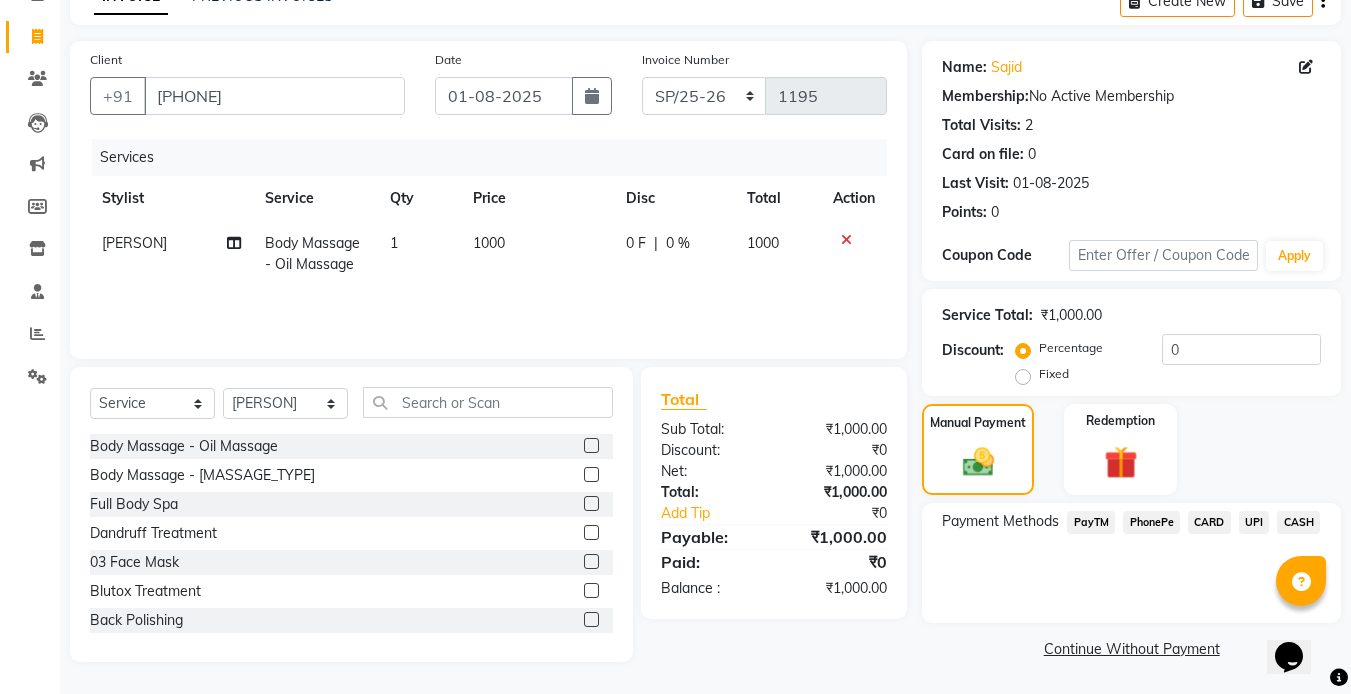 click on "CASH" 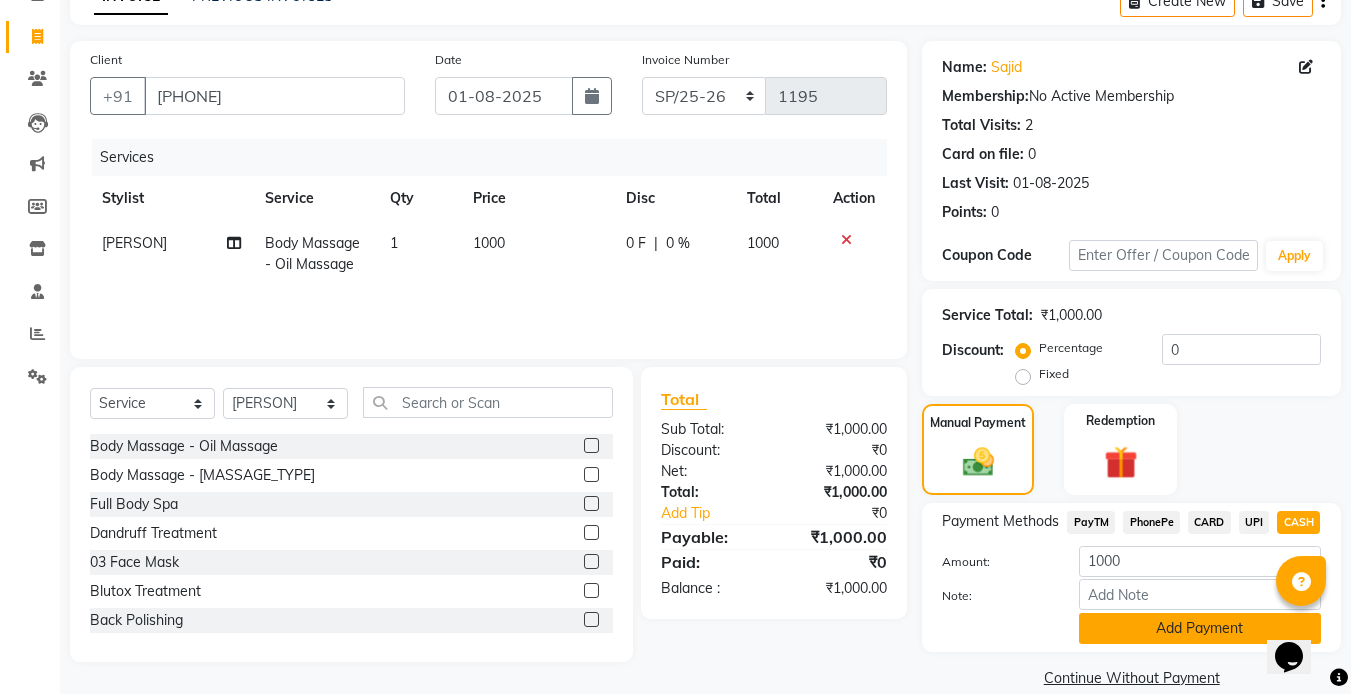 click on "Add Payment" 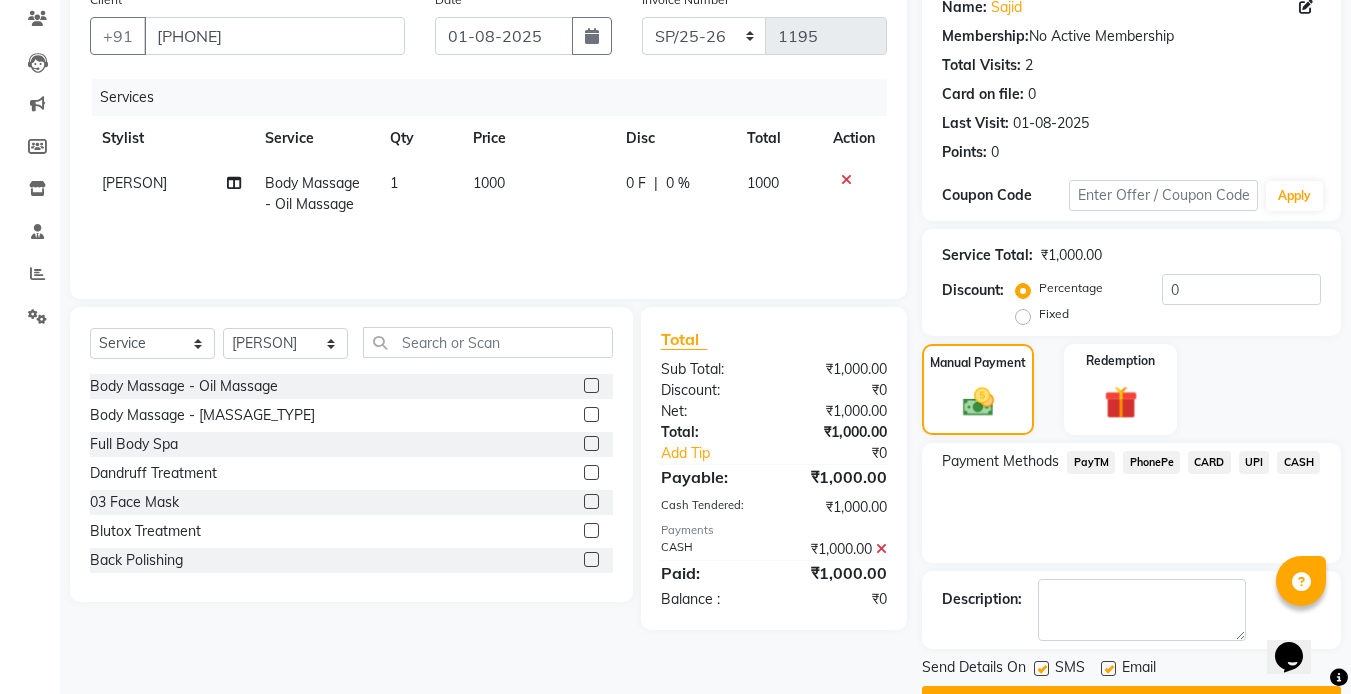scroll, scrollTop: 222, scrollLeft: 0, axis: vertical 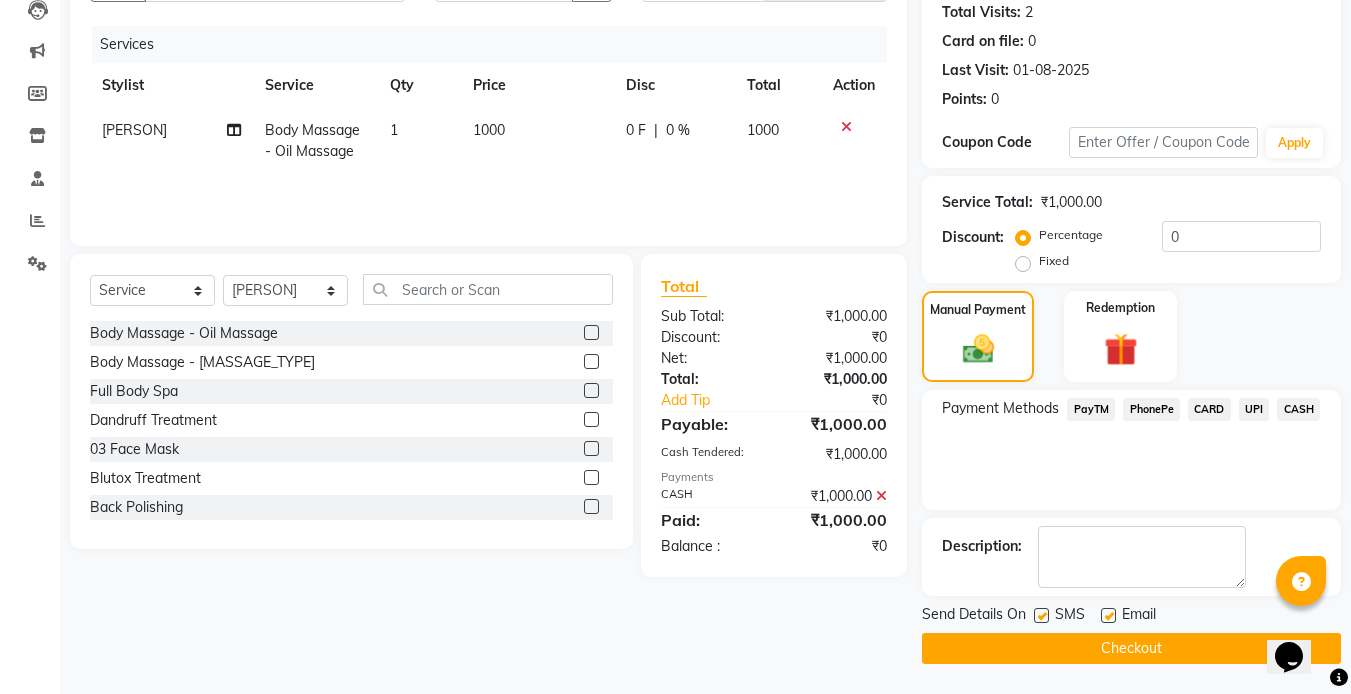 click 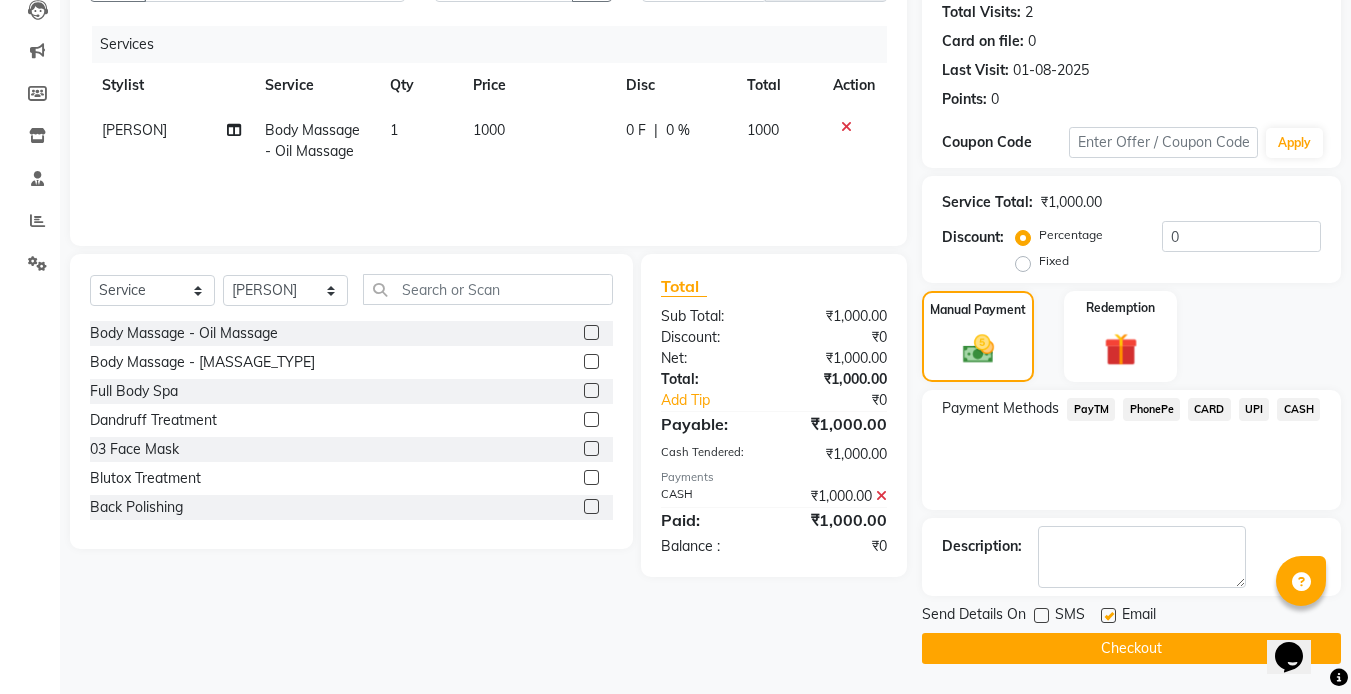 click 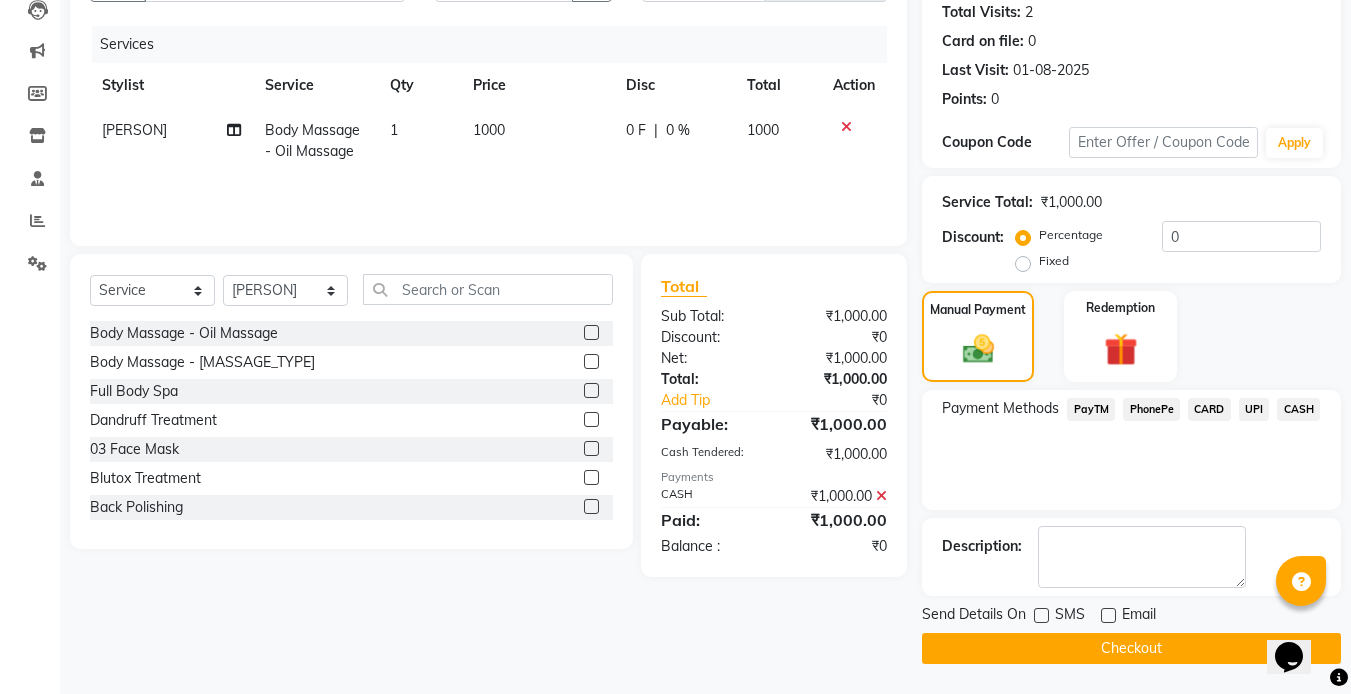 click on "Checkout" 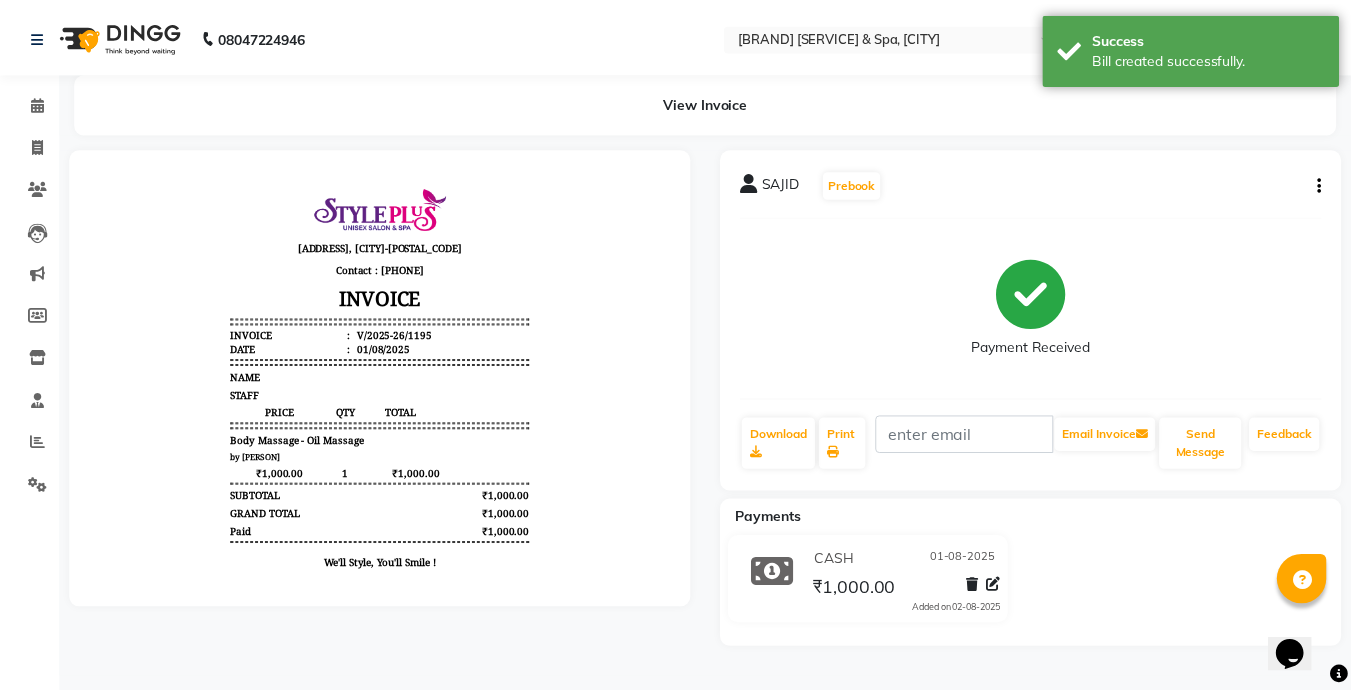 scroll, scrollTop: 0, scrollLeft: 0, axis: both 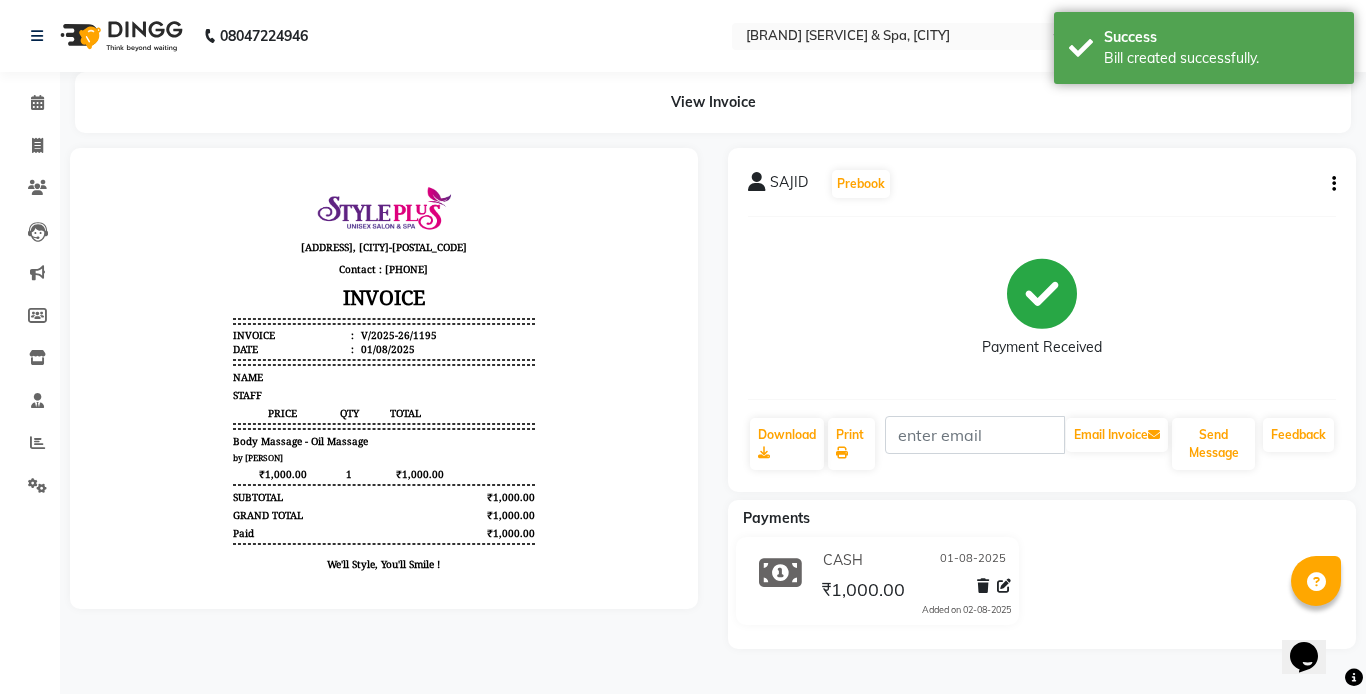 click at bounding box center [384, 398] 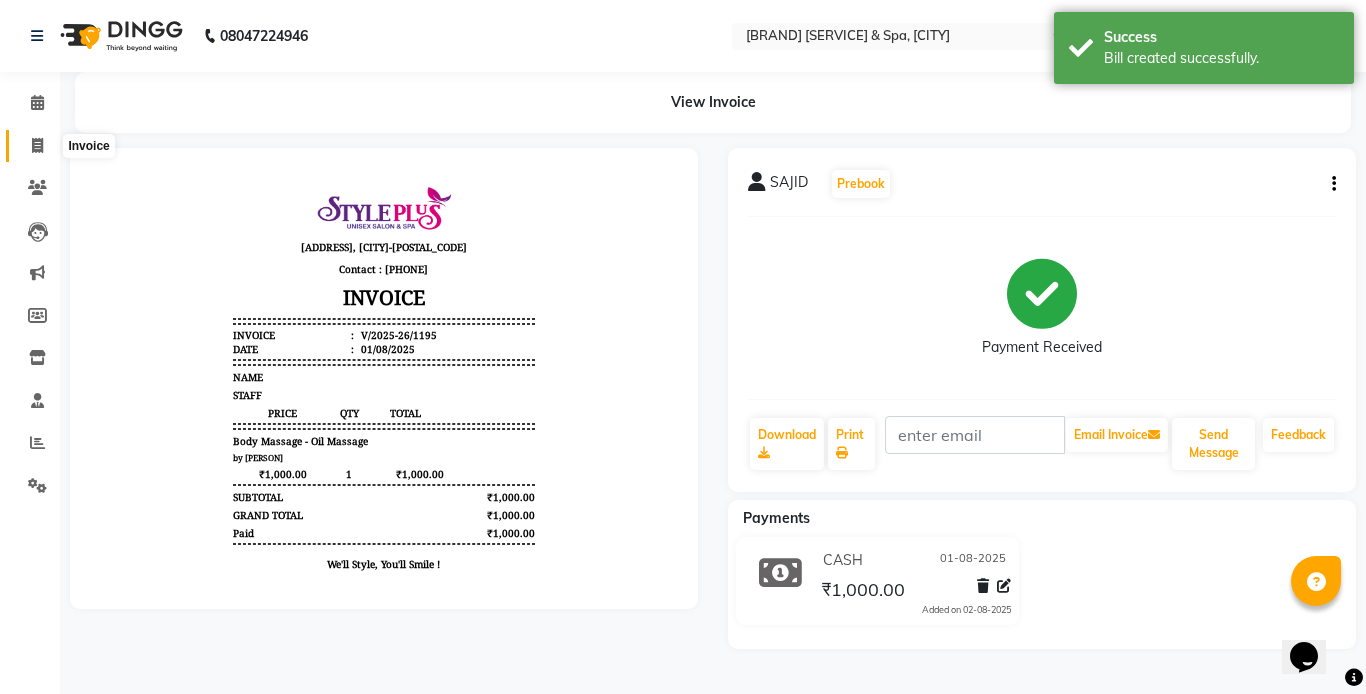 click 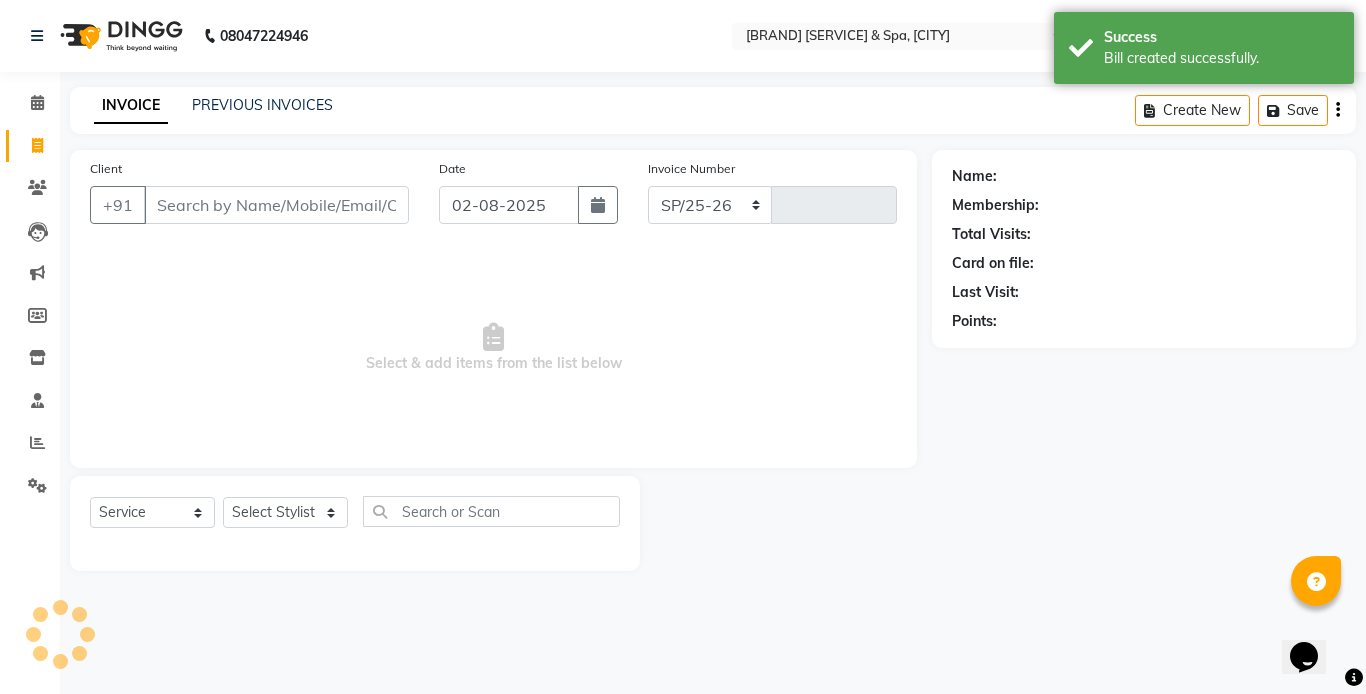 select on "7084" 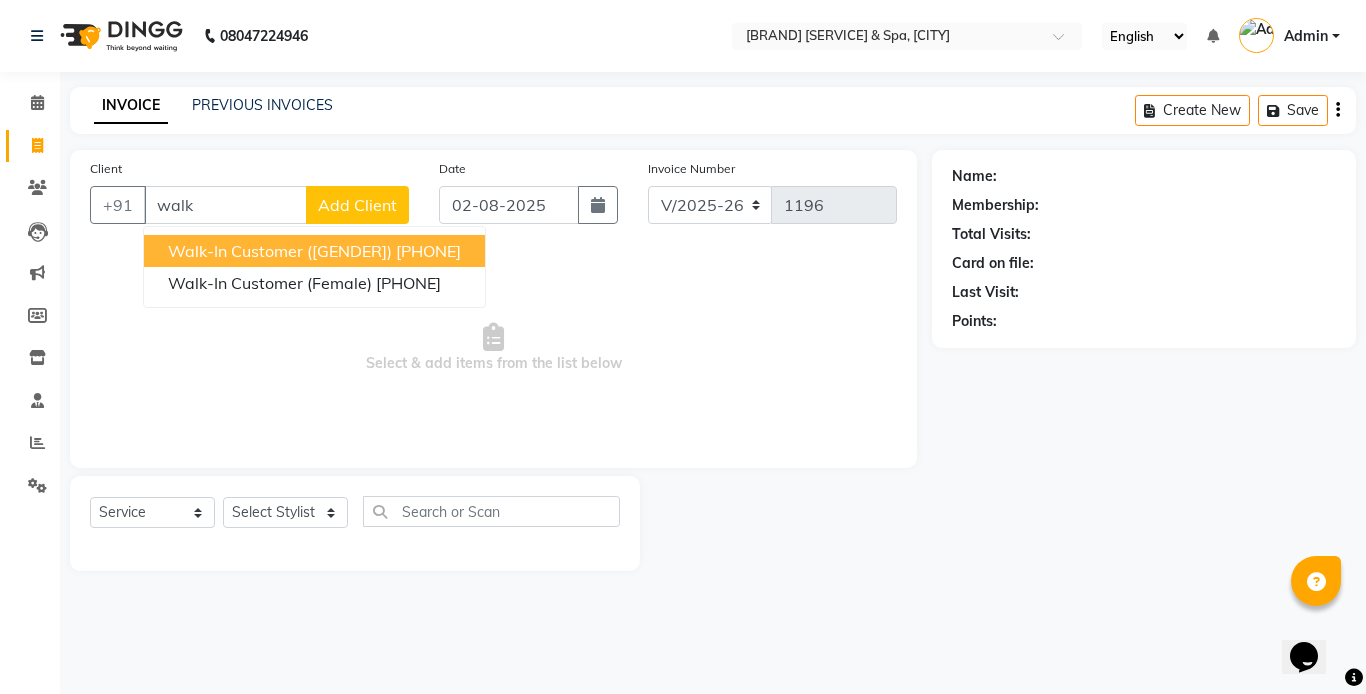 click on "Walk-in Customer ([GENDER])" at bounding box center (280, 251) 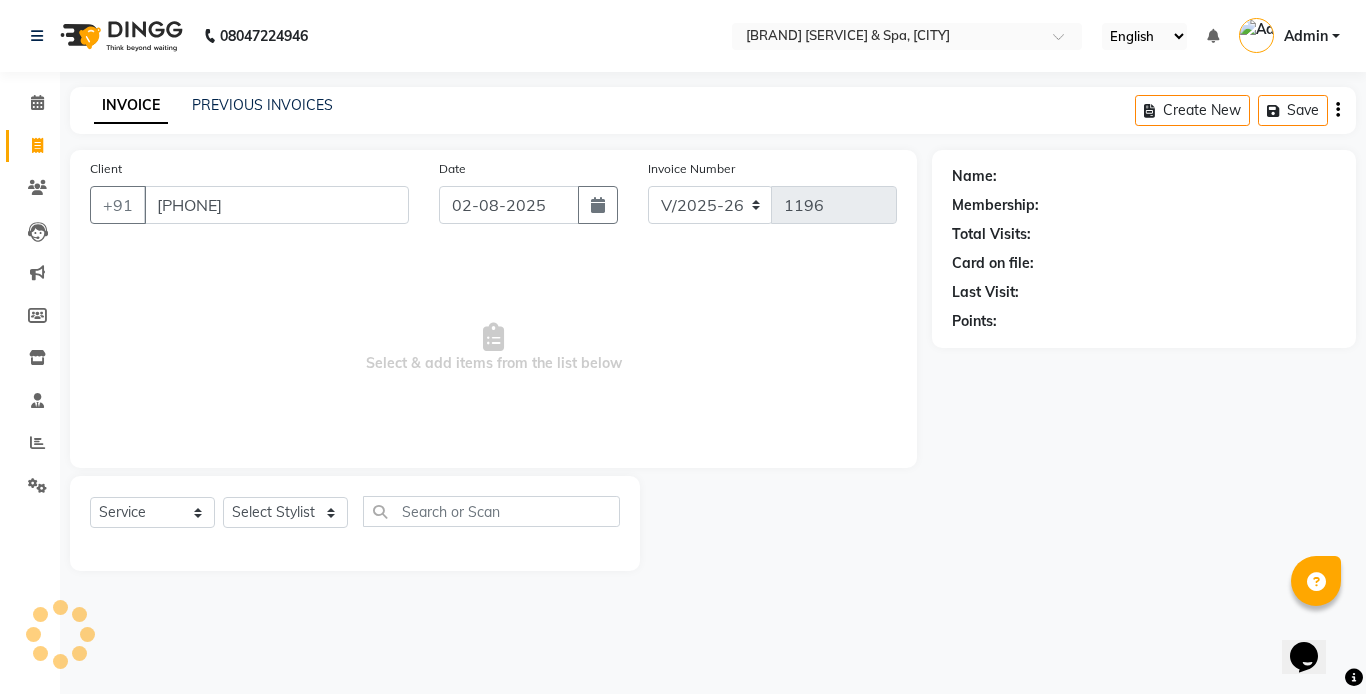 type on "[PHONE]" 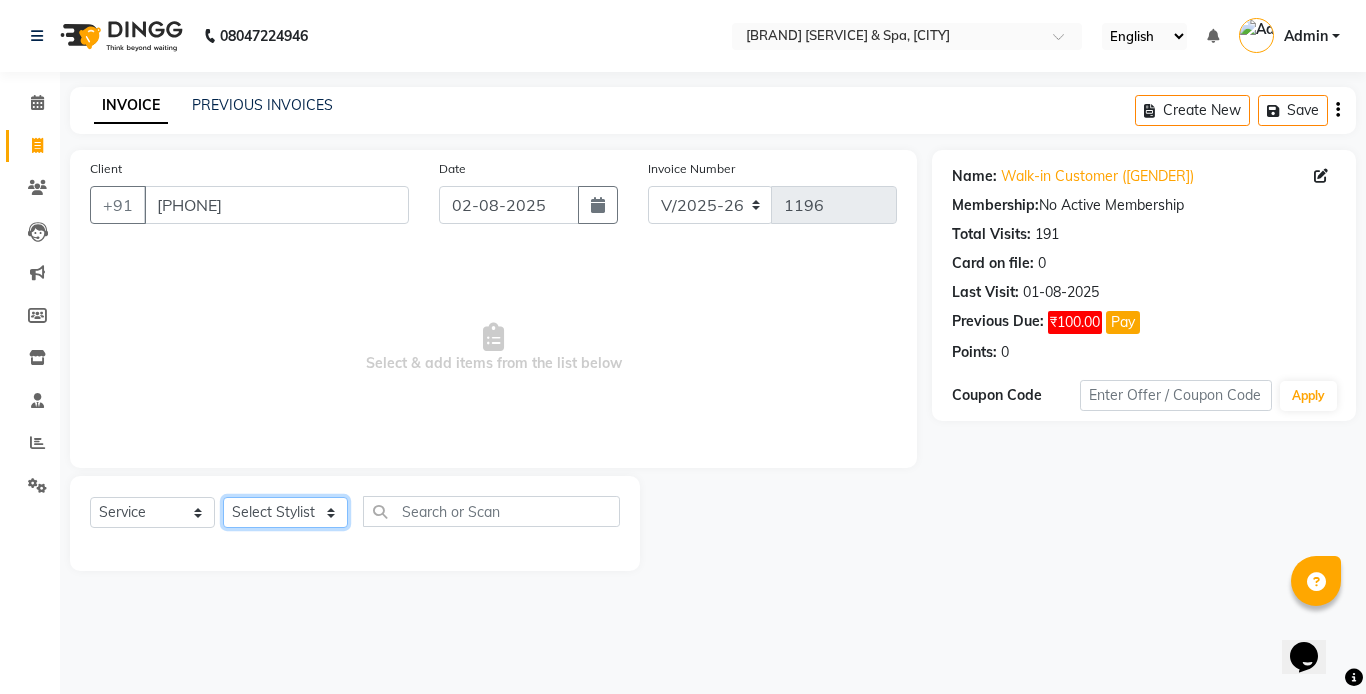 click on "Select Stylist [PERSON] [PERSON] [PERSON] [PERSON] [PERSON] [PERSON]" 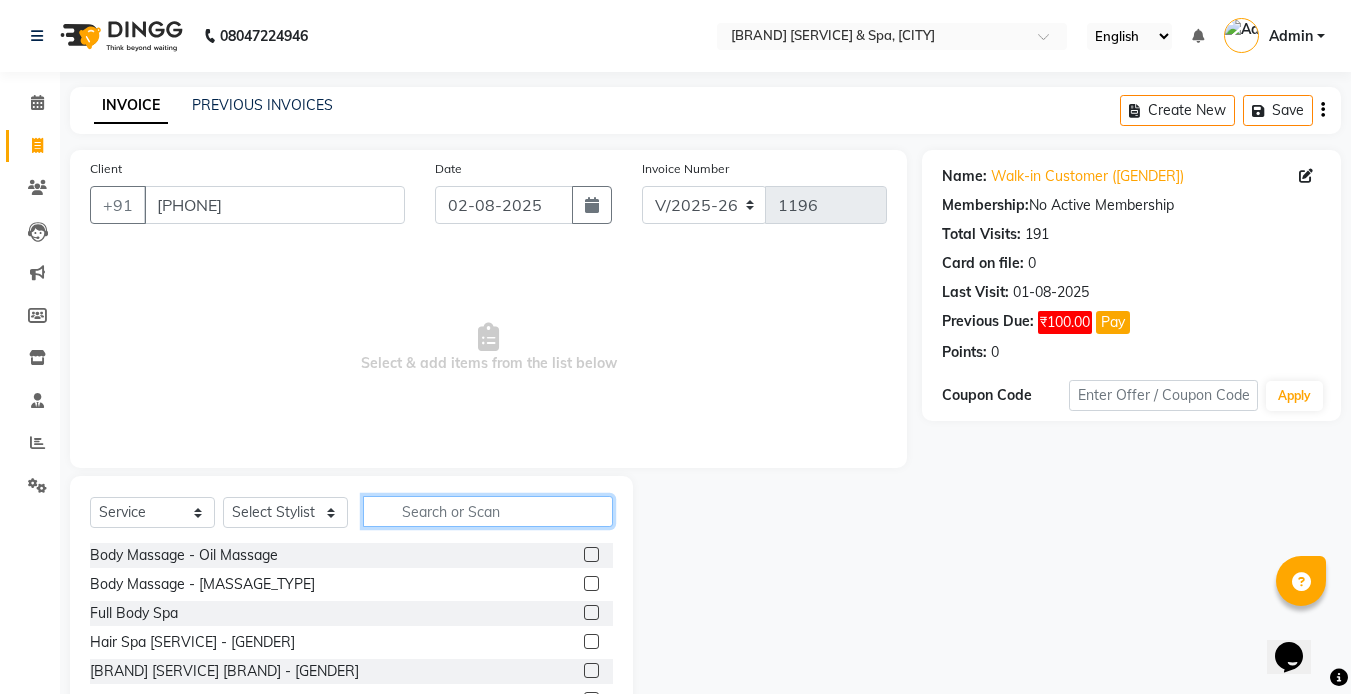 click 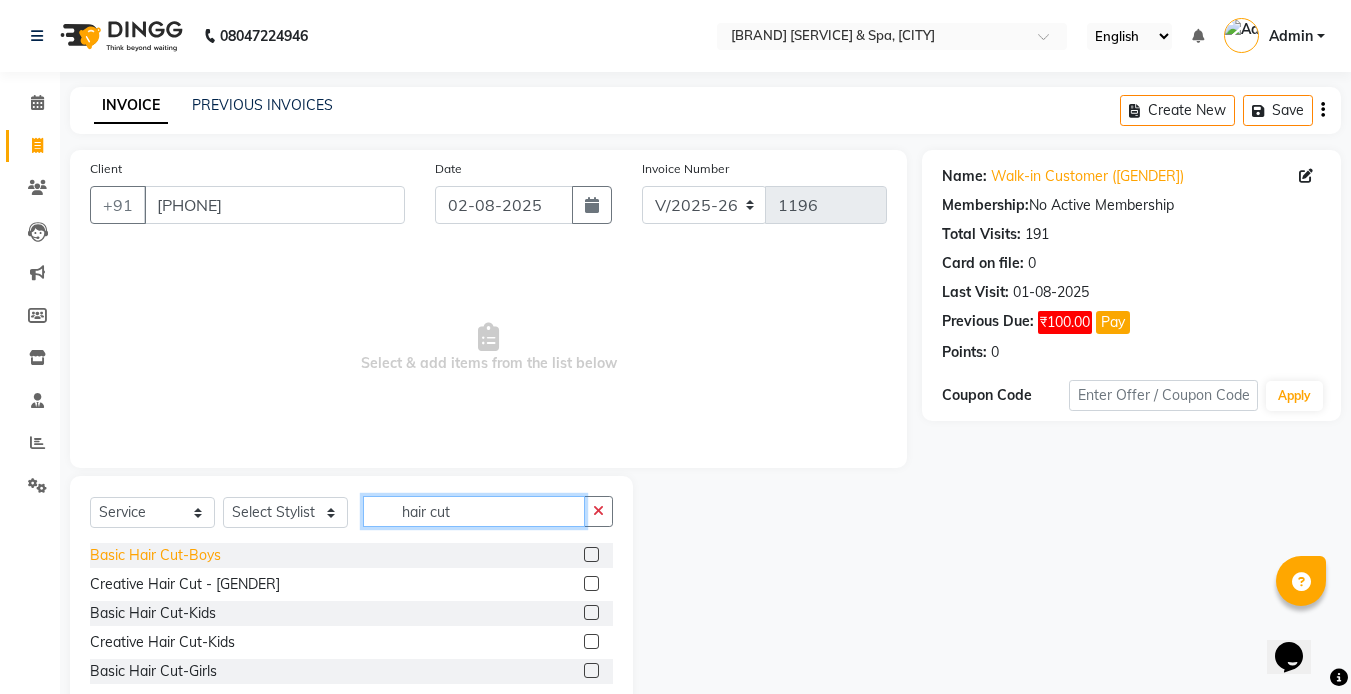 type on "hair cut" 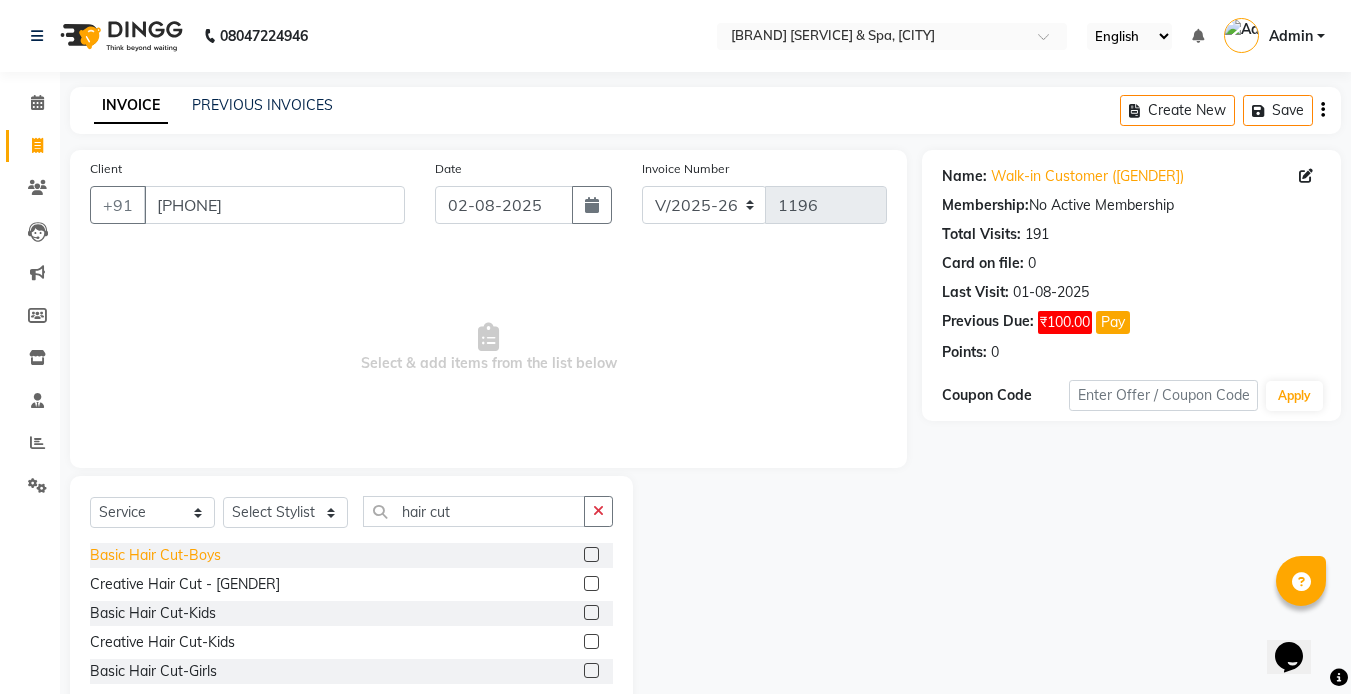 click on "Basic Hair Cut-Boys" 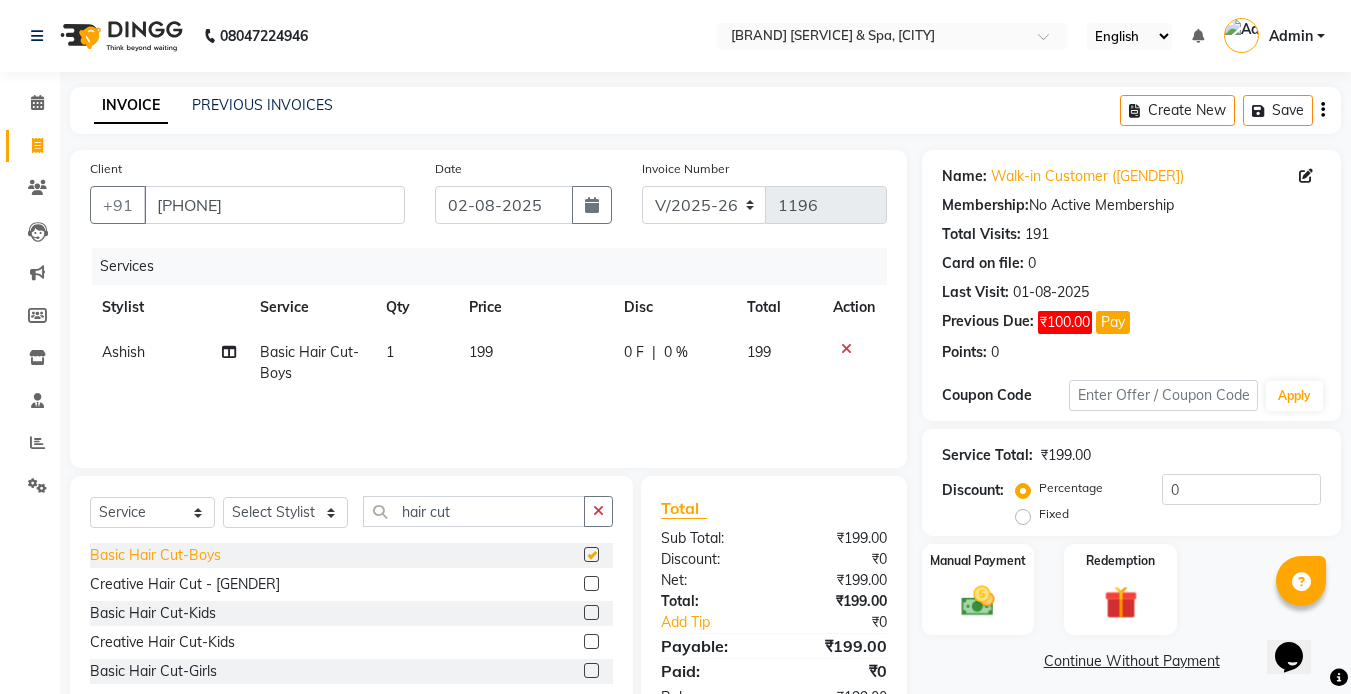 checkbox on "false" 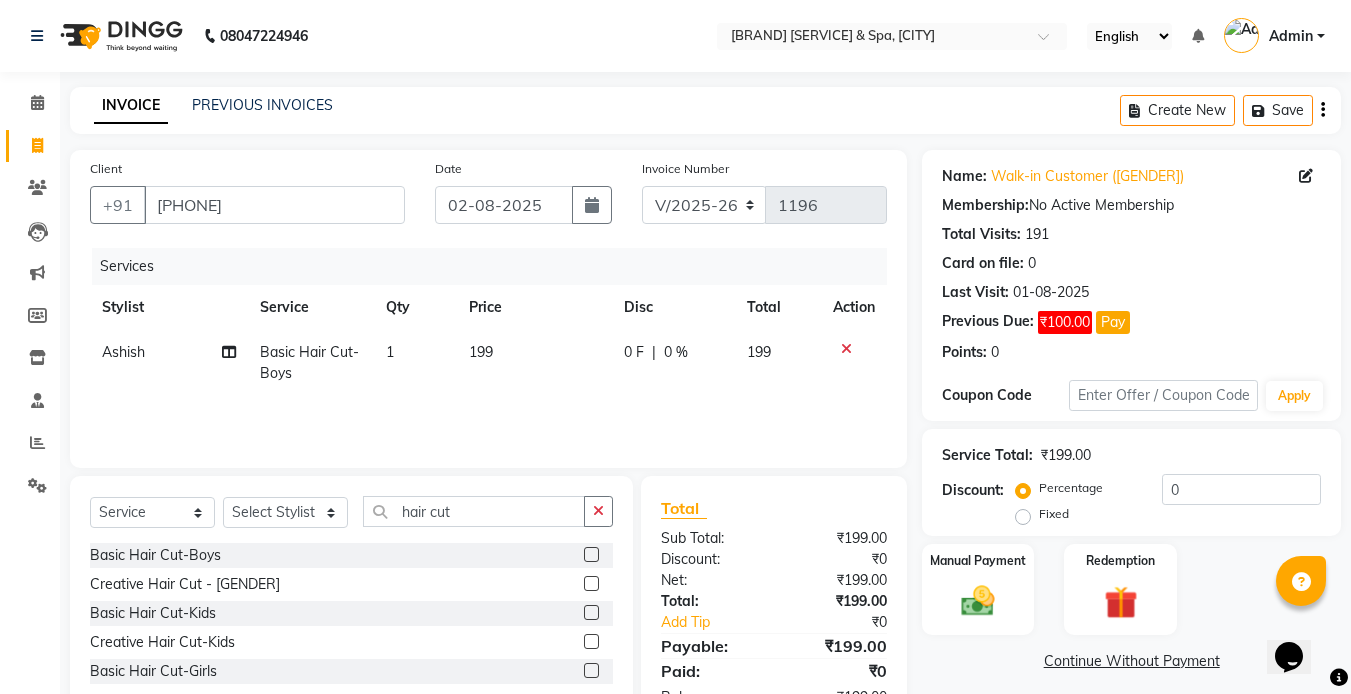 click on "199" 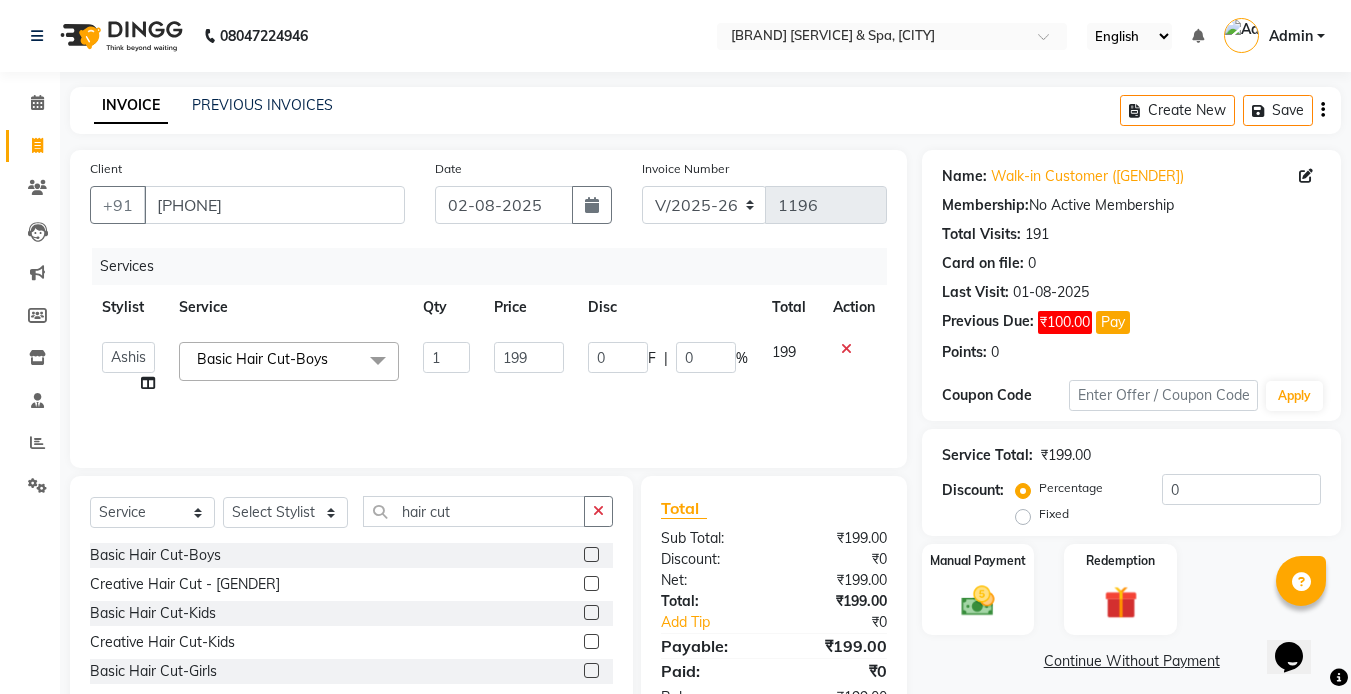 click on "199" 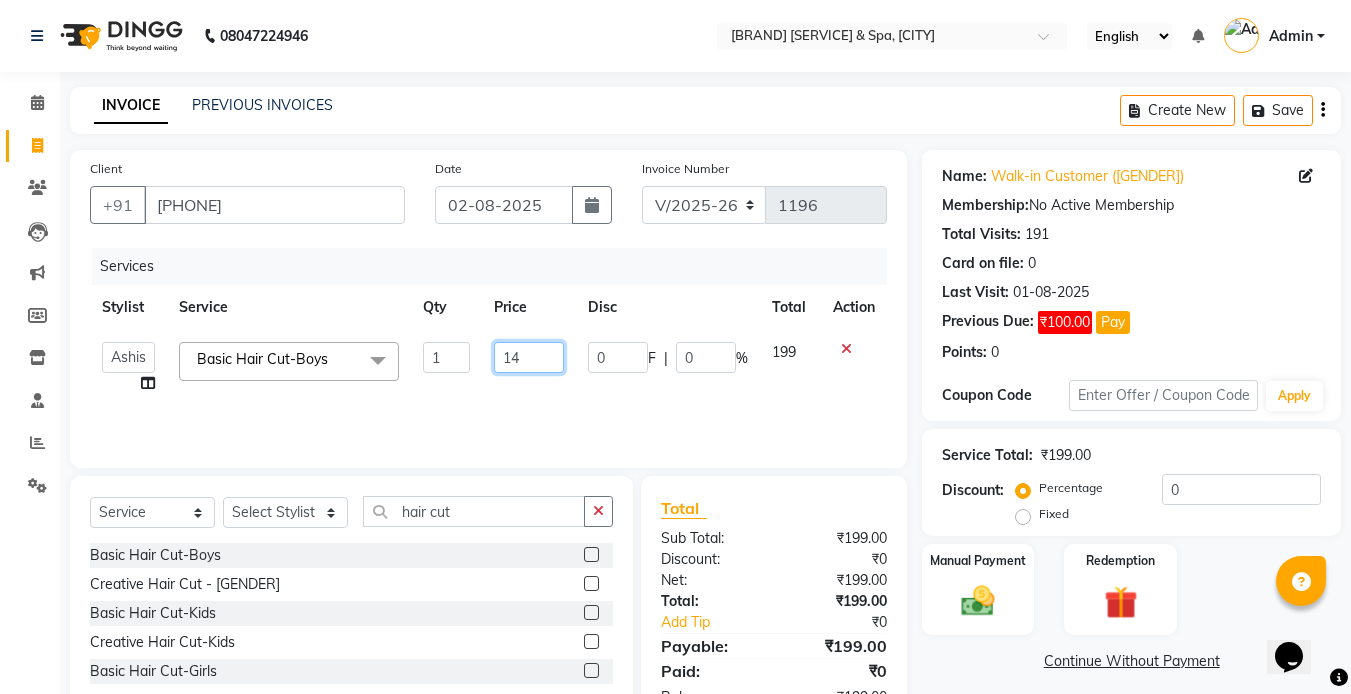 type on "140" 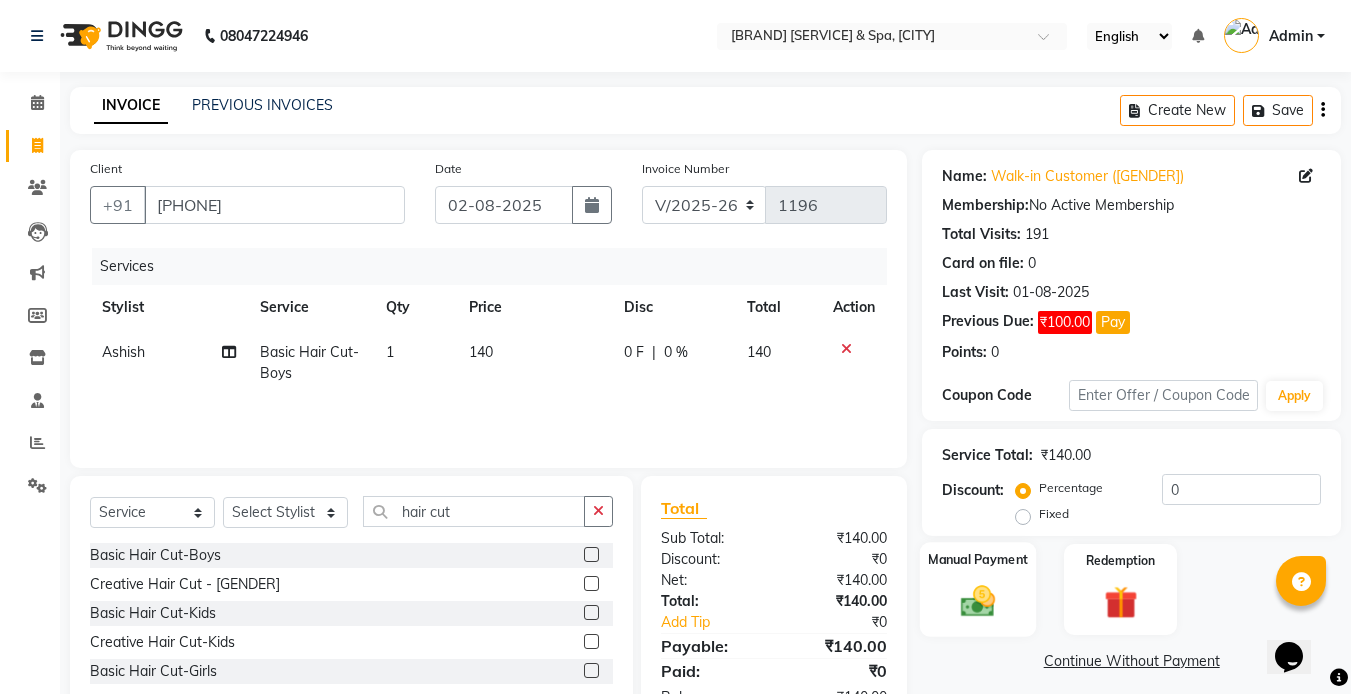 click 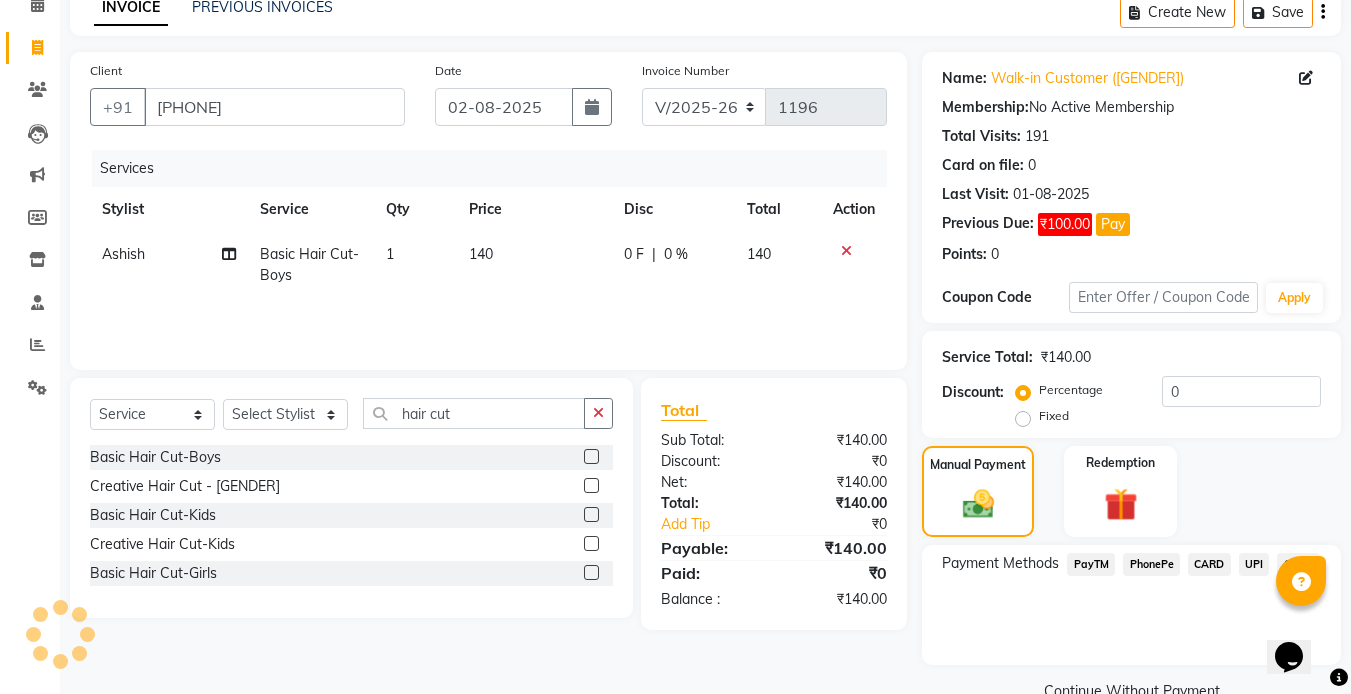 scroll, scrollTop: 140, scrollLeft: 0, axis: vertical 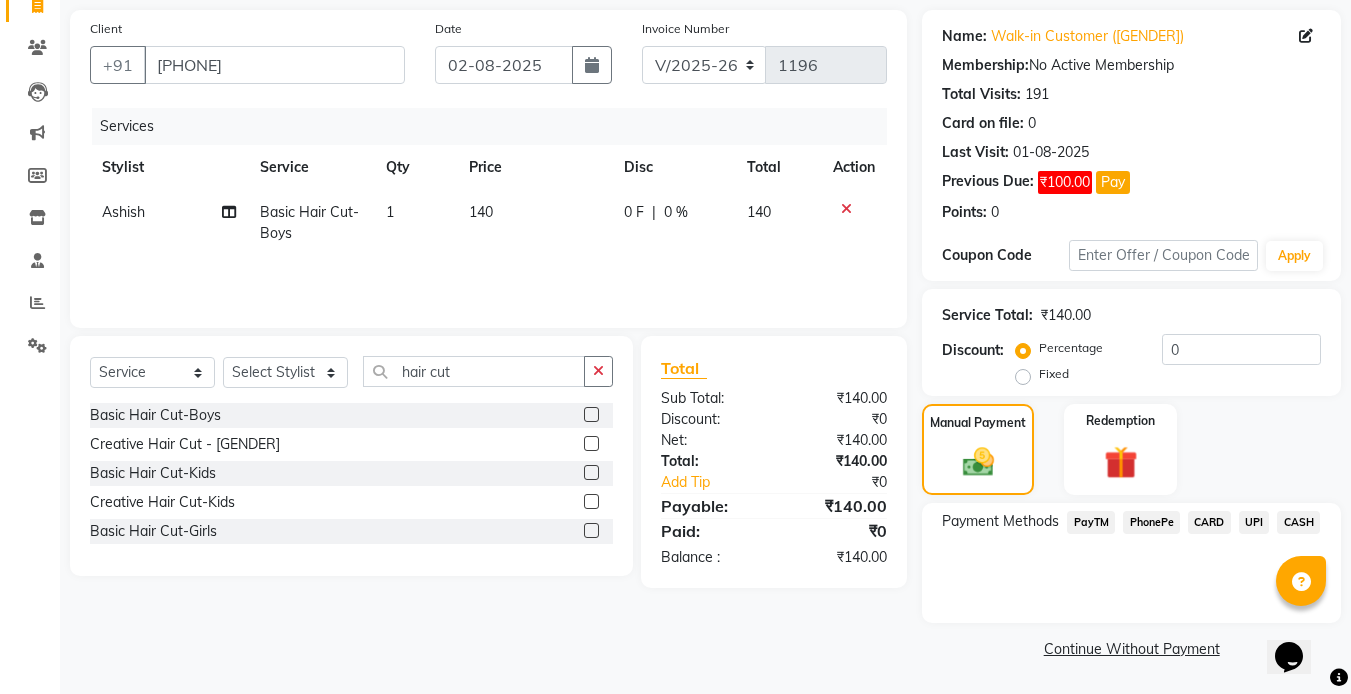 click on "CASH" 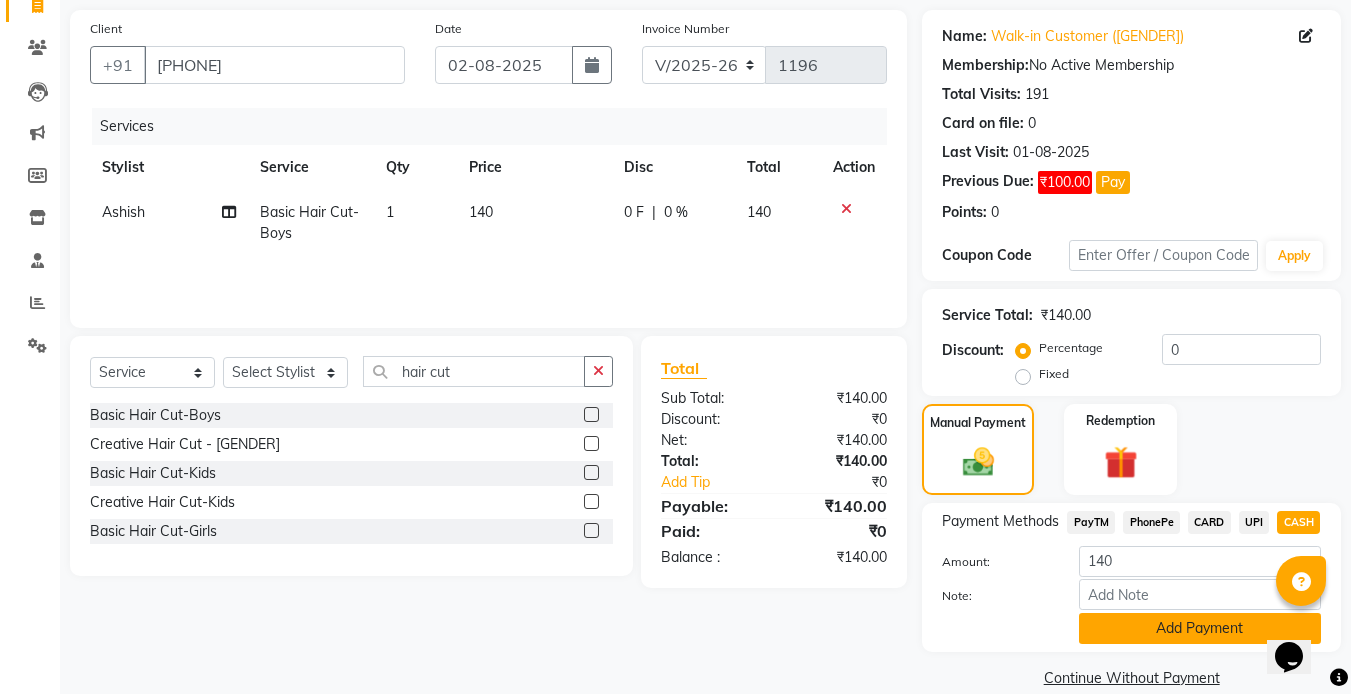 click on "Add Payment" 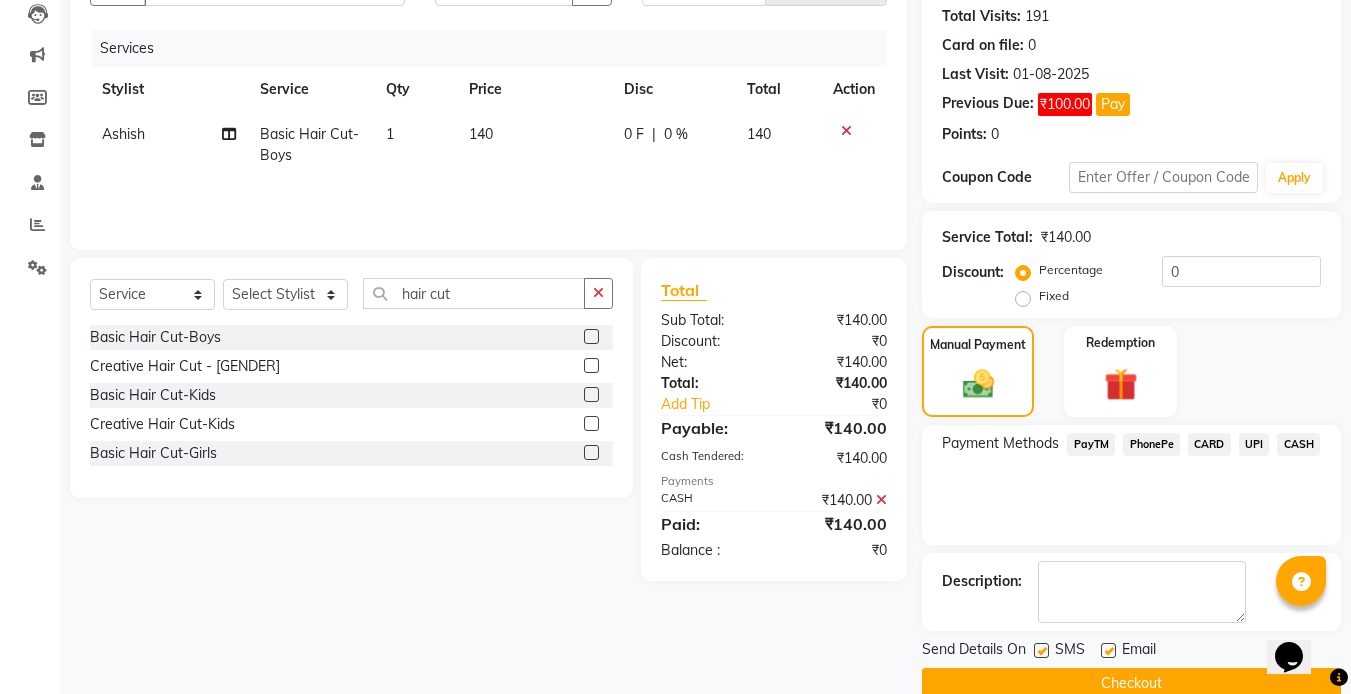 scroll, scrollTop: 253, scrollLeft: 0, axis: vertical 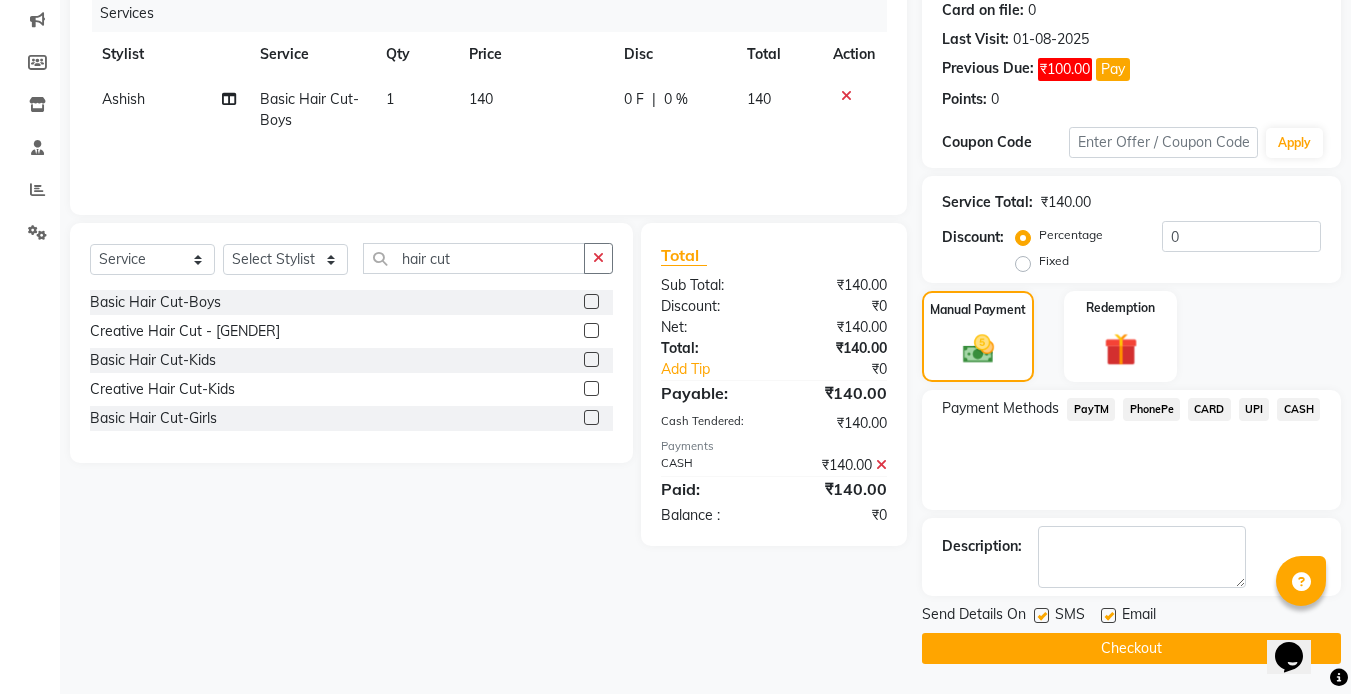 click 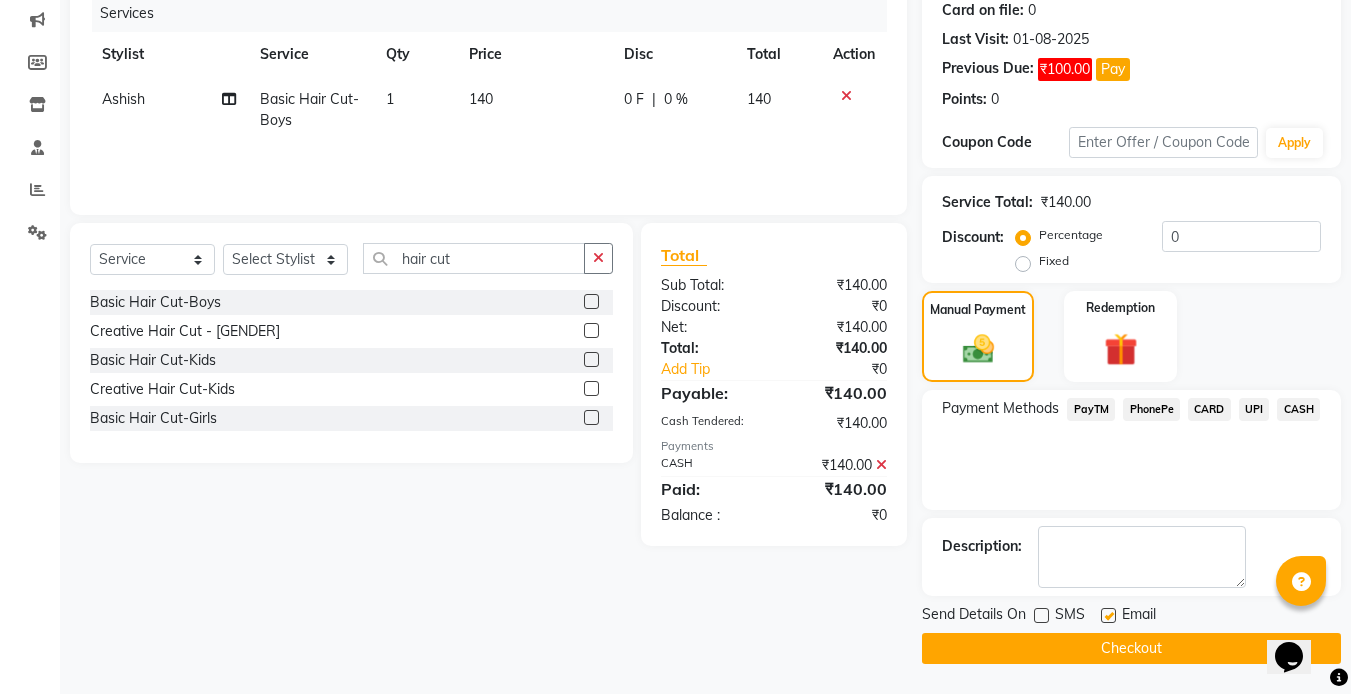 click 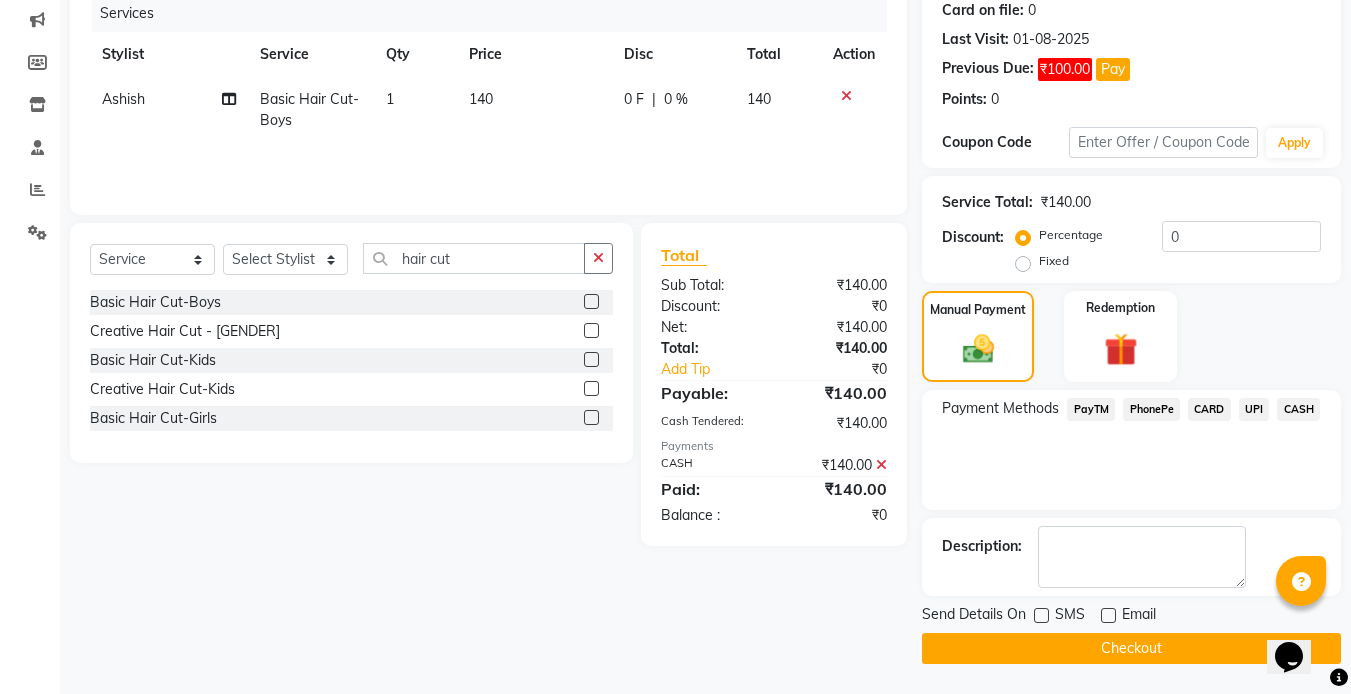 click on "Checkout" 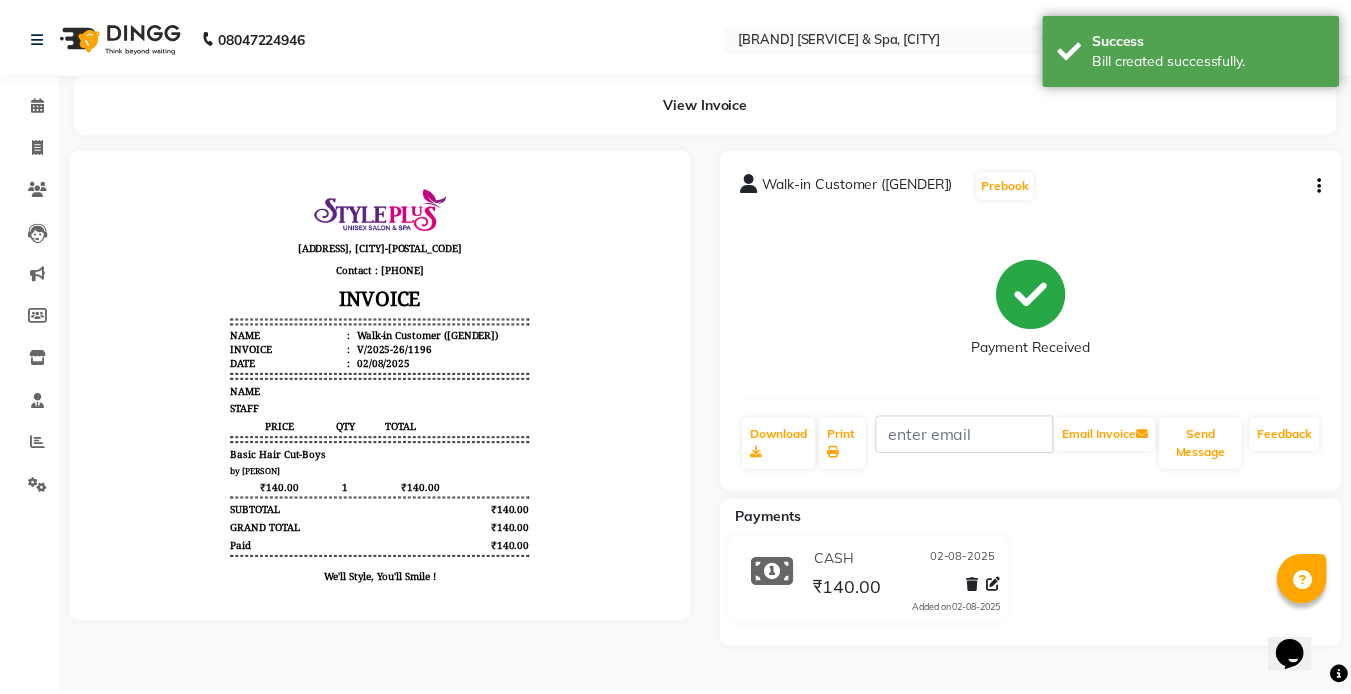 scroll, scrollTop: 0, scrollLeft: 0, axis: both 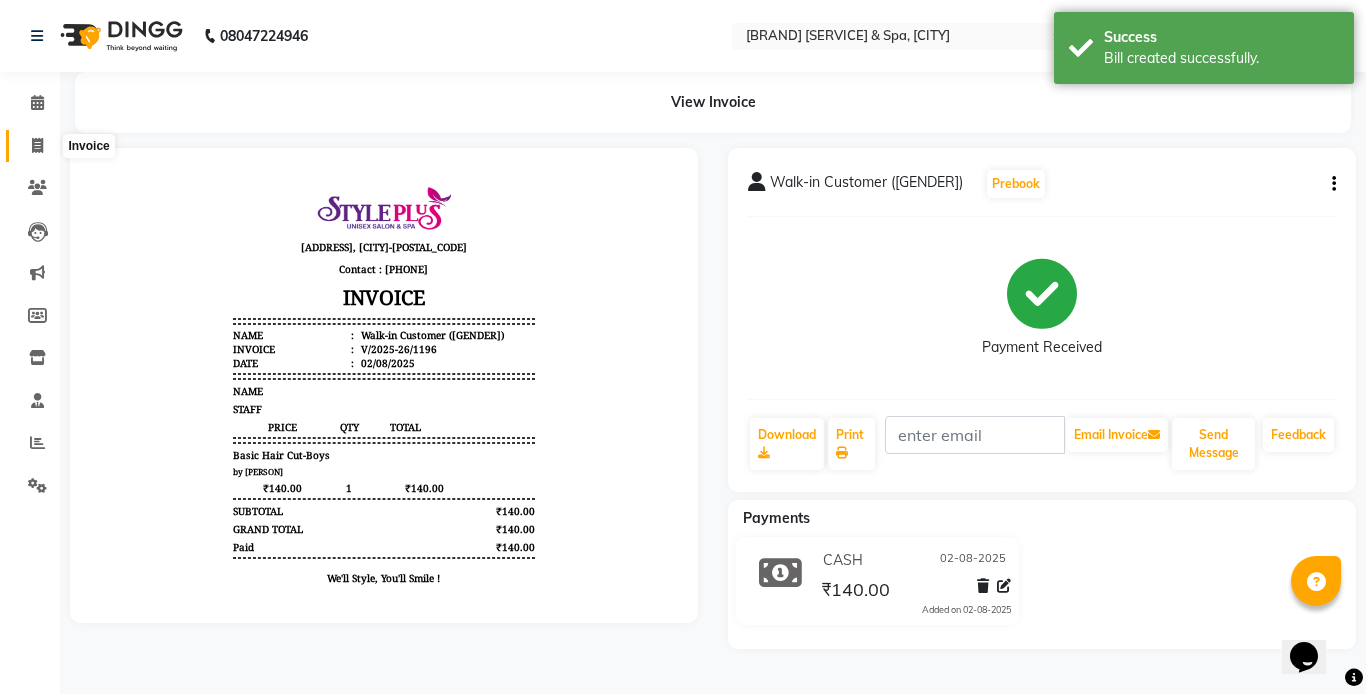click 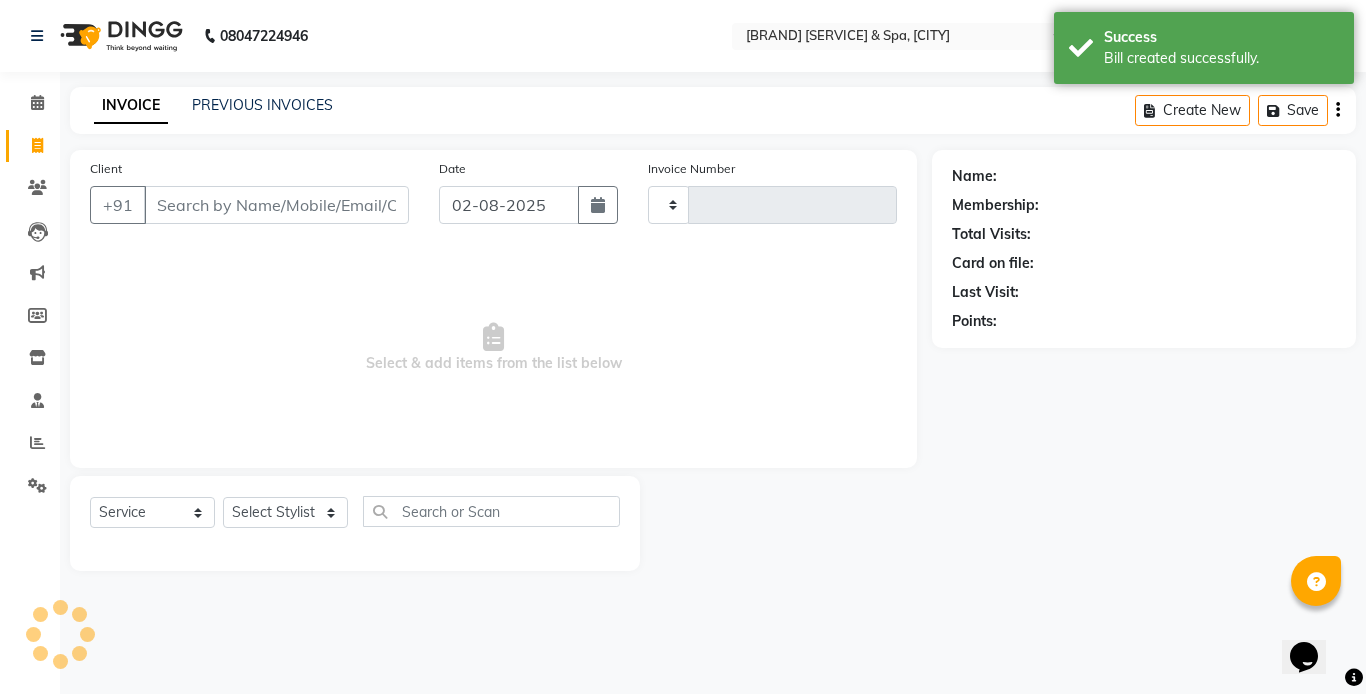 type on "1197" 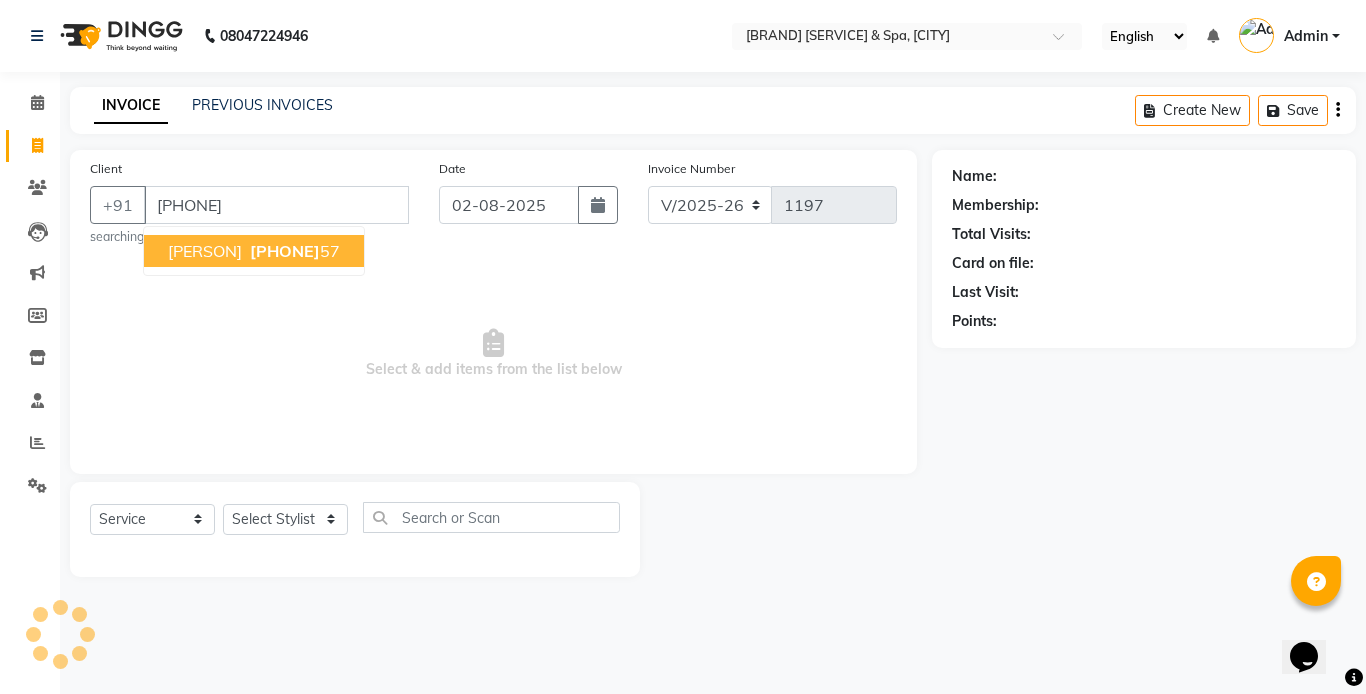 type on "[PHONE]" 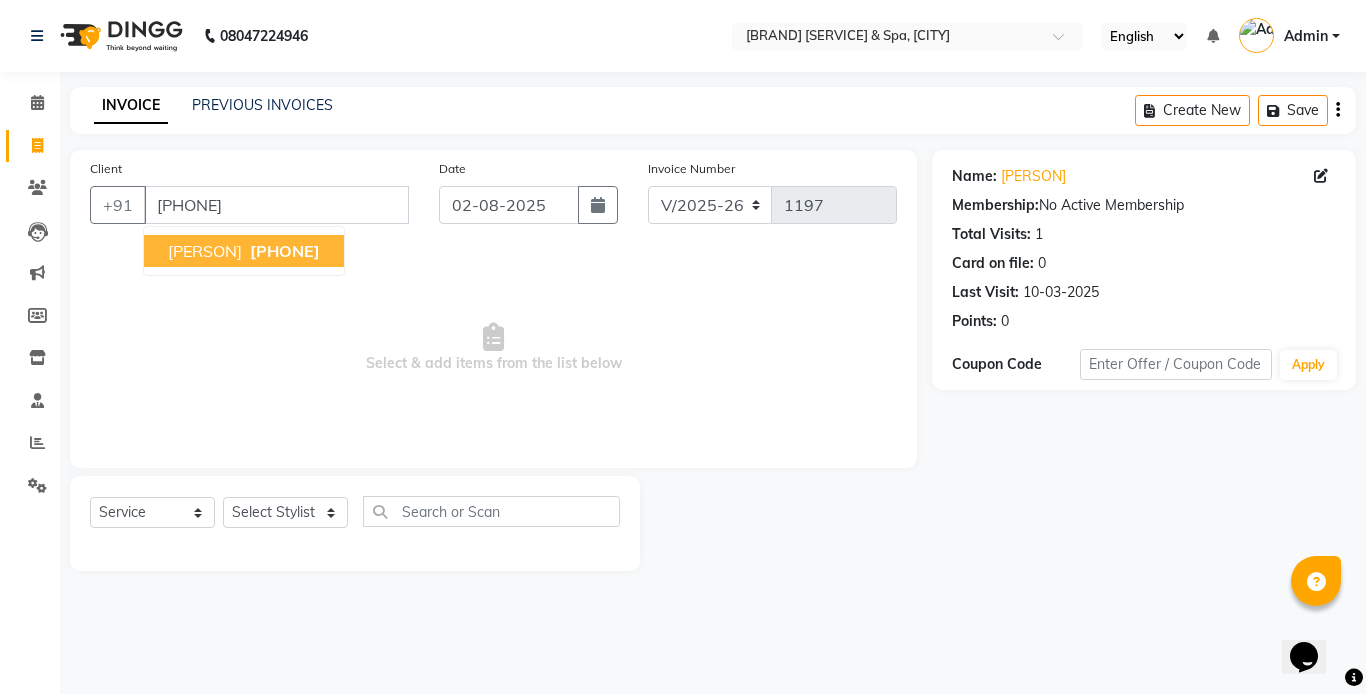 click on "[PHONE]" at bounding box center [283, 251] 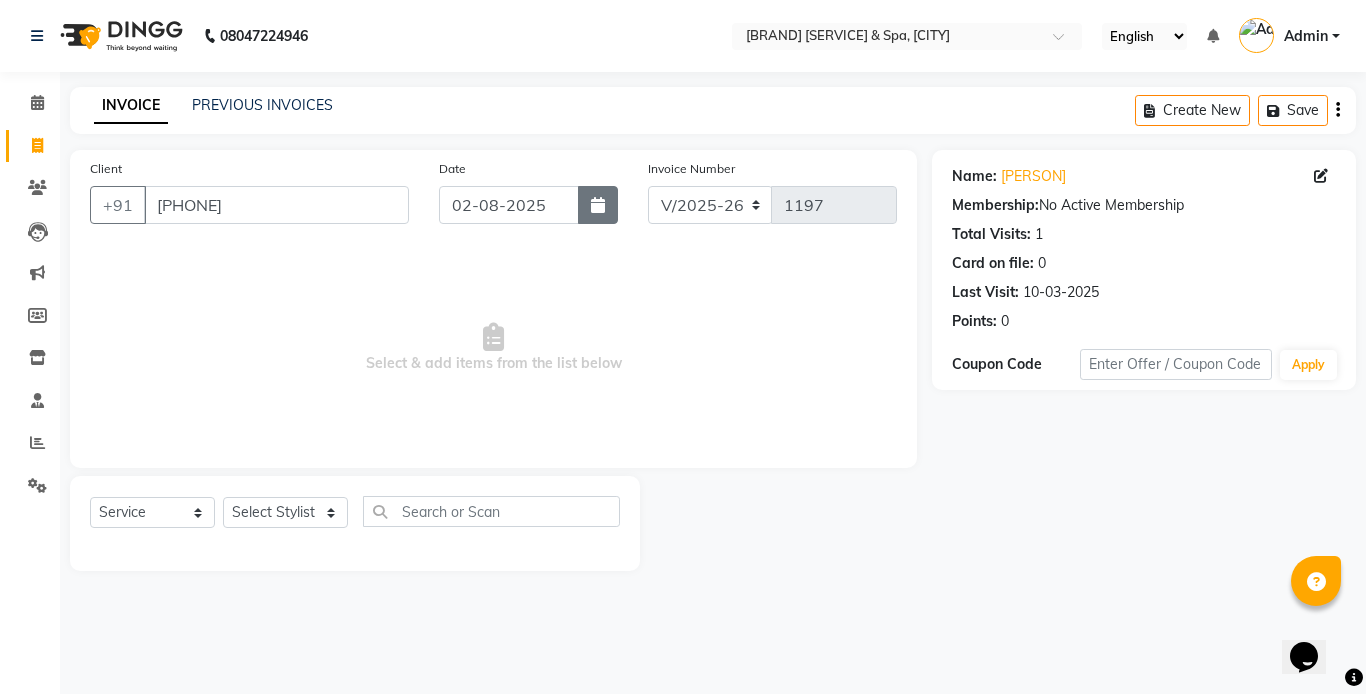 click 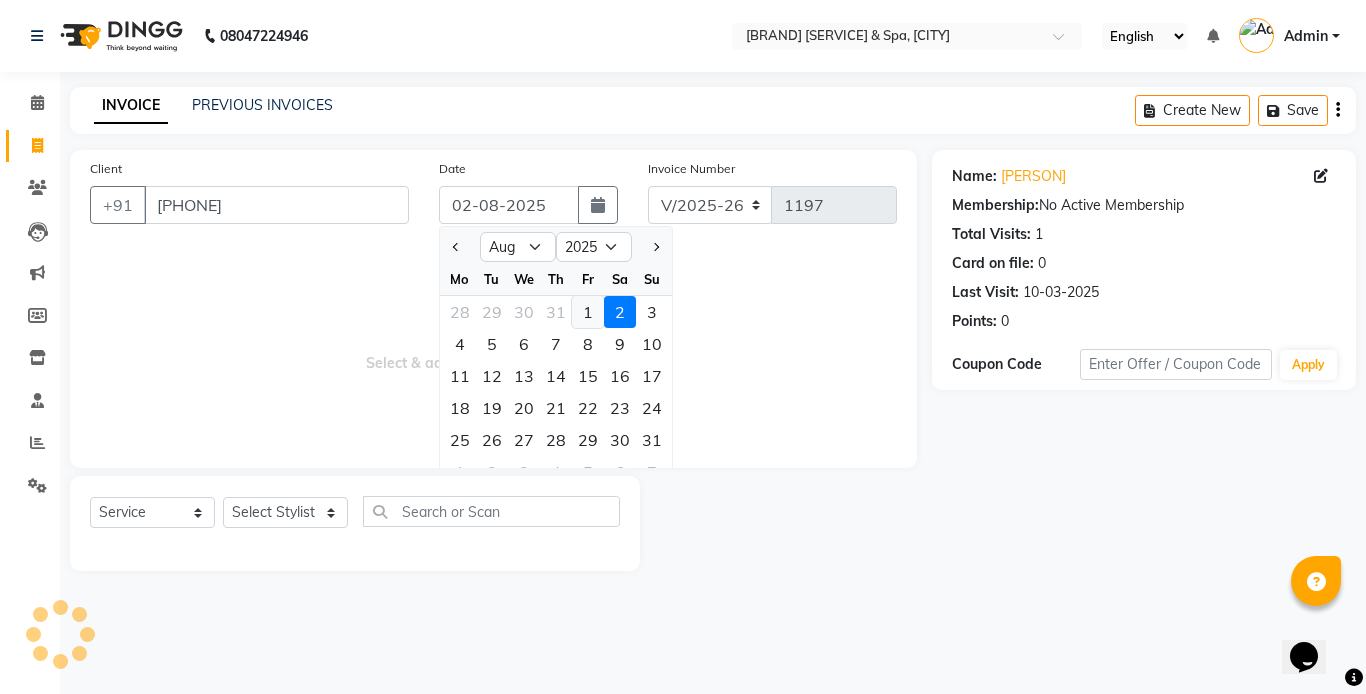 click on "1" 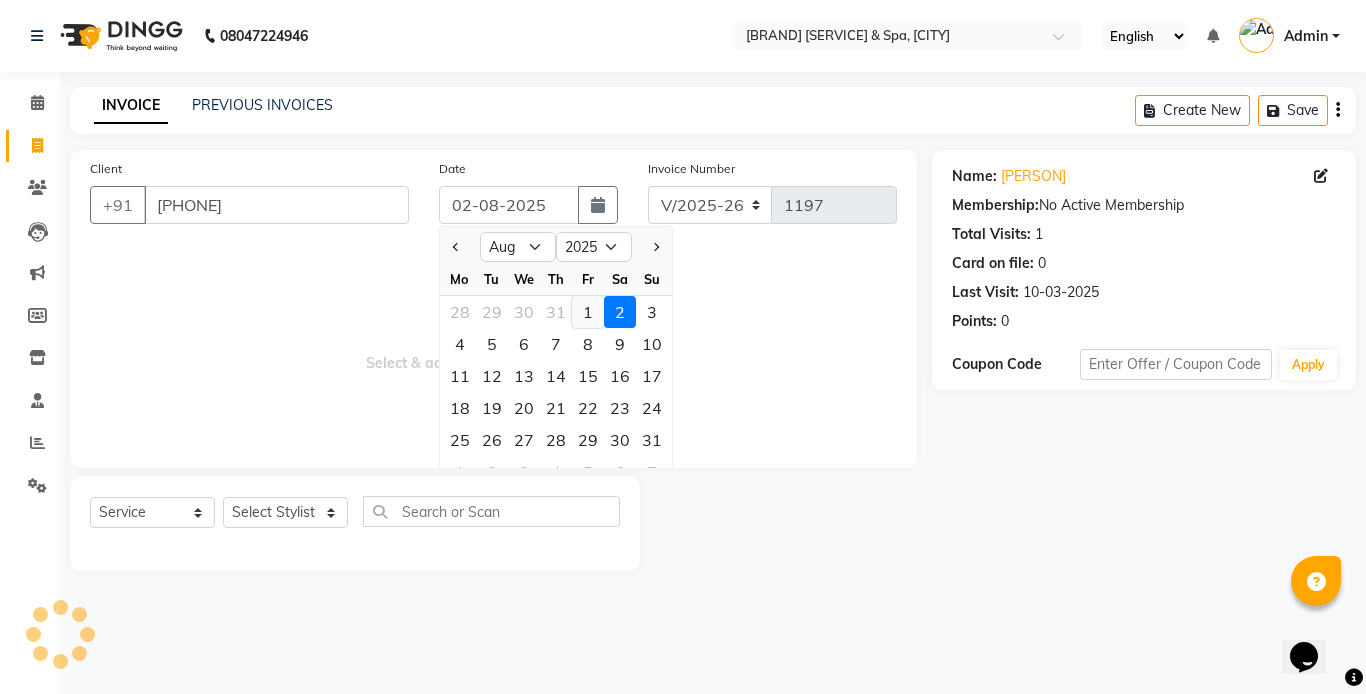type on "01-08-2025" 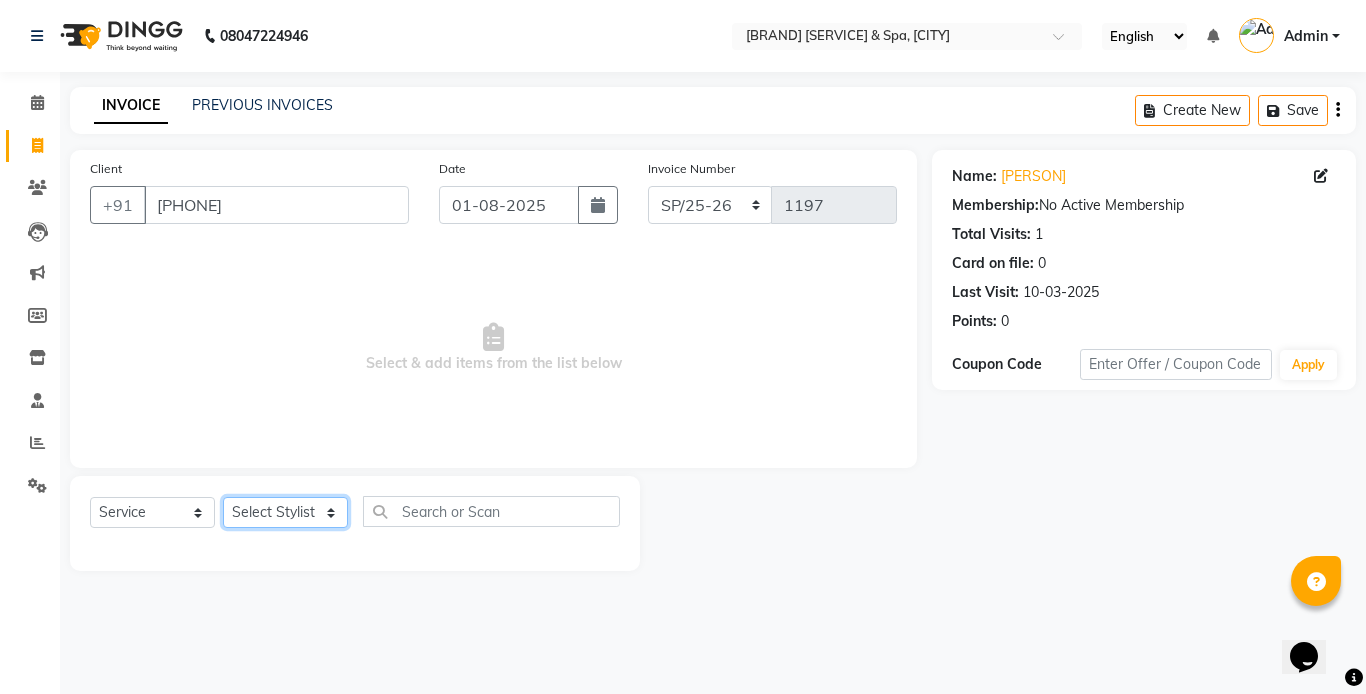 click on "Select Stylist [PERSON] [PERSON] [PERSON] [PERSON] [PERSON] [PERSON]" 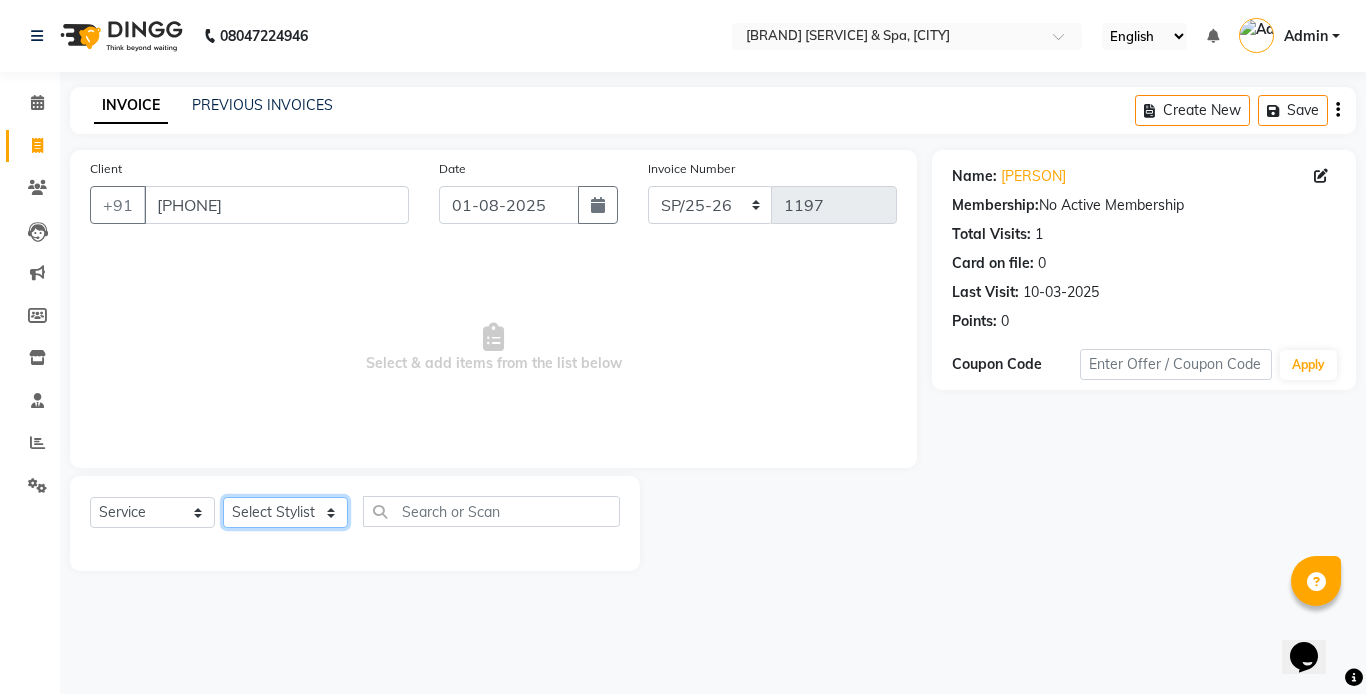 select on "[NUMBER]" 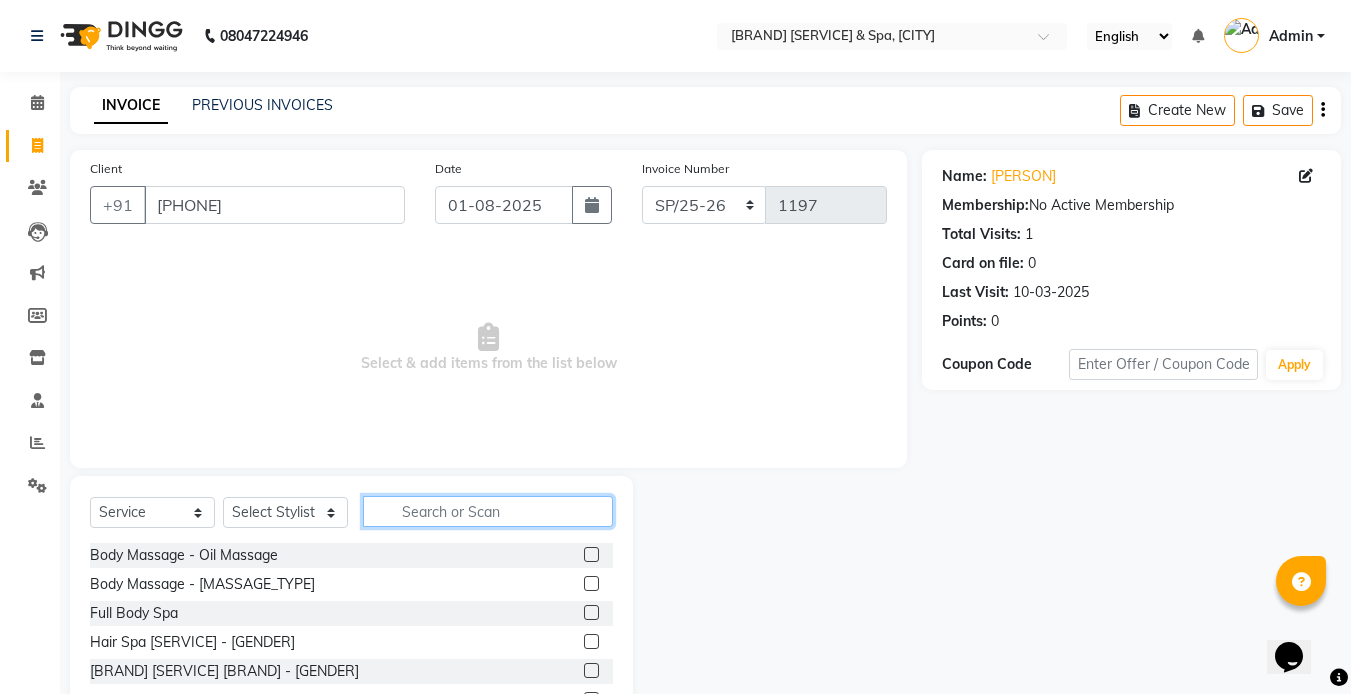 click 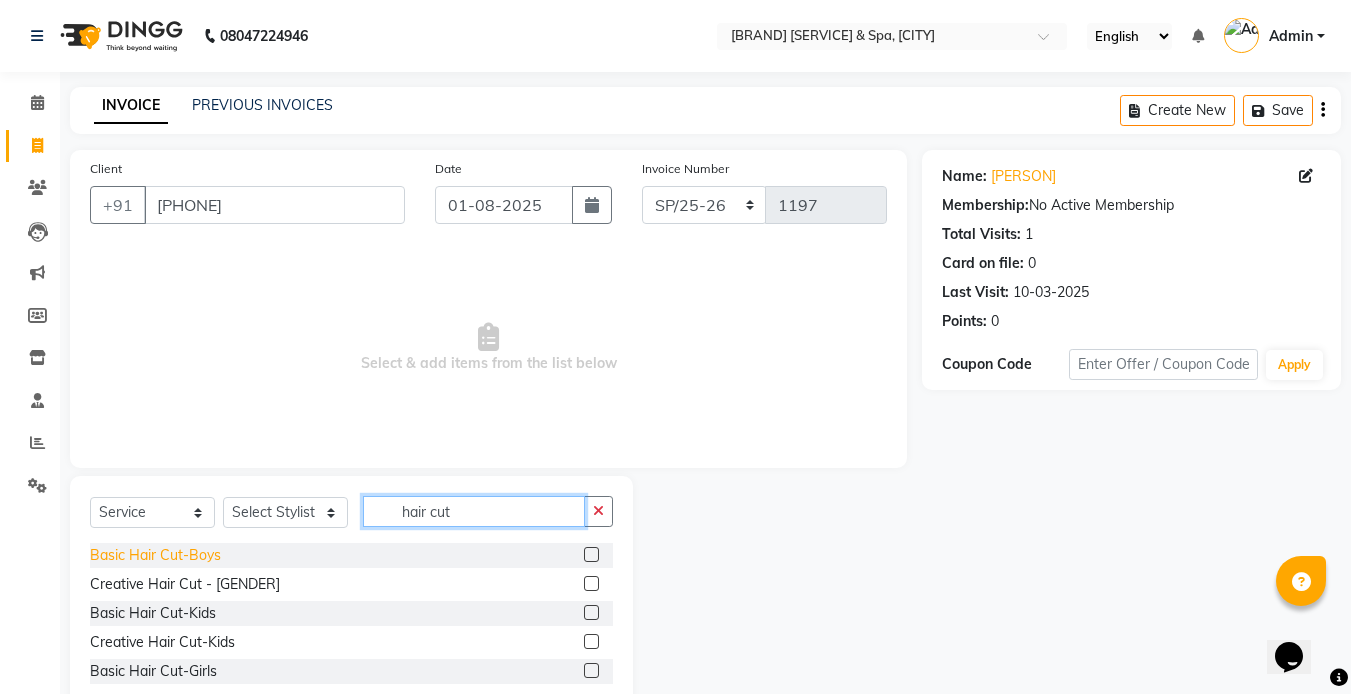 type on "hair cut" 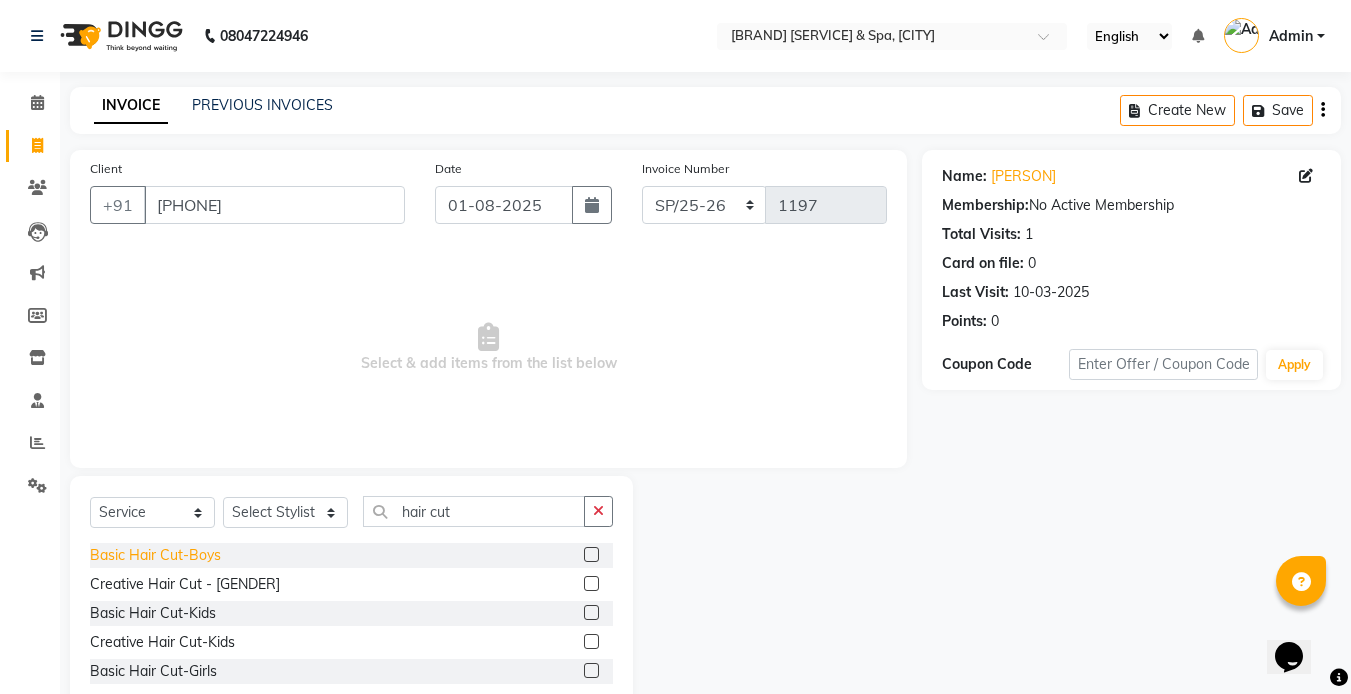 click on "Basic Hair Cut-Boys" 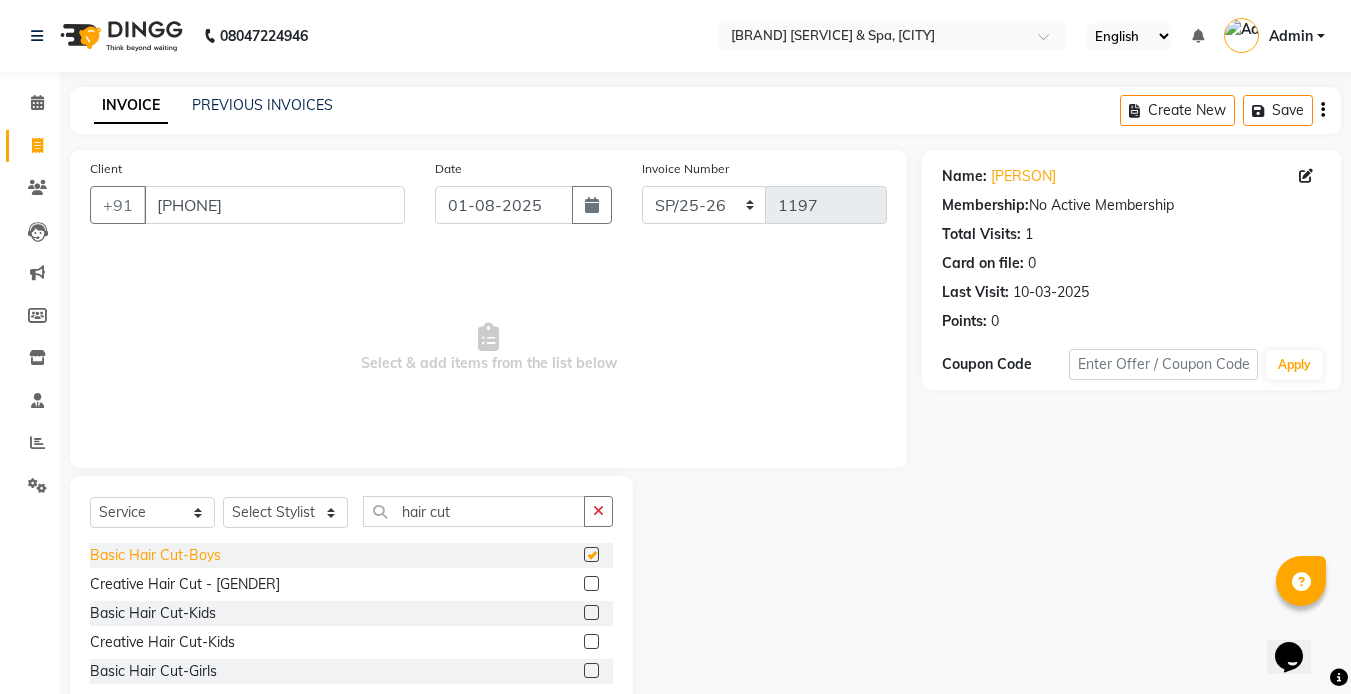 checkbox on "false" 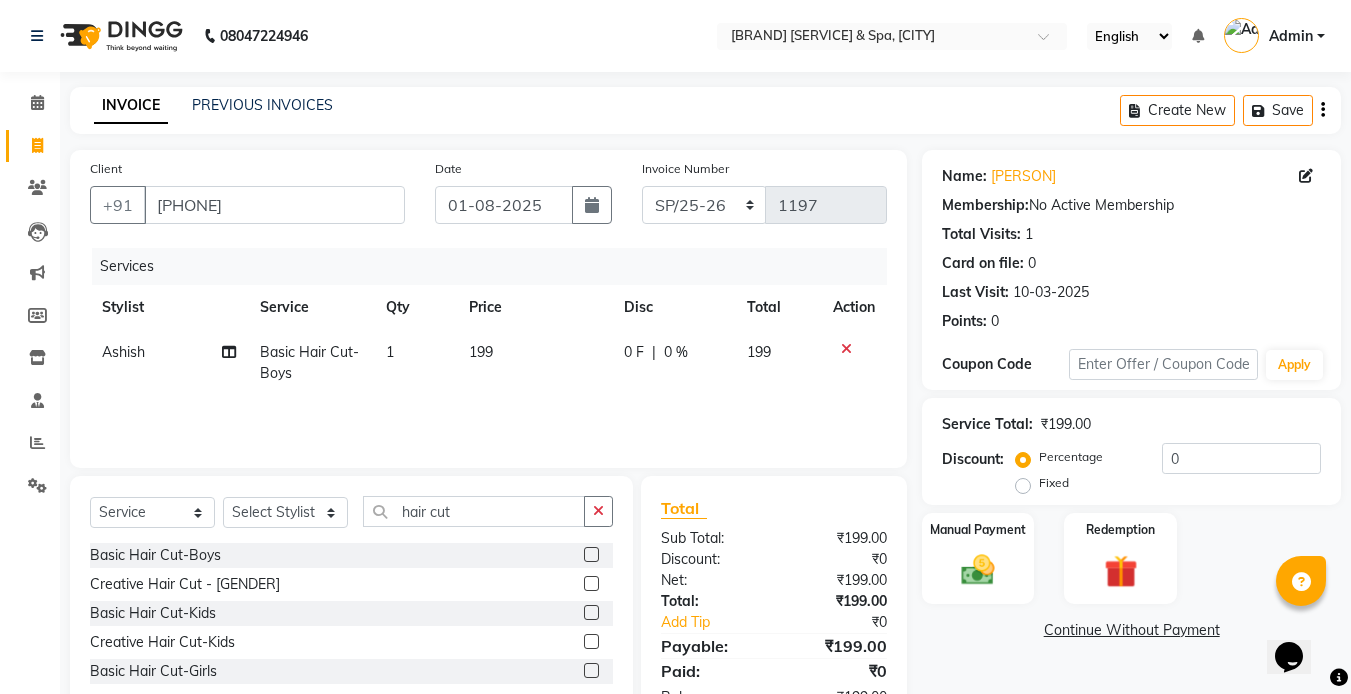 click 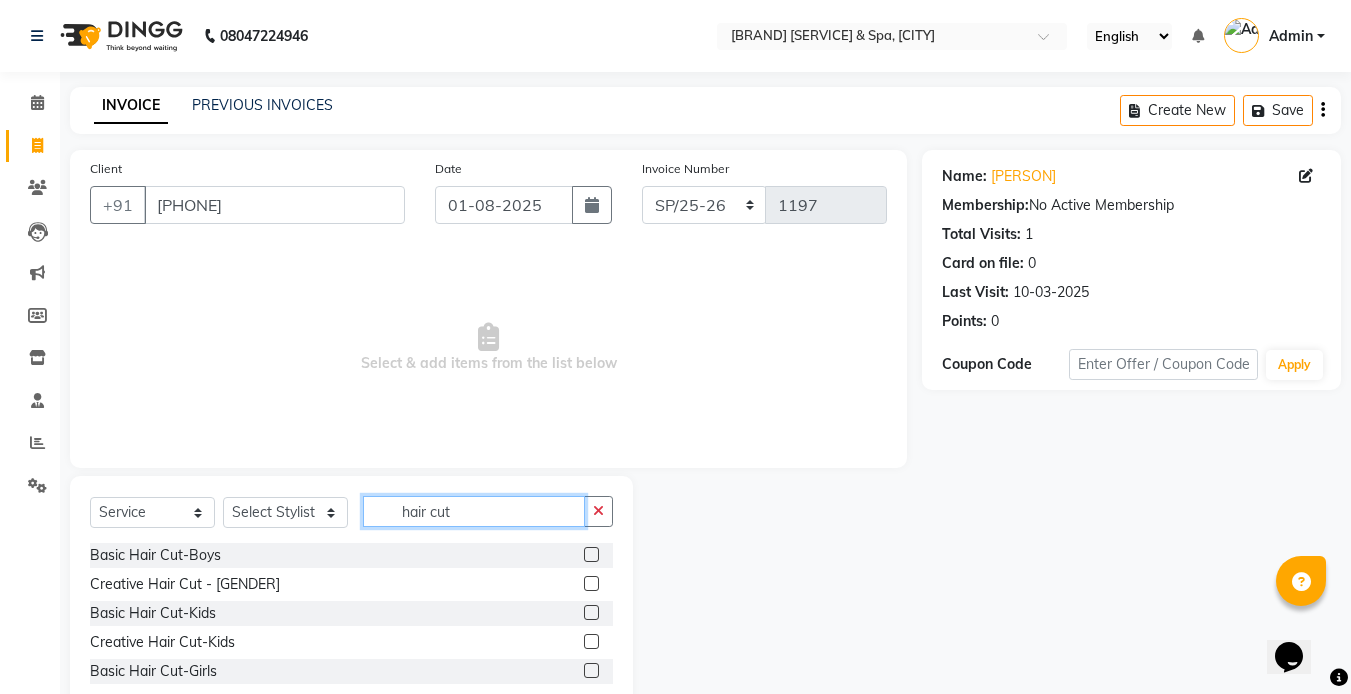 click on "hair cut" 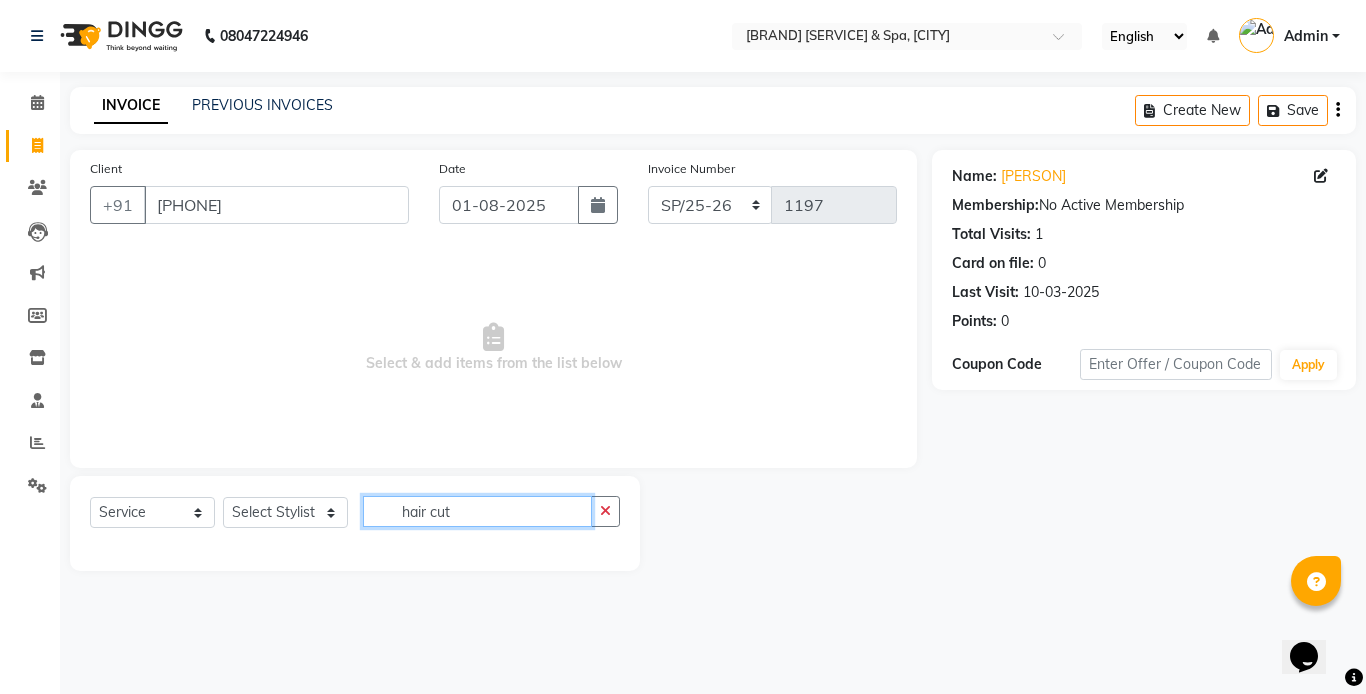 type on "hair cut" 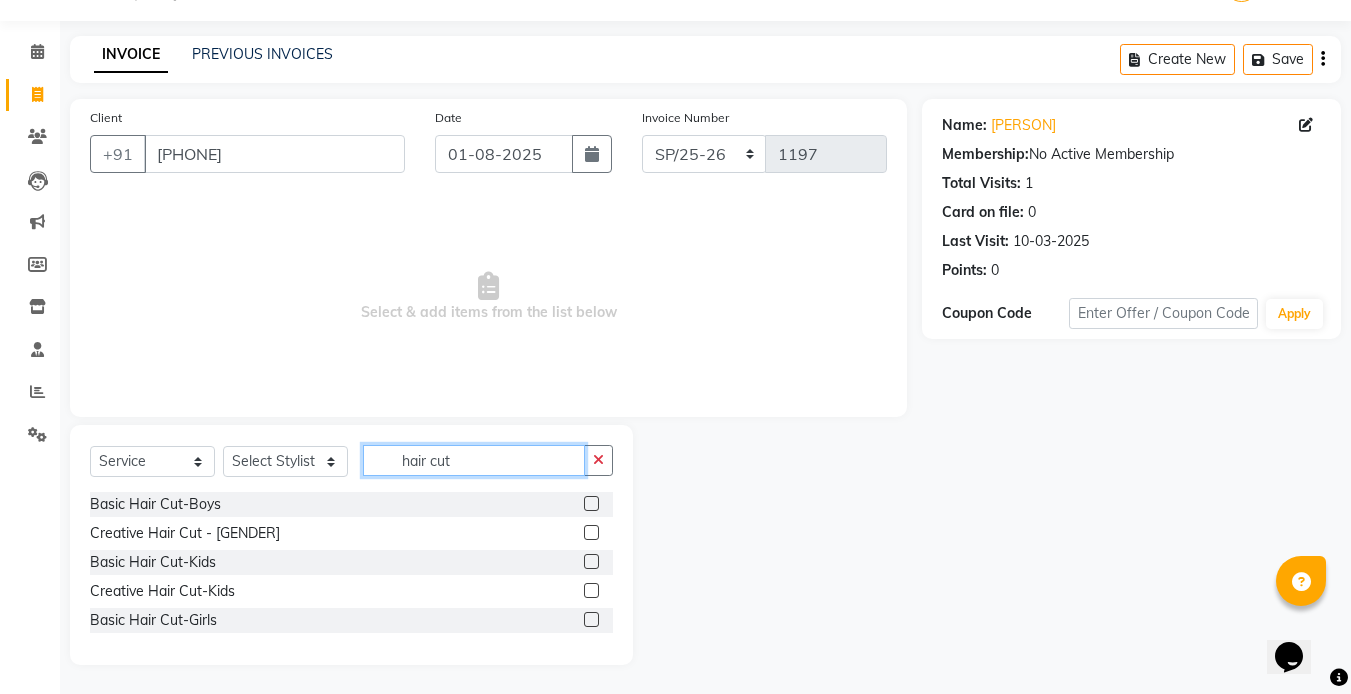 scroll, scrollTop: 52, scrollLeft: 0, axis: vertical 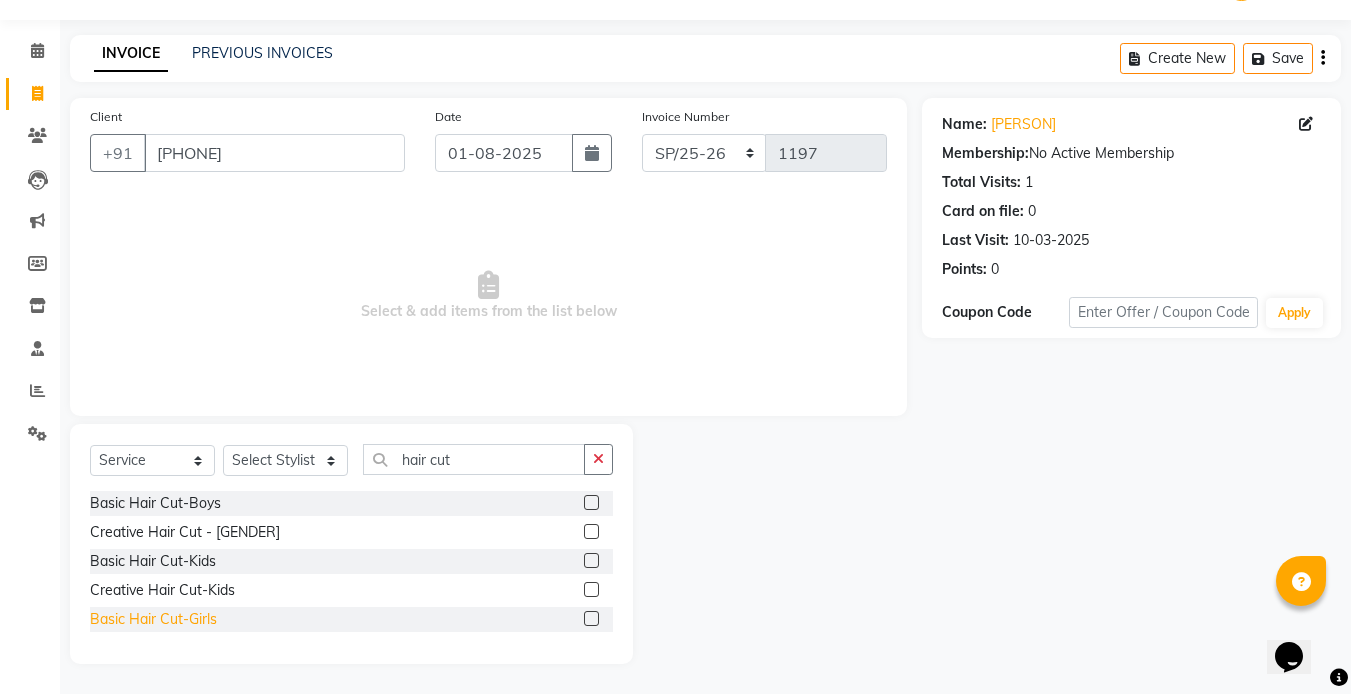 click on "Basic Hair Cut-Girls" 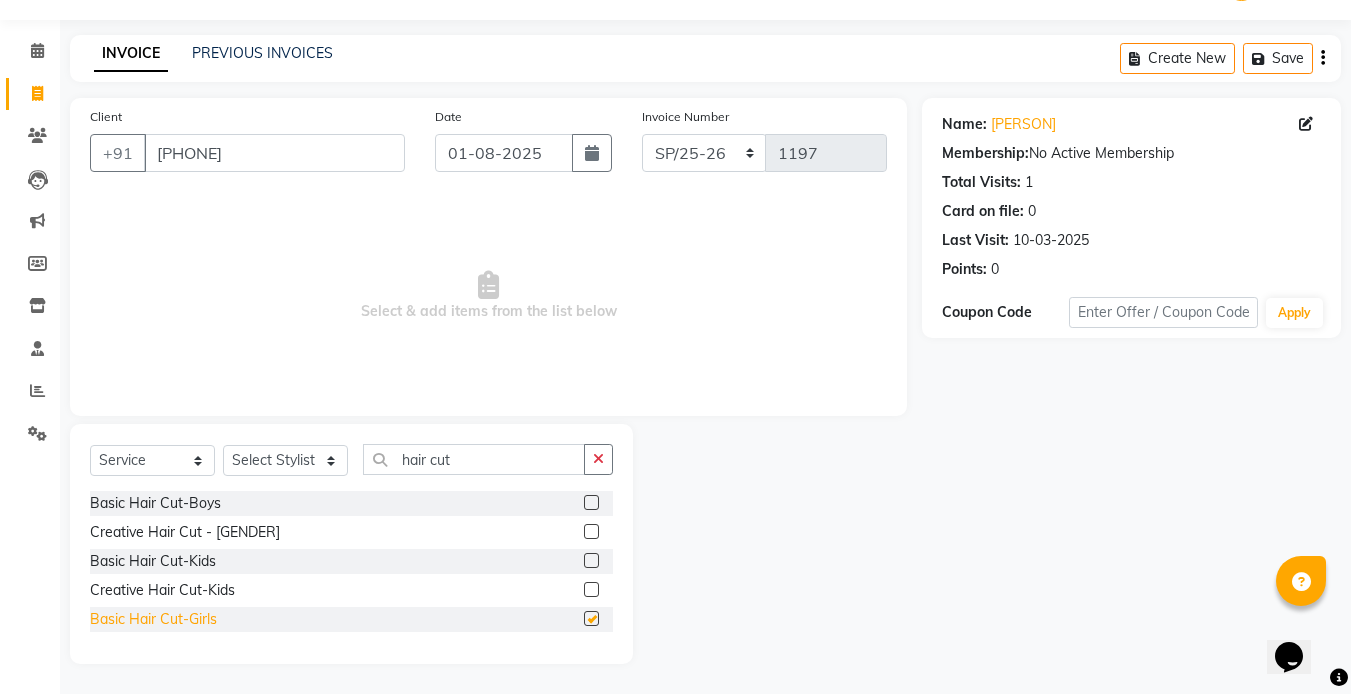 checkbox on "false" 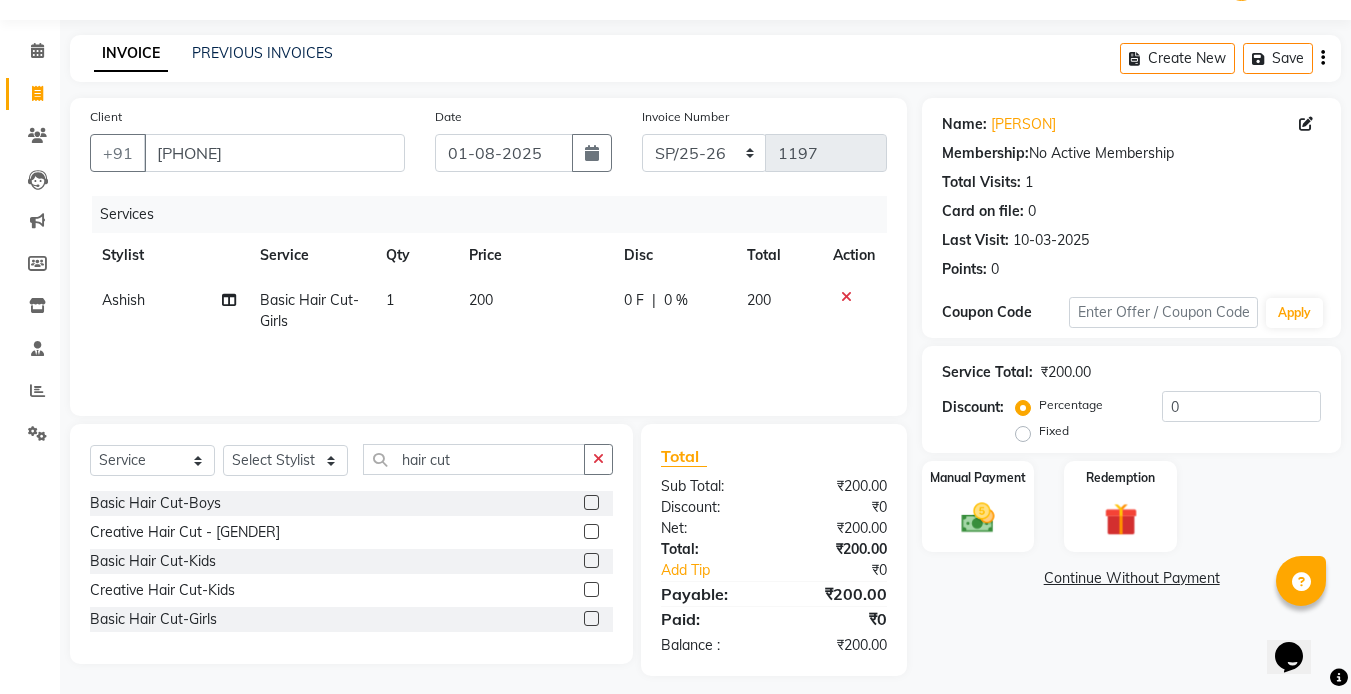 click on "200" 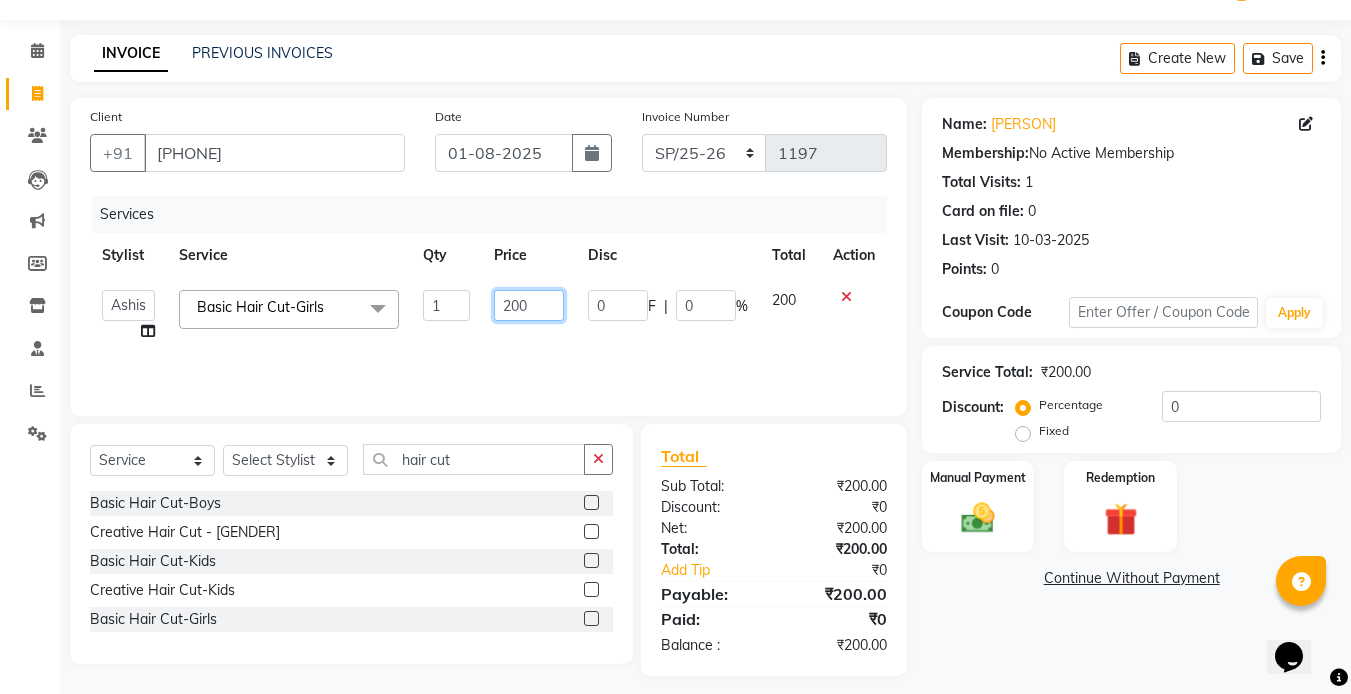 click on "200" 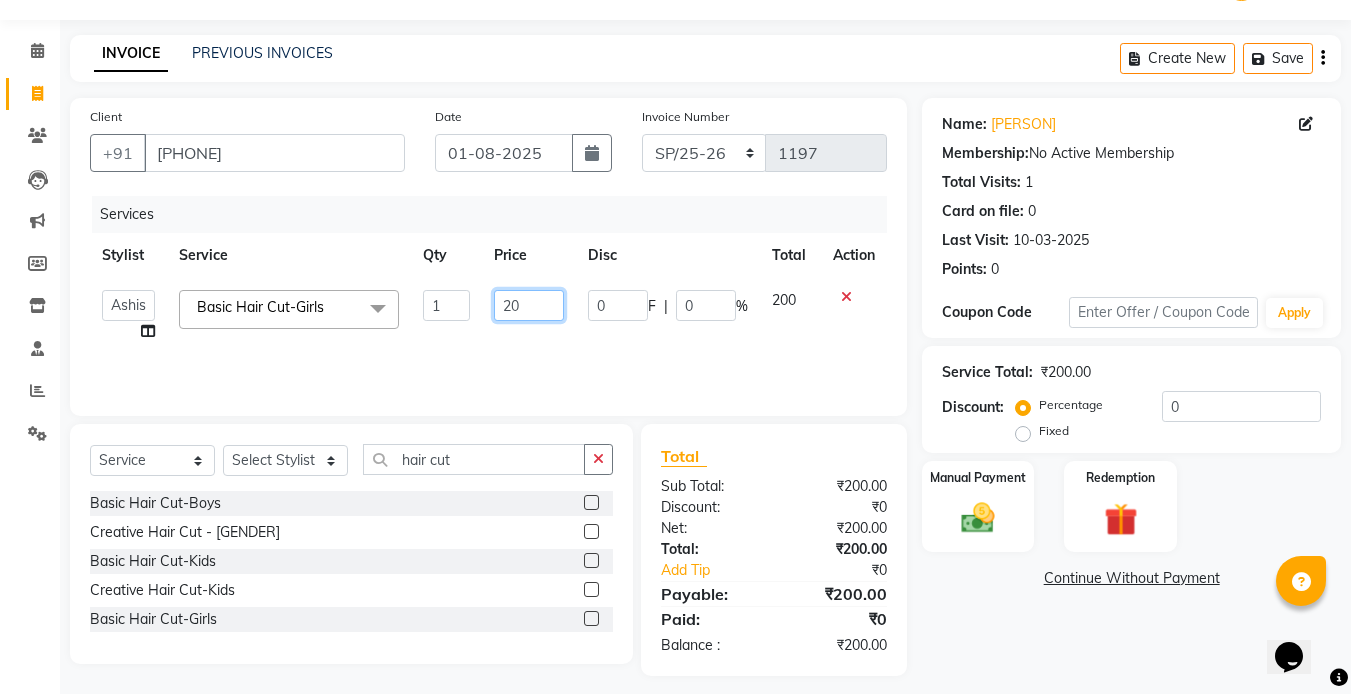 type on "2" 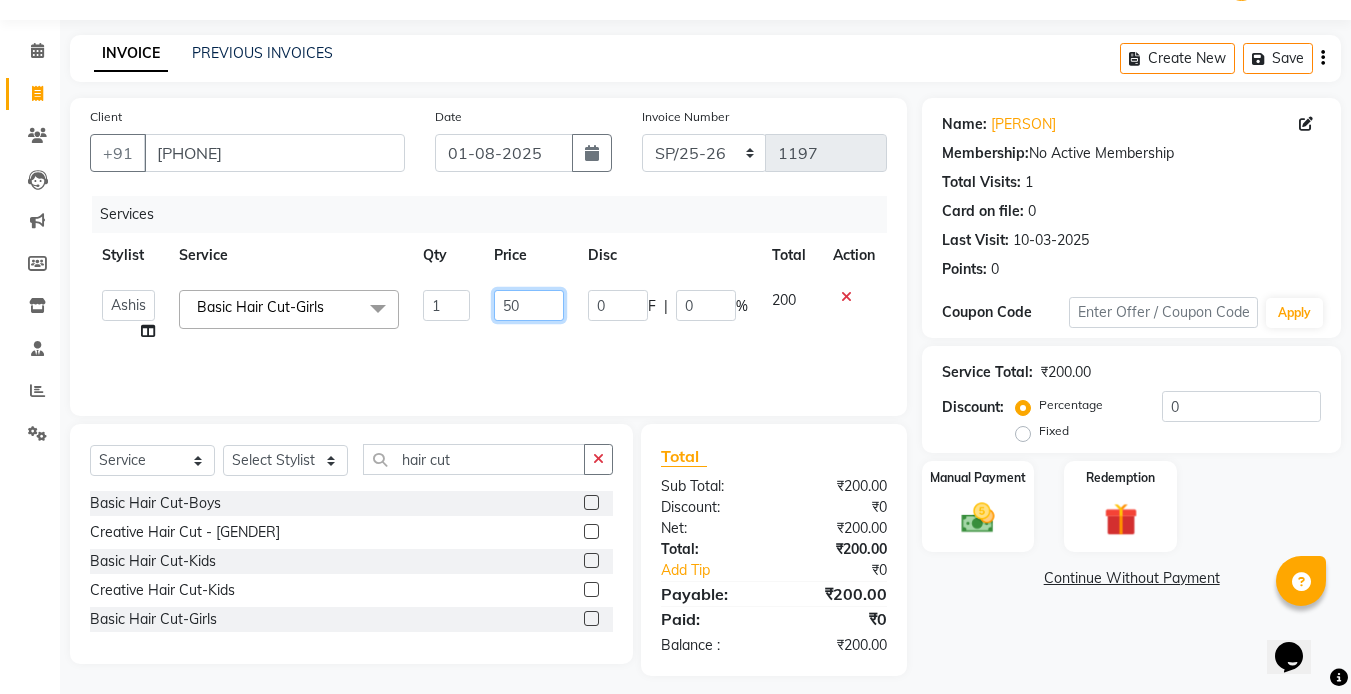 type on "500" 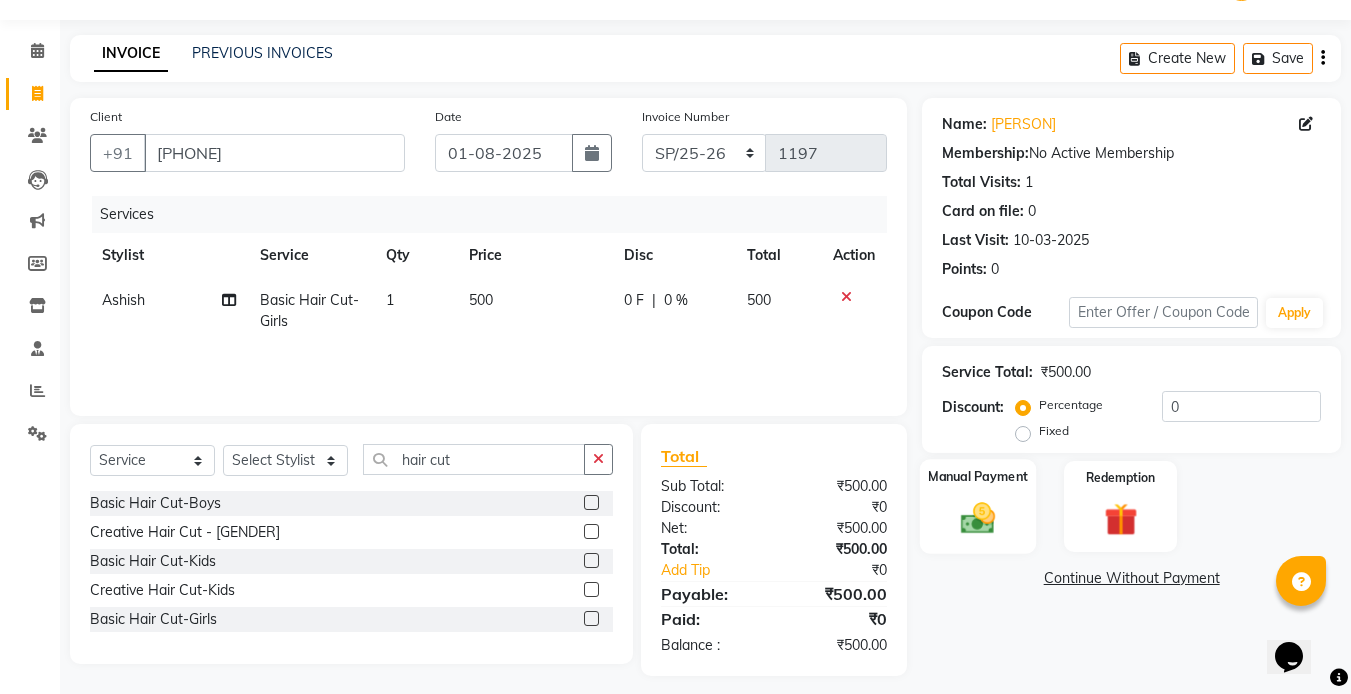 click on "Manual Payment" 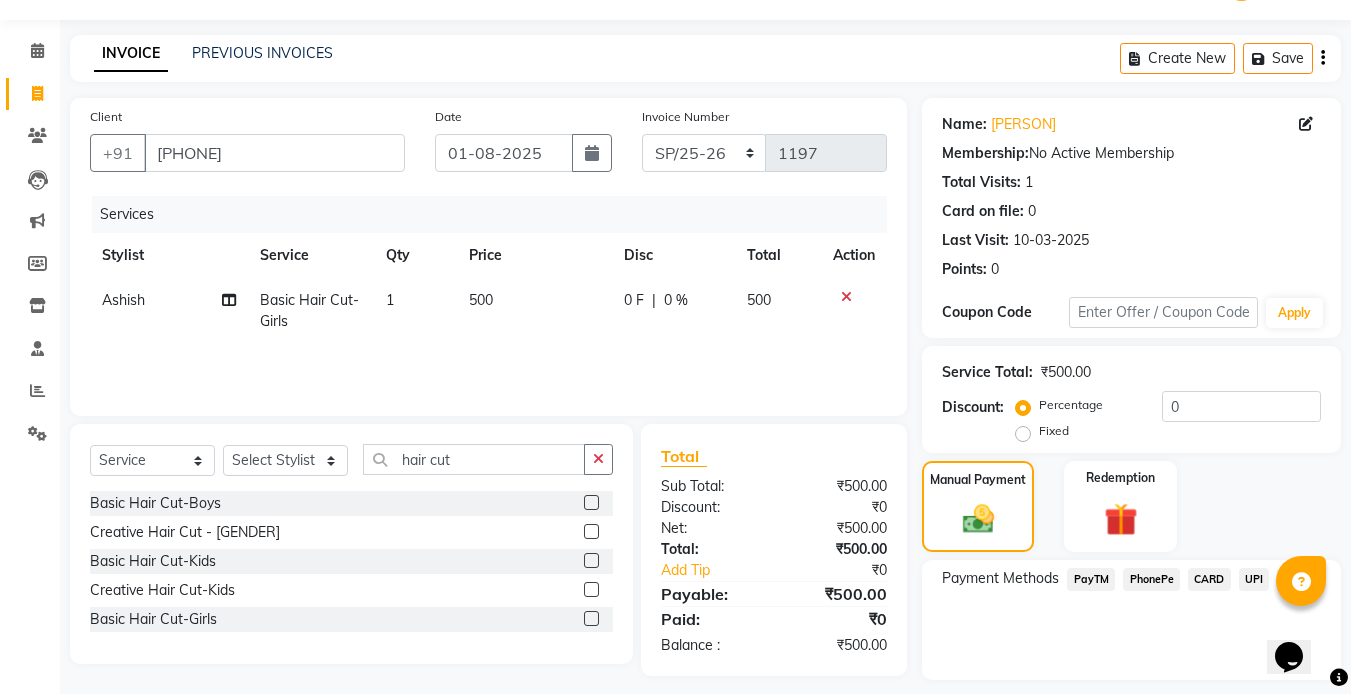 click on "UPI" 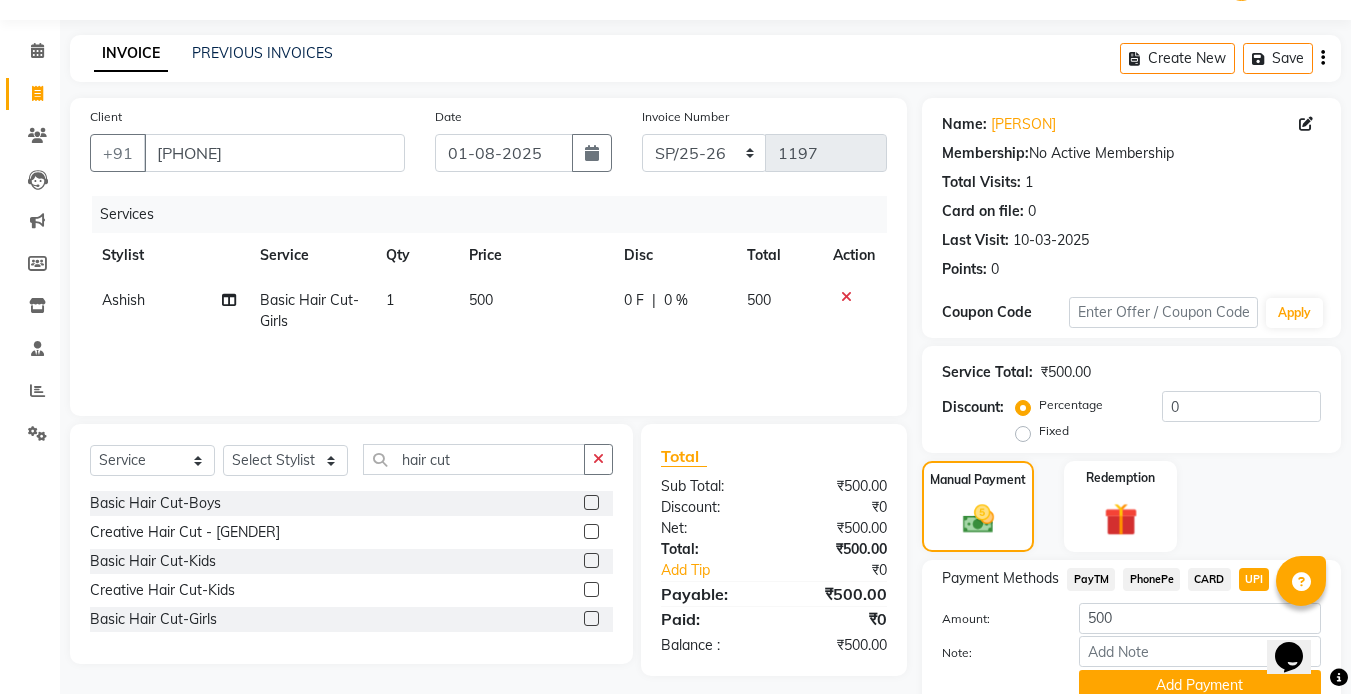 scroll, scrollTop: 138, scrollLeft: 0, axis: vertical 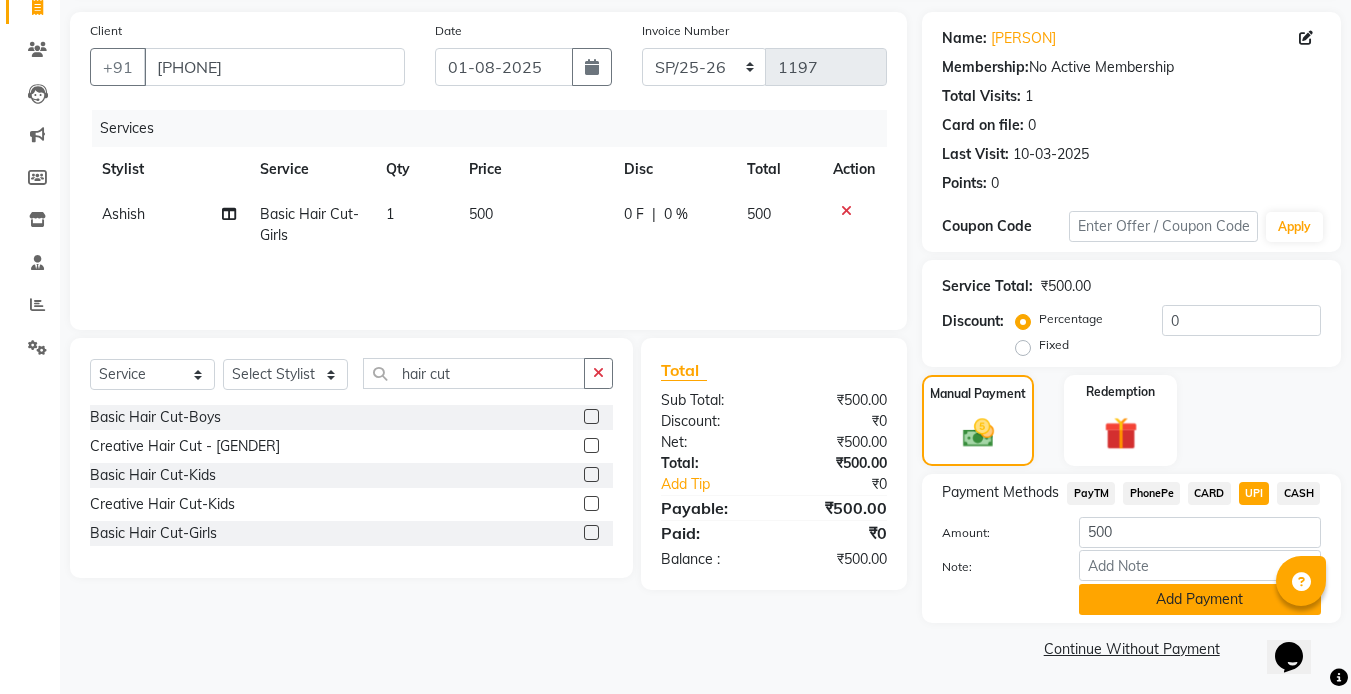 click on "Add Payment" 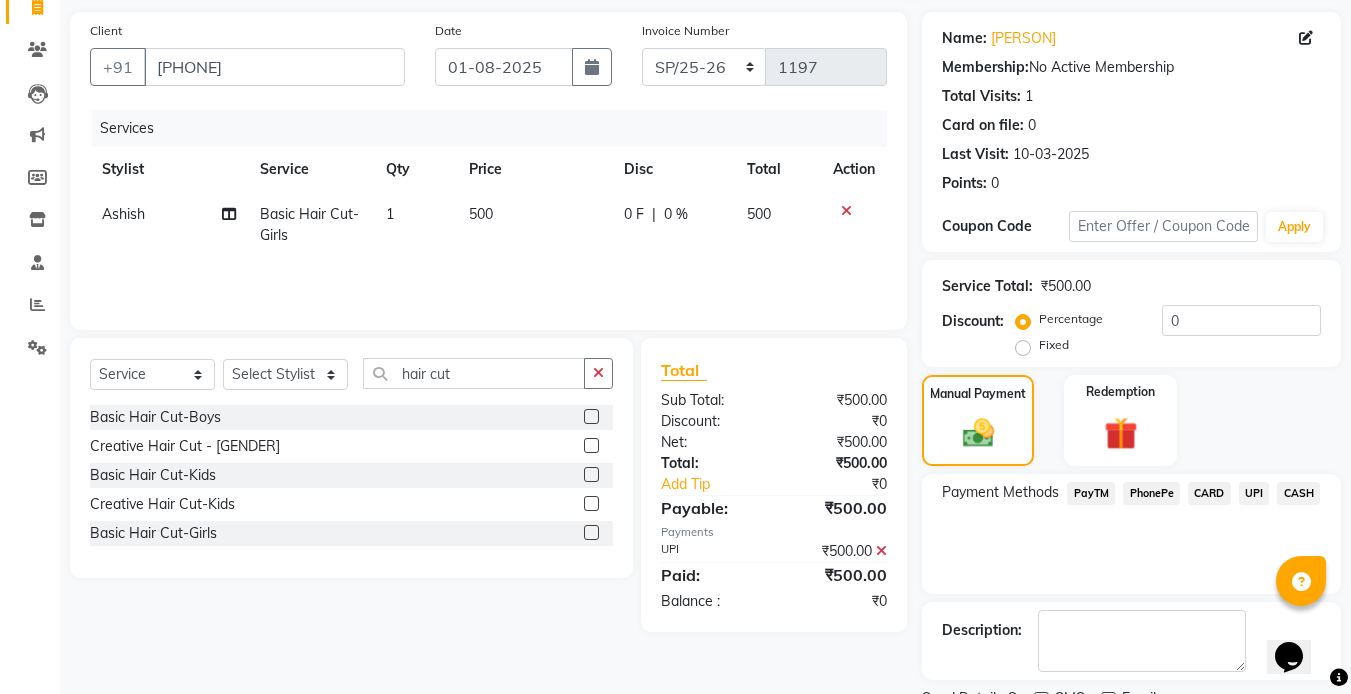 scroll, scrollTop: 222, scrollLeft: 0, axis: vertical 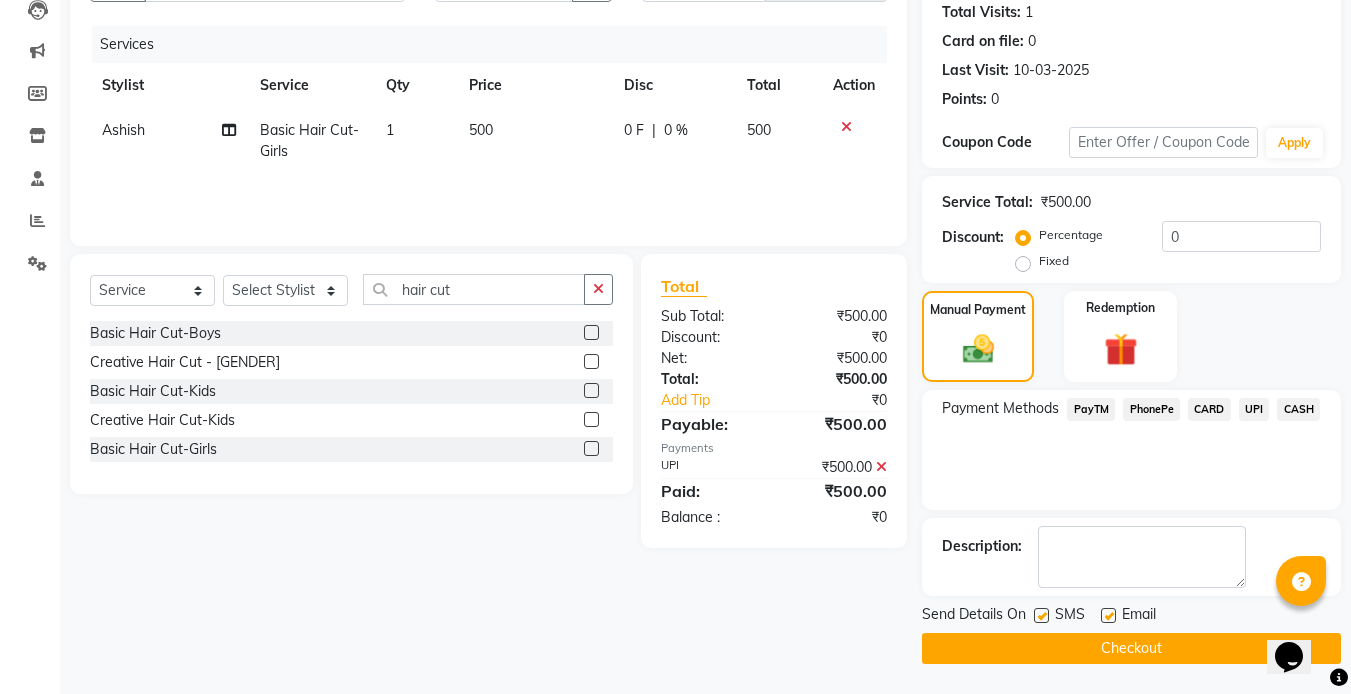 click 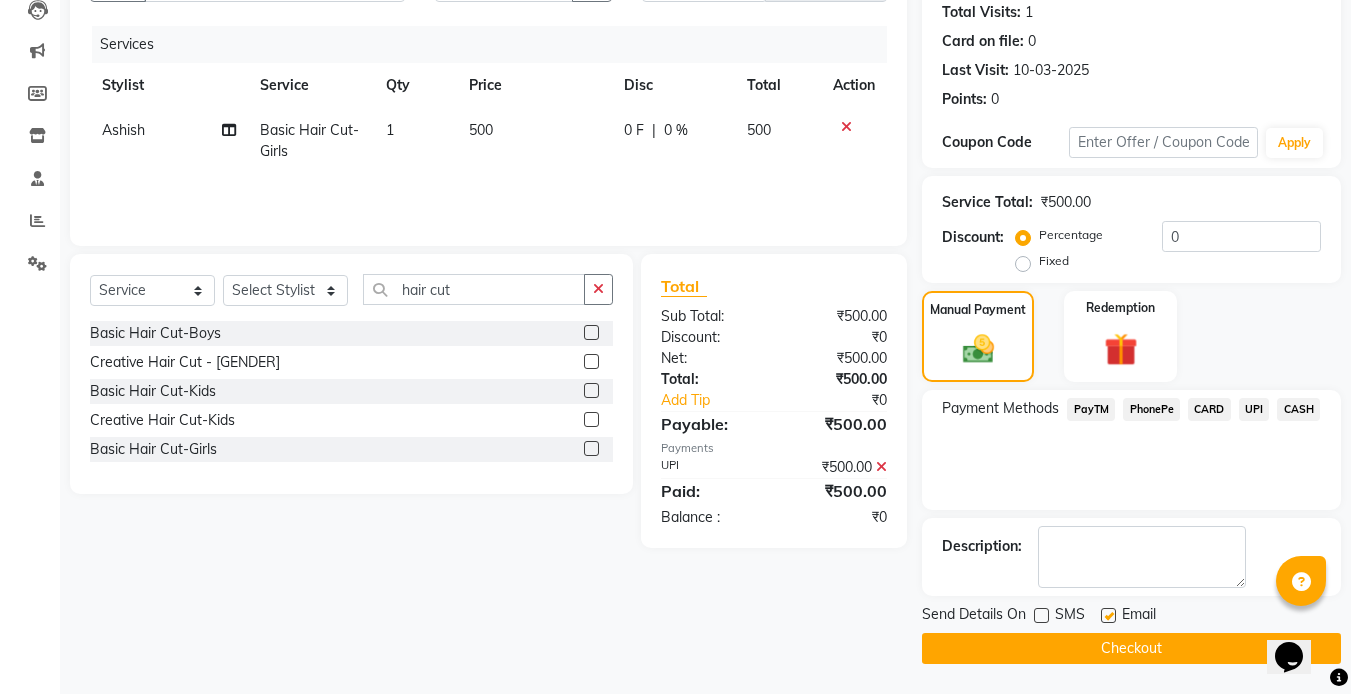 click 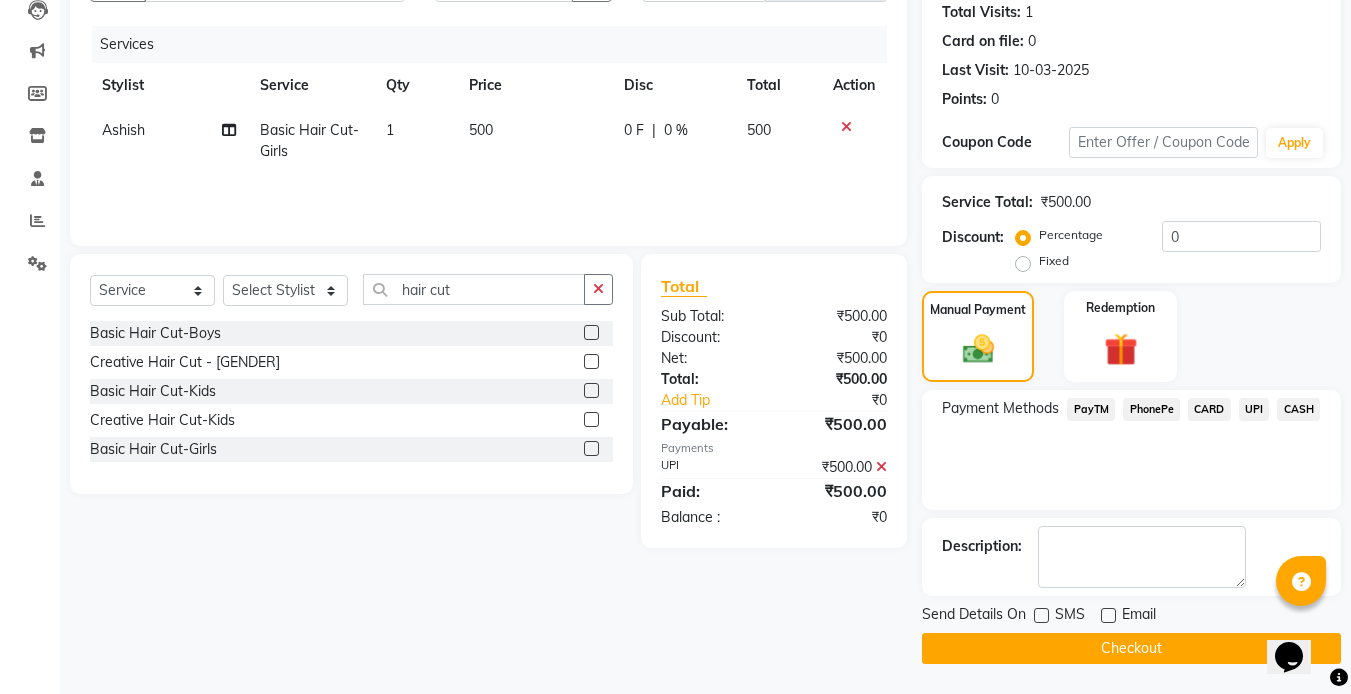 click on "Checkout" 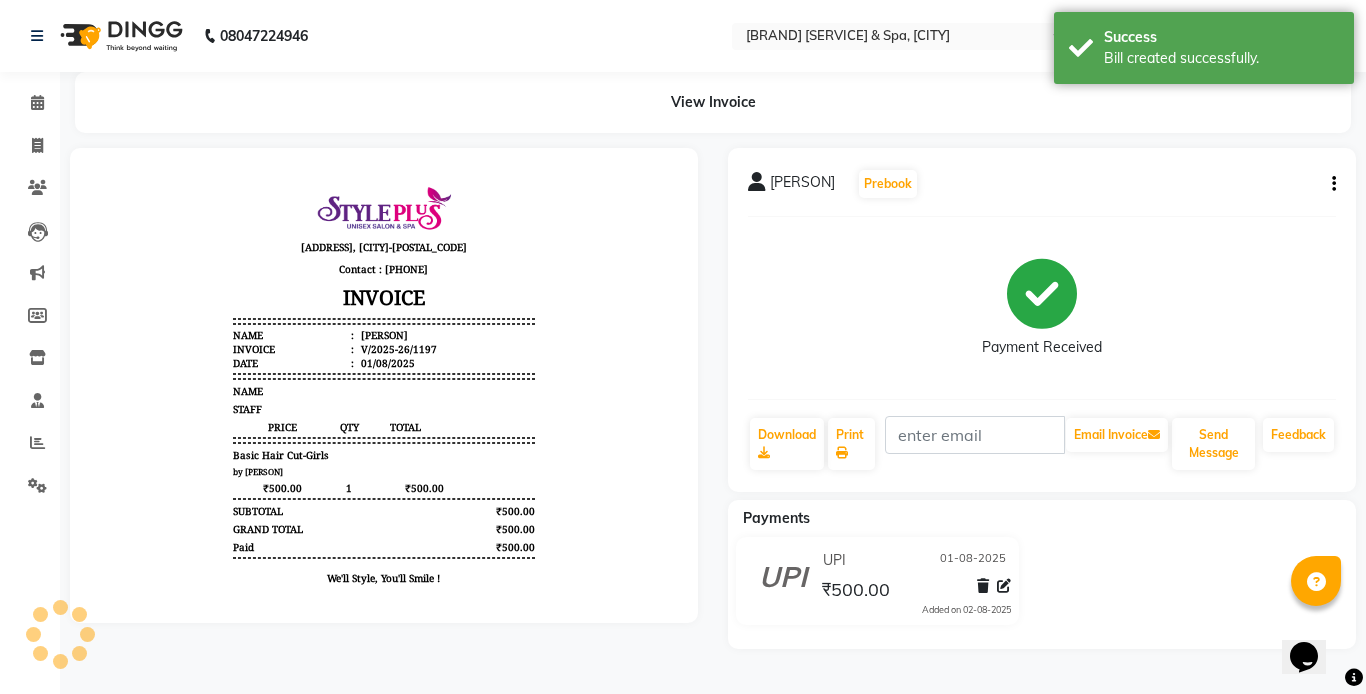 scroll, scrollTop: 0, scrollLeft: 0, axis: both 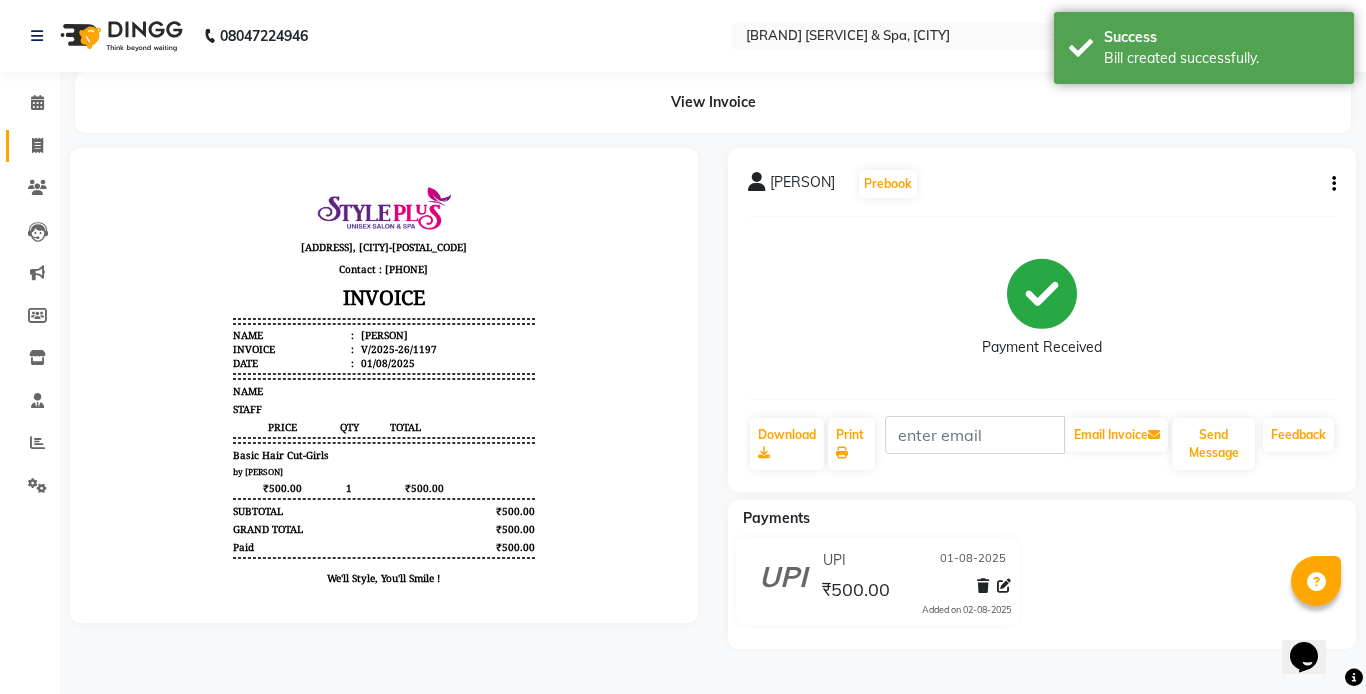 click on "Invoice" 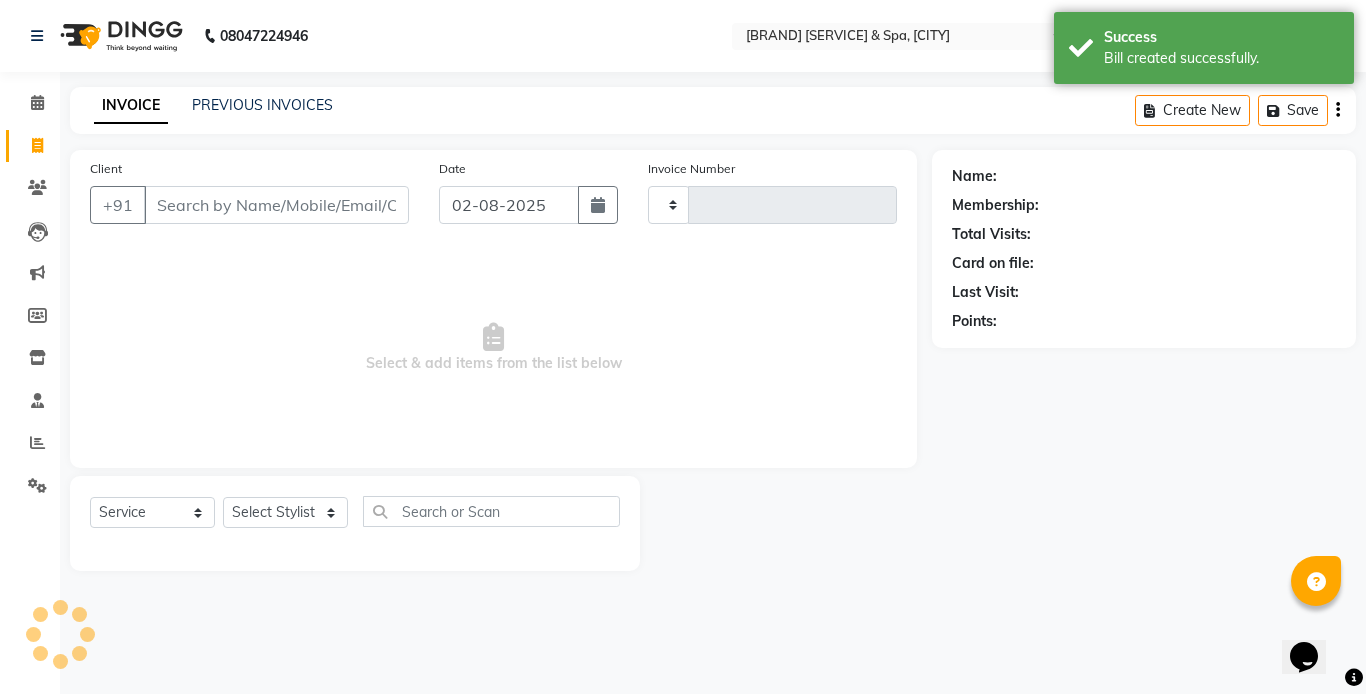 type on "1198" 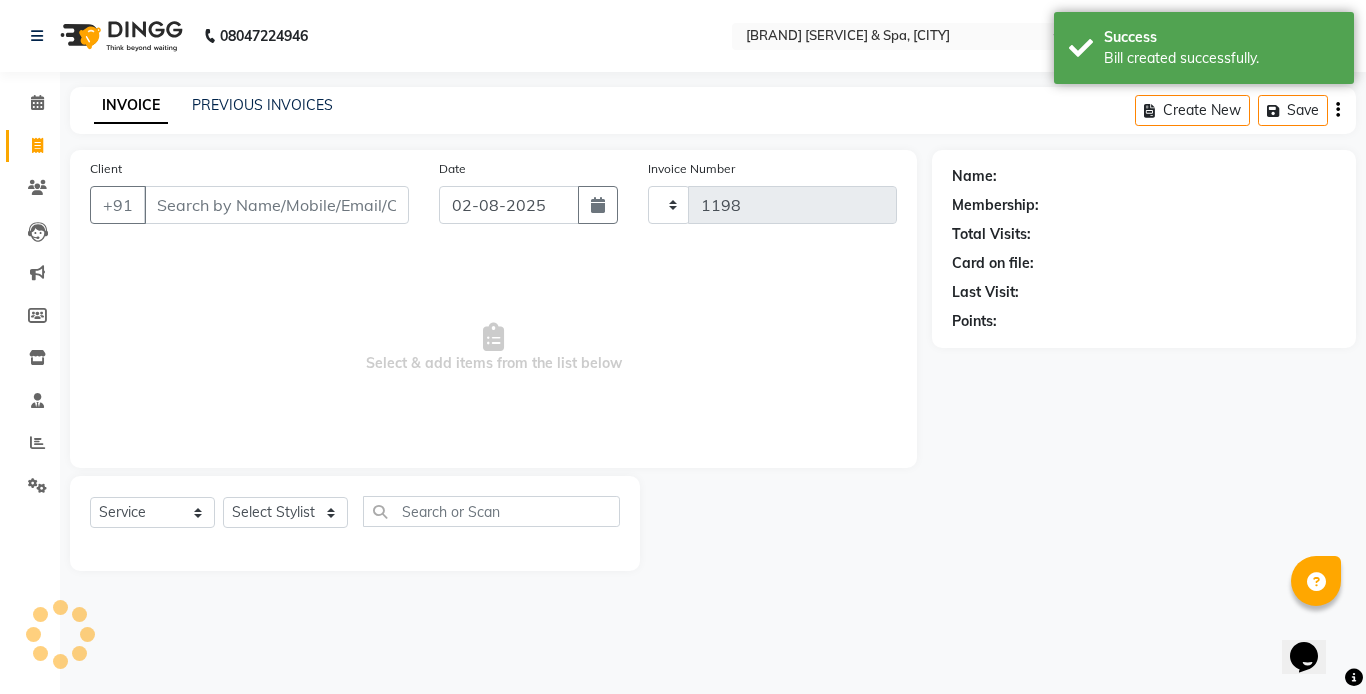 select on "7084" 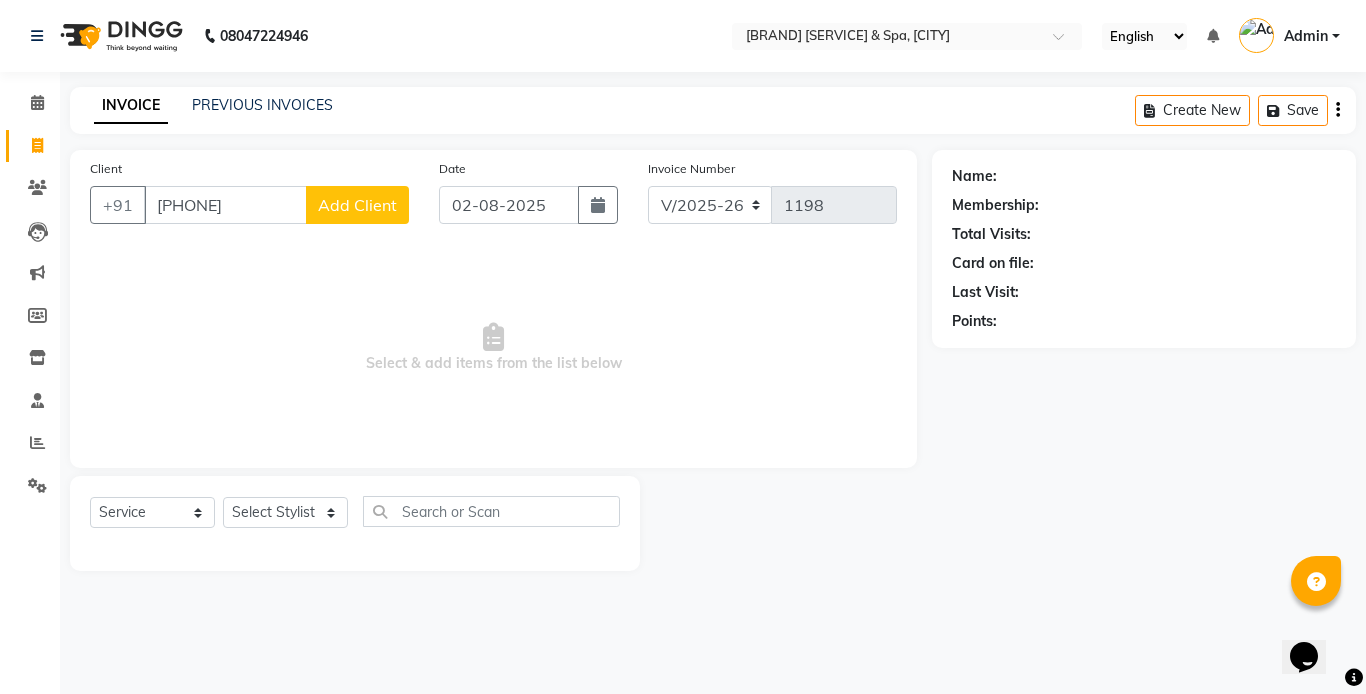 type on "[PHONE]" 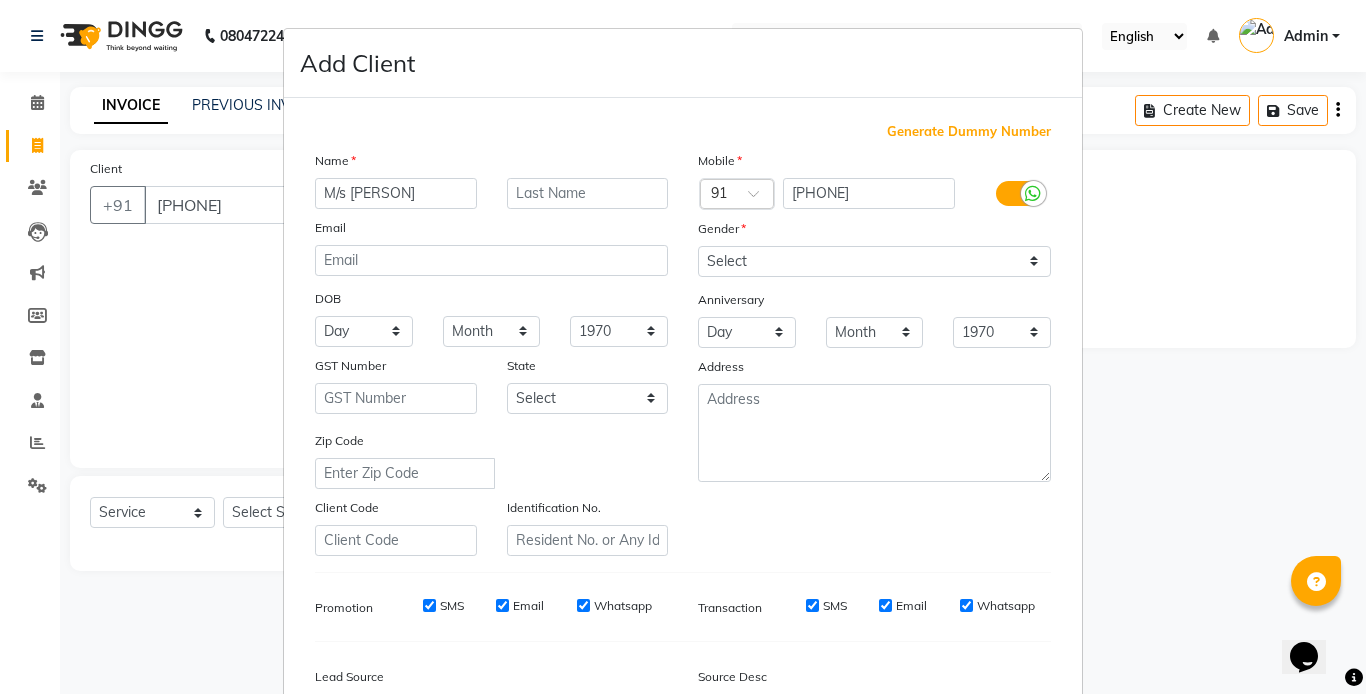 type on "M/s [PERSON]" 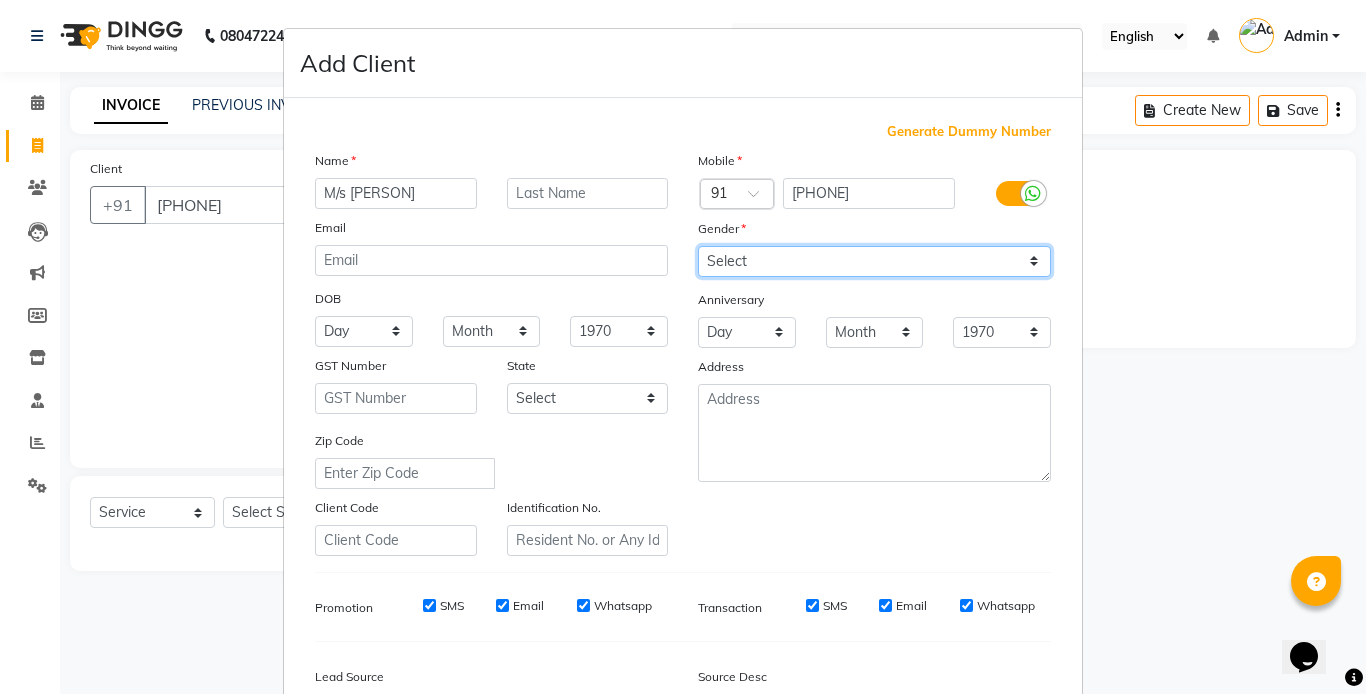 click on "Select Male Female Other Prefer Not To Say" at bounding box center [874, 261] 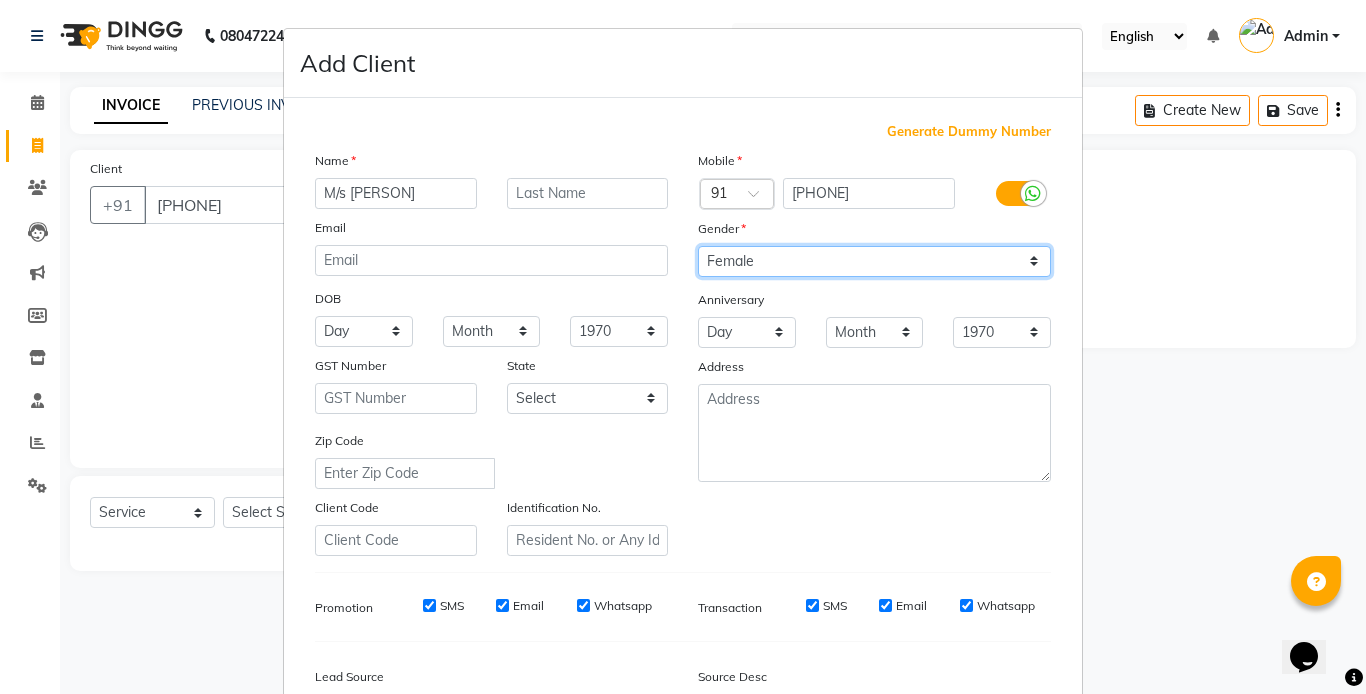 click on "Select Male Female Other Prefer Not To Say" at bounding box center [874, 261] 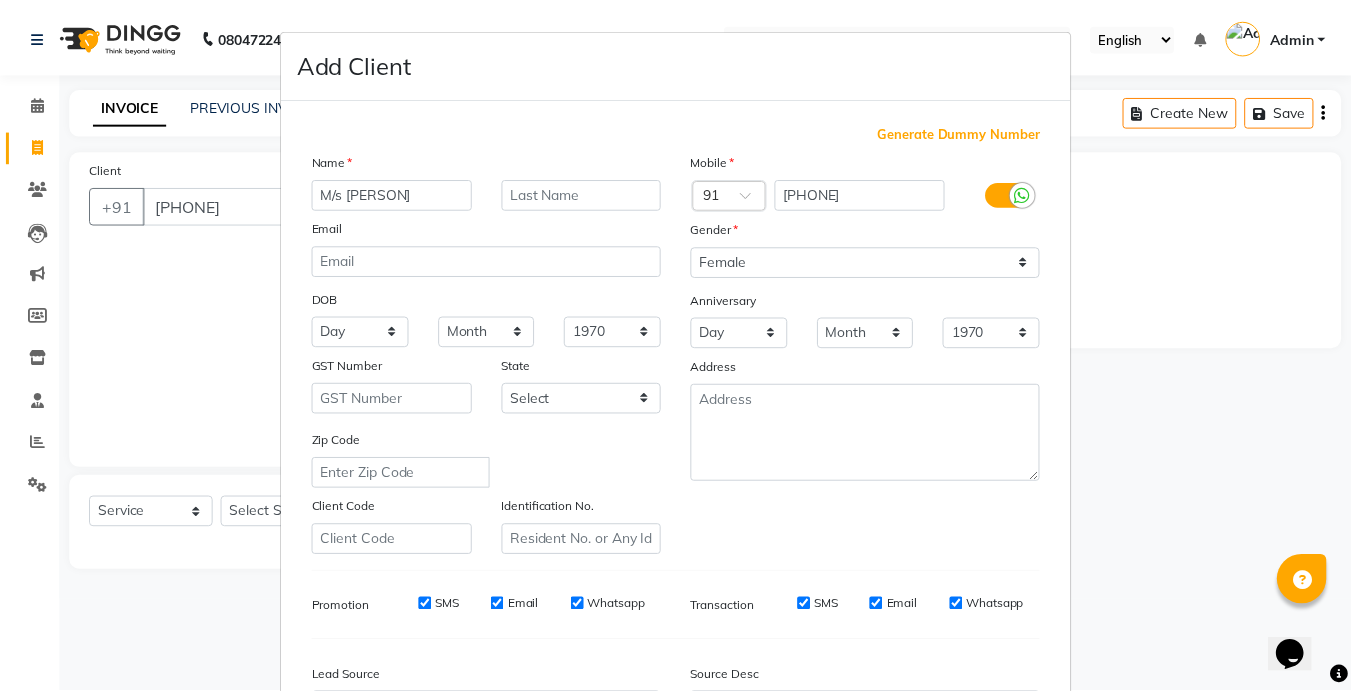 scroll, scrollTop: 229, scrollLeft: 0, axis: vertical 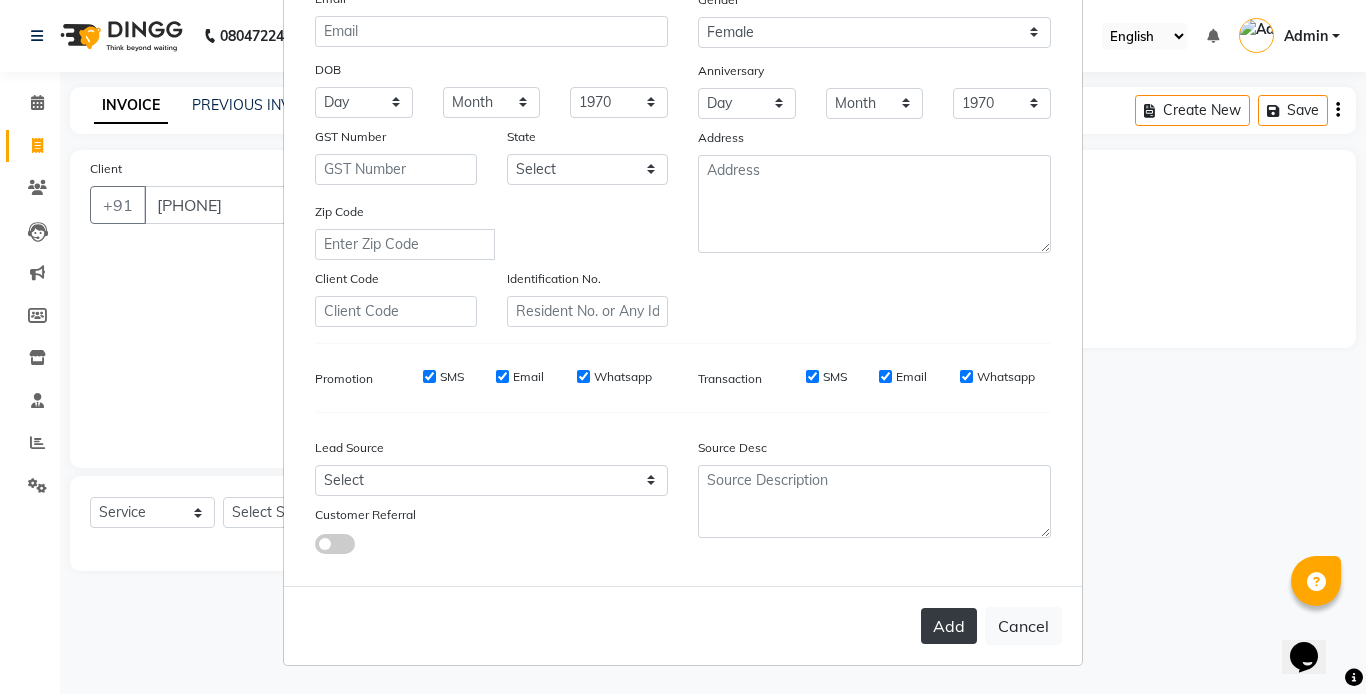 click on "Add" at bounding box center [949, 626] 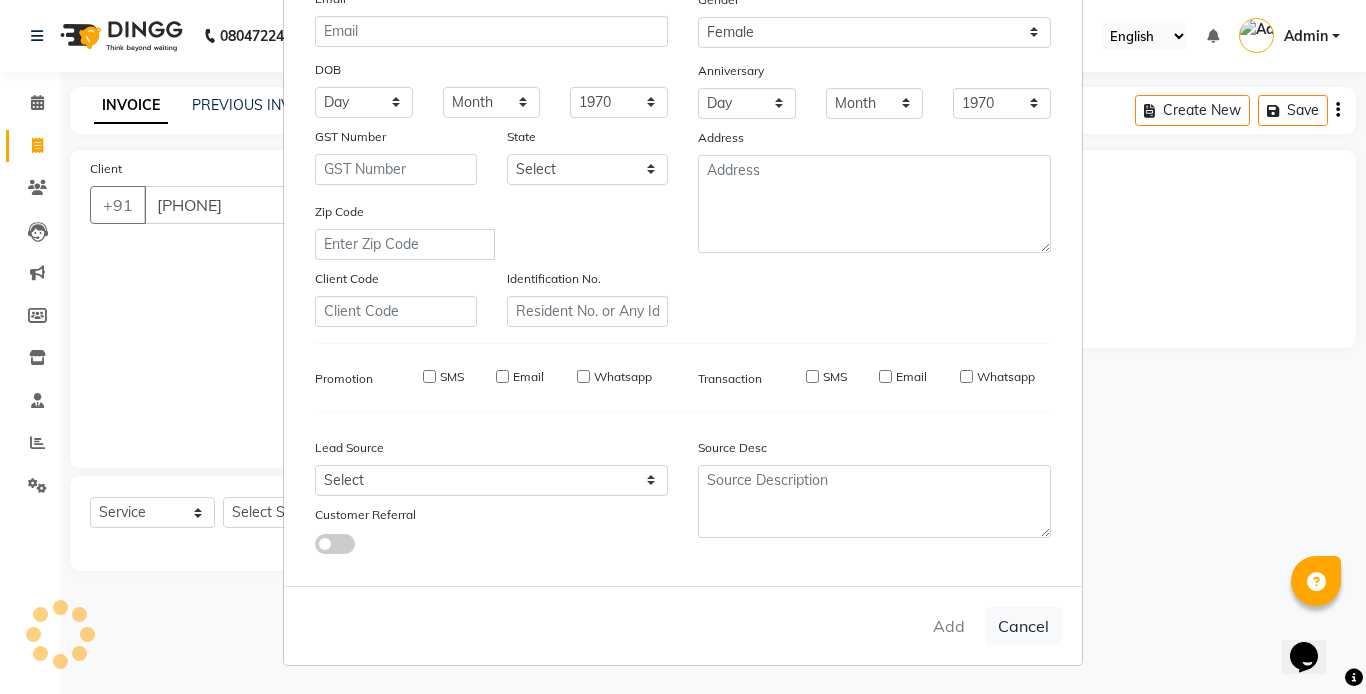 type 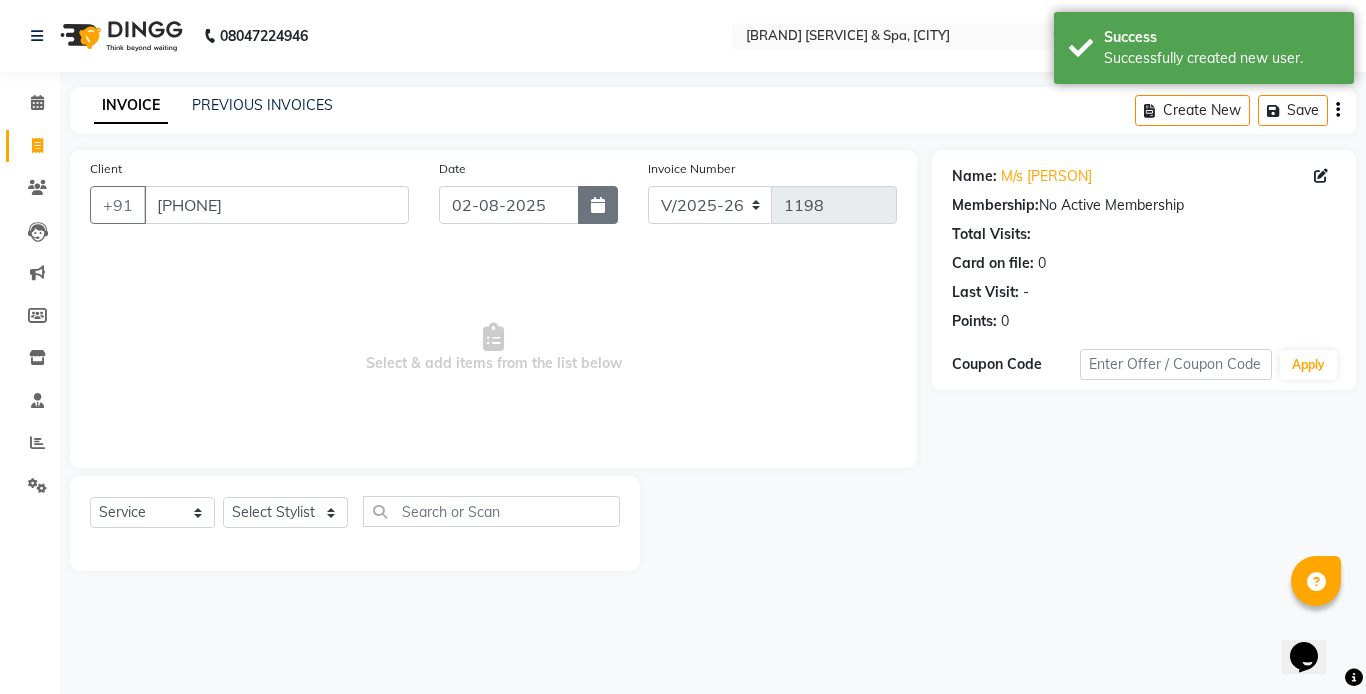 click 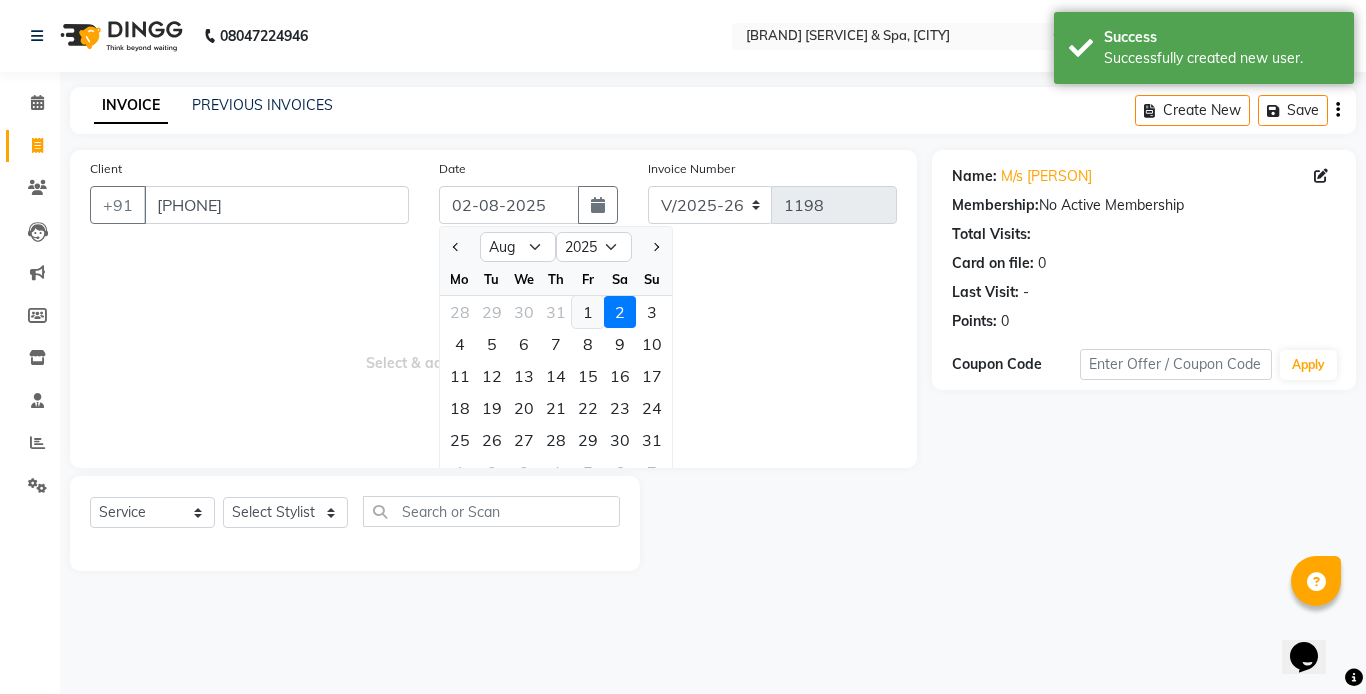click on "1" 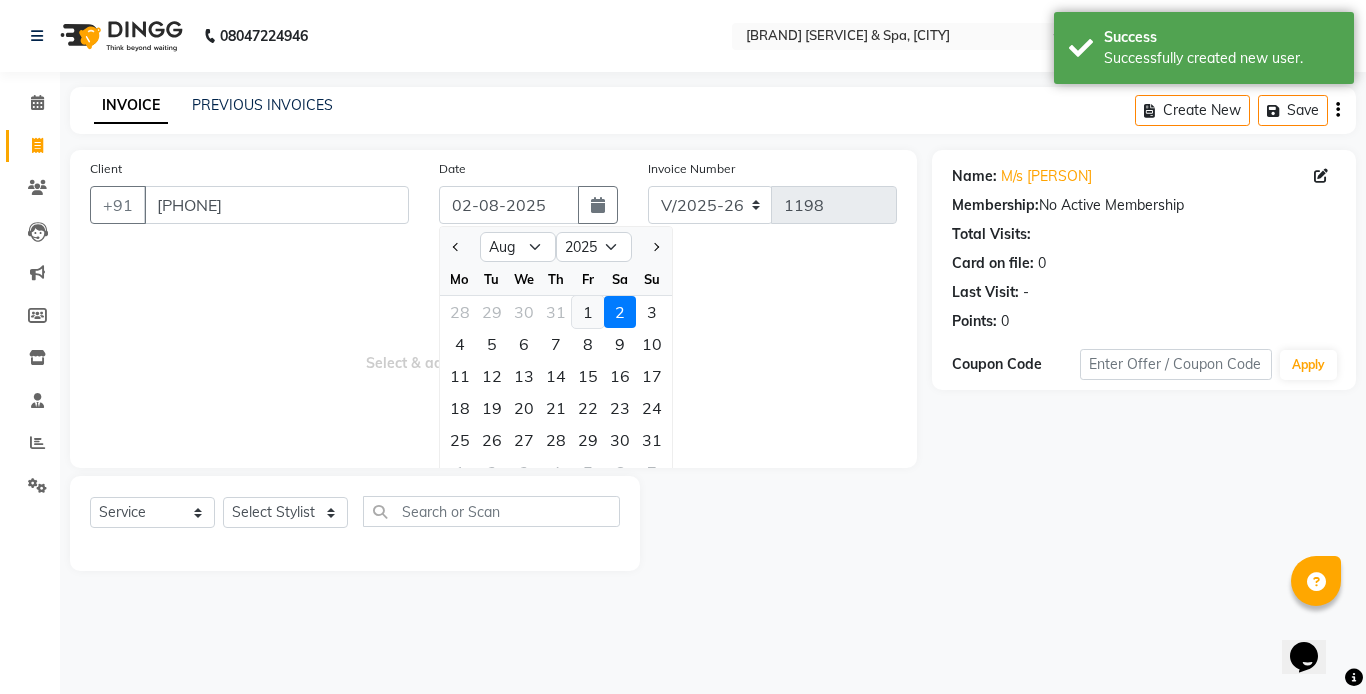 type on "01-08-2025" 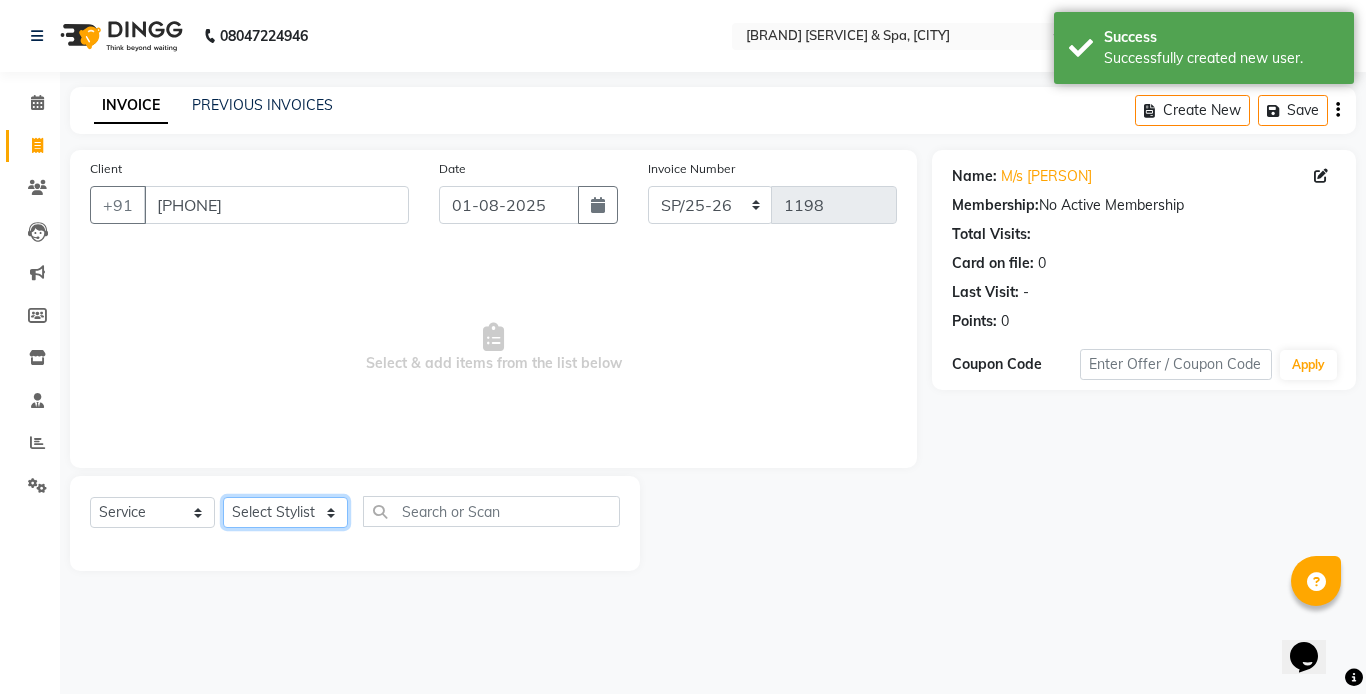 click on "Select Stylist [PERSON] [PERSON] [PERSON] [PERSON] [PERSON] [PERSON]" 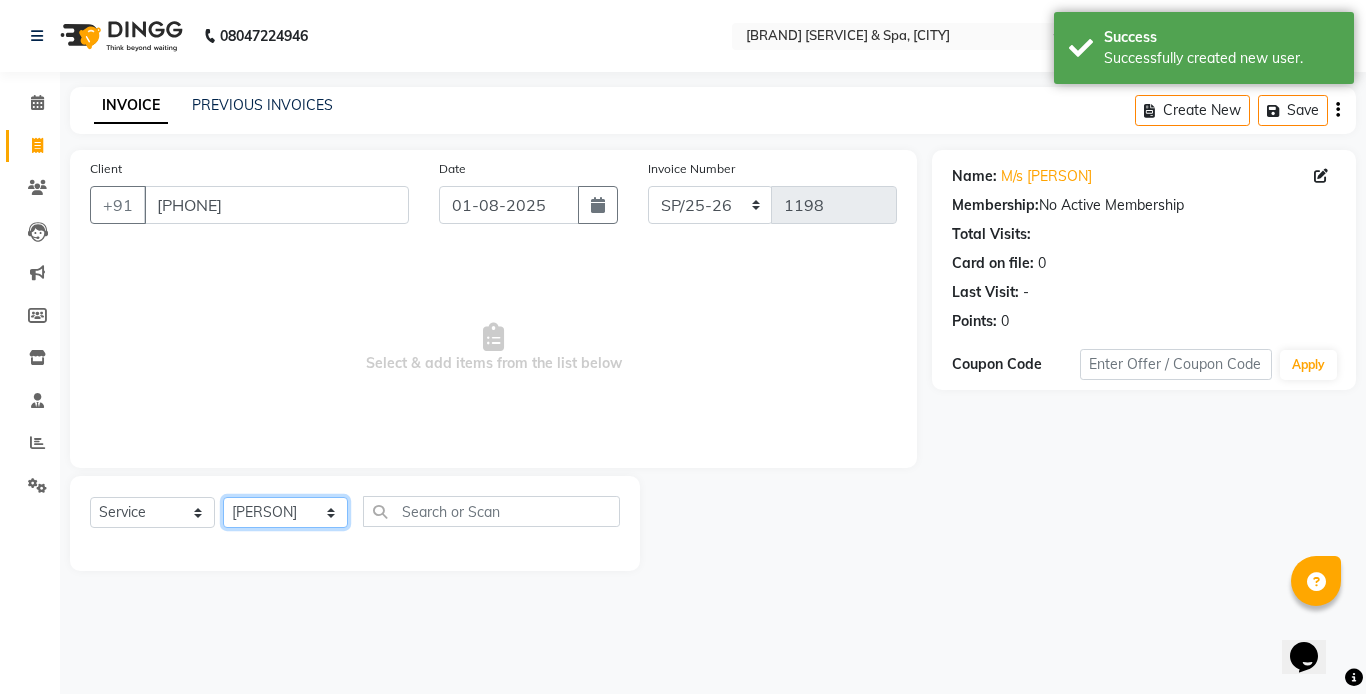 click on "Select Stylist [PERSON] [PERSON] [PERSON] [PERSON] [PERSON] [PERSON]" 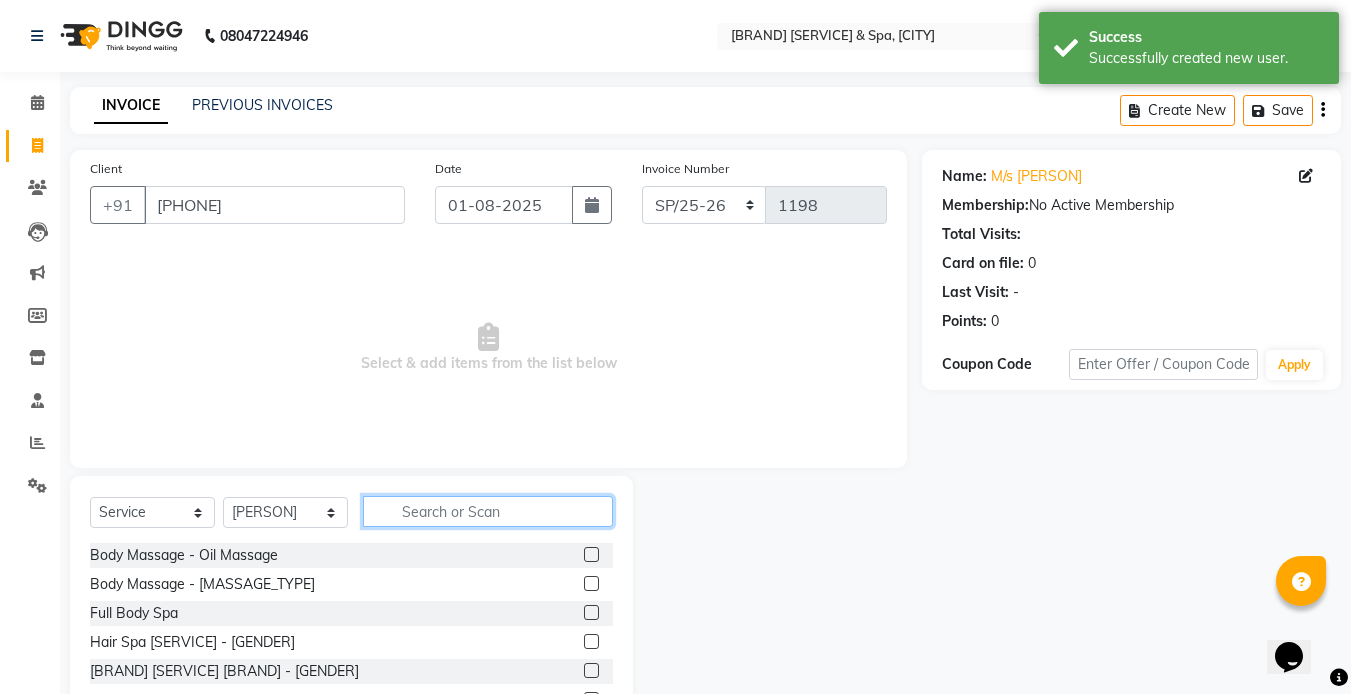 click 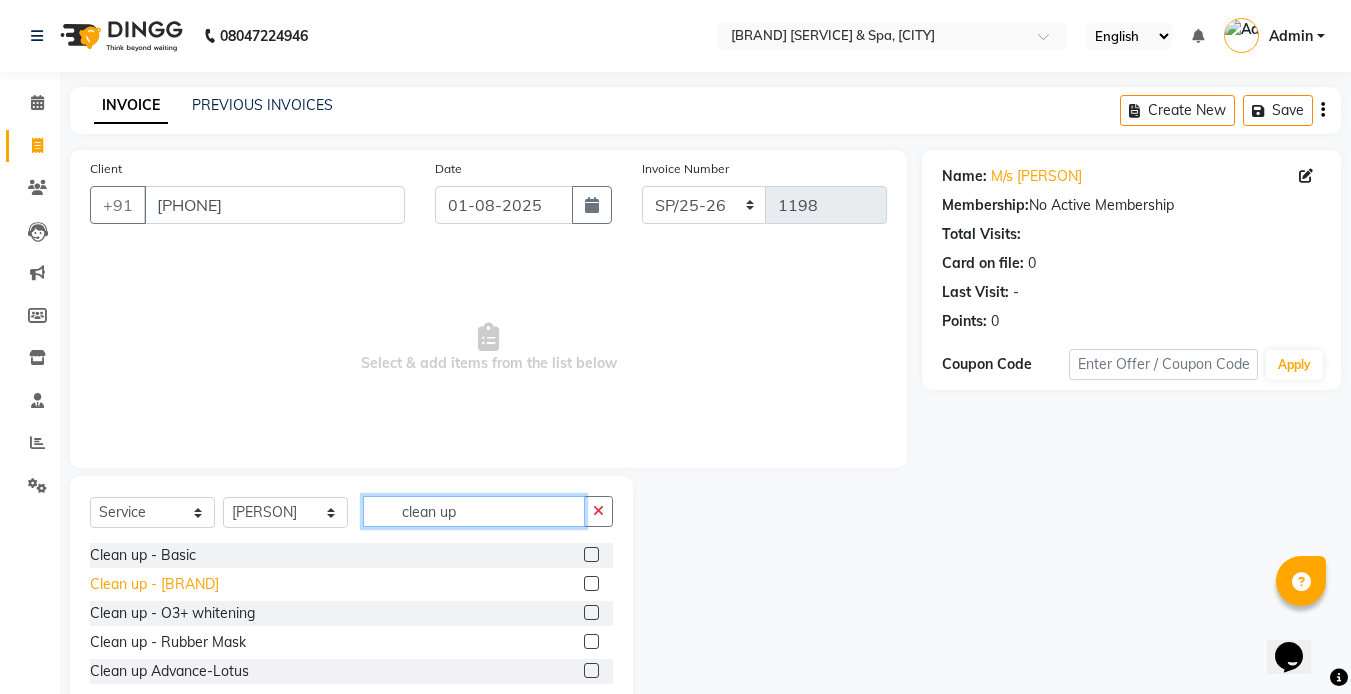 type on "clean up" 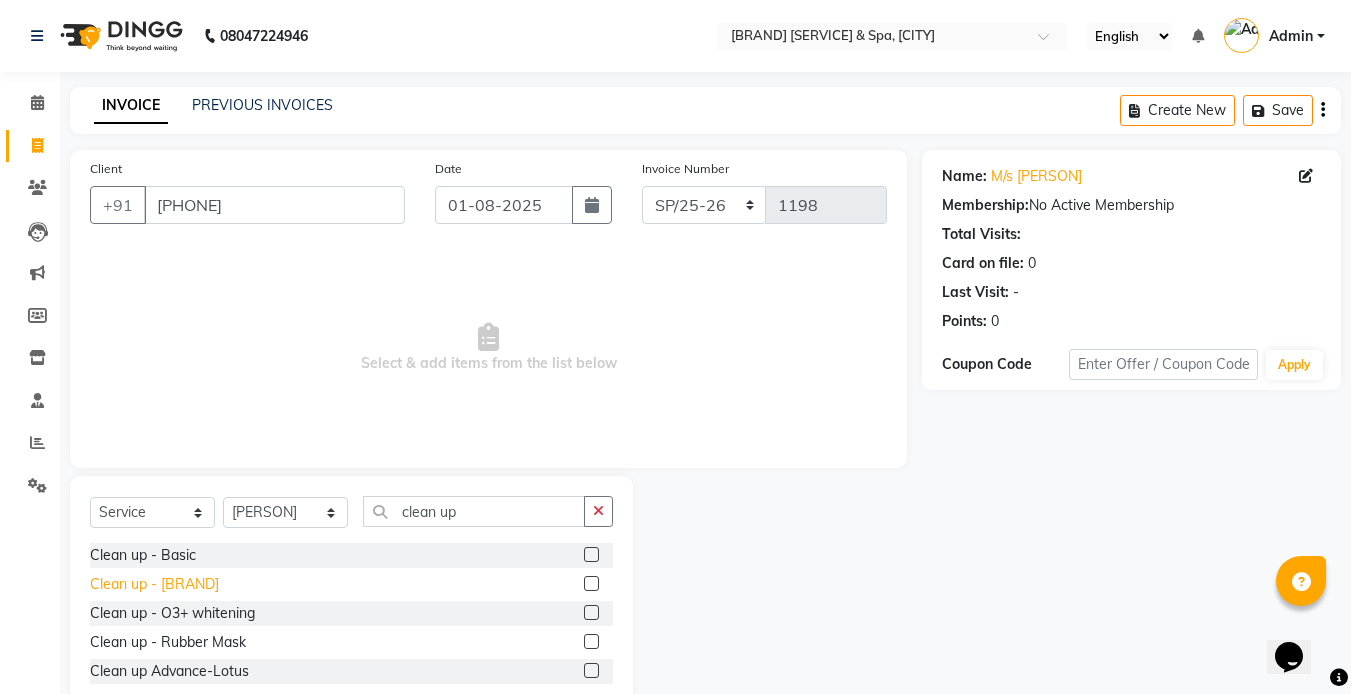 click on "Clean up - [BRAND]" 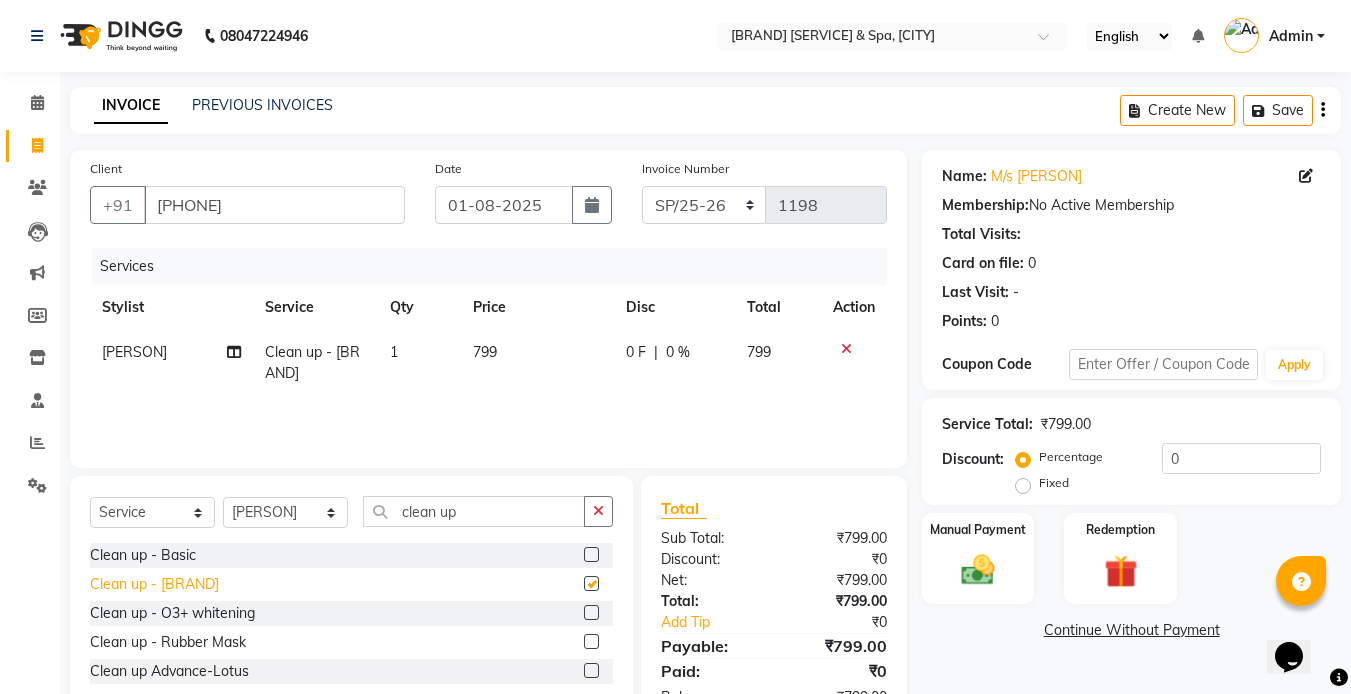 checkbox on "false" 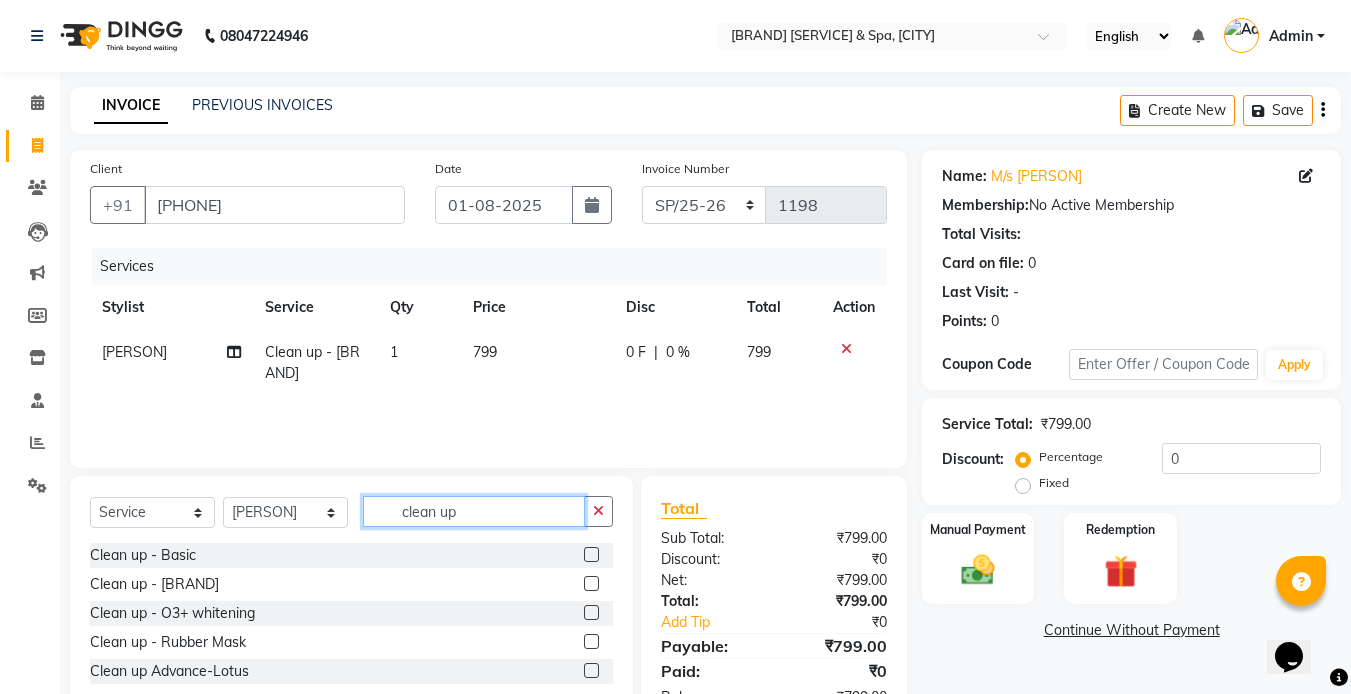 click on "clean up" 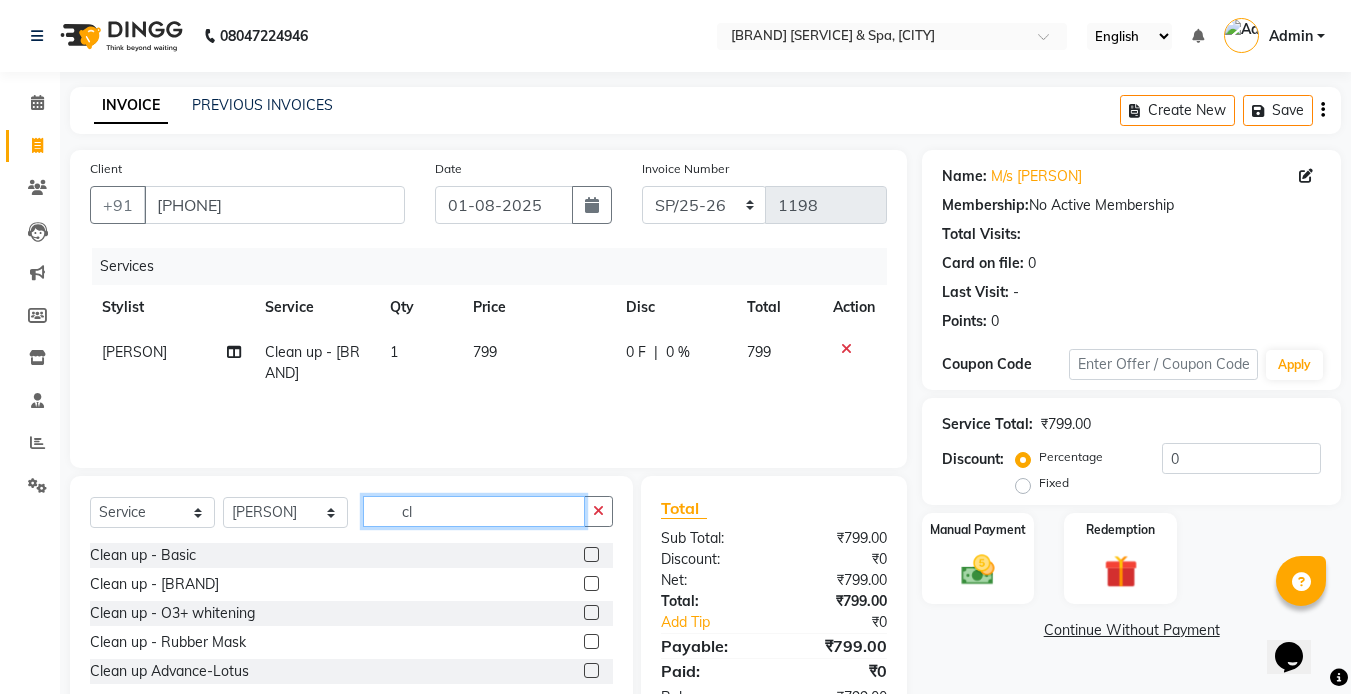 type on "c" 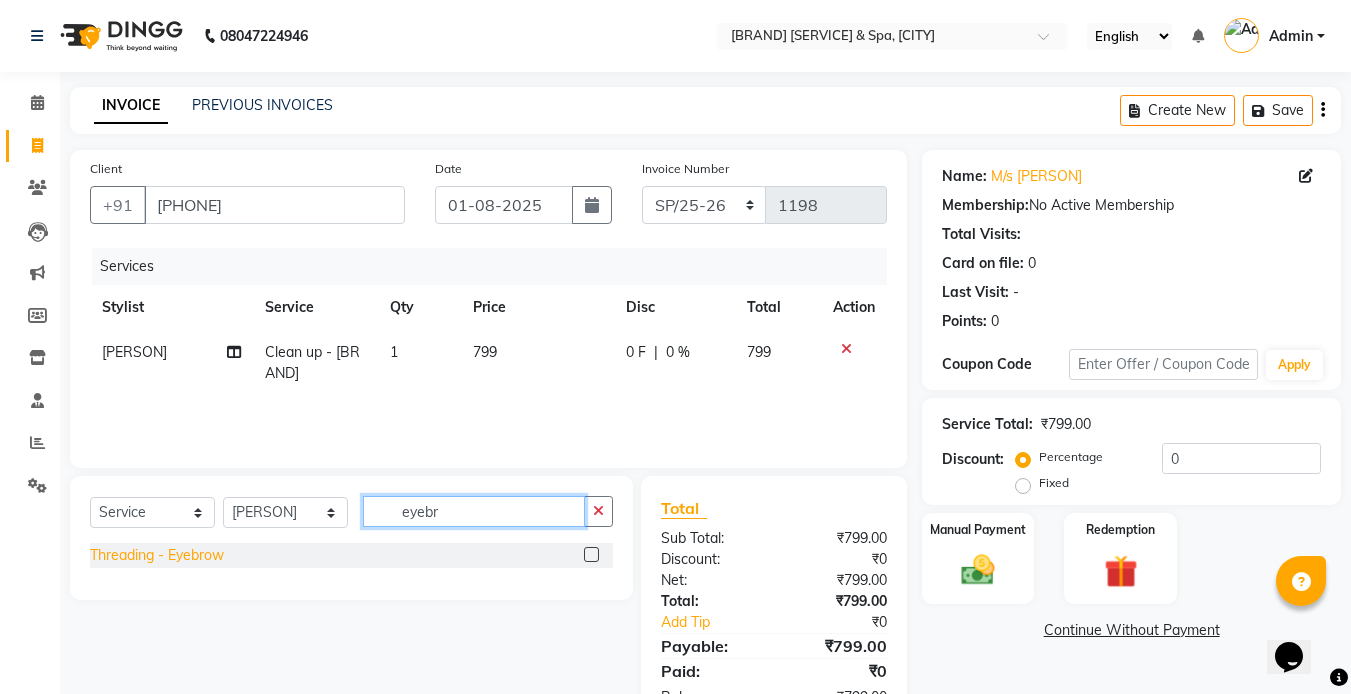 type on "eyebr" 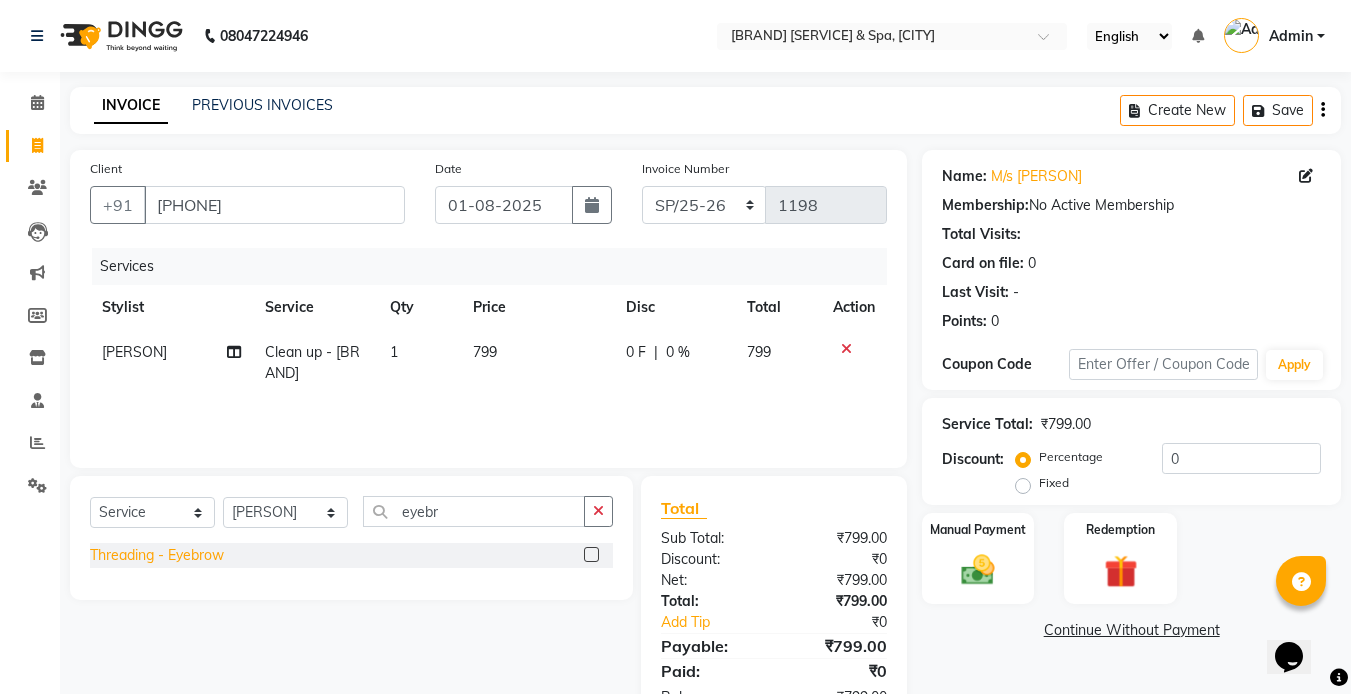 click on "Threading - Eyebrow" 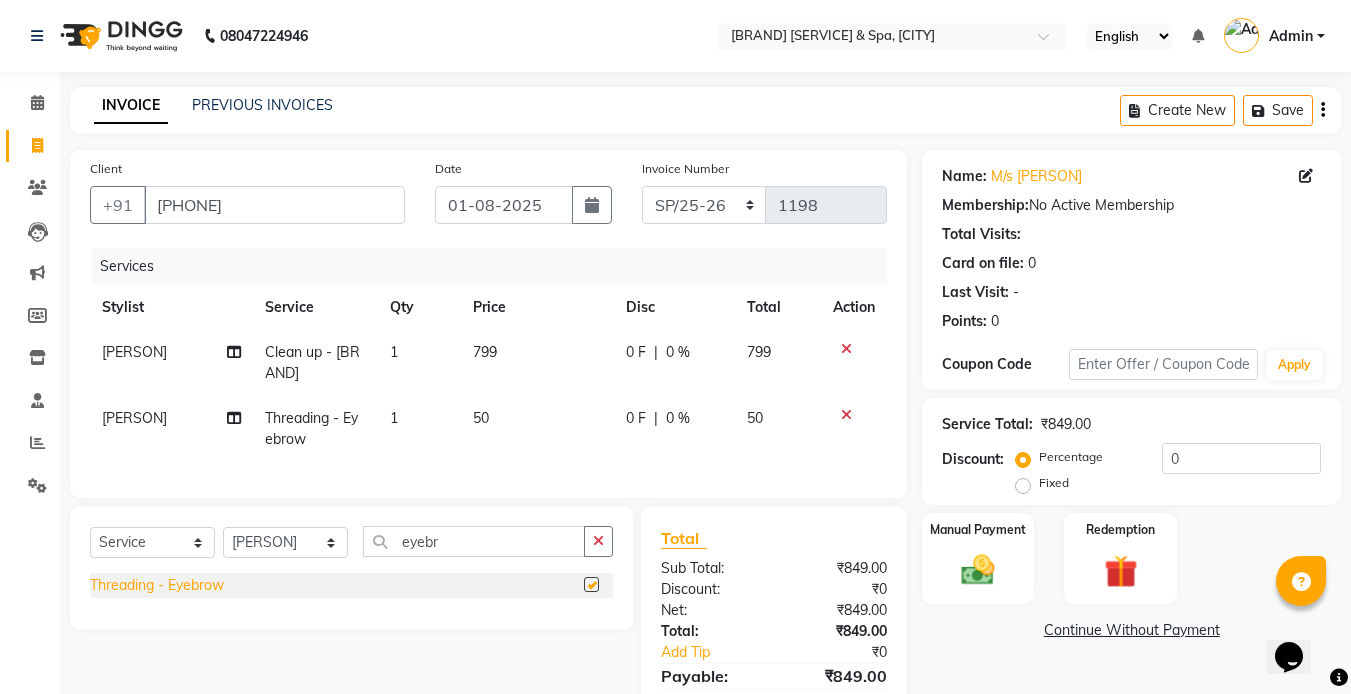 checkbox on "false" 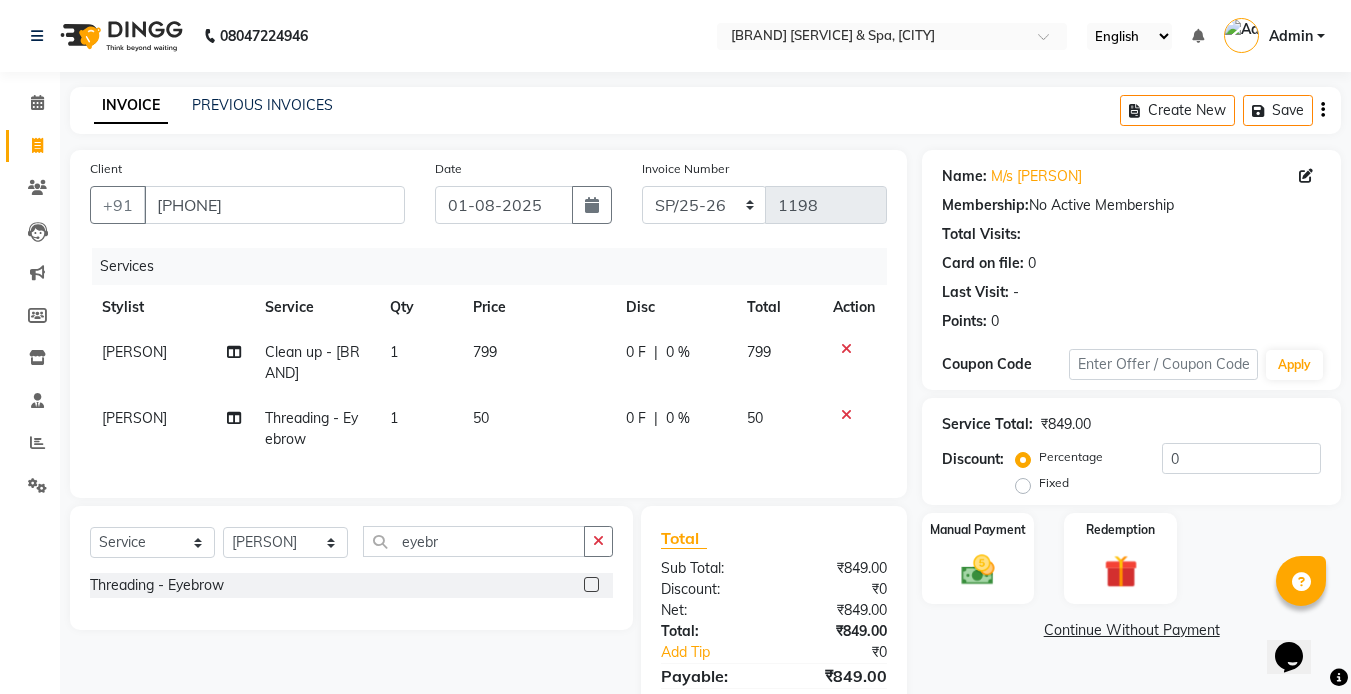 click on "799" 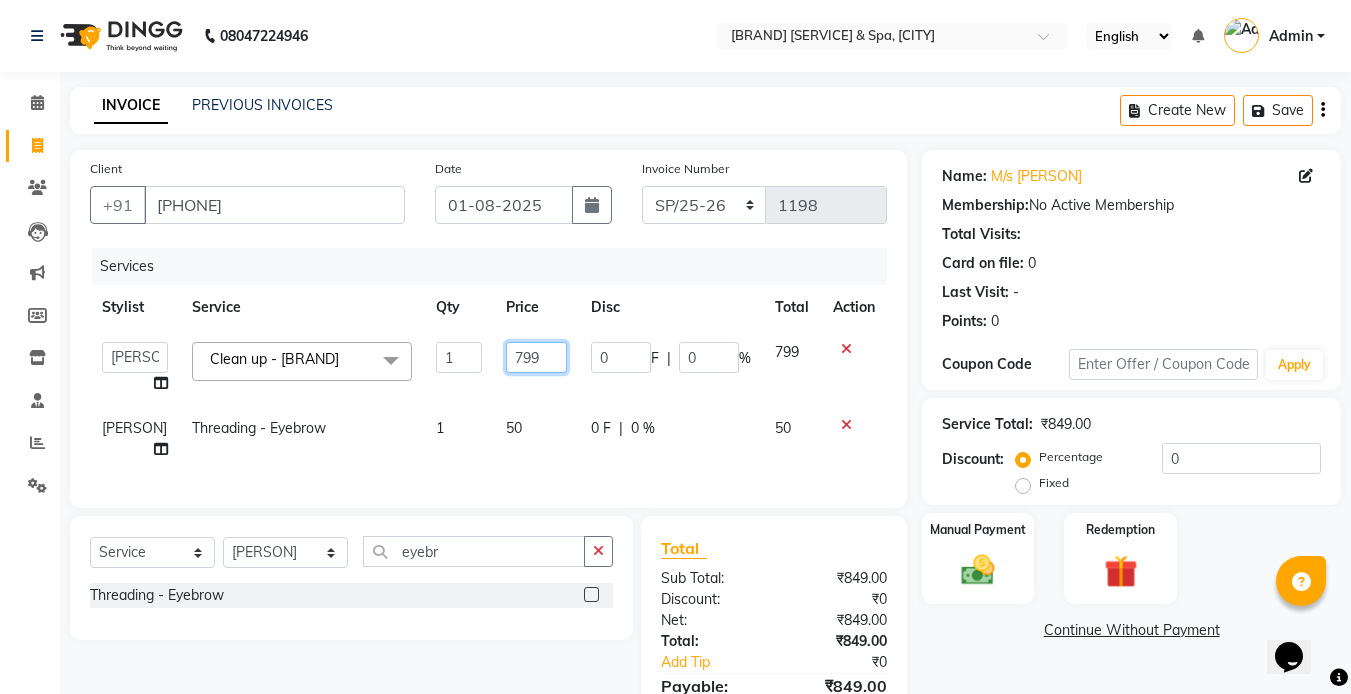 click on "799" 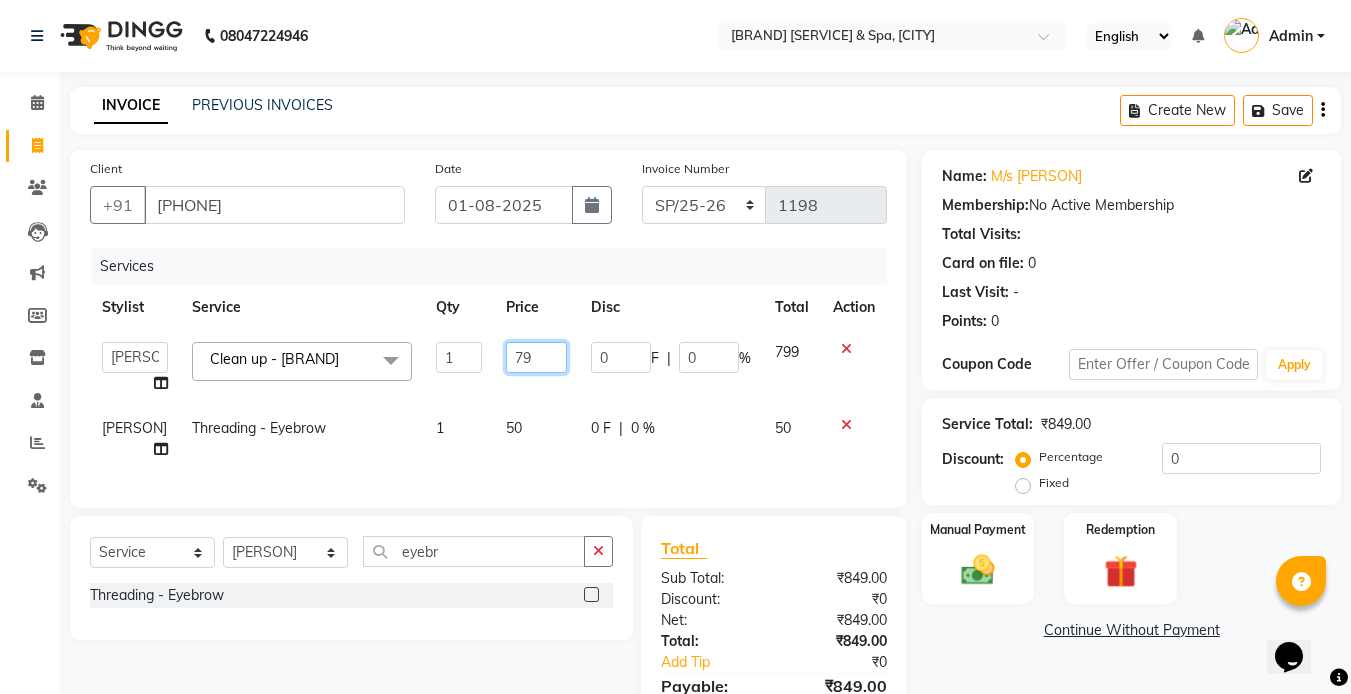 type on "7" 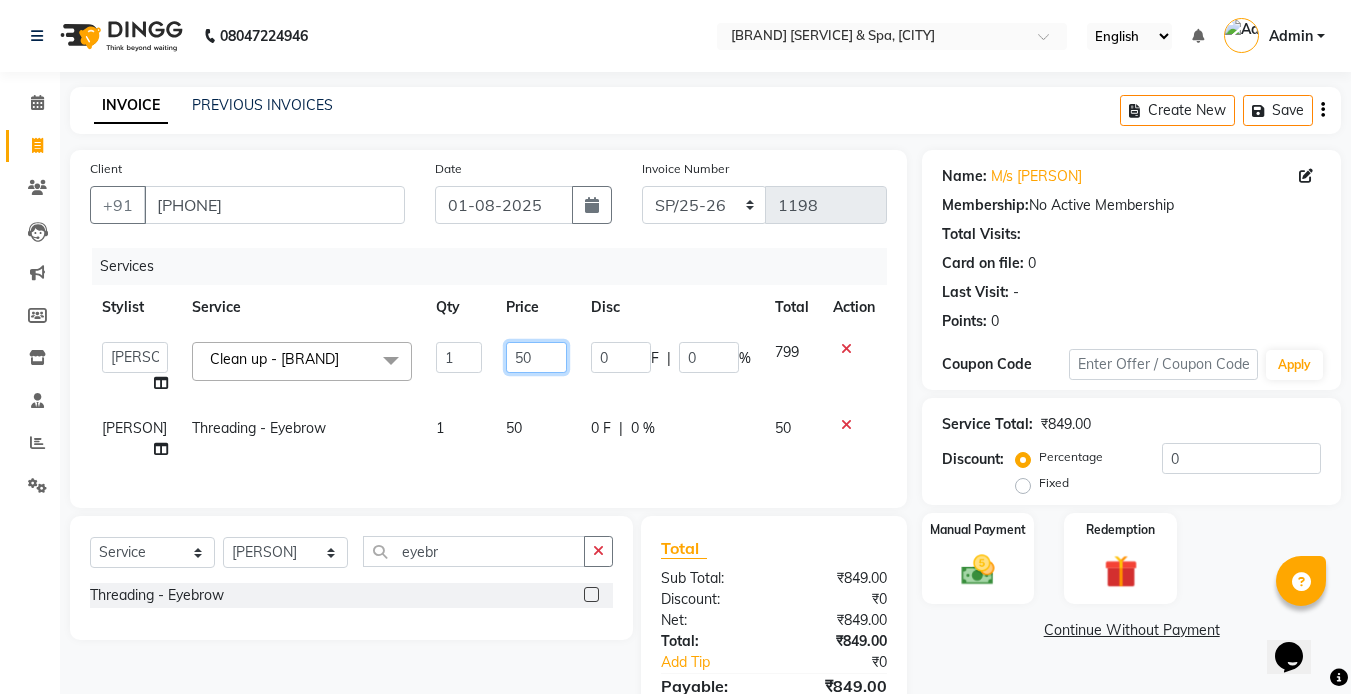 type on "500" 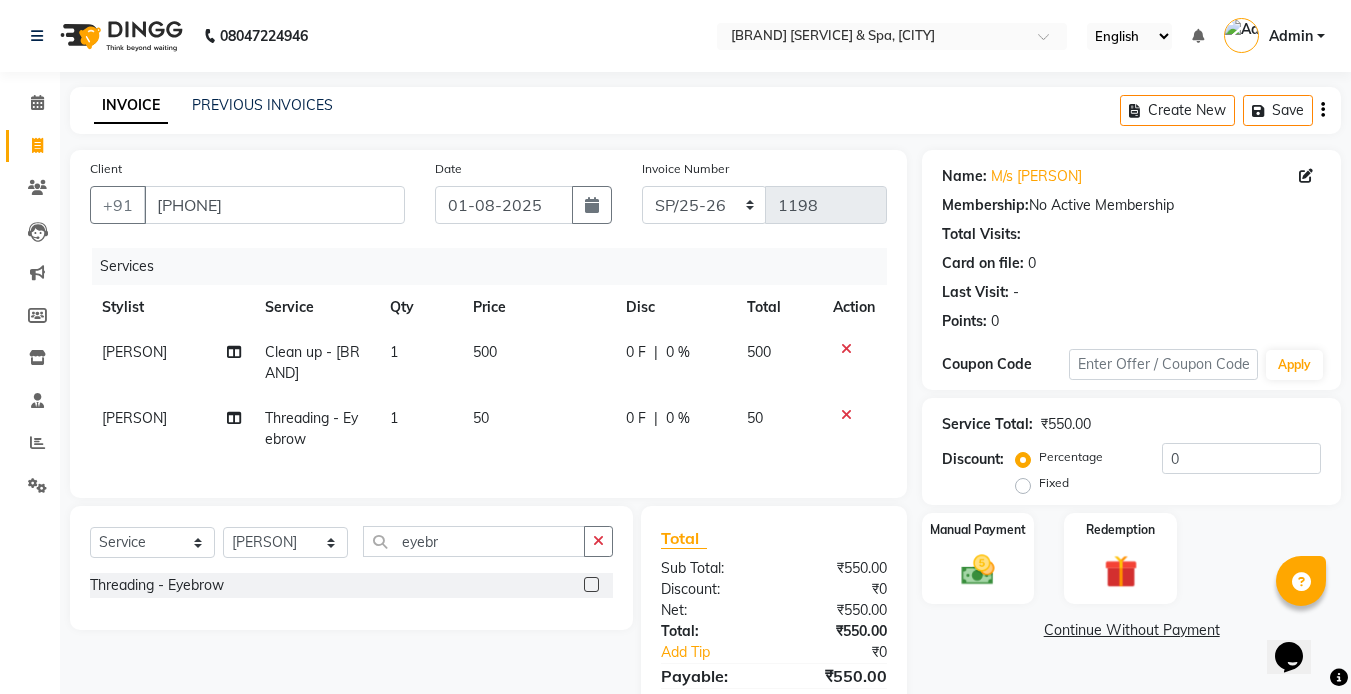 click on "50" 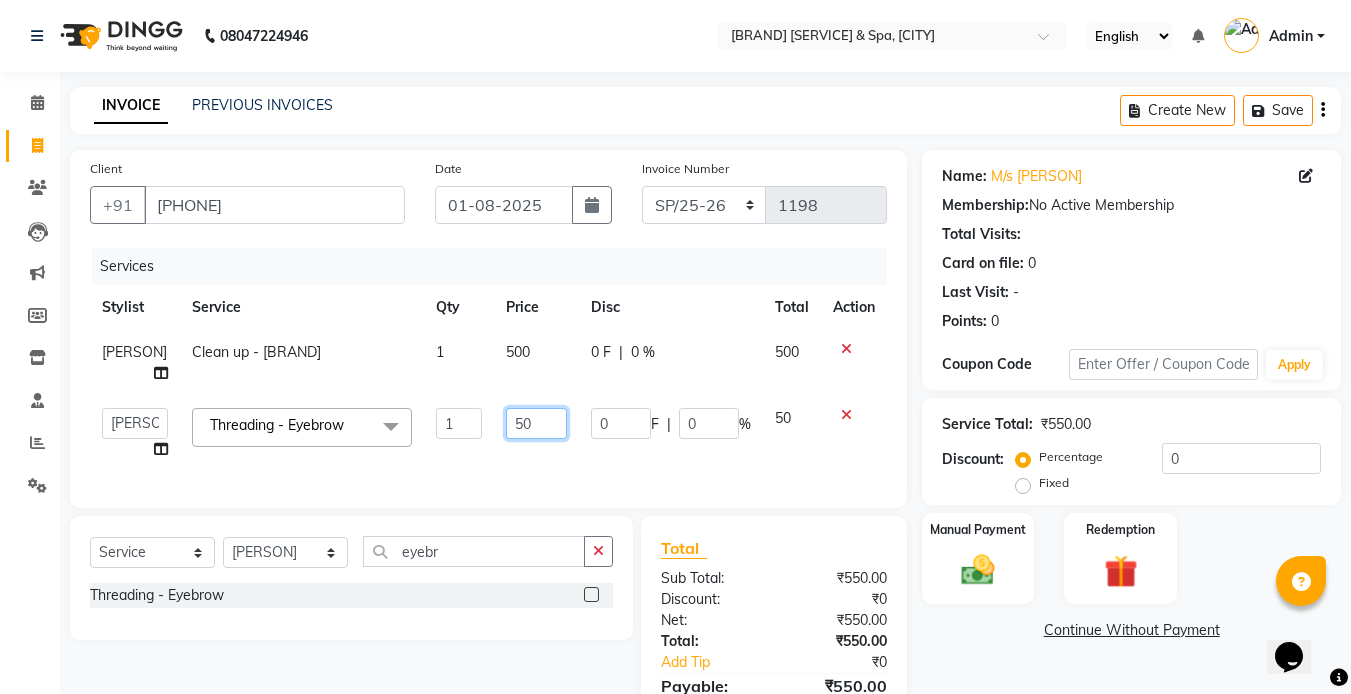 click on "50" 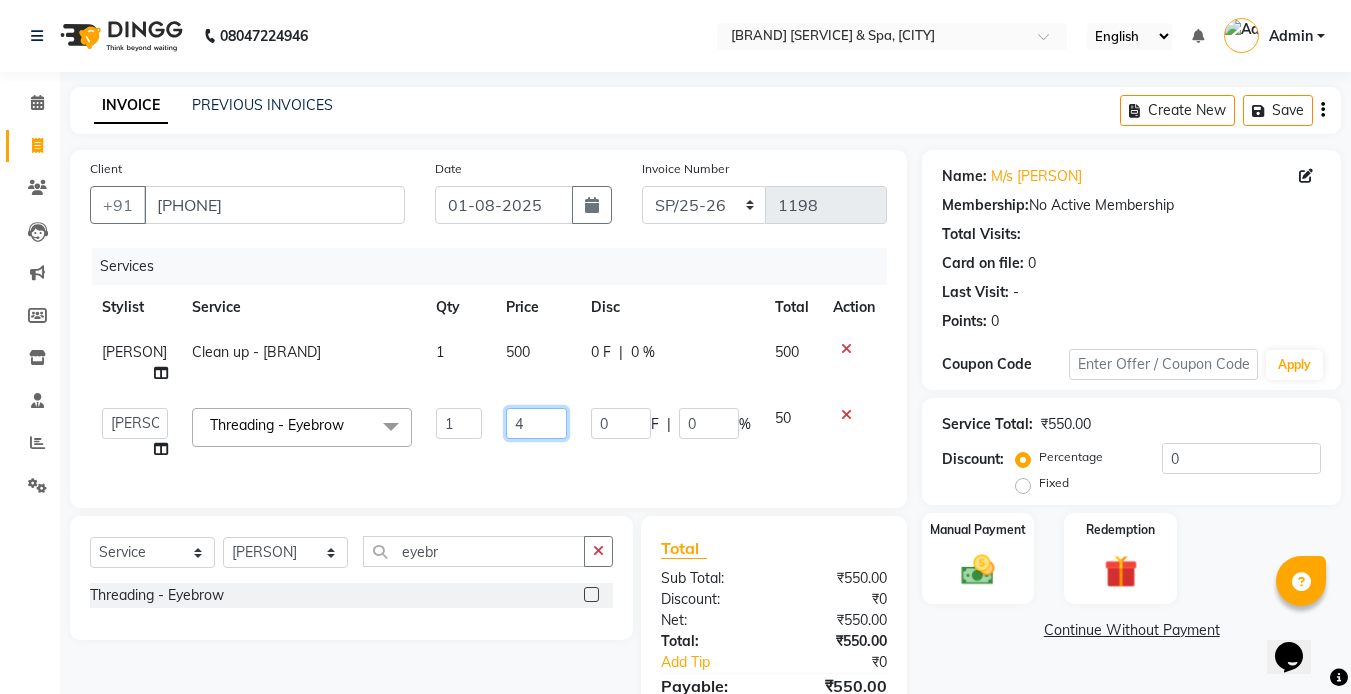 type on "40" 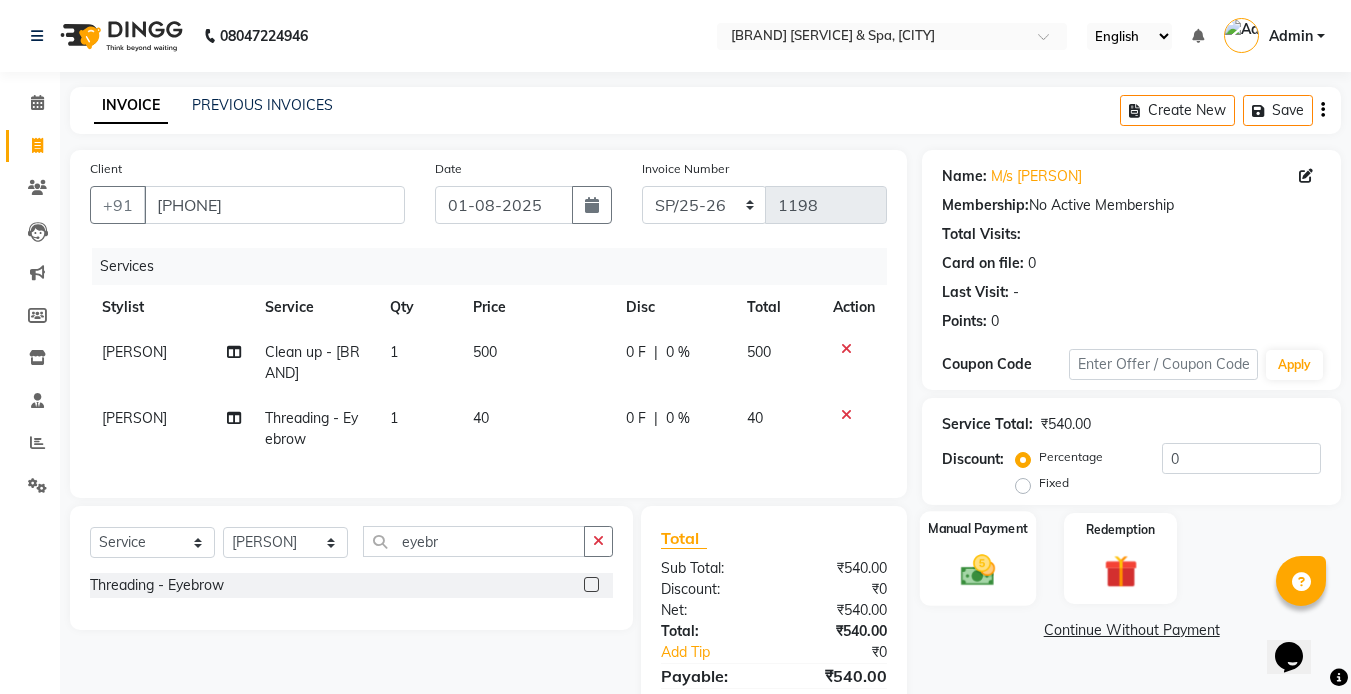 click 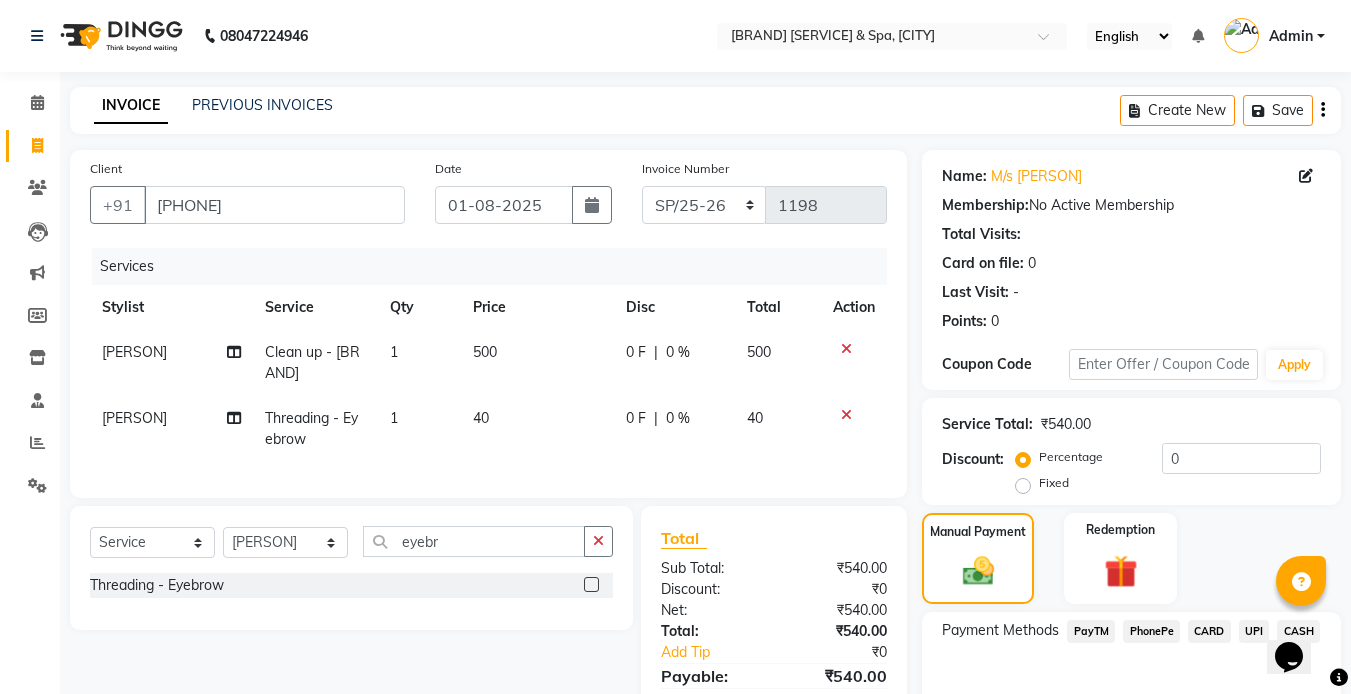 click on "UPI" 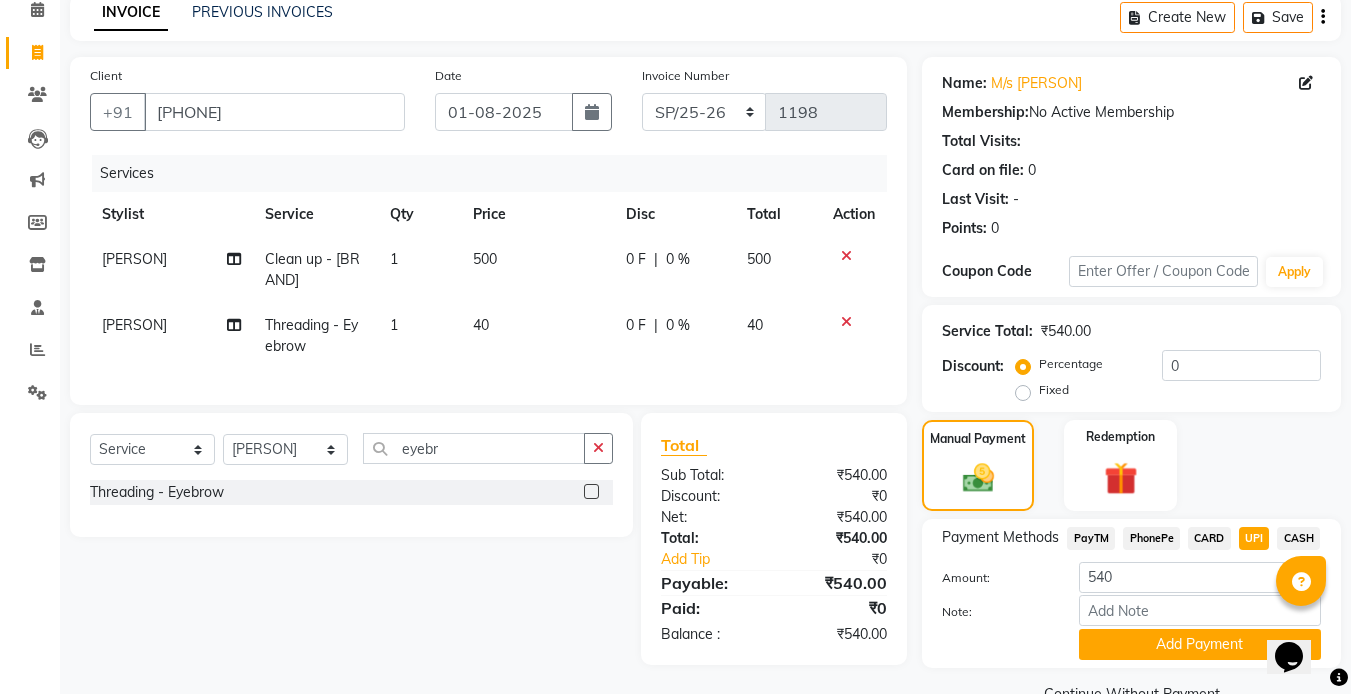 scroll, scrollTop: 138, scrollLeft: 0, axis: vertical 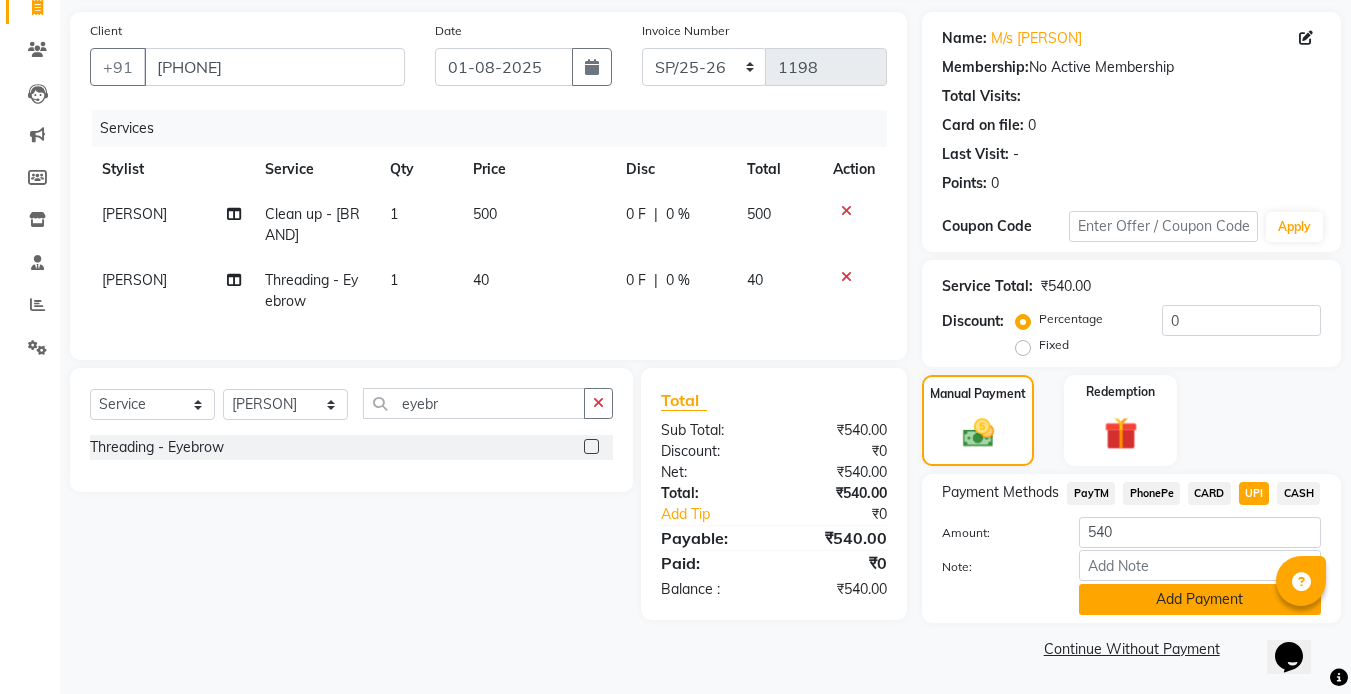 click on "Add Payment" 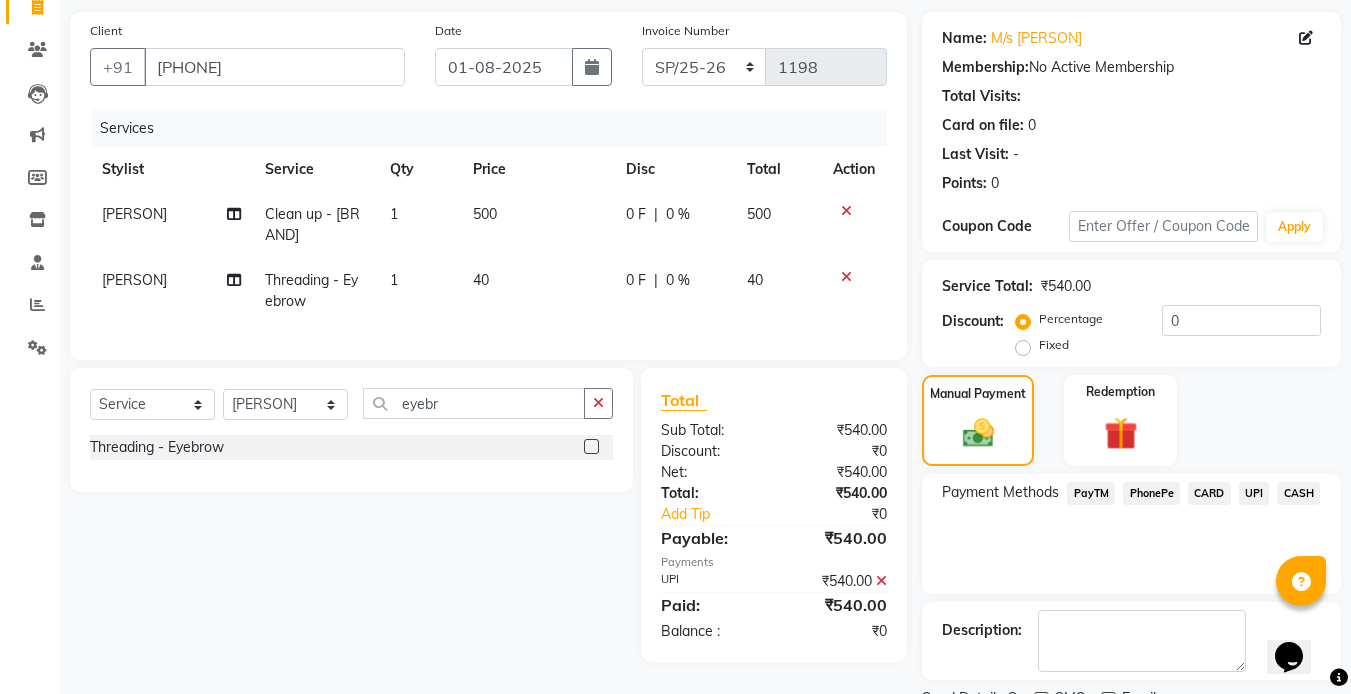 scroll, scrollTop: 222, scrollLeft: 0, axis: vertical 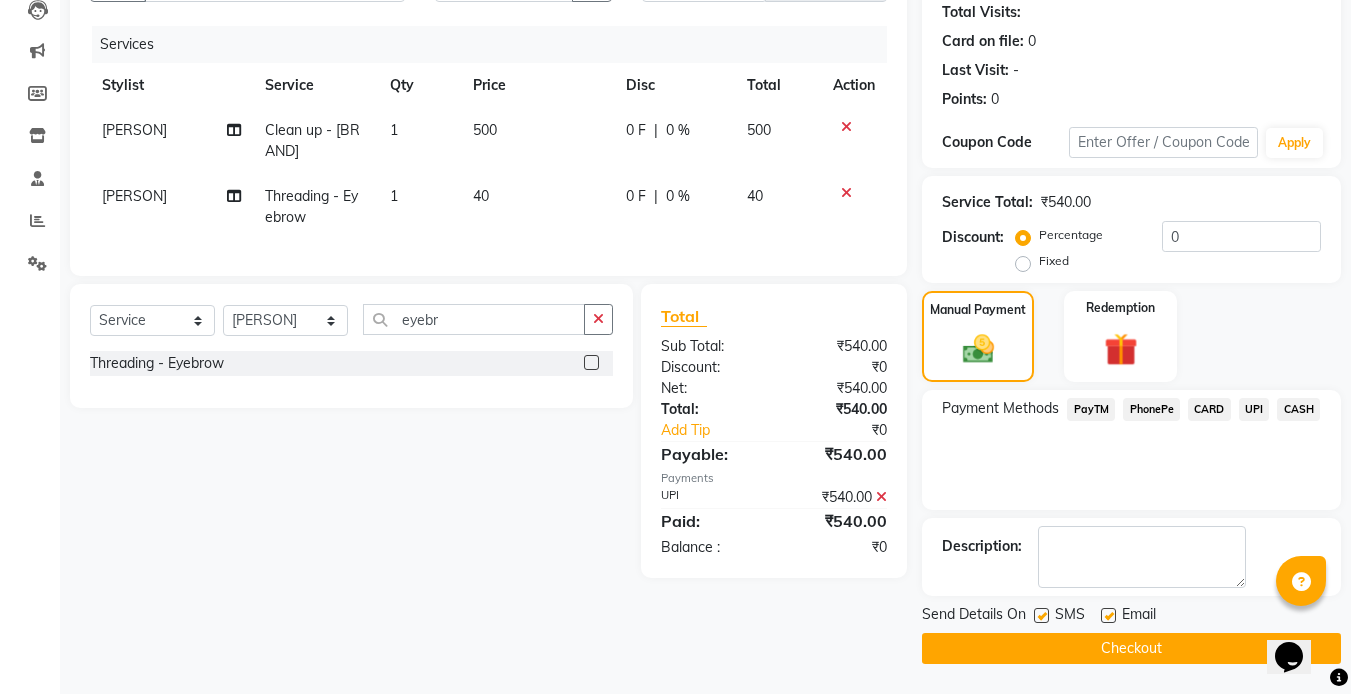 click 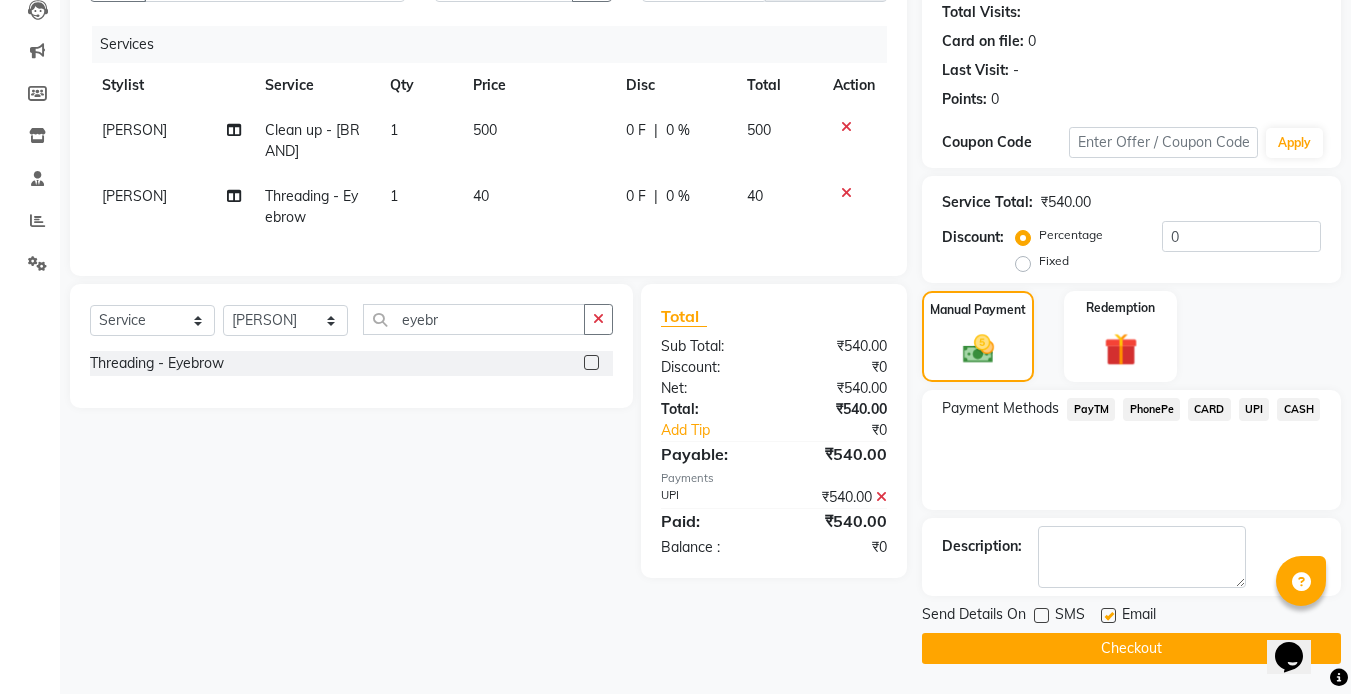 click 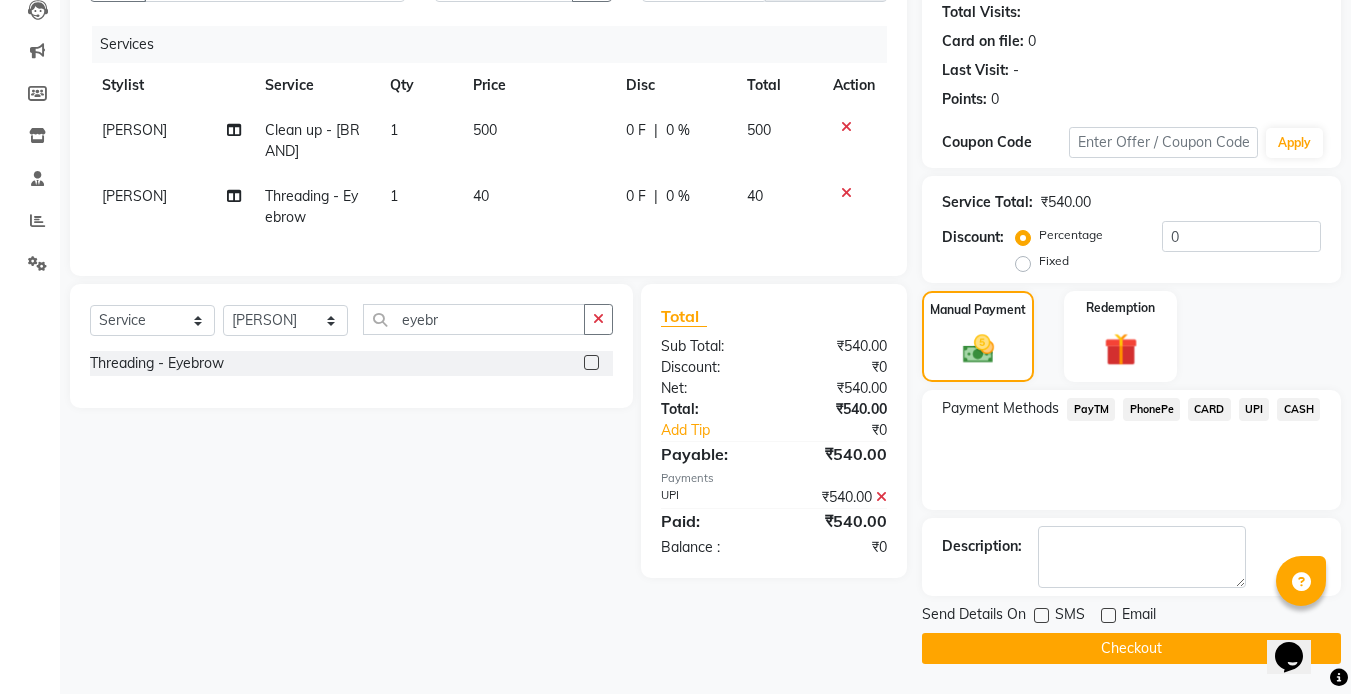 click on "Checkout" 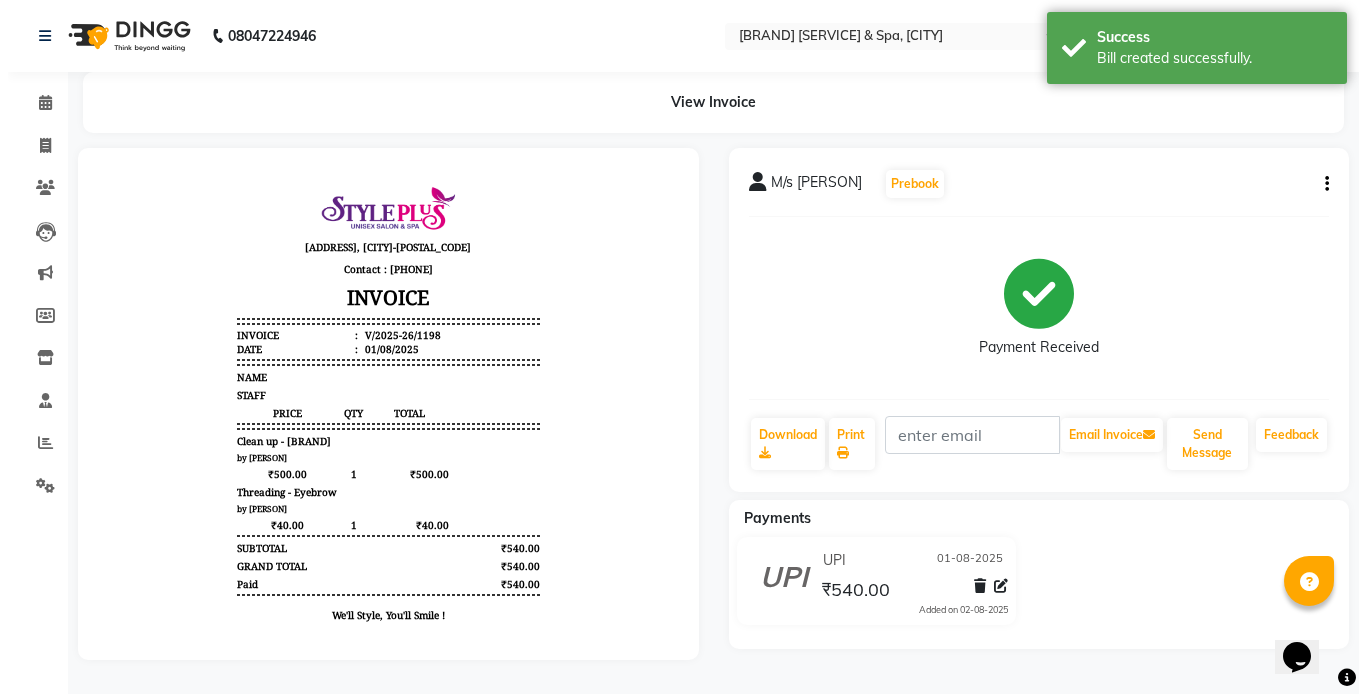 scroll, scrollTop: 0, scrollLeft: 0, axis: both 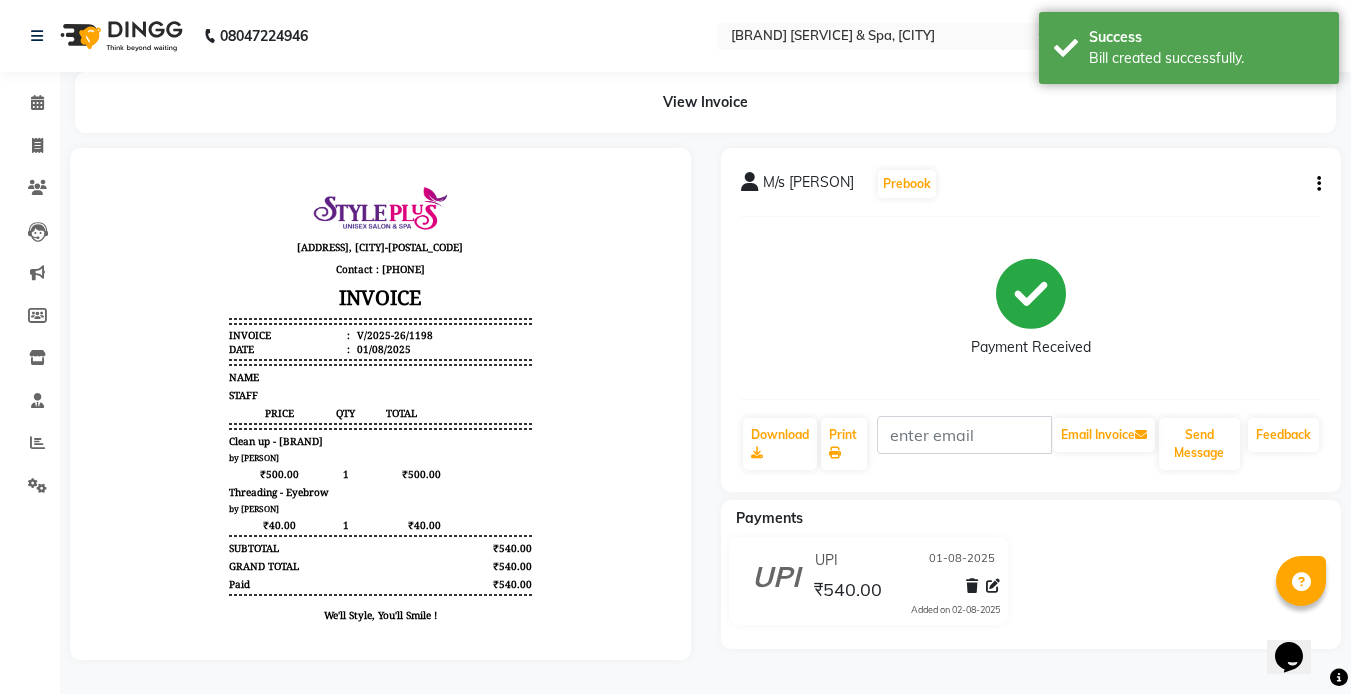 click on "Invoice" 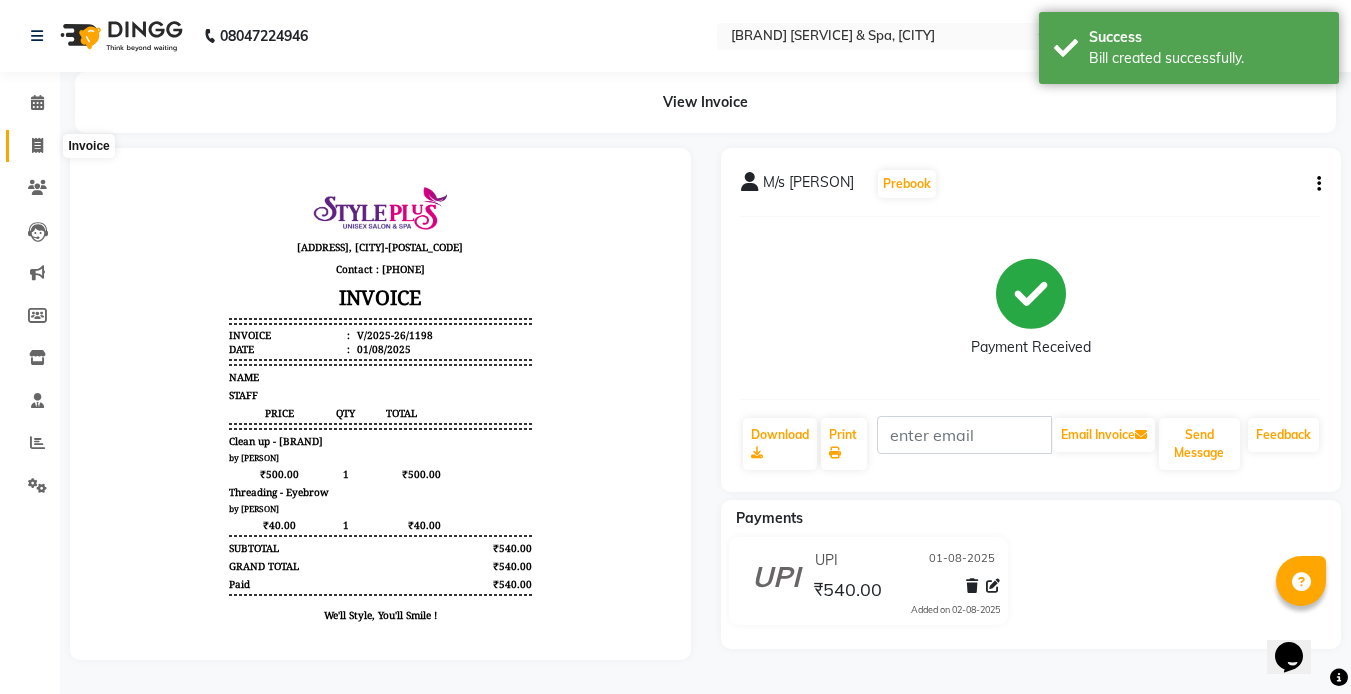 click 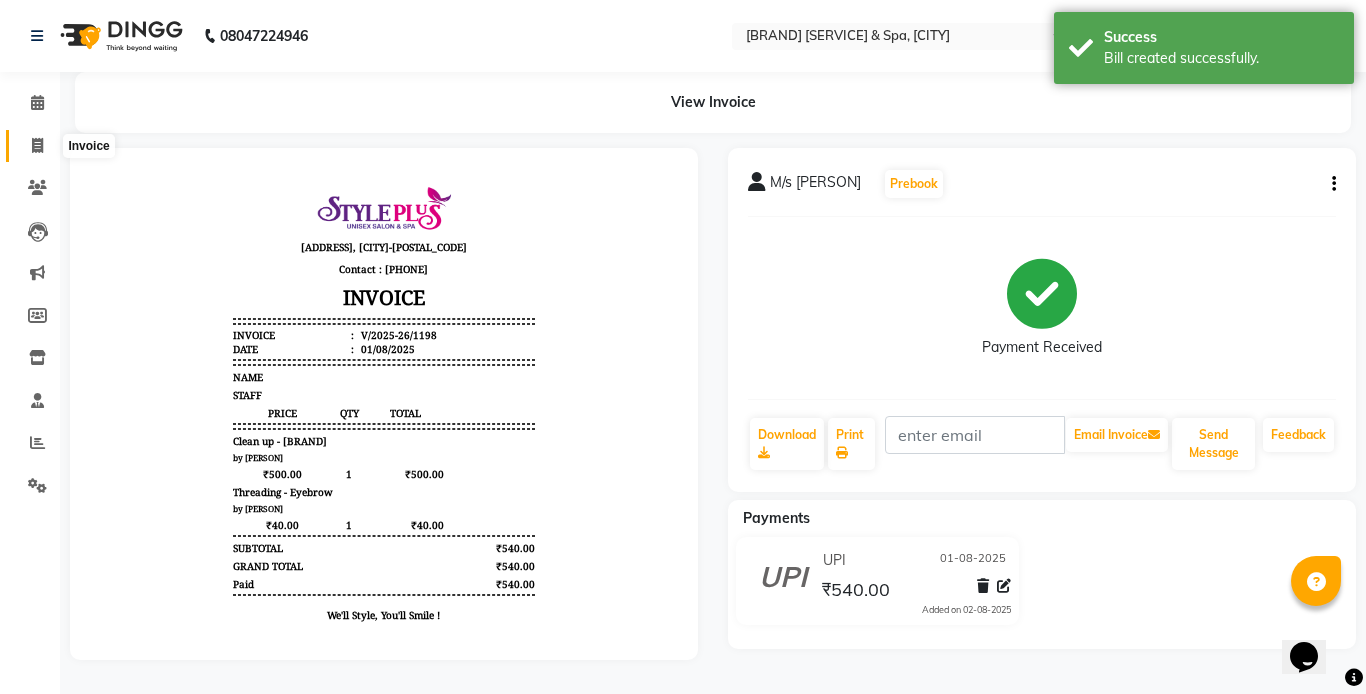 select on "service" 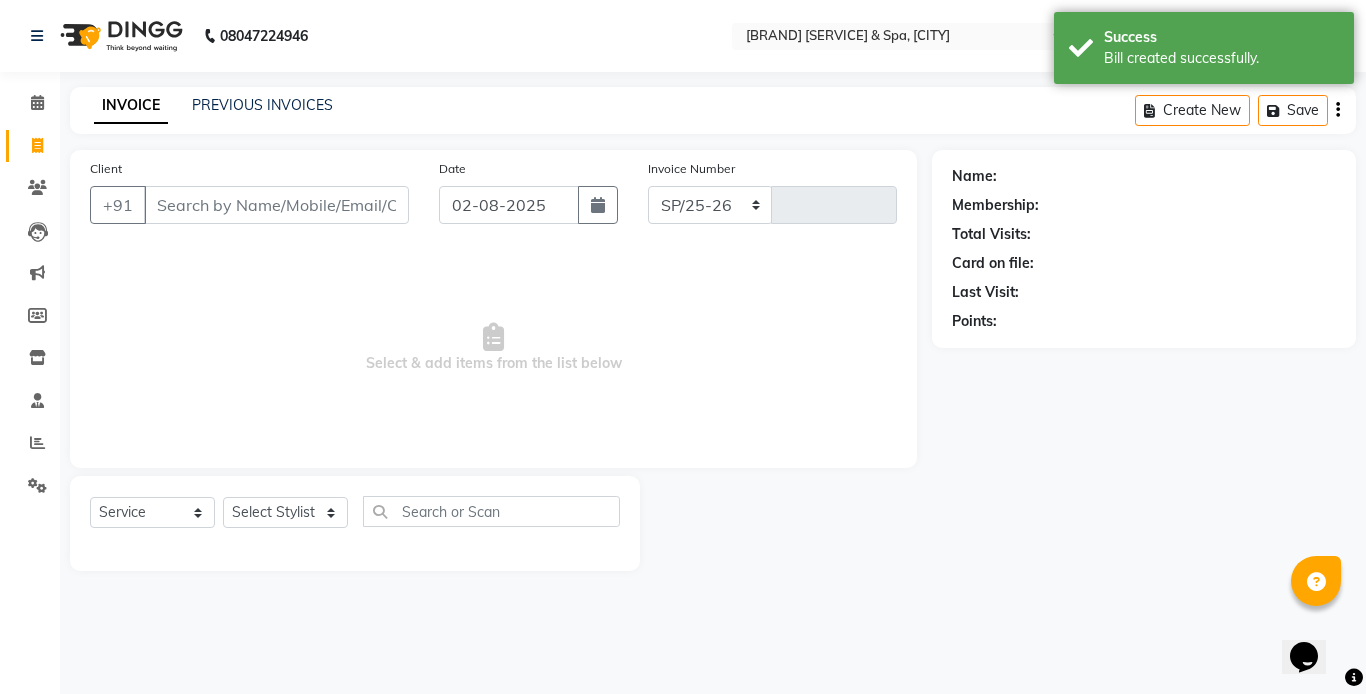select on "7084" 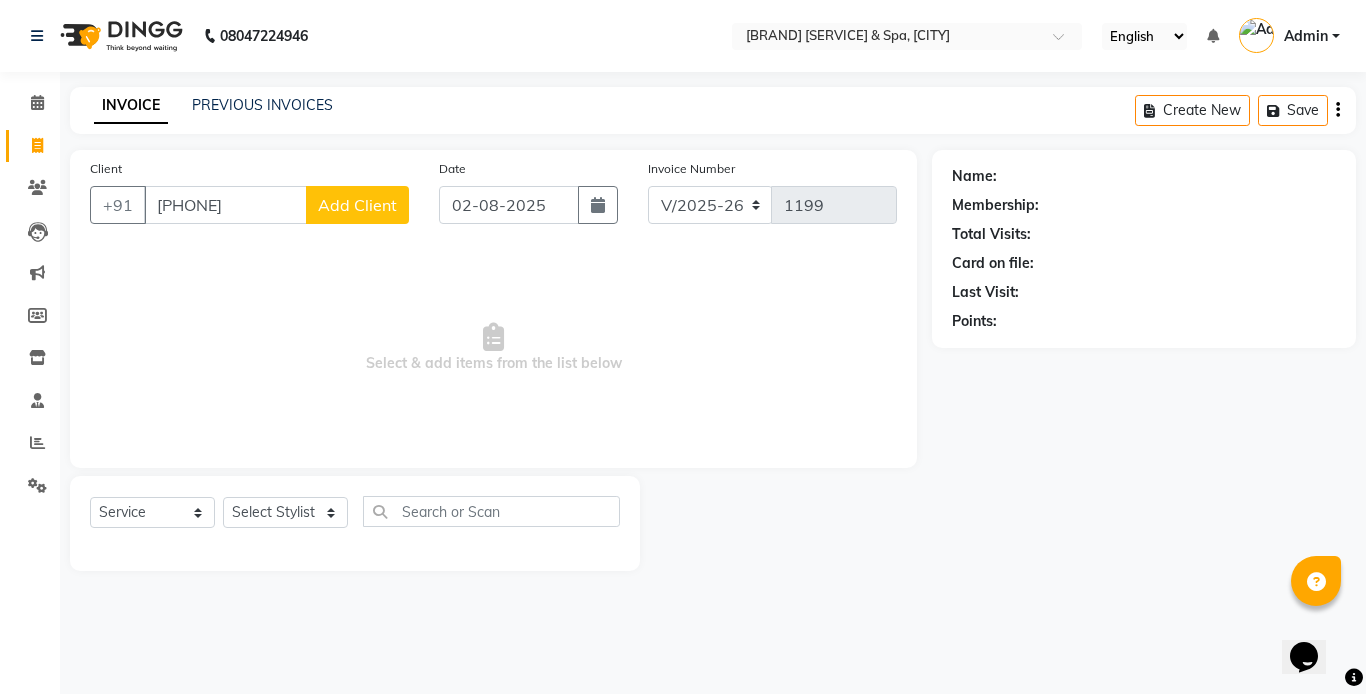 type on "[PHONE]" 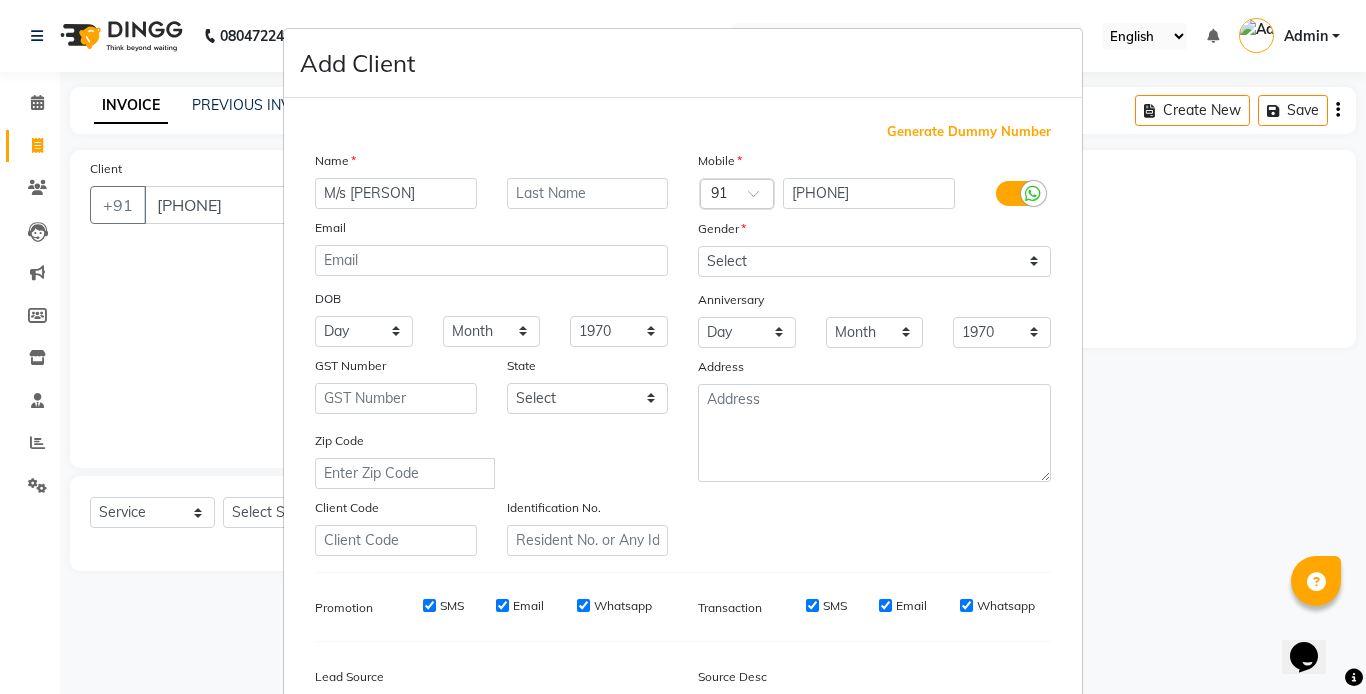 type on "M/s [PERSON]" 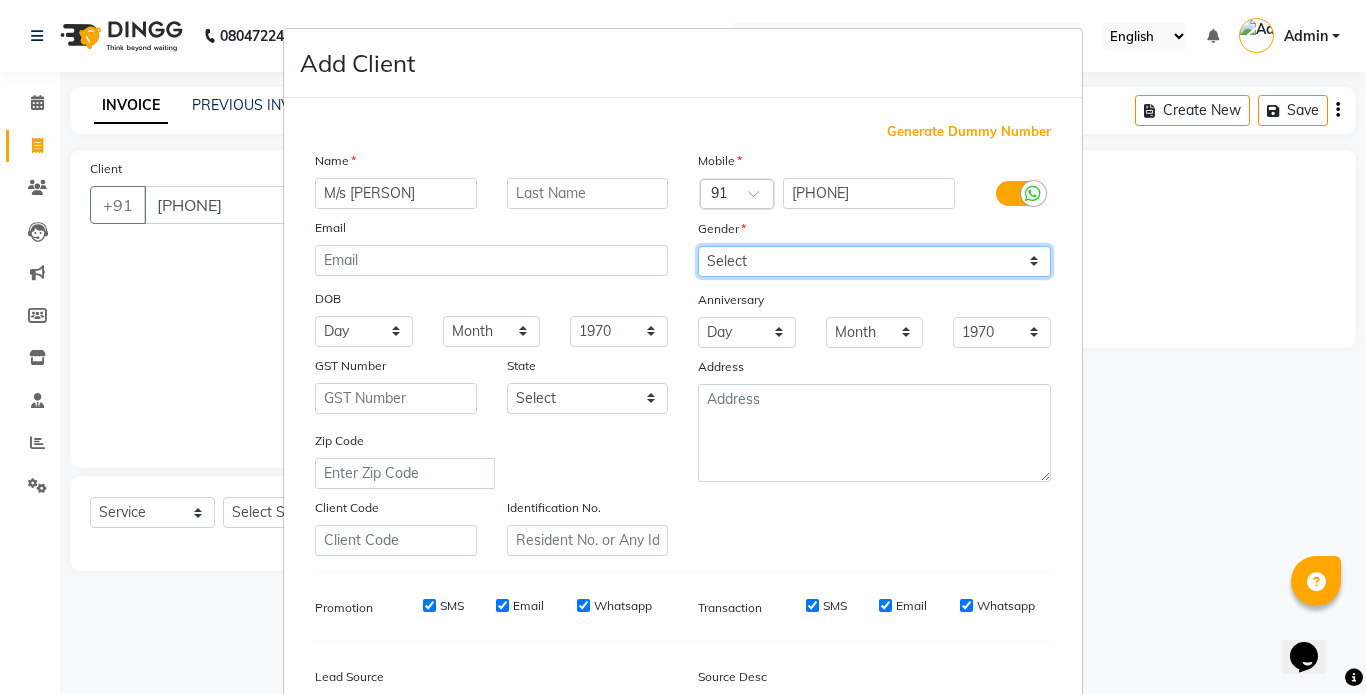 click on "Select Male Female Other Prefer Not To Say" at bounding box center [874, 261] 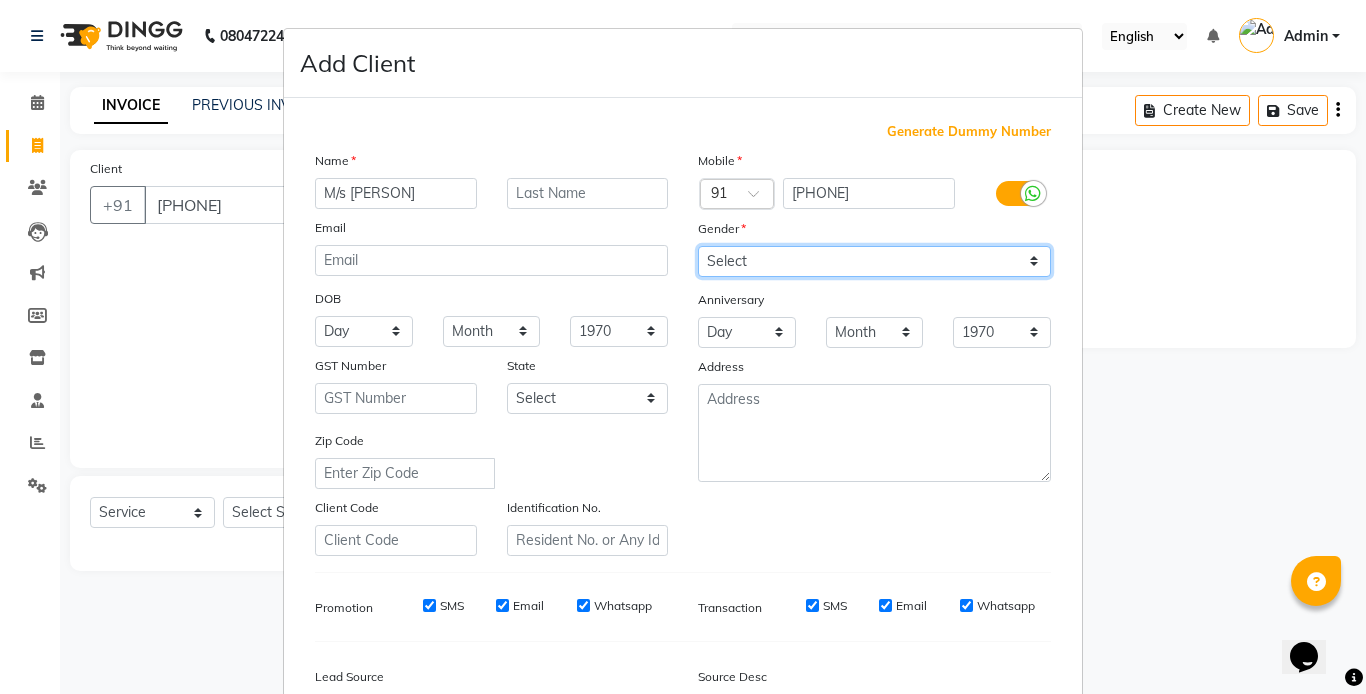 select on "female" 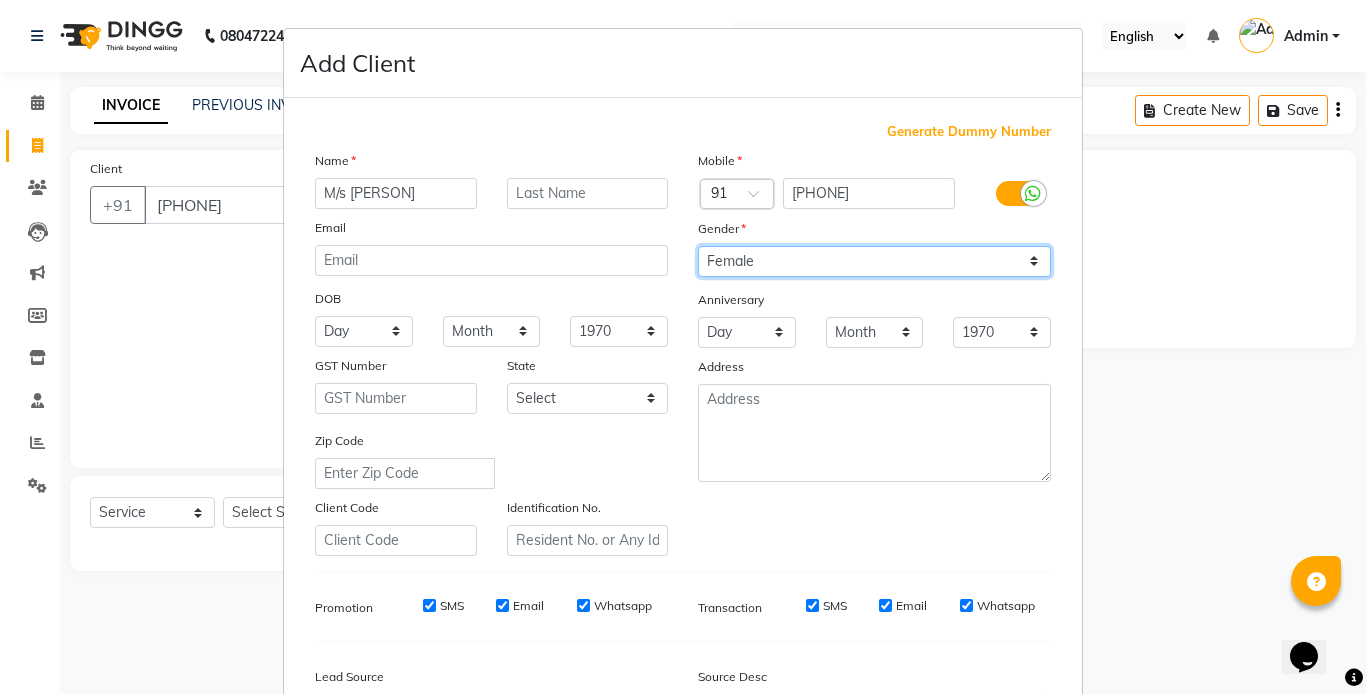click on "Select Male Female Other Prefer Not To Say" at bounding box center (874, 261) 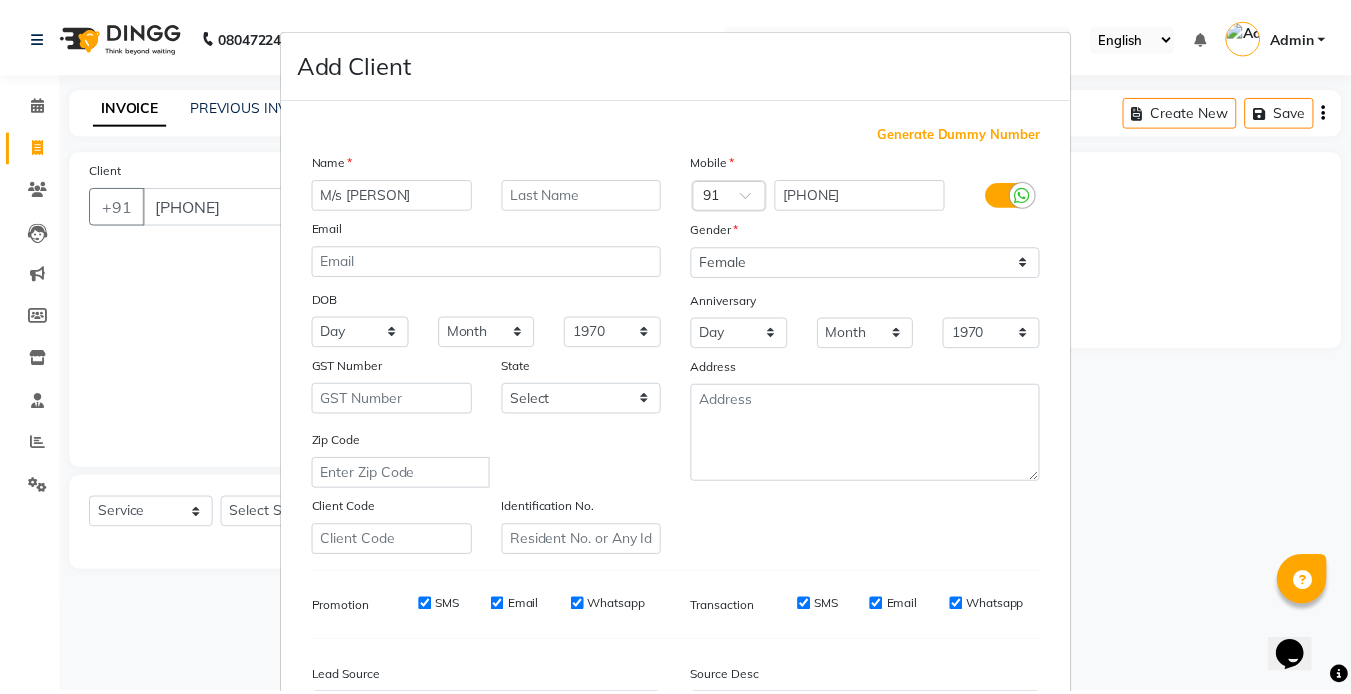 scroll, scrollTop: 229, scrollLeft: 0, axis: vertical 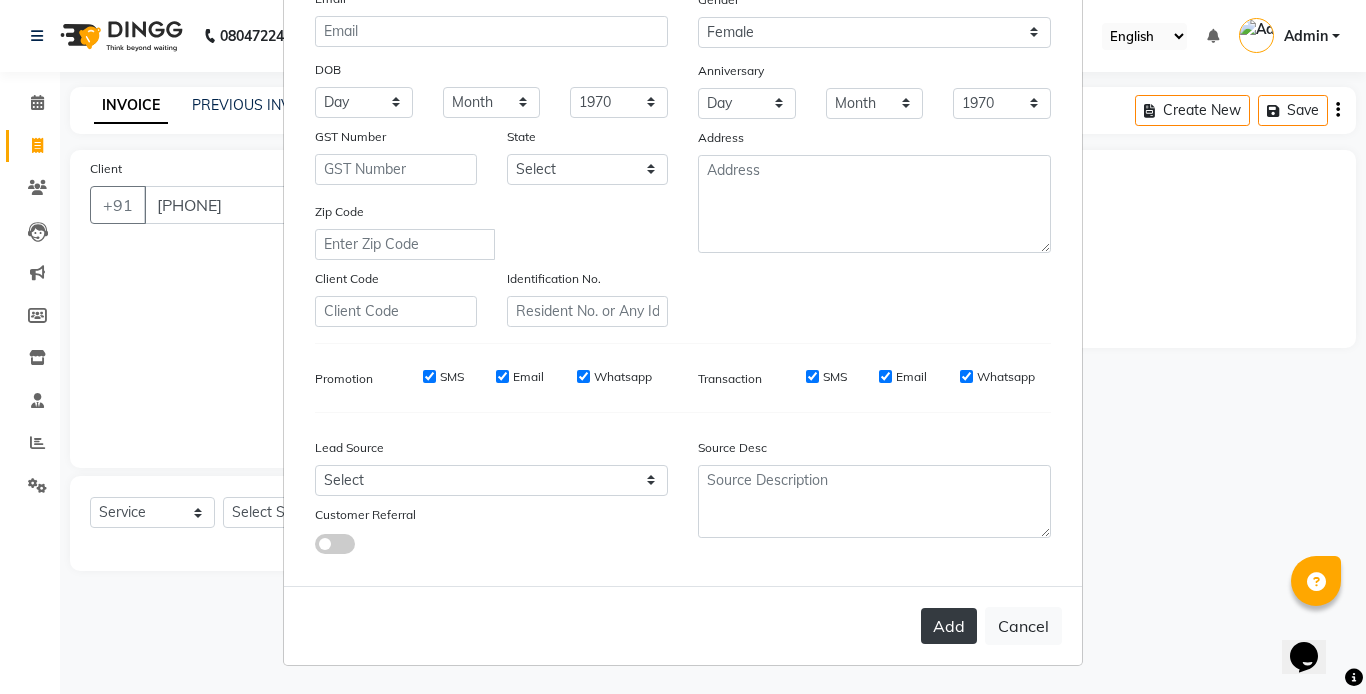click on "Add" at bounding box center [949, 626] 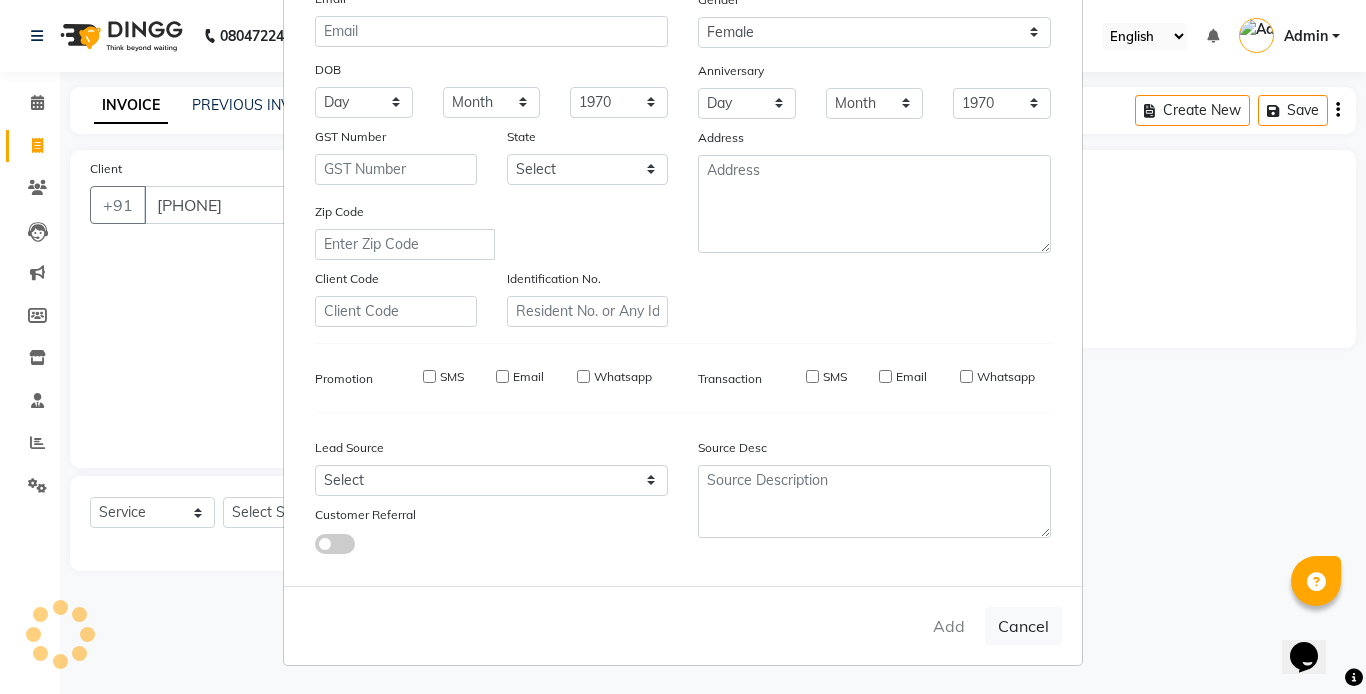 type 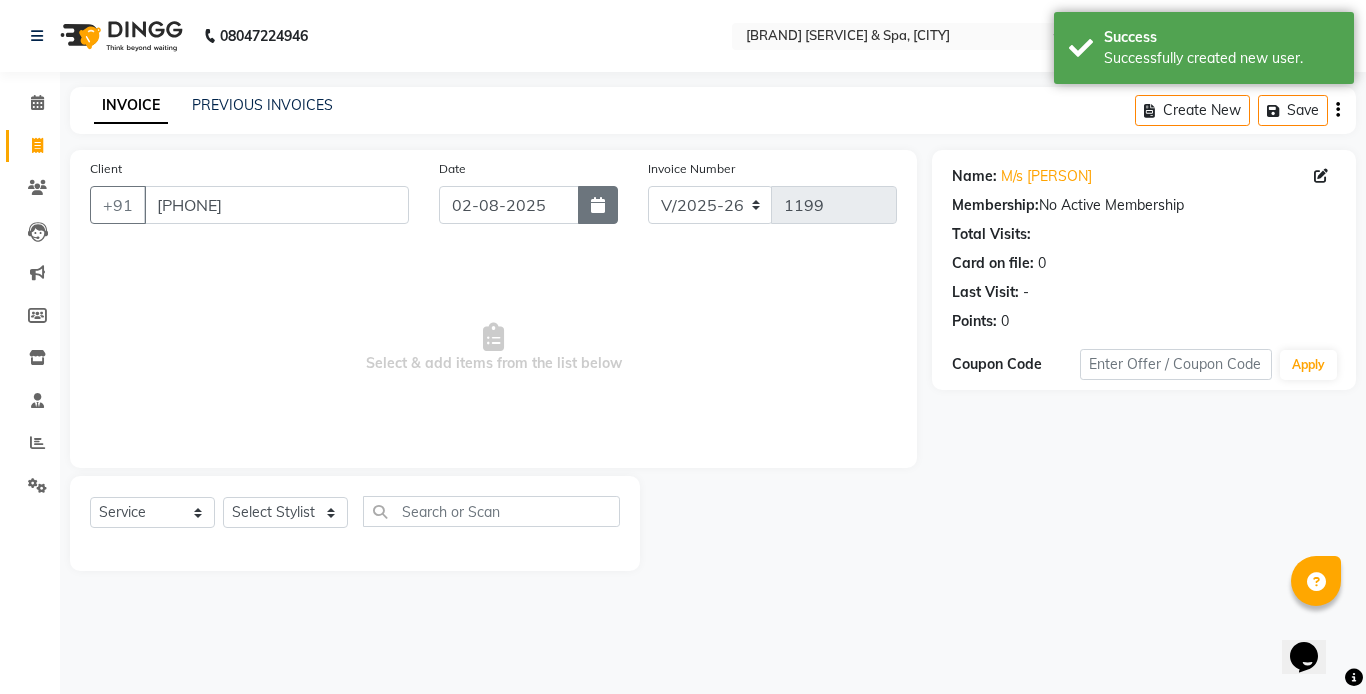 click 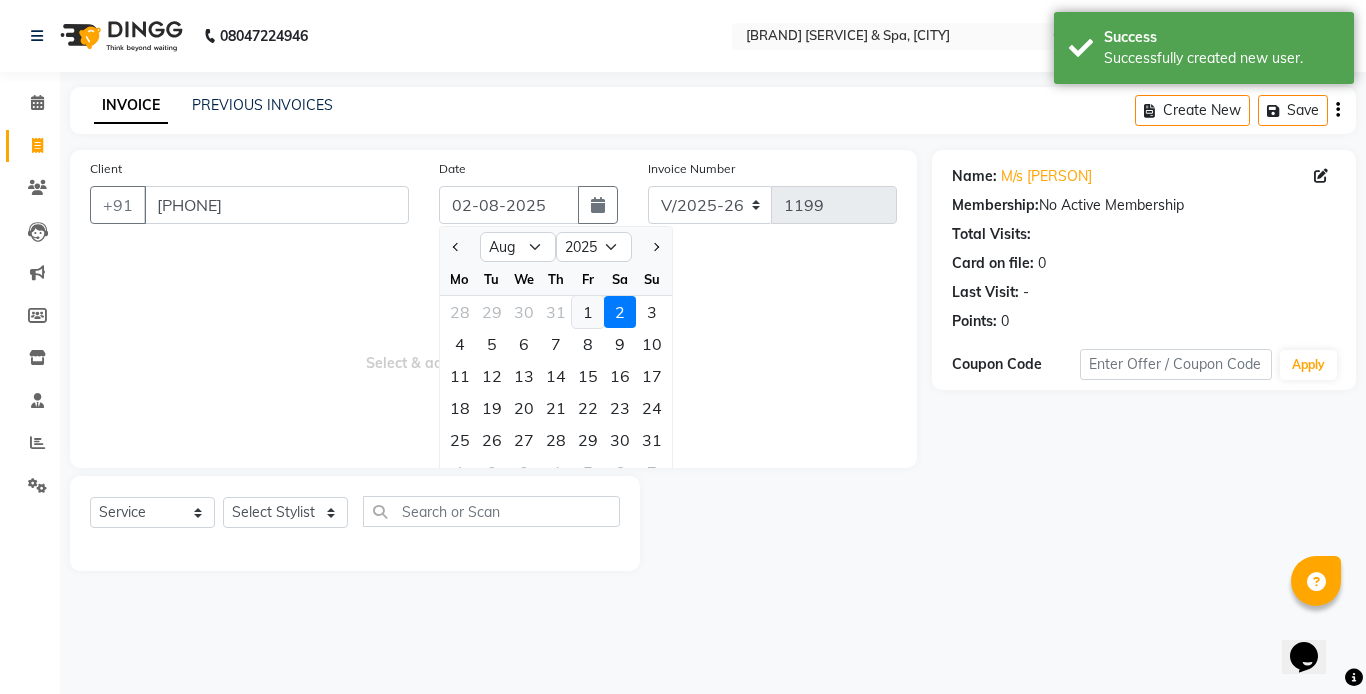 click on "1" 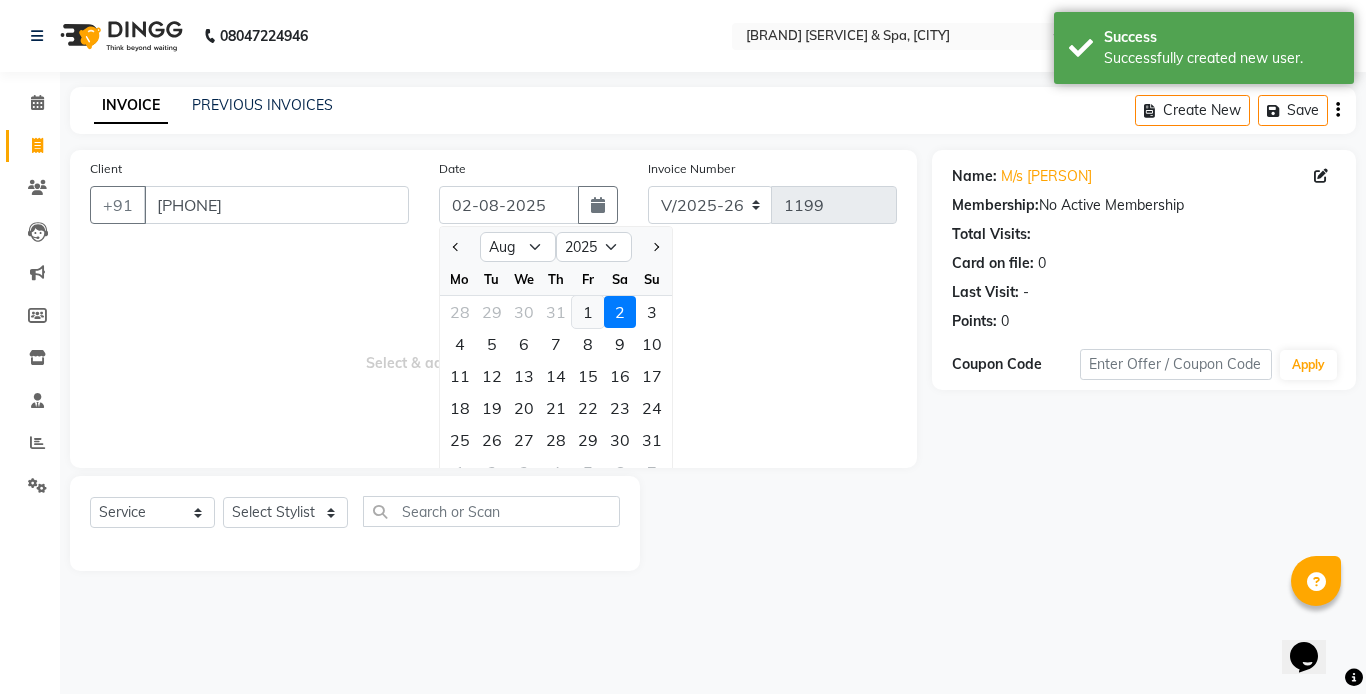 type on "01-08-2025" 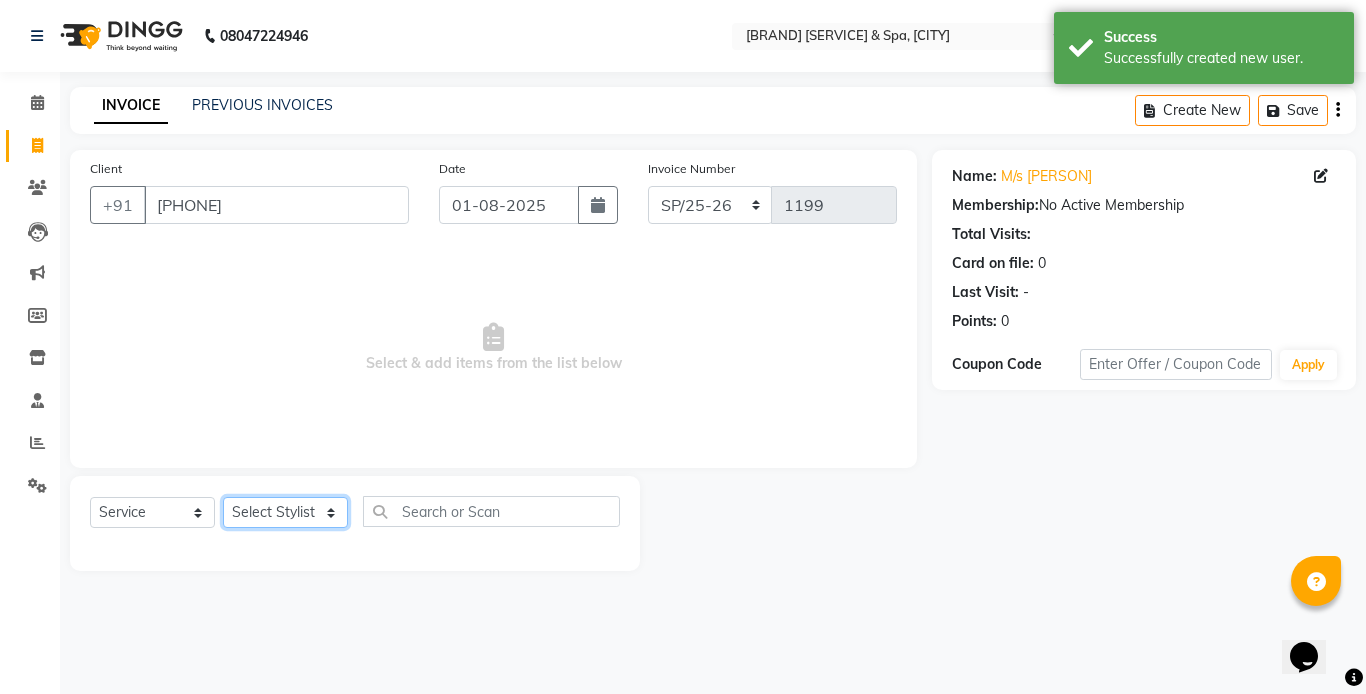 click on "Select Stylist [PERSON] [PERSON] [PERSON] [PERSON] [PERSON] [PERSON]" 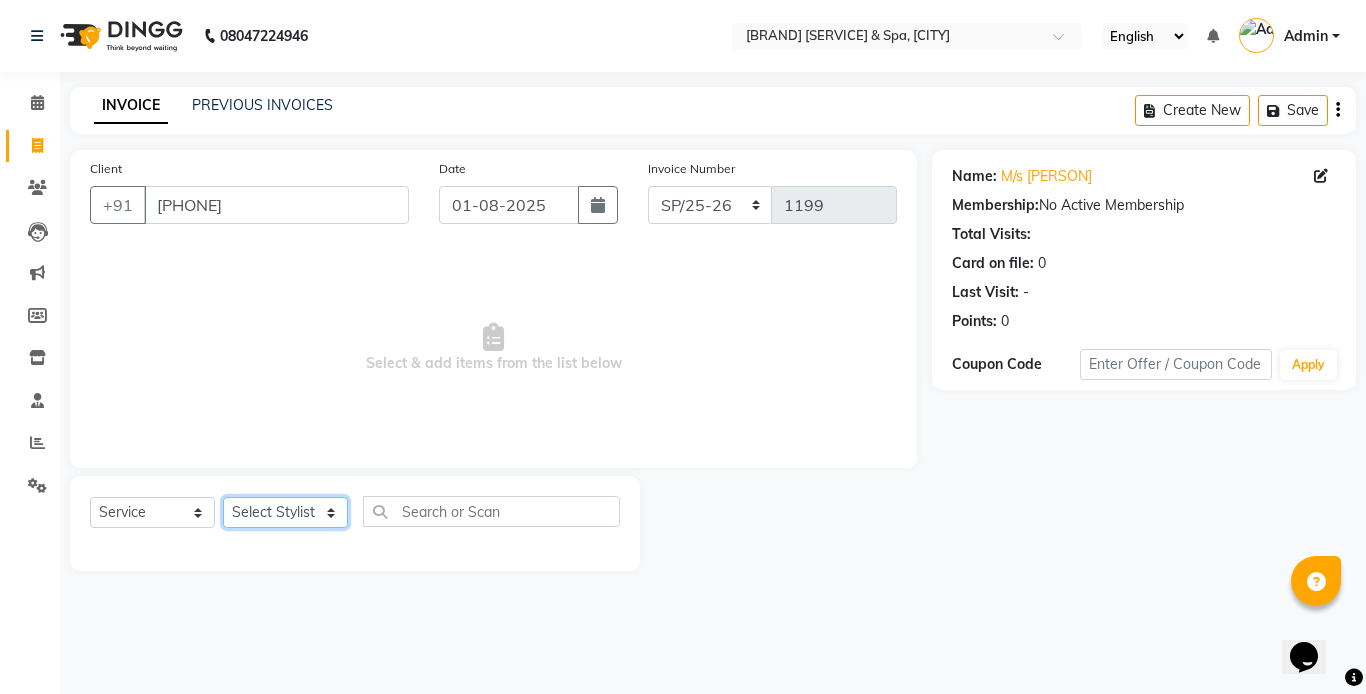 select on "61813" 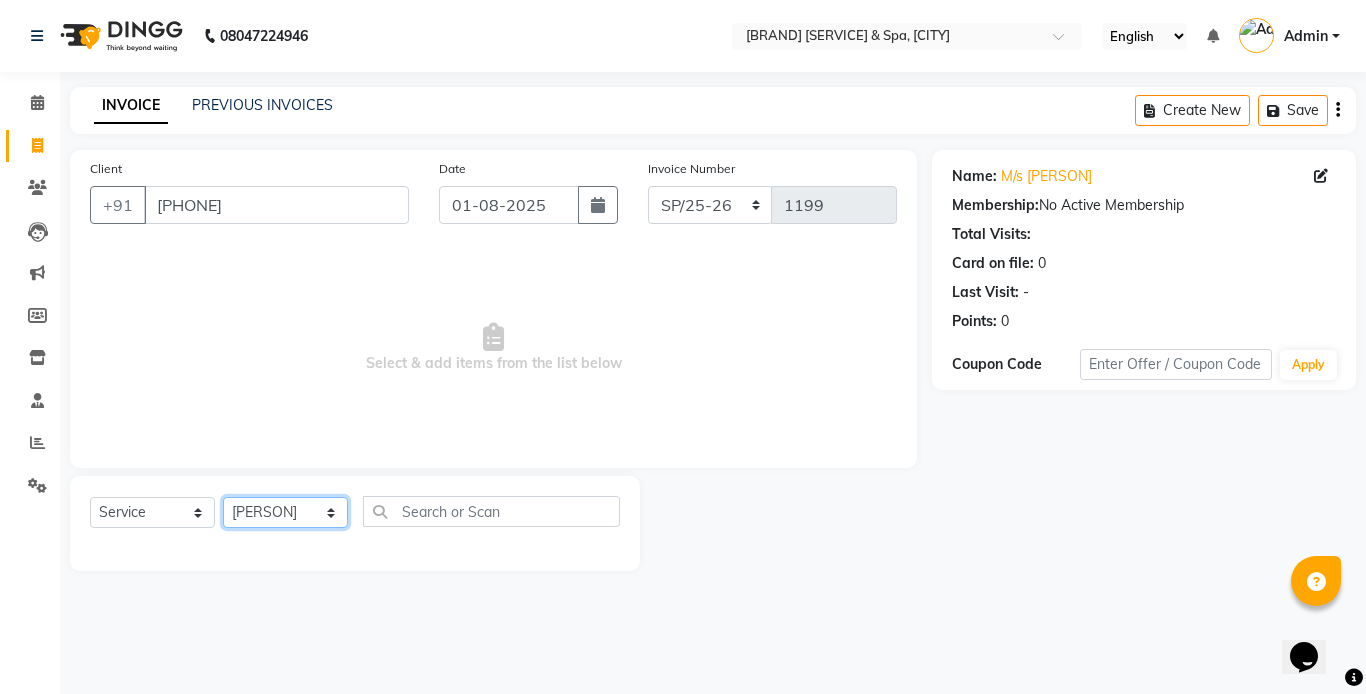 click on "Select Stylist [PERSON] [PERSON] [PERSON] [PERSON] [PERSON] [PERSON]" 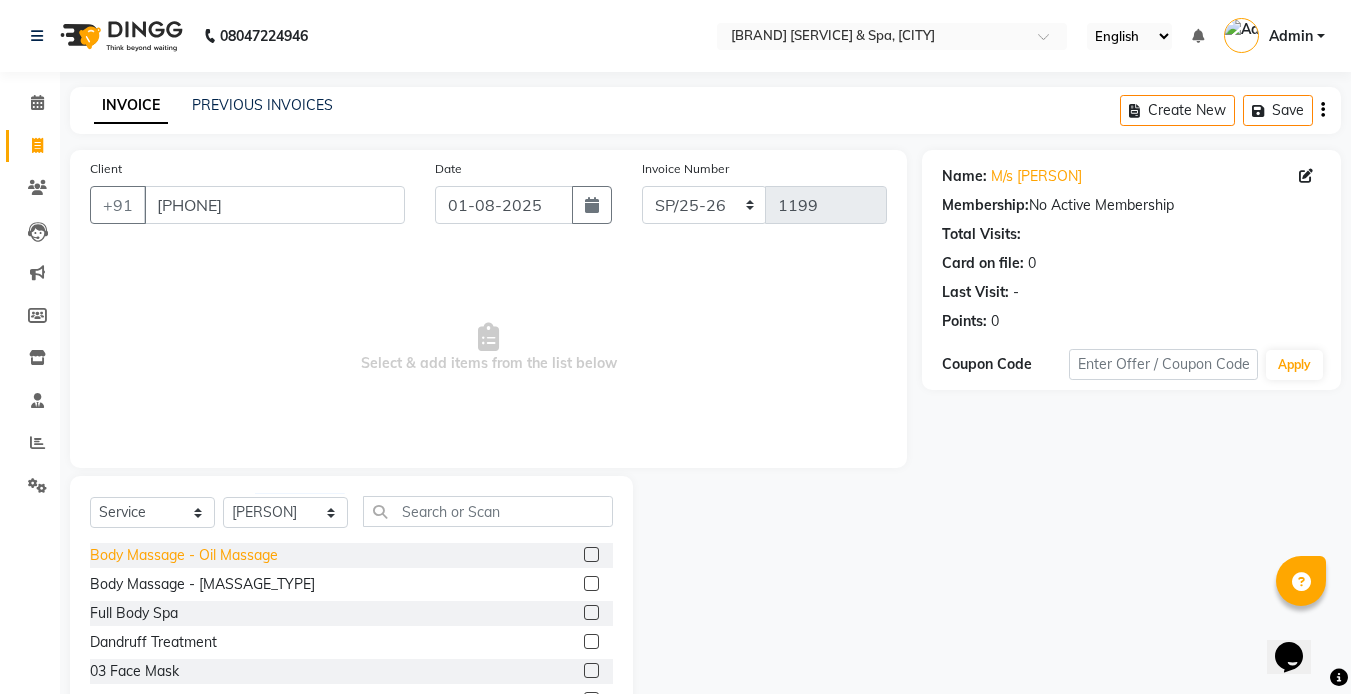 click on "Body Massage - Oil Massage" 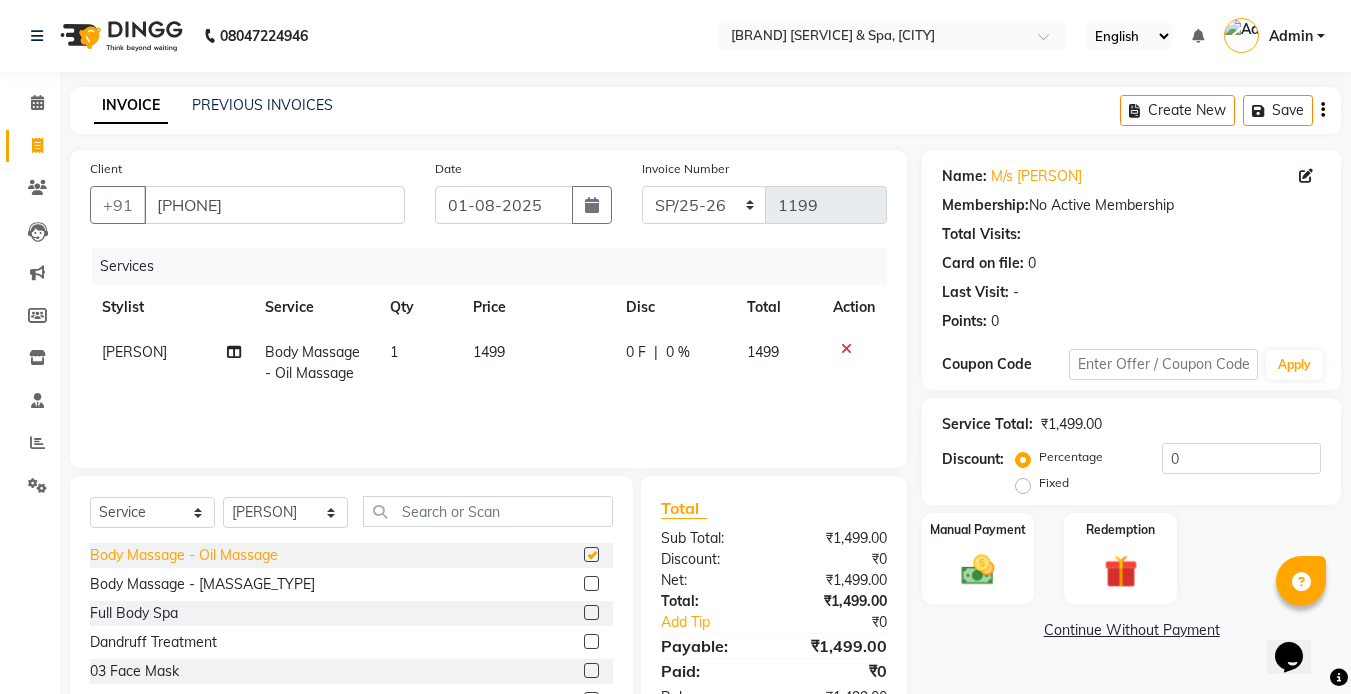 checkbox on "false" 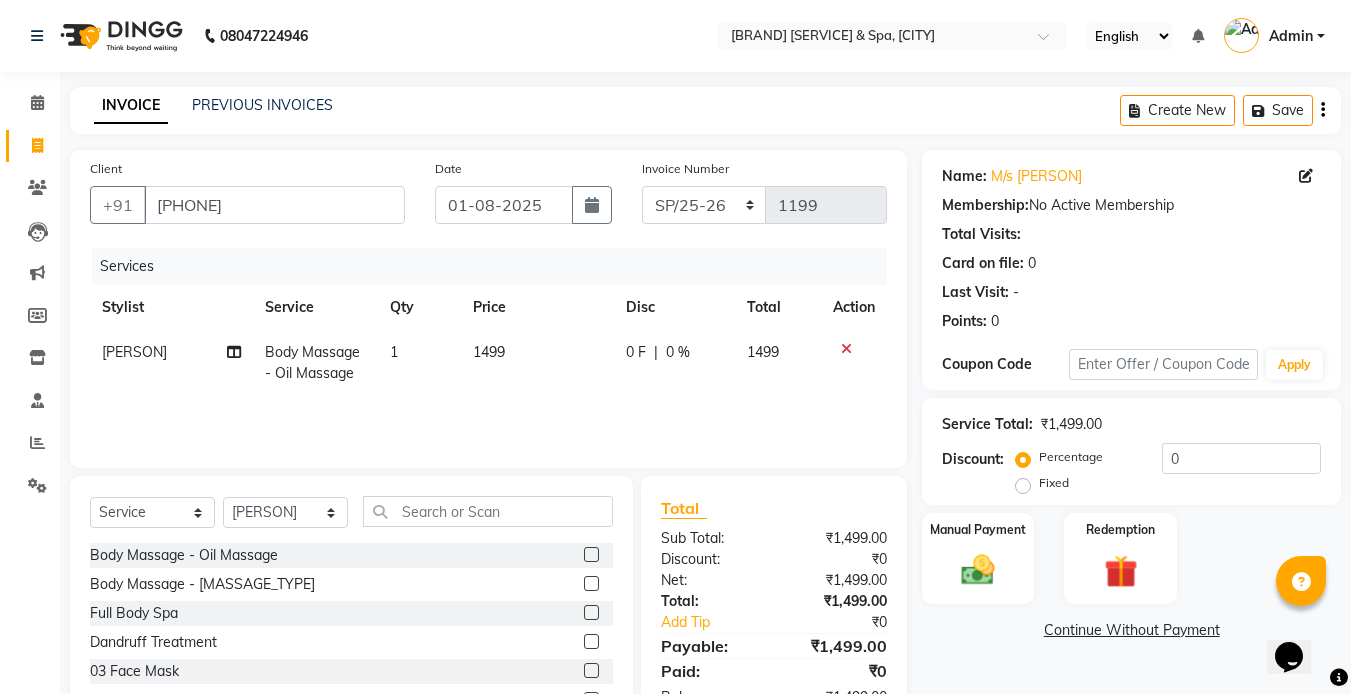 click on "1499" 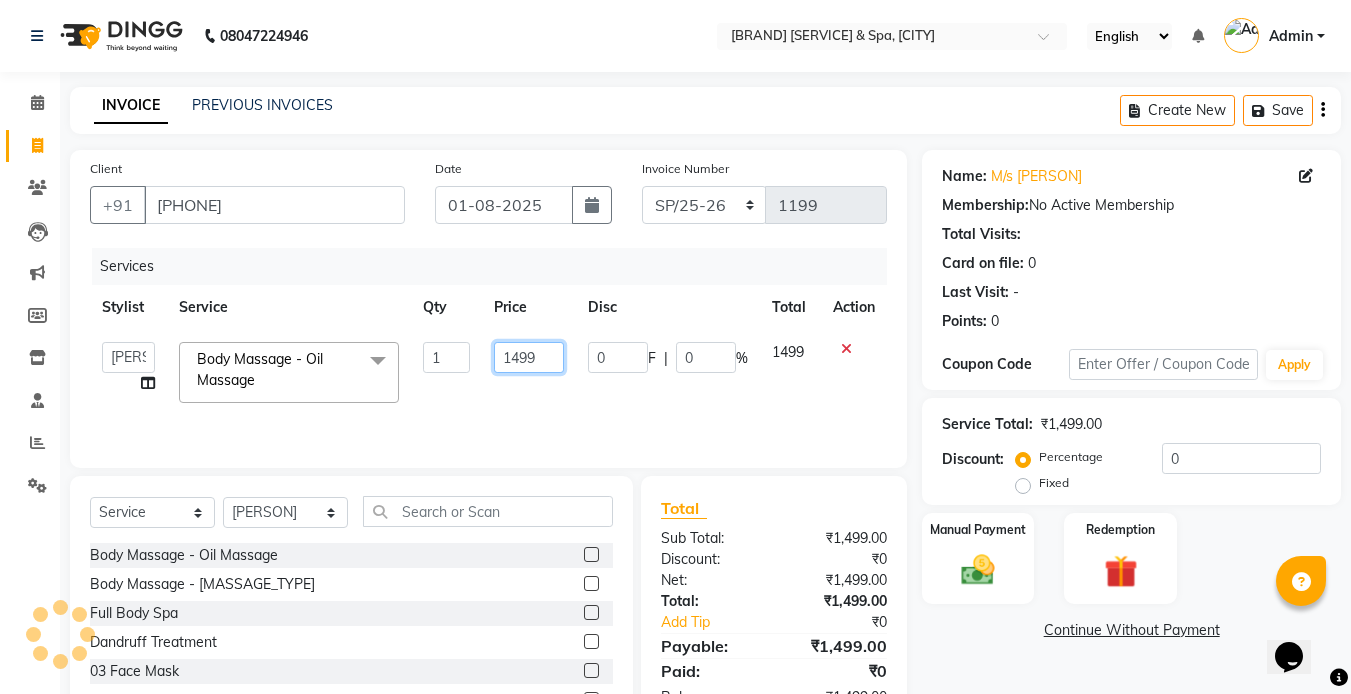 click on "1499" 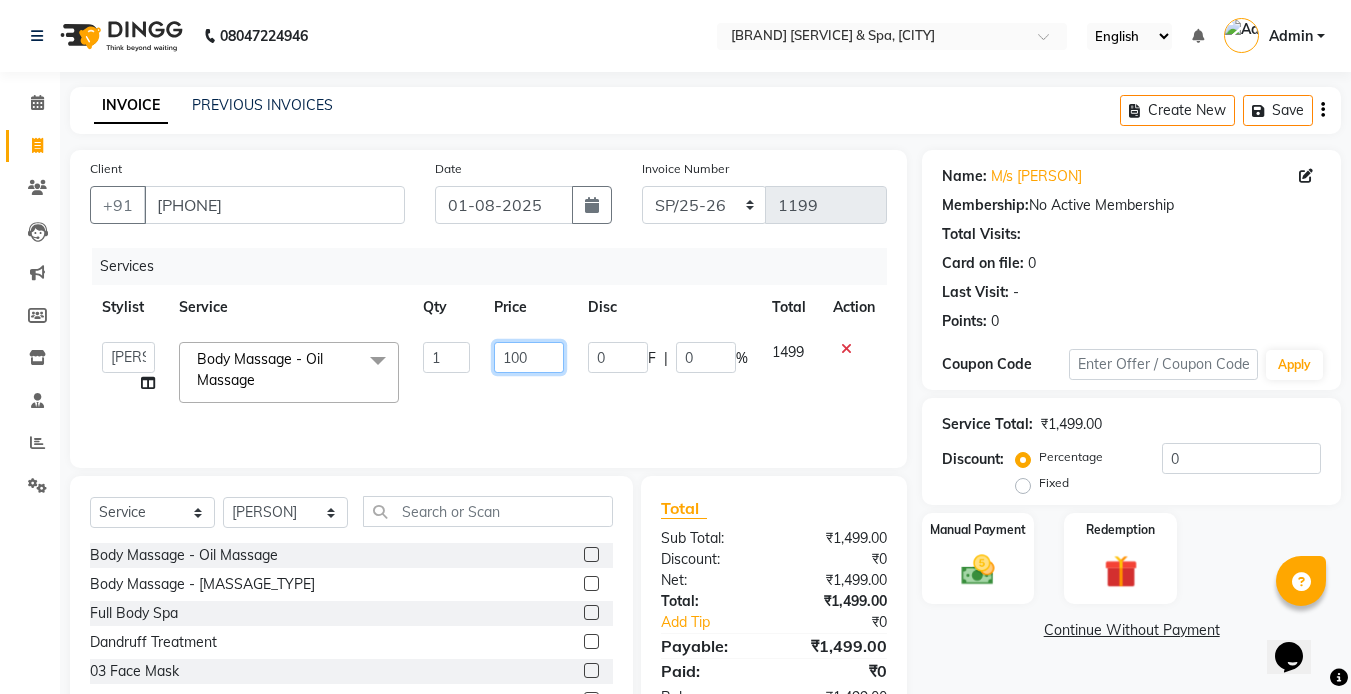 type on "1000" 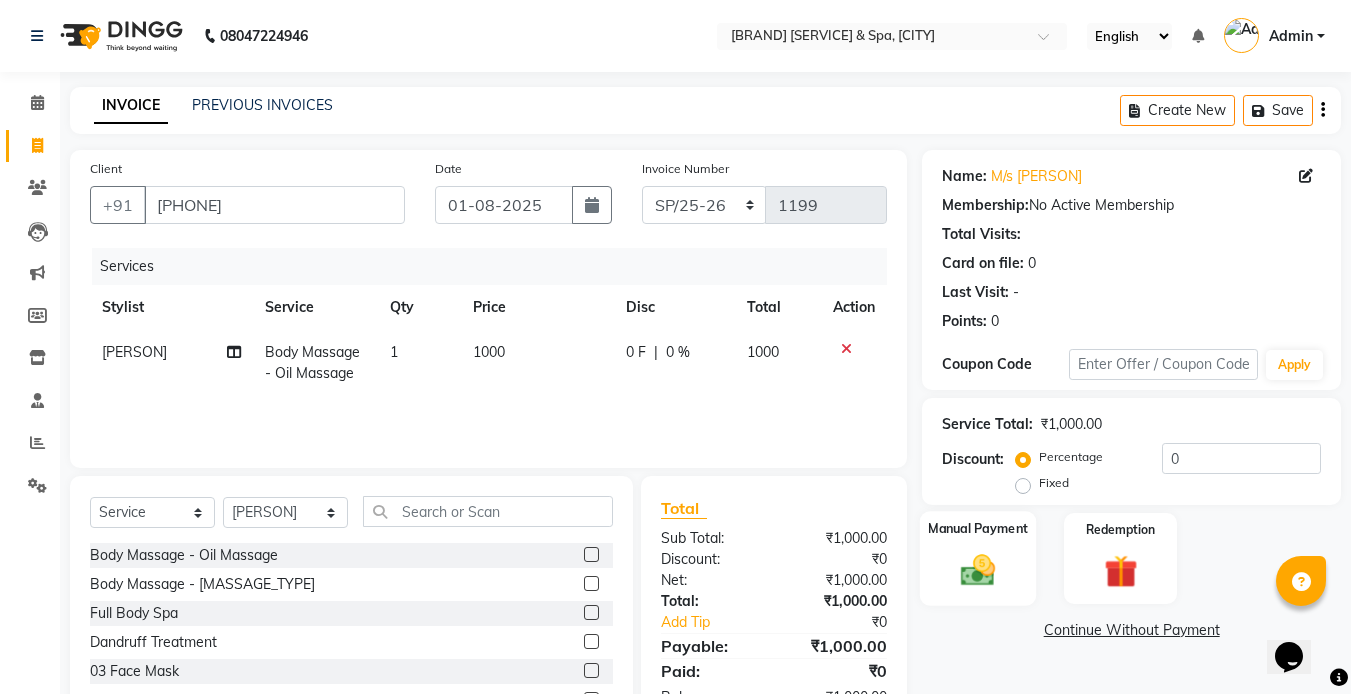 click 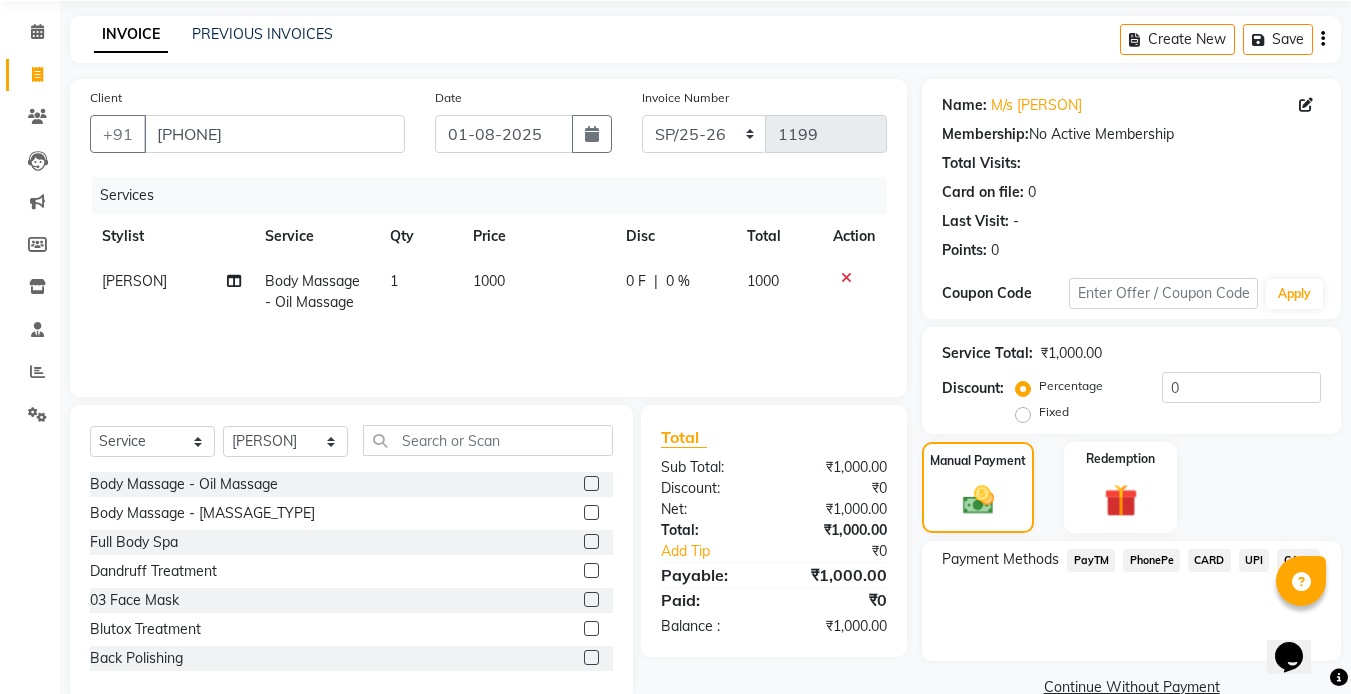 scroll, scrollTop: 109, scrollLeft: 0, axis: vertical 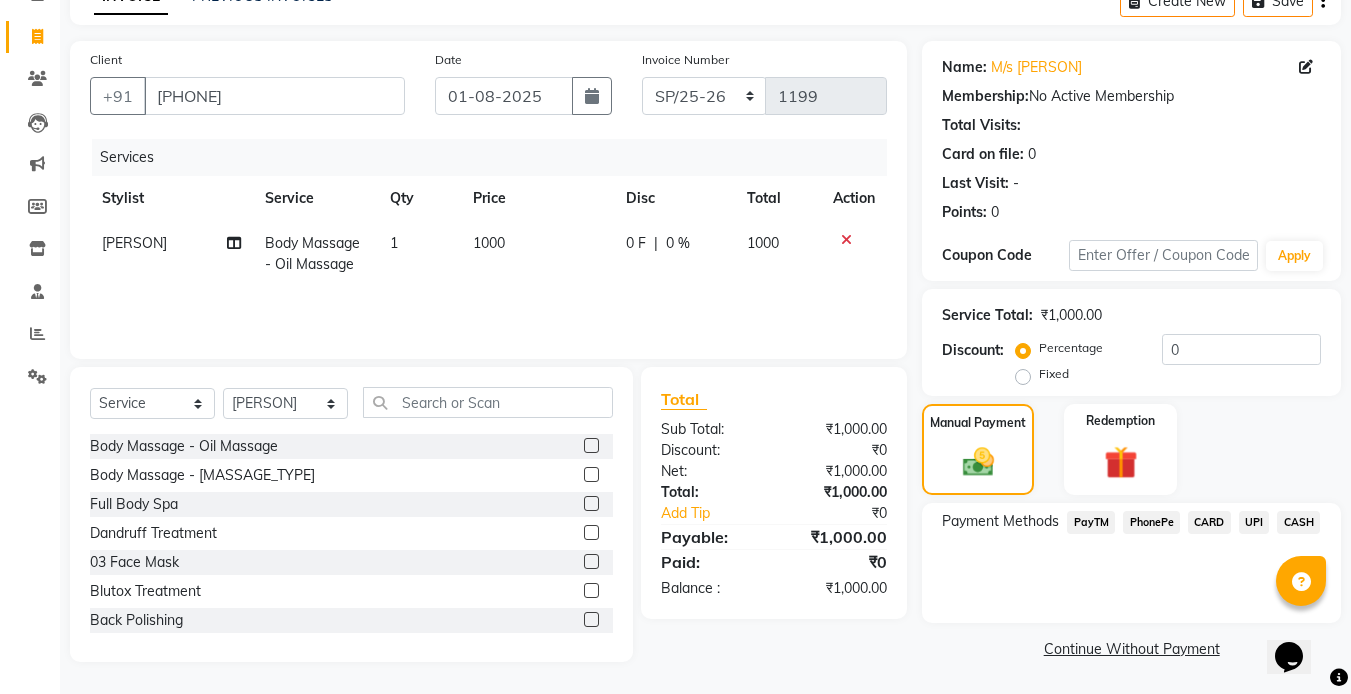 click on "CASH" 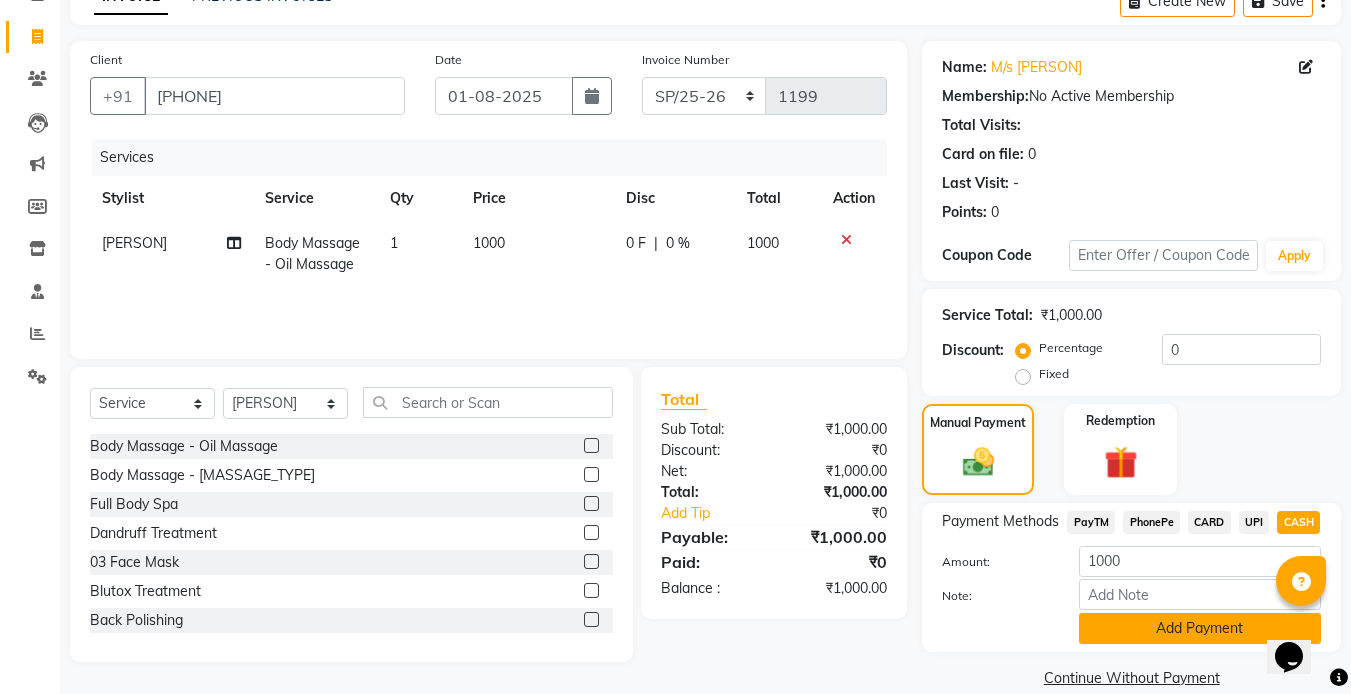 click on "Add Payment" 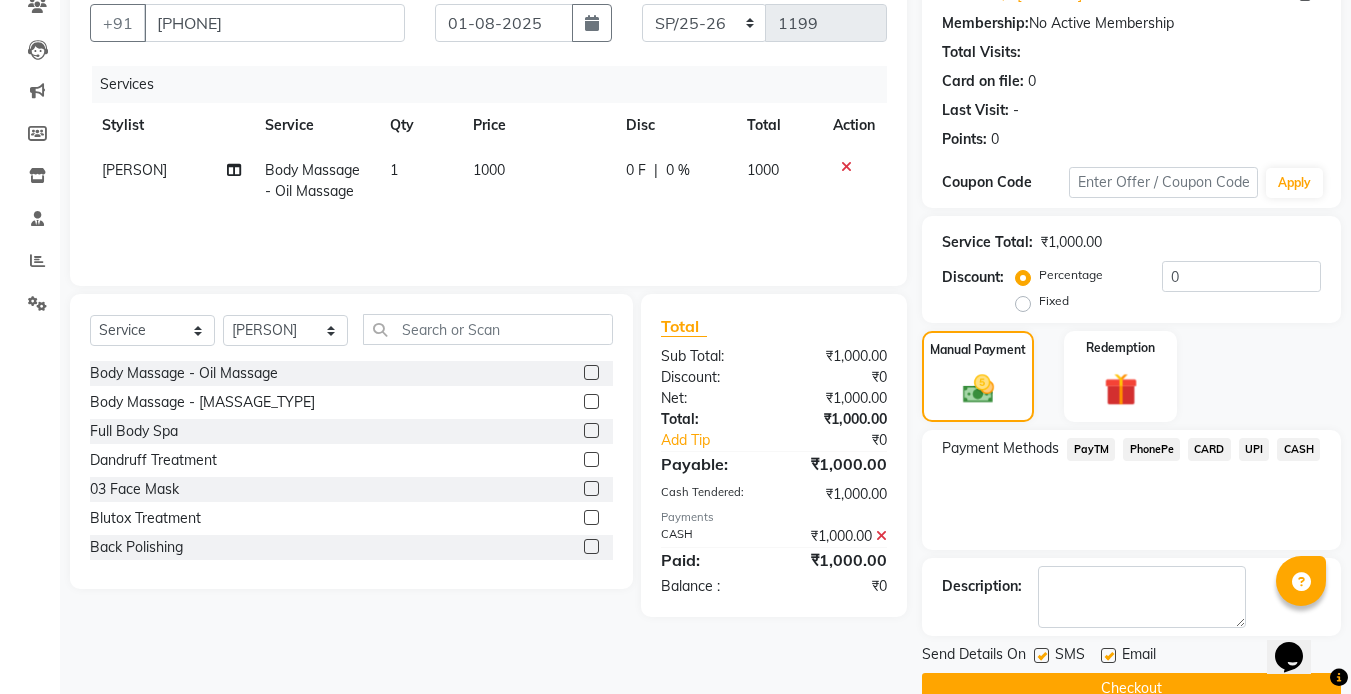 scroll, scrollTop: 222, scrollLeft: 0, axis: vertical 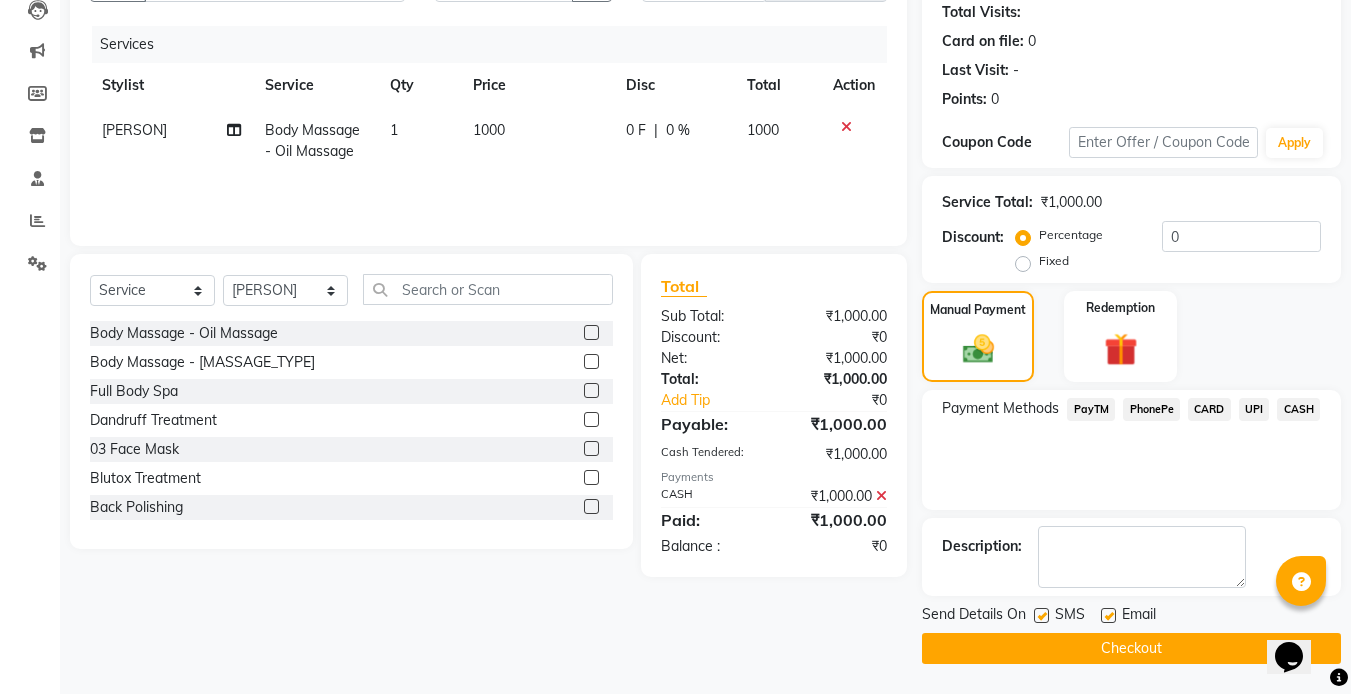 click 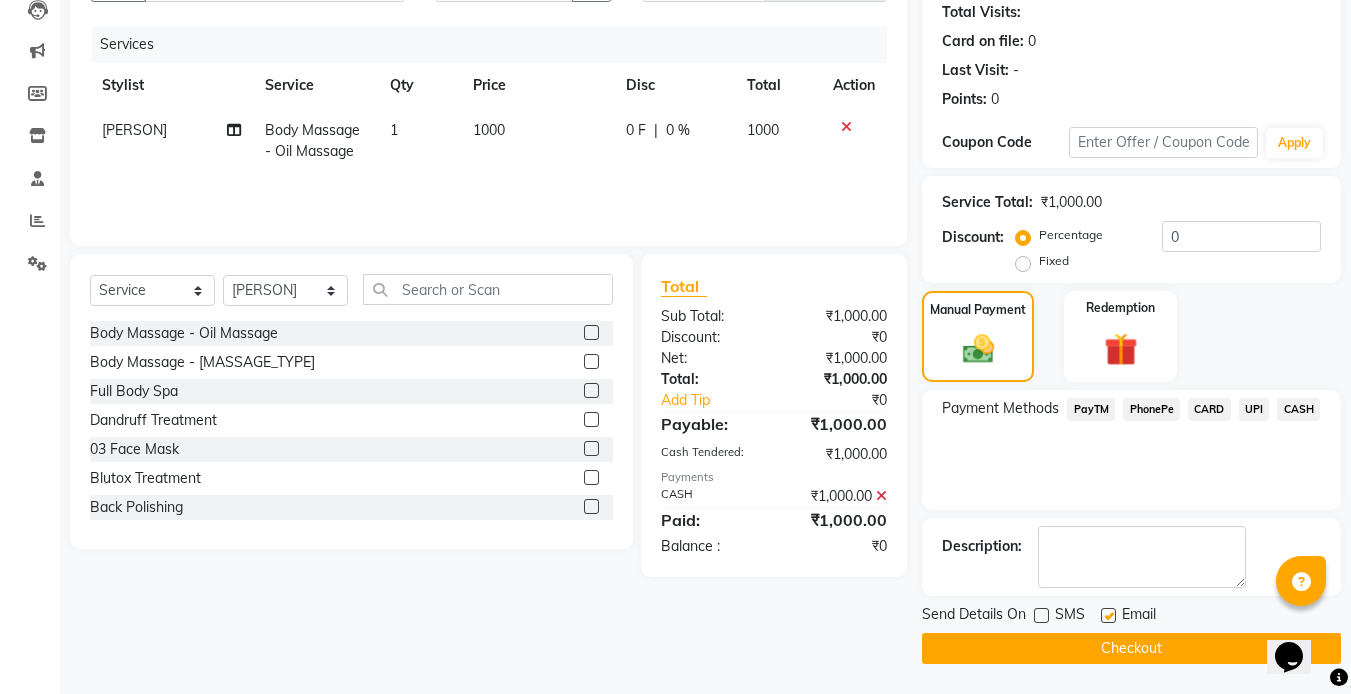 click 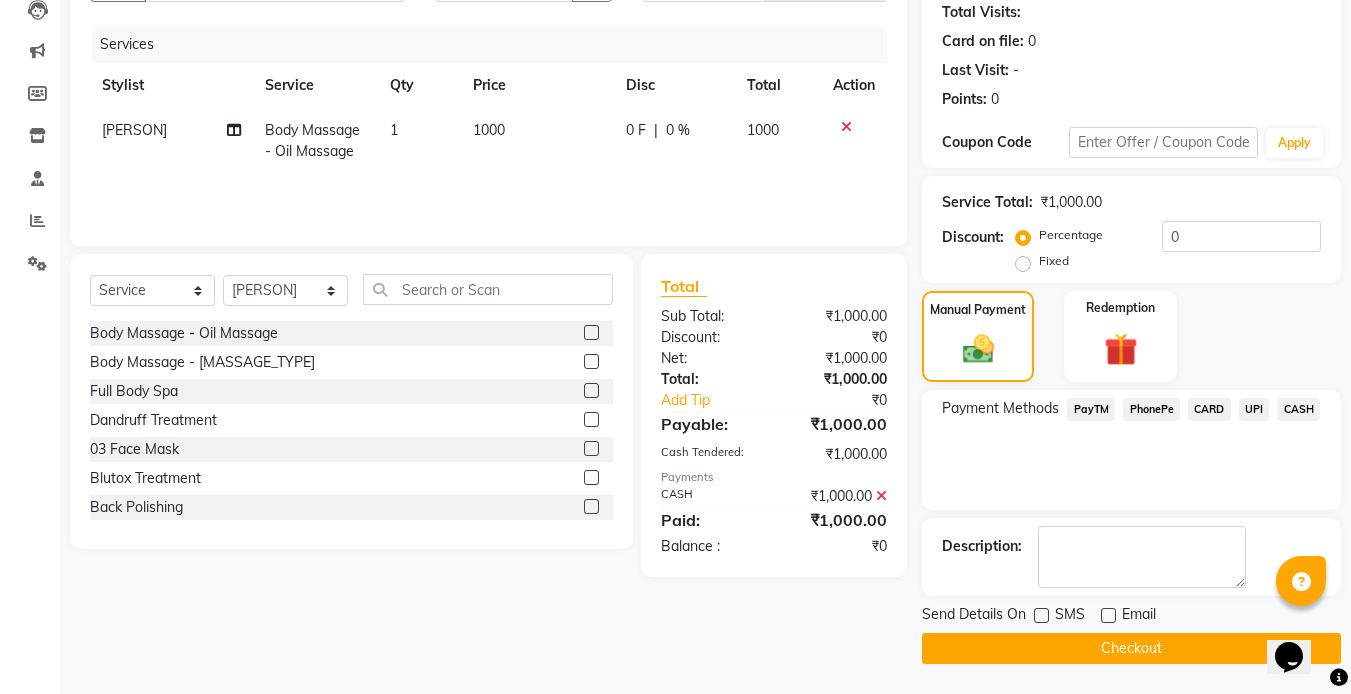 click on "Checkout" 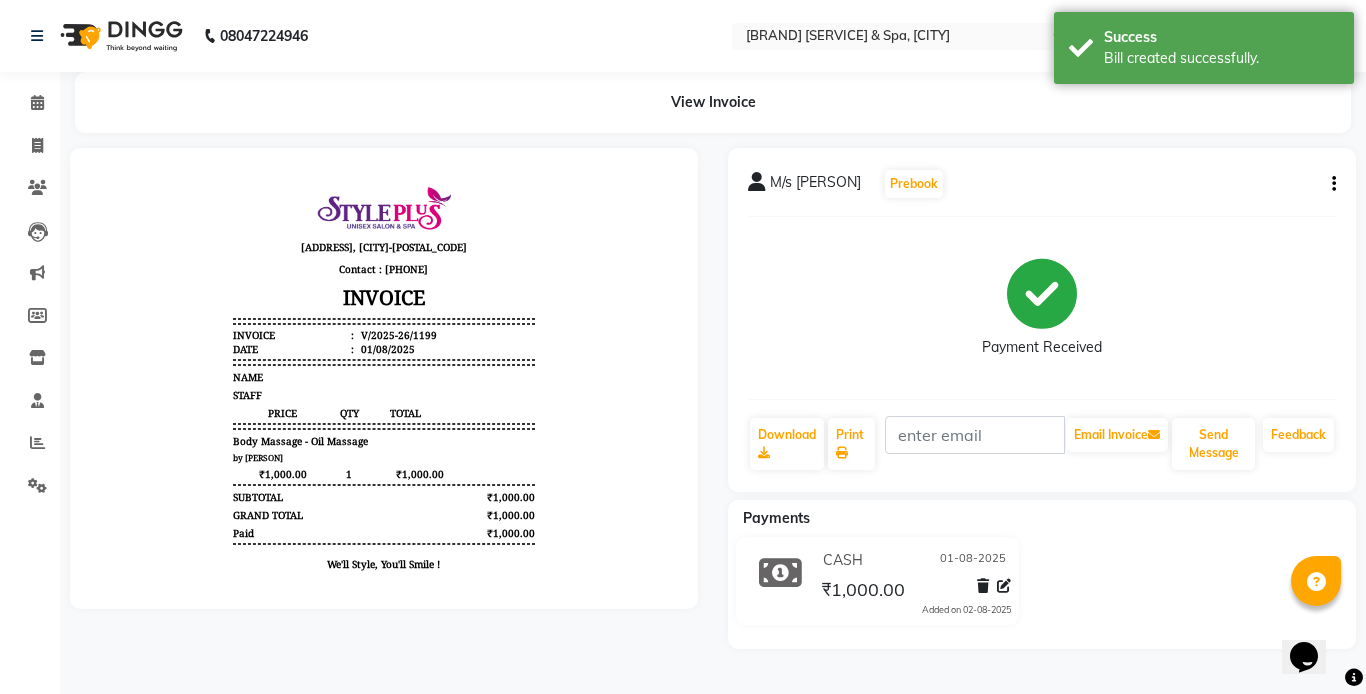 scroll, scrollTop: 0, scrollLeft: 0, axis: both 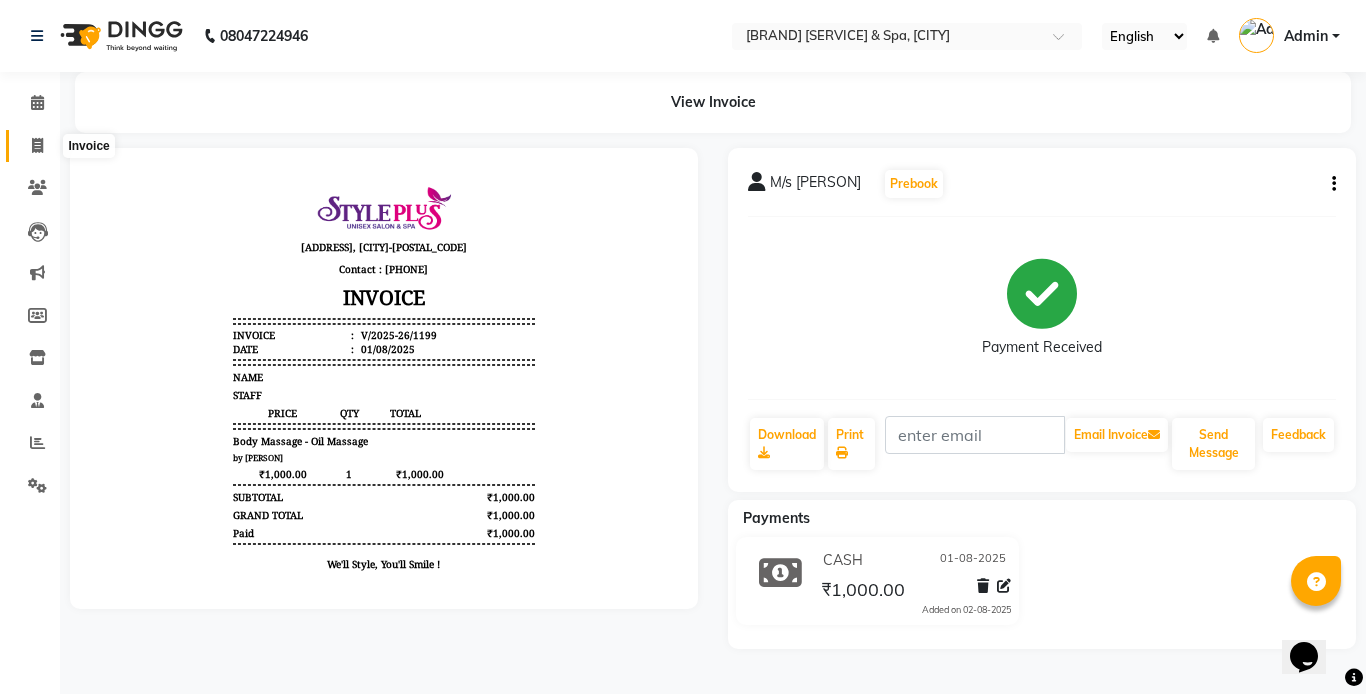 click 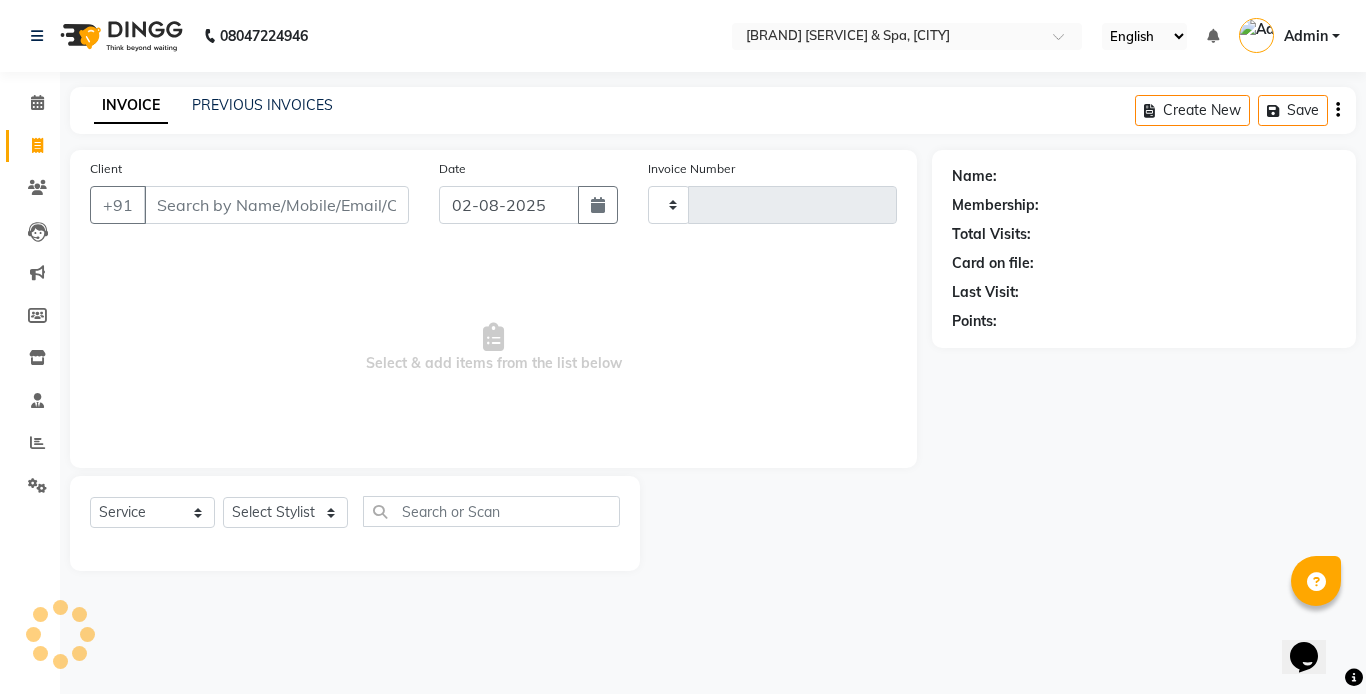type on "1200" 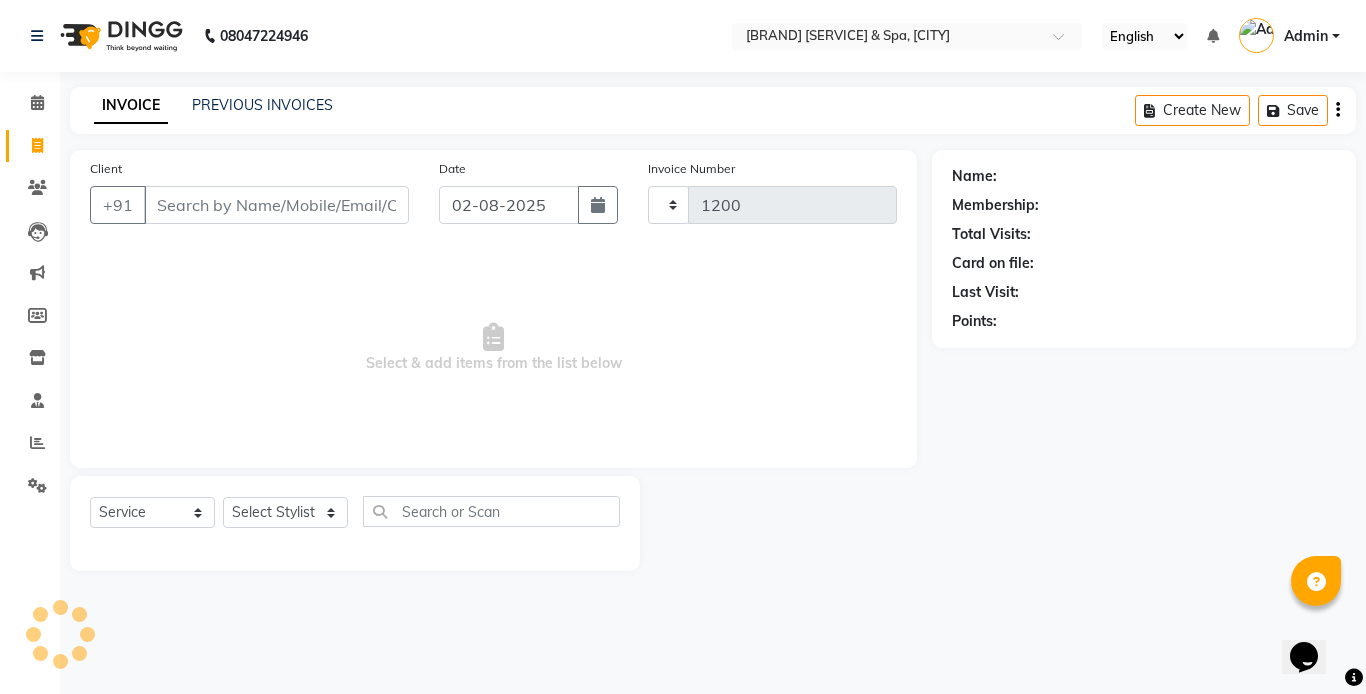 select on "7084" 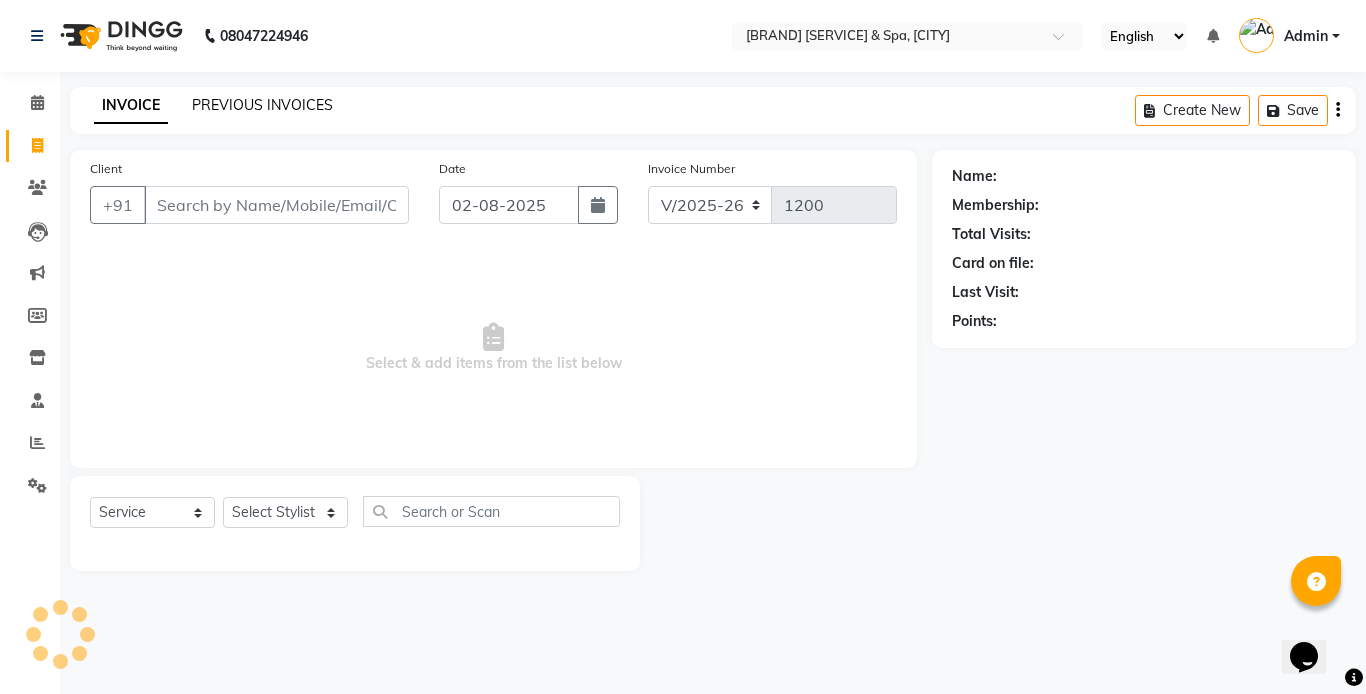 click on "PREVIOUS INVOICES" 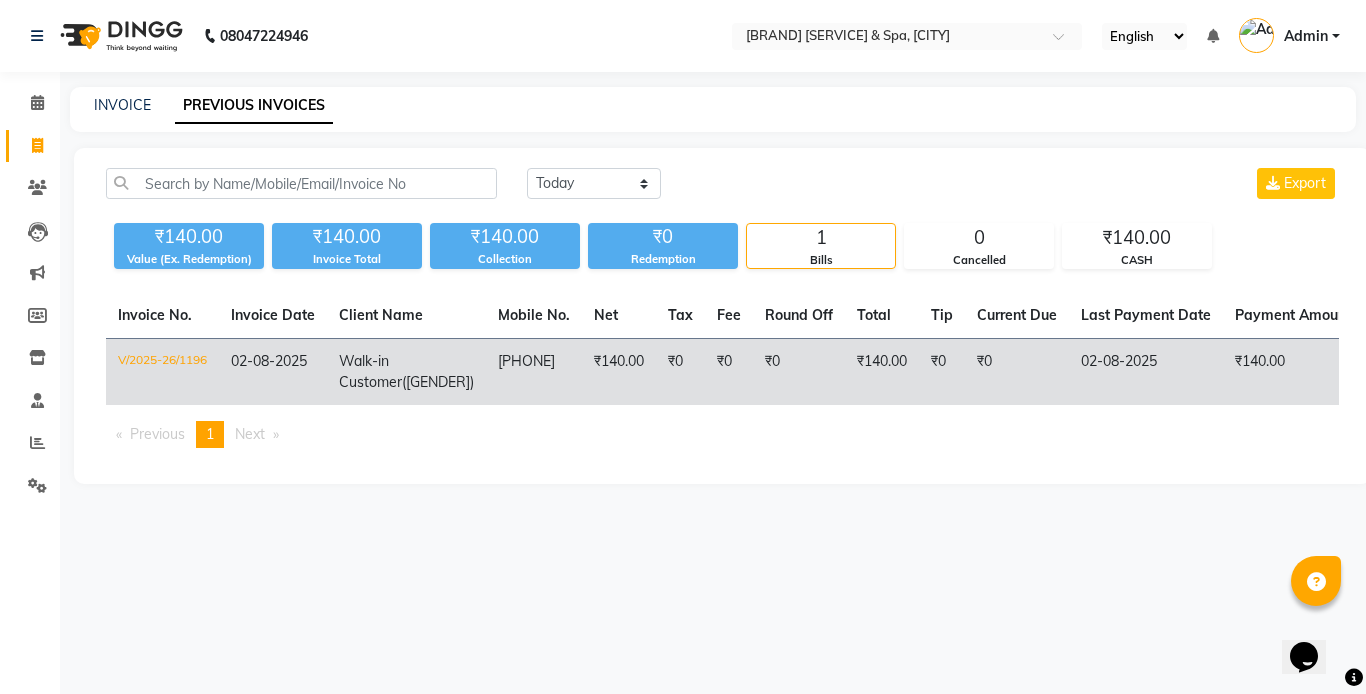 click on "₹0" 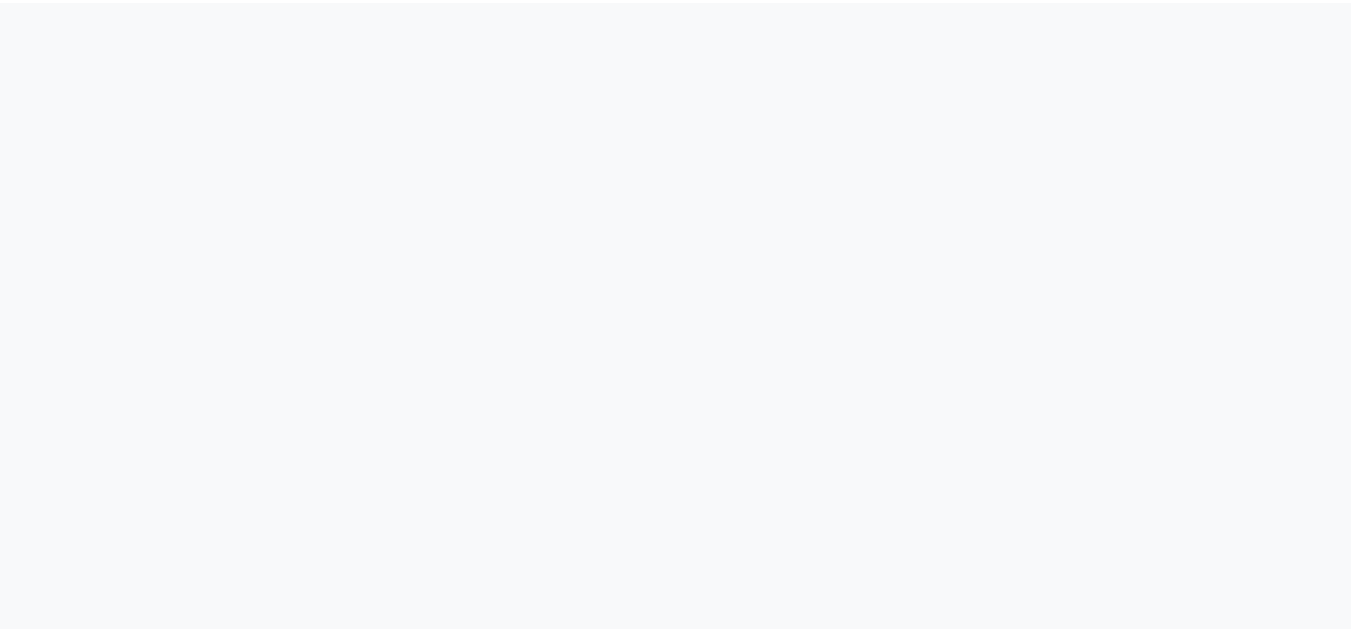 scroll, scrollTop: 0, scrollLeft: 0, axis: both 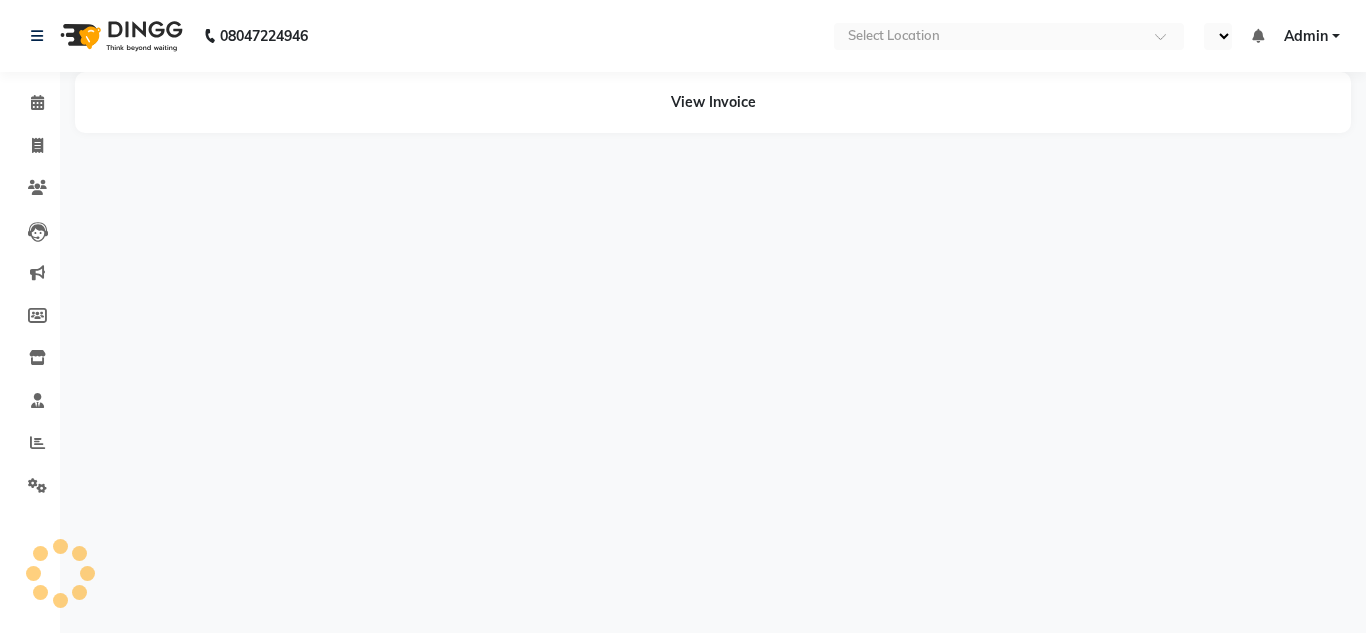 select on "en" 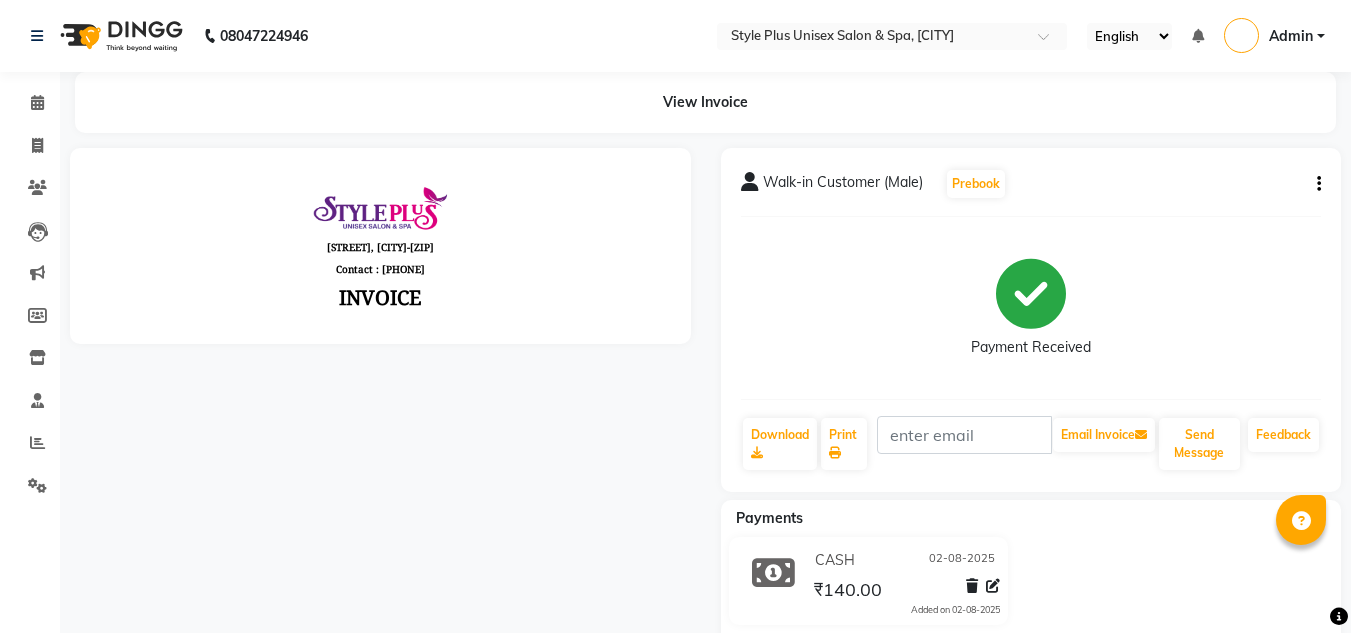 scroll, scrollTop: 0, scrollLeft: 0, axis: both 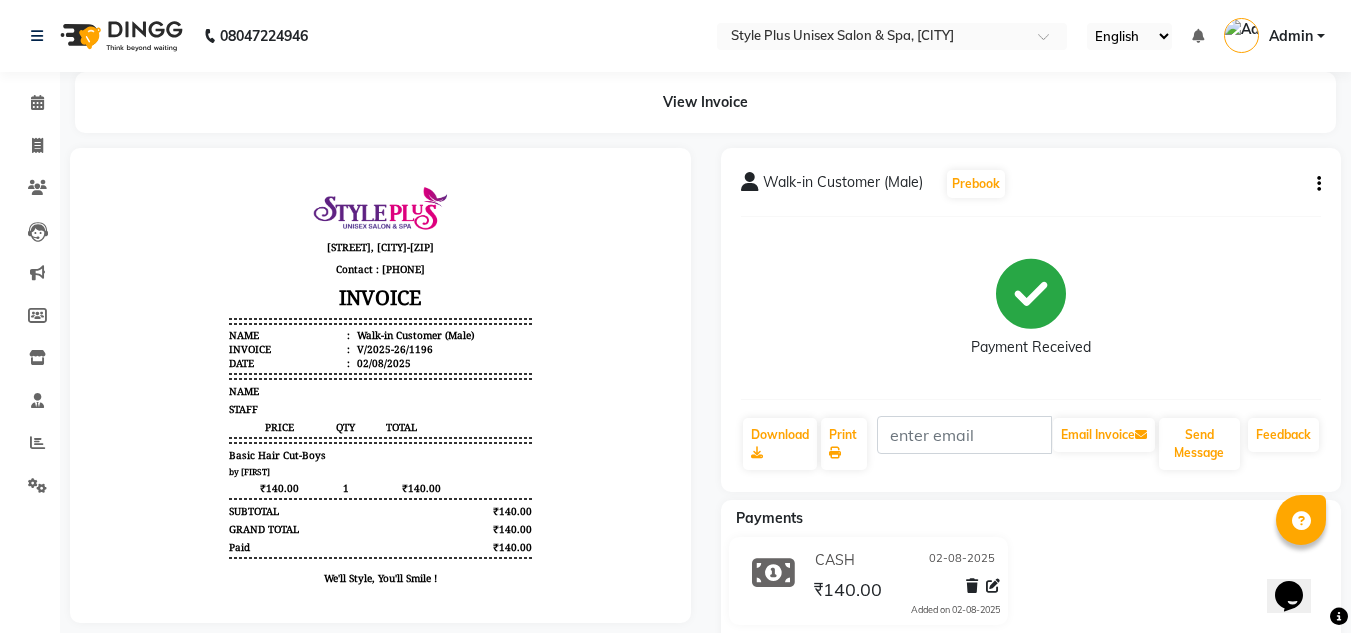 click on "Walk-in Customer (Male)  Prebook   Payment Received  Download  Print   Email Invoice   Send Message Feedback" 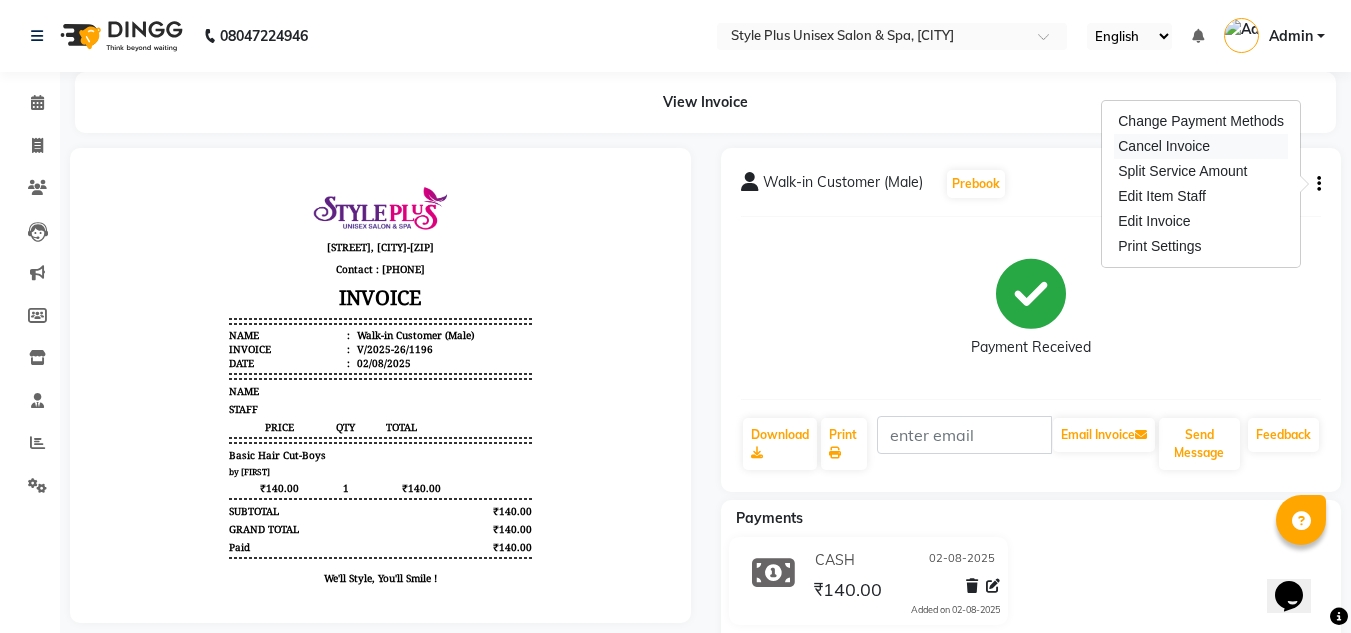 click on "Cancel Invoice" at bounding box center (1201, 146) 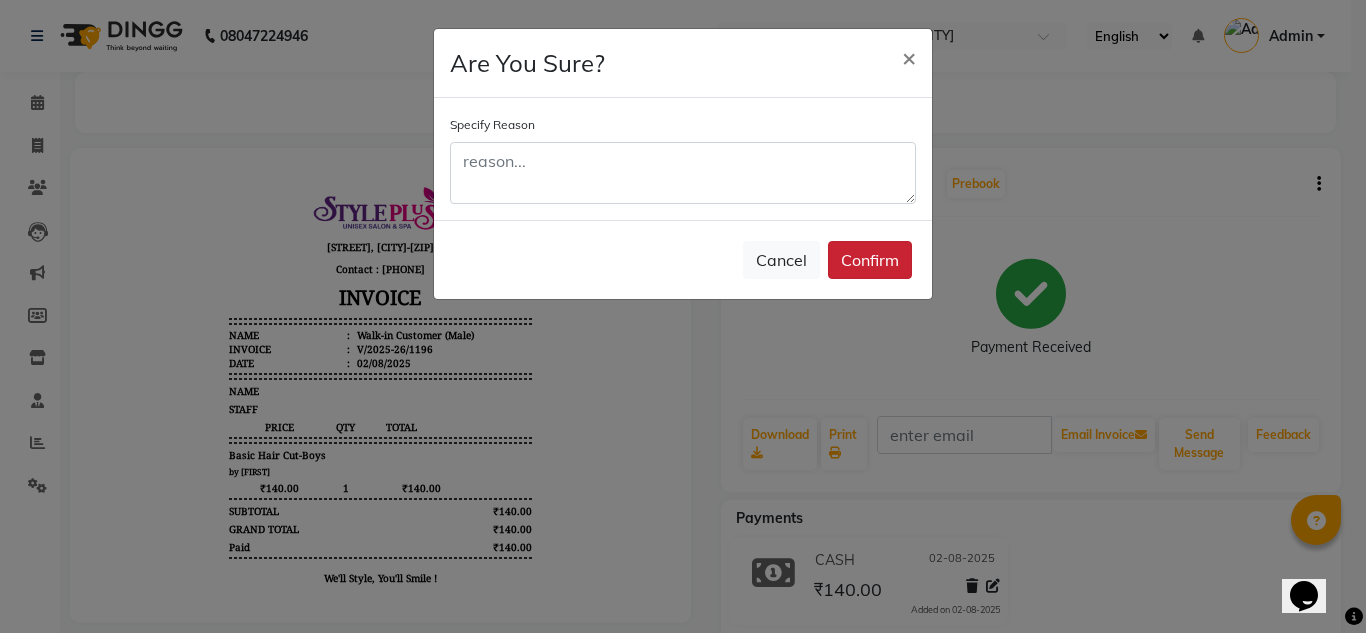 click on "Confirm" 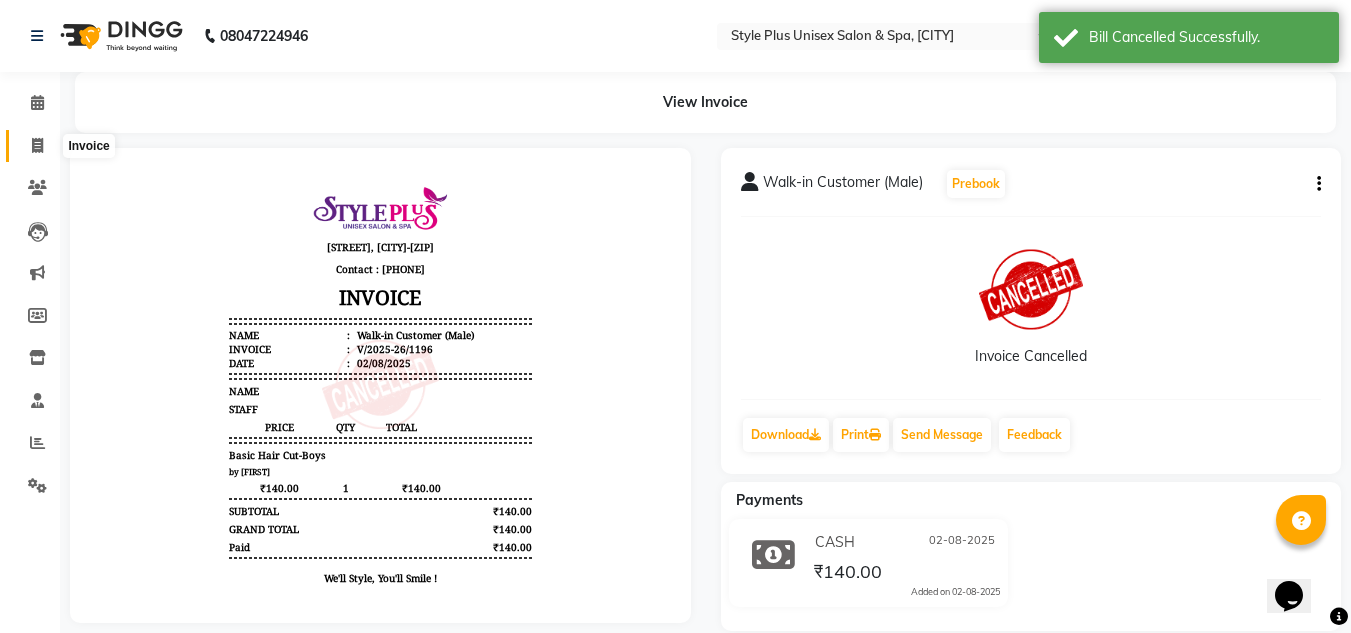 click 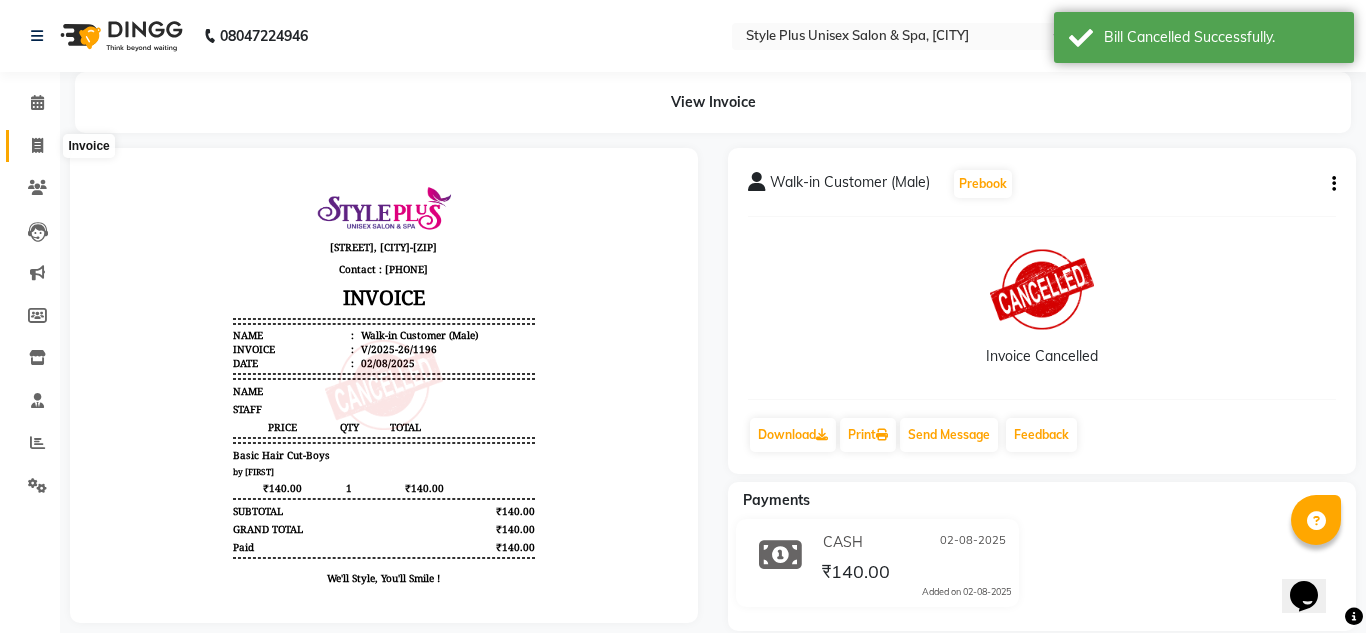 select on "service" 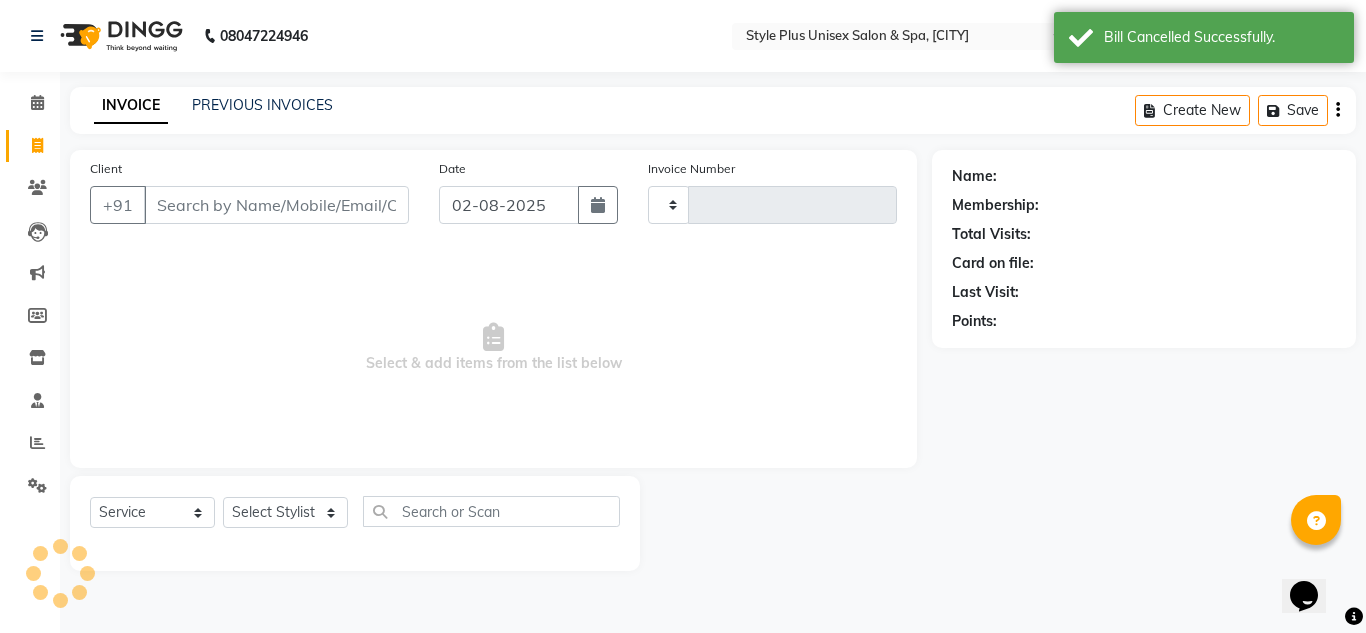 type on "1200" 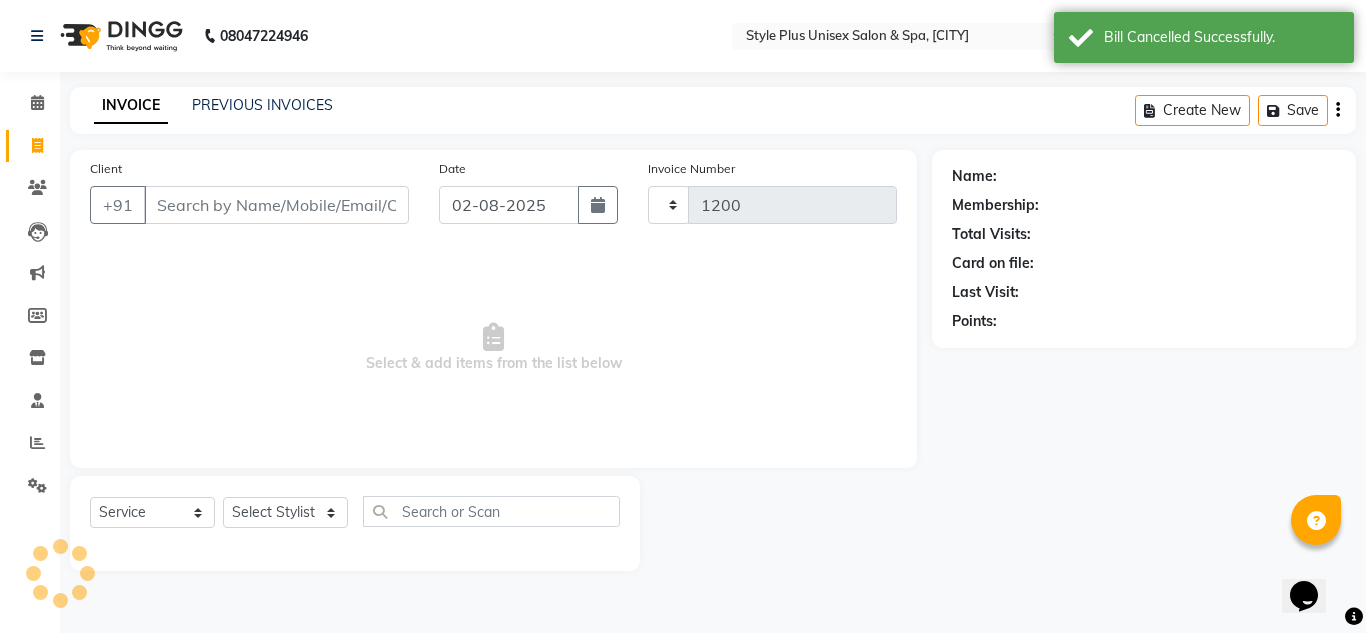 select on "7084" 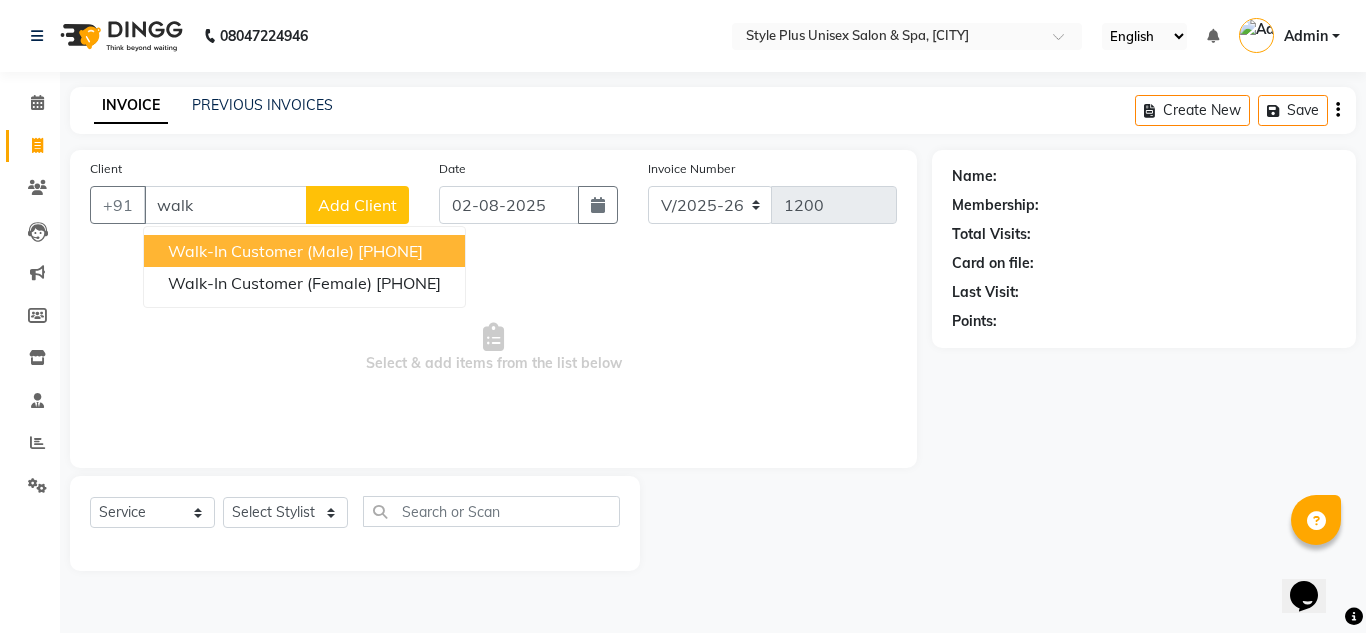 click on "Walk-in Customer ([GENDER])" at bounding box center [261, 251] 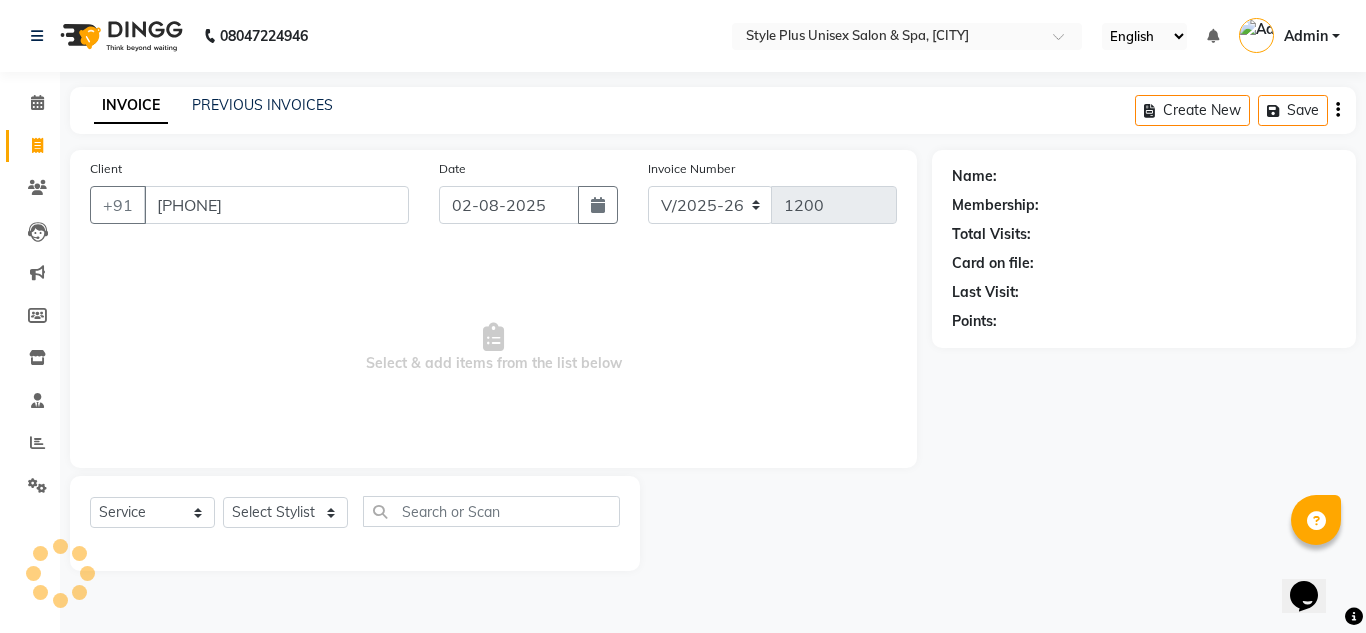 type on "[PHONE]" 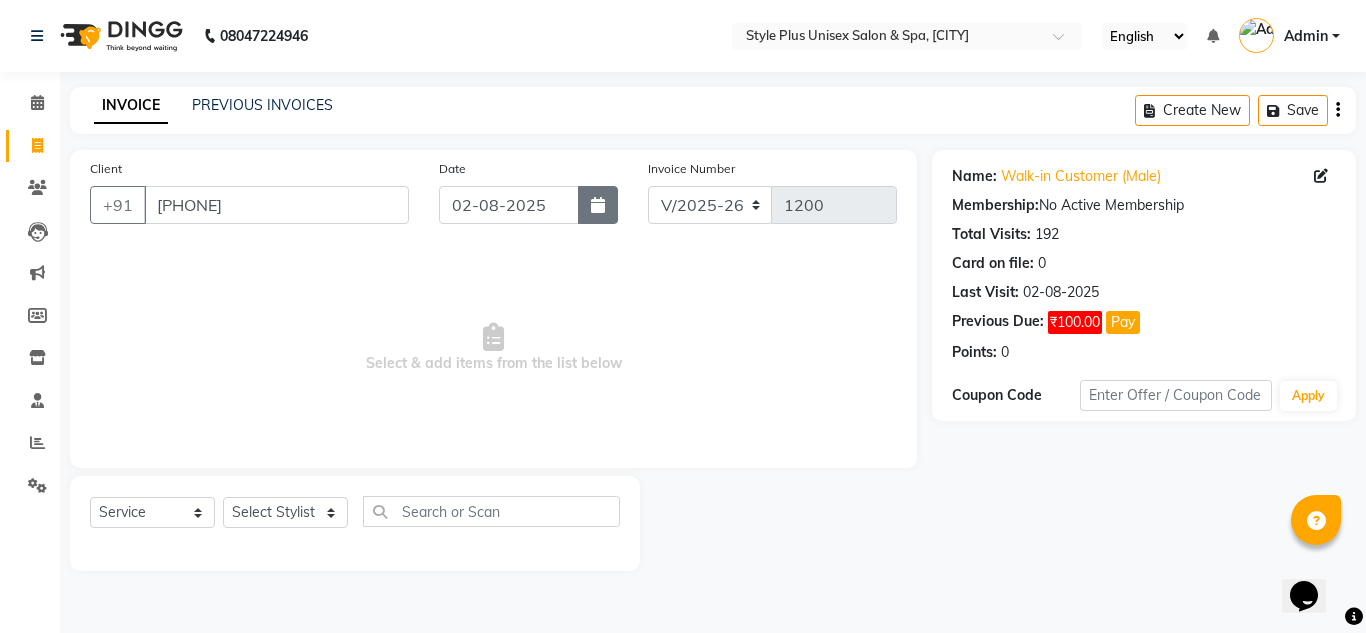 click 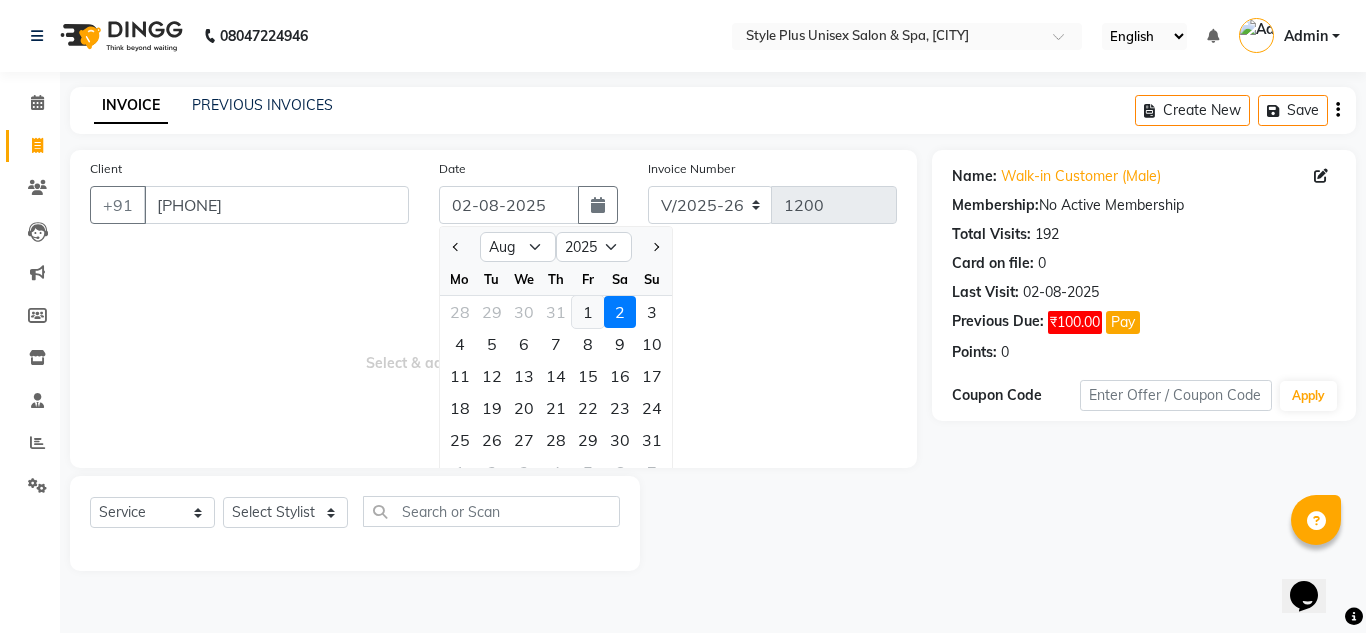 click on "1" 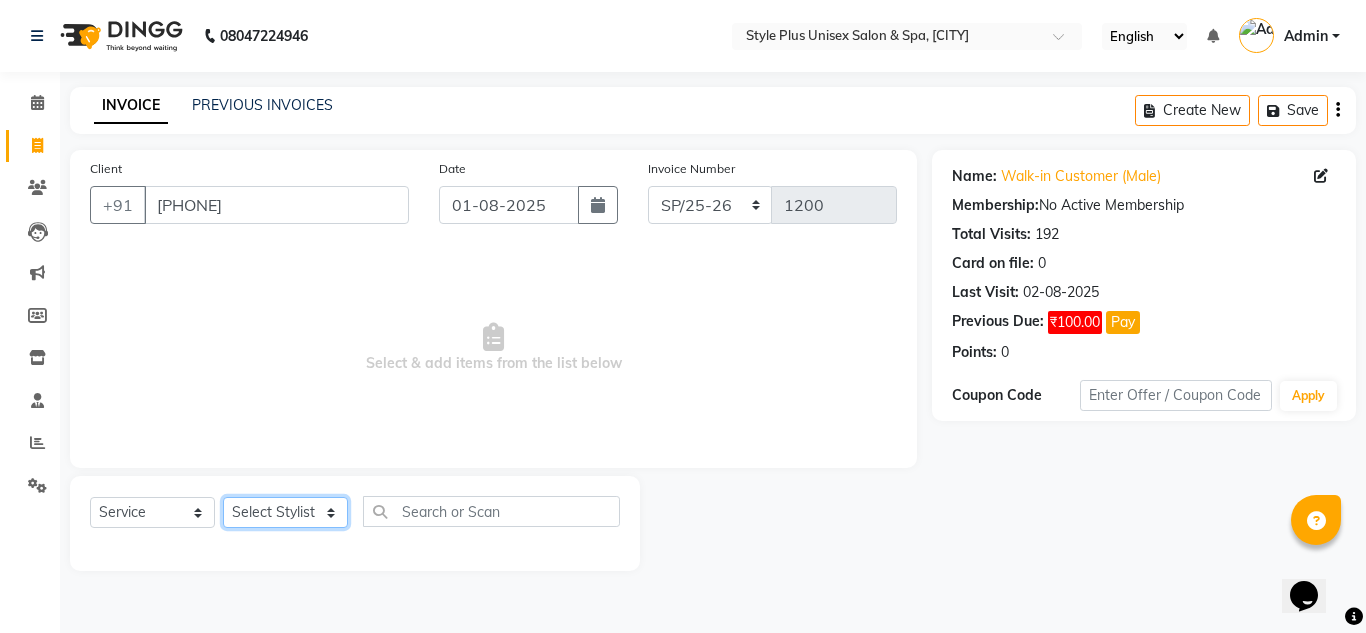 click on "Select Stylist [PERSON] [PERSON] [PERSON] [PERSON] [PERSON] [PERSON]" 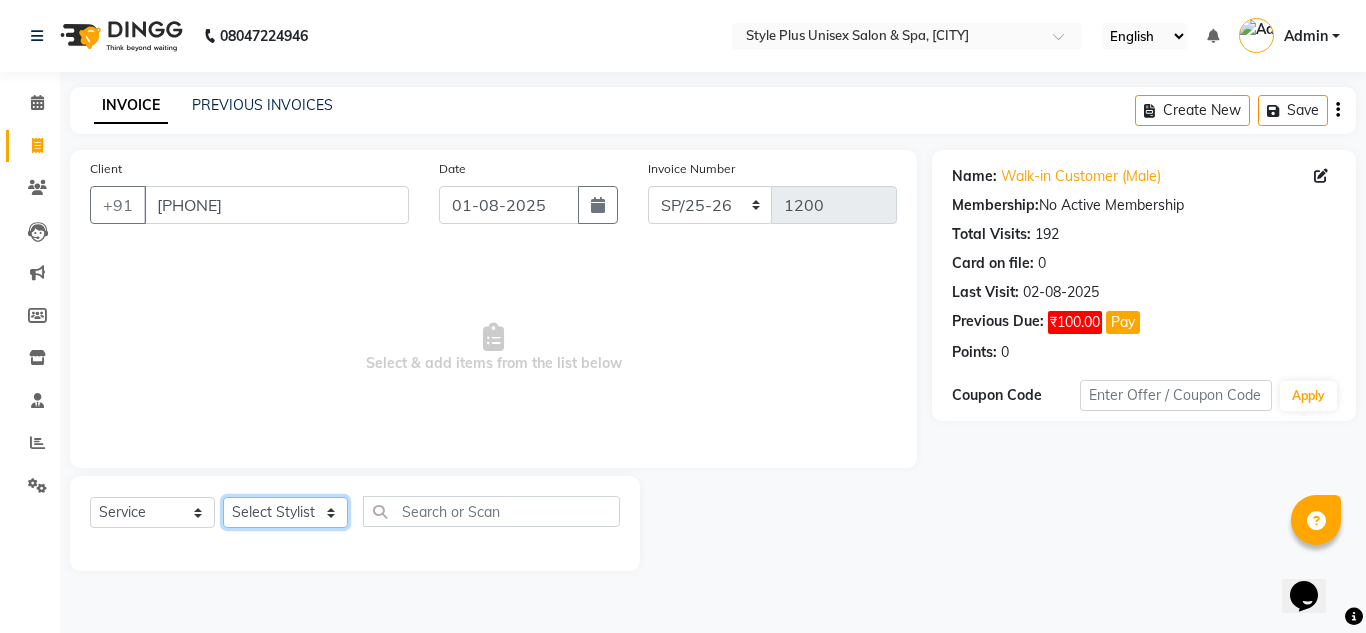 select on "[NUMBER]" 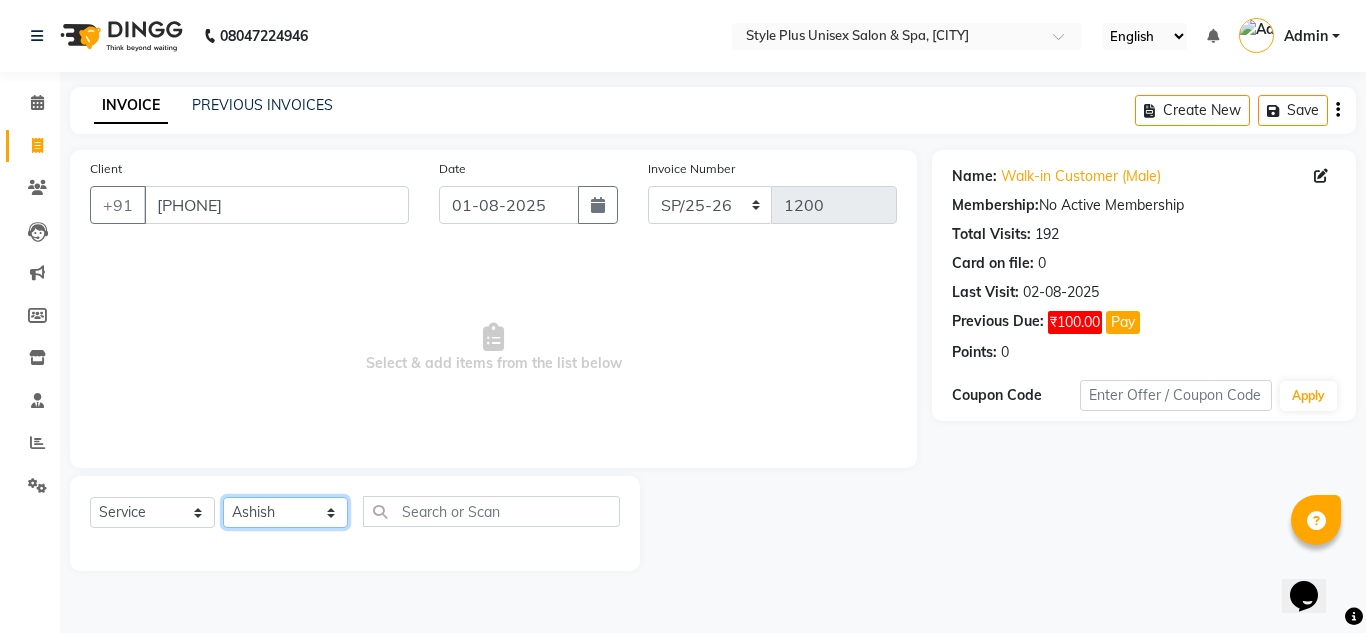 click on "Select Stylist [PERSON] [PERSON] [PERSON] [PERSON] [PERSON] [PERSON]" 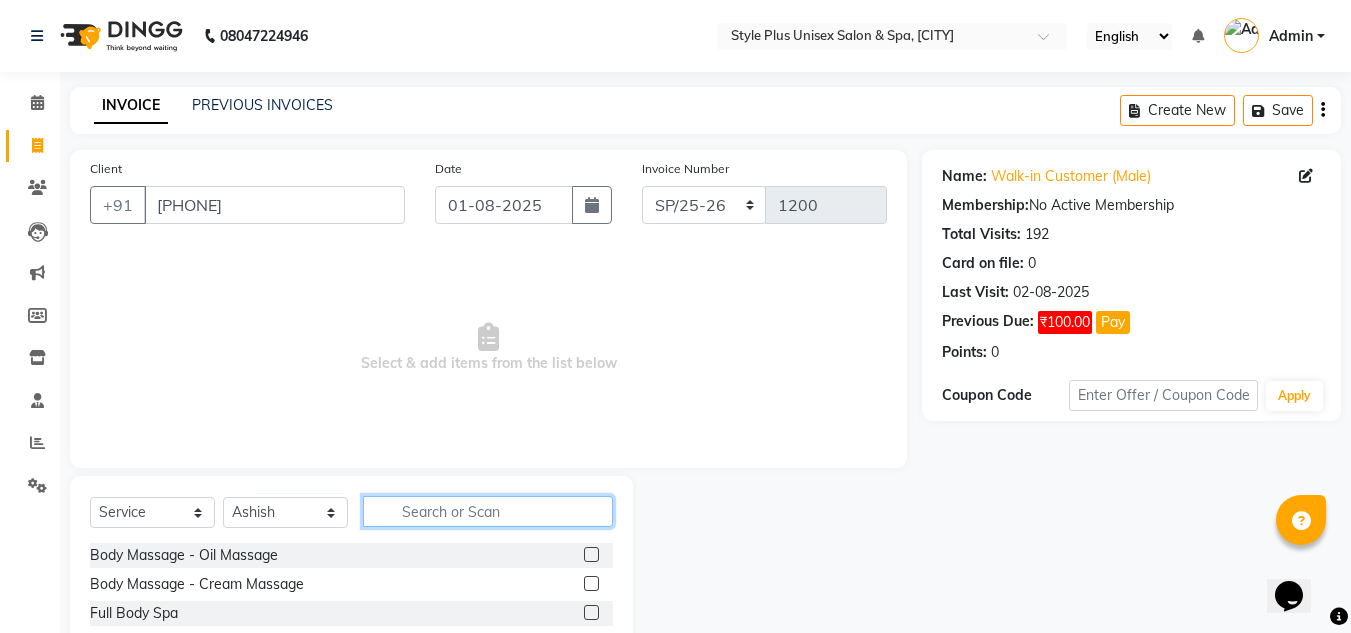 click 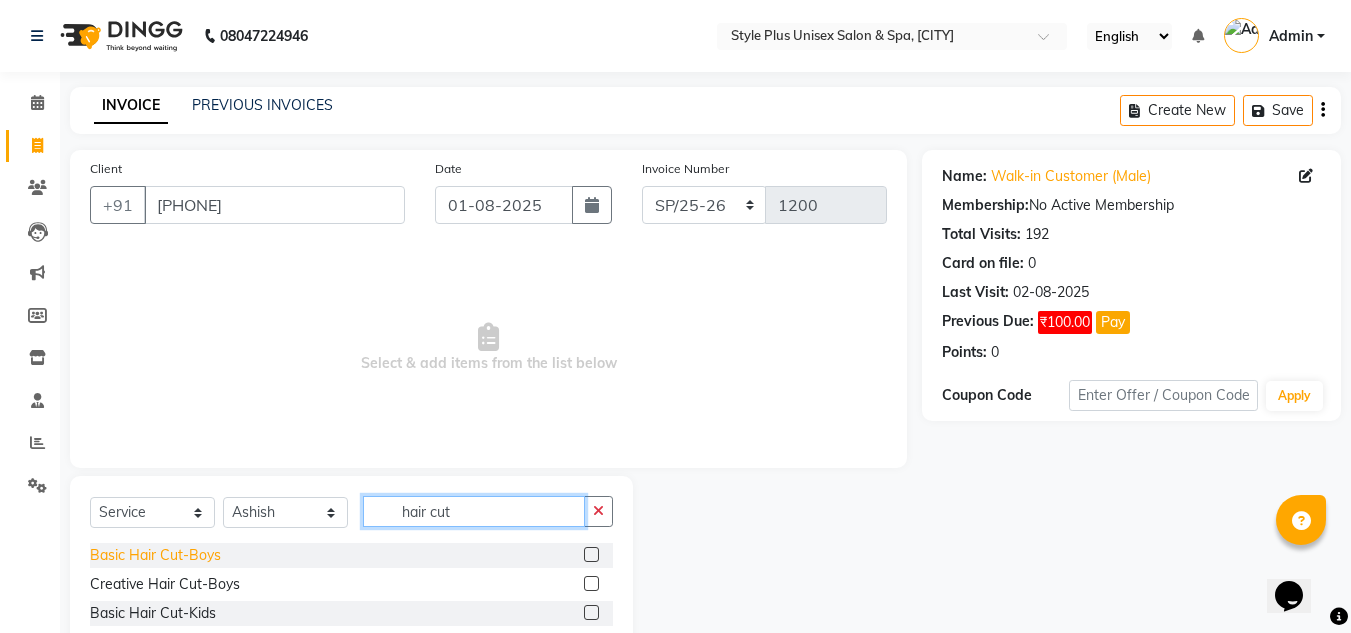 type on "hair cut" 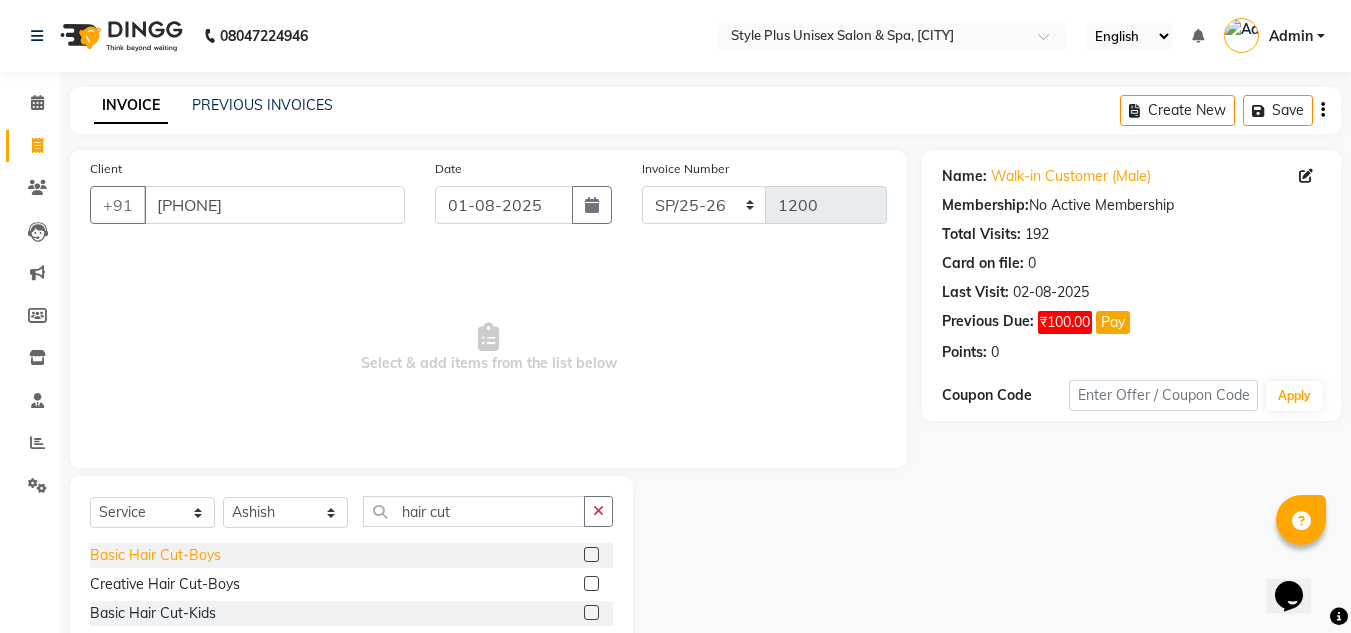 click on "Basic Hair Cut-Boys" 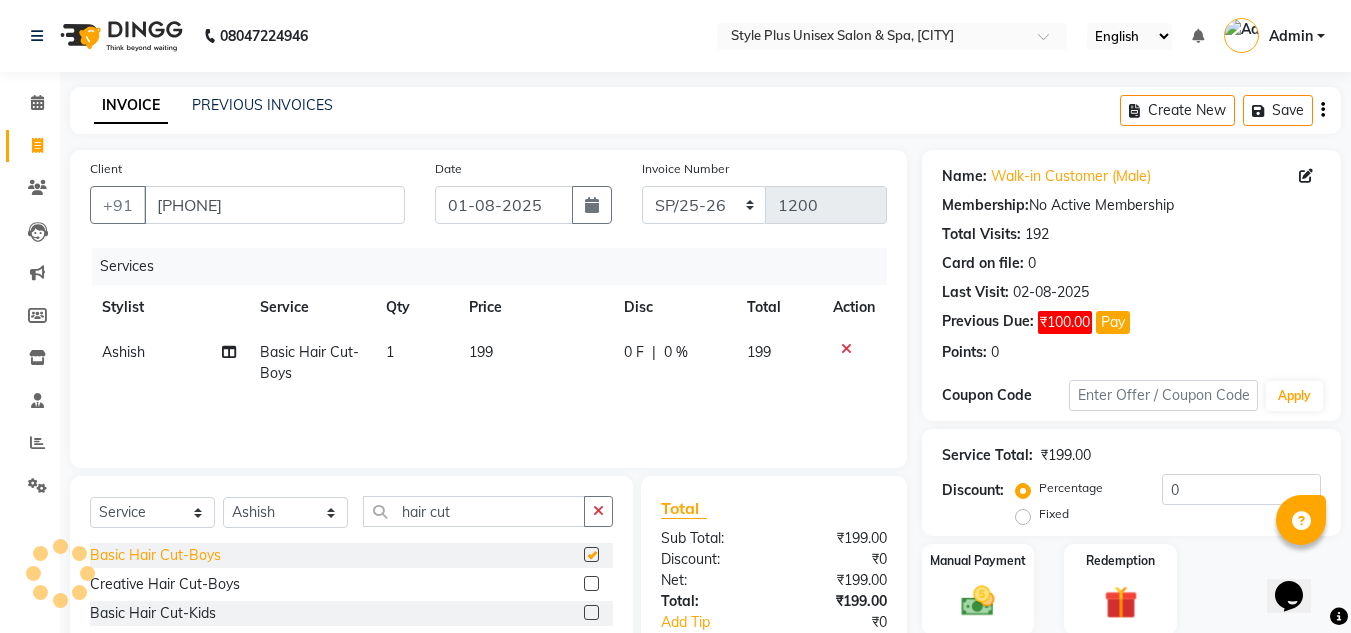checkbox on "false" 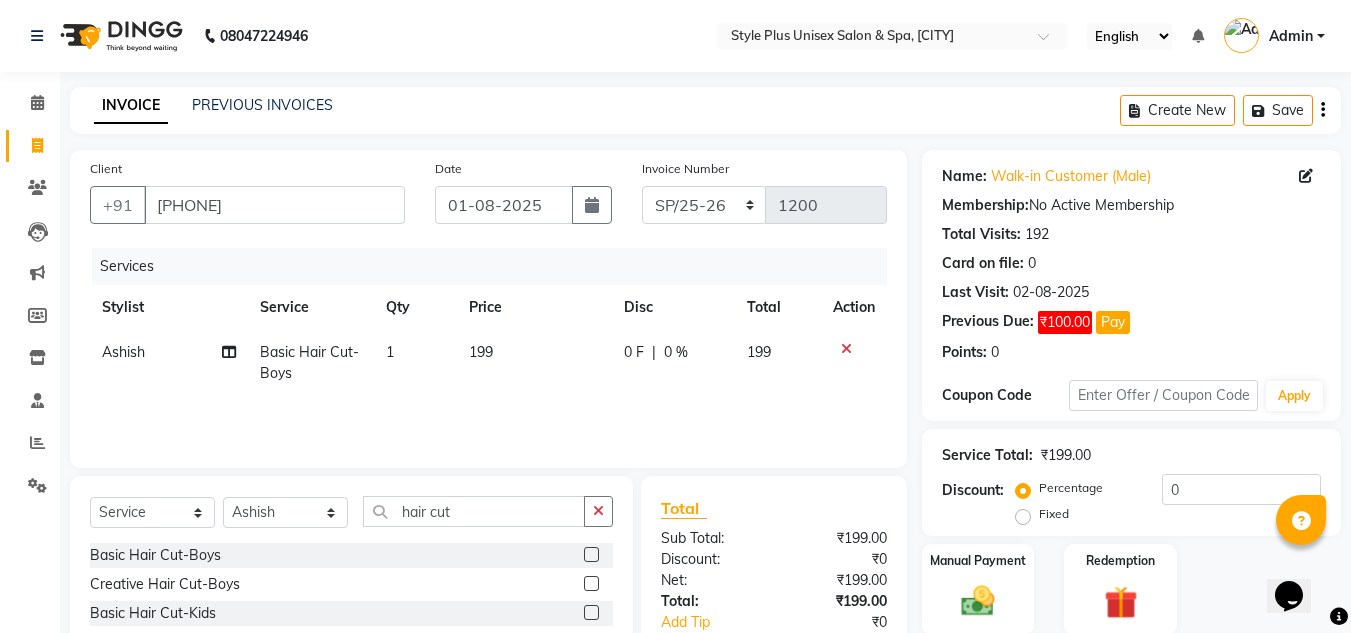 click on "199" 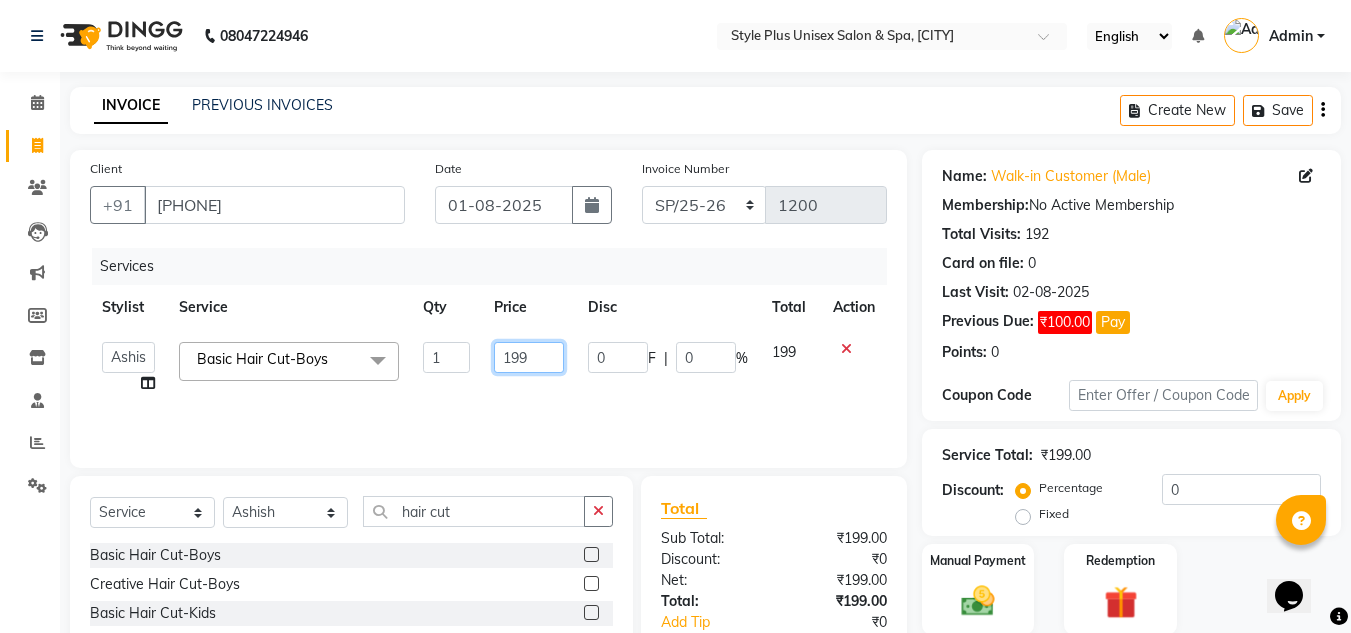 click on "199" 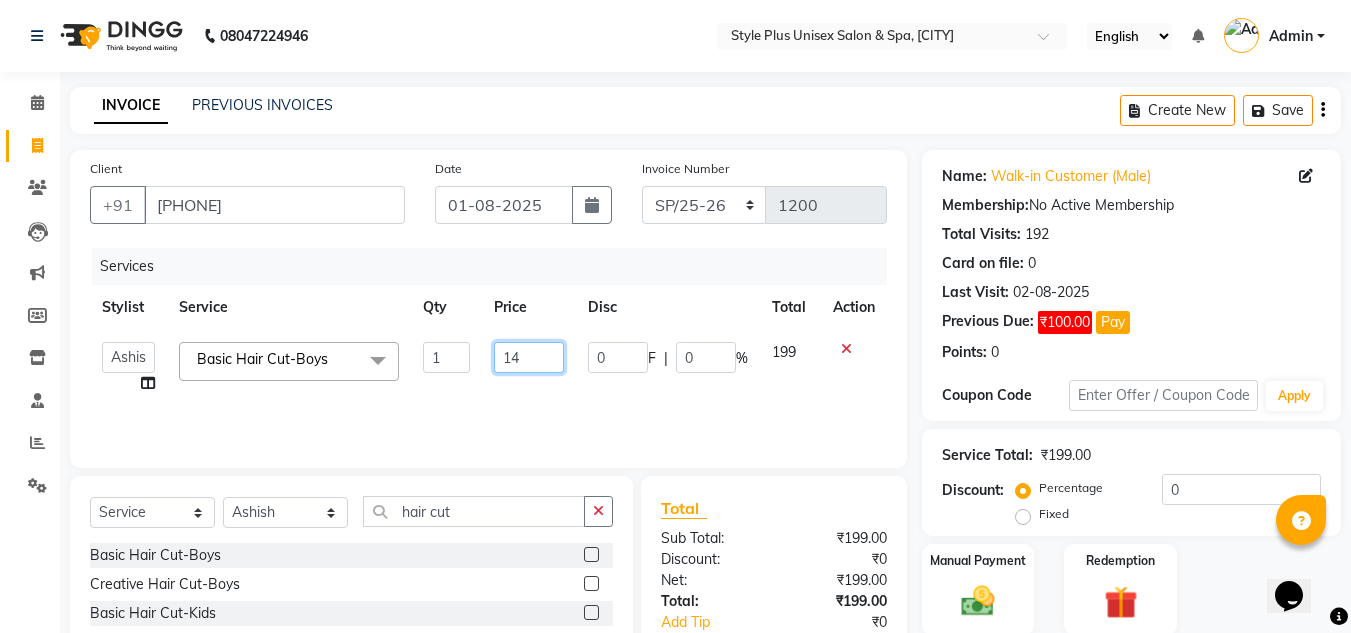 type on "140" 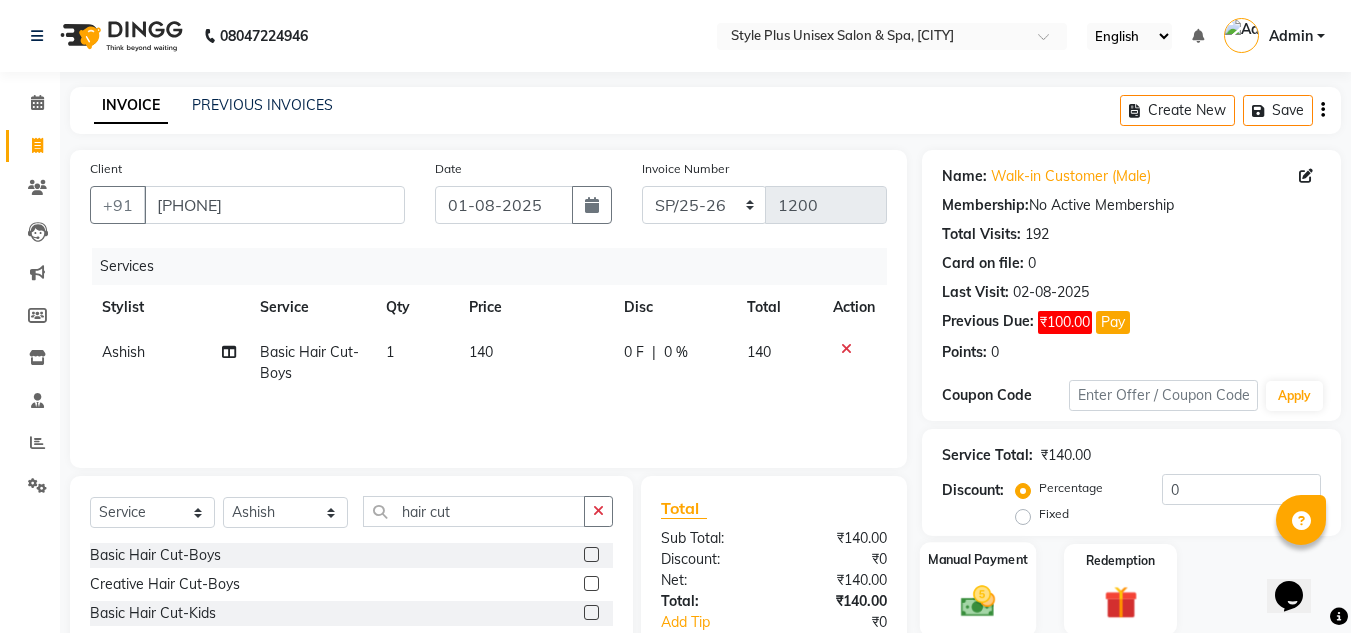 click 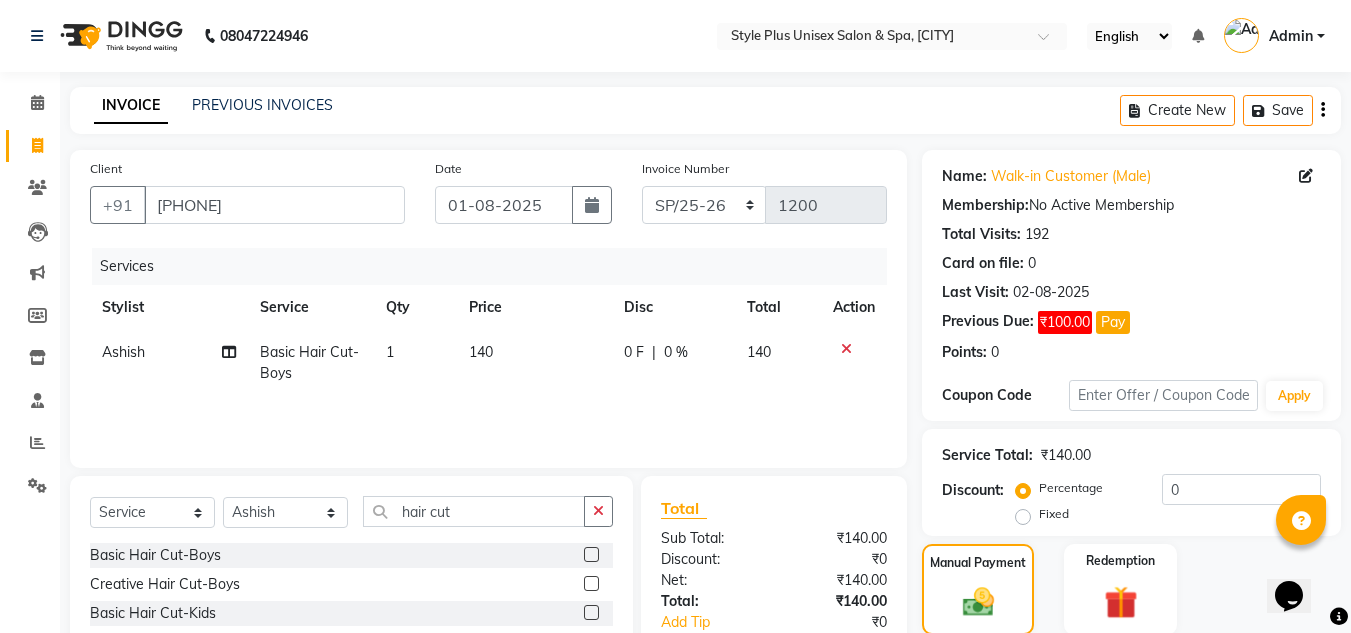 scroll, scrollTop: 201, scrollLeft: 0, axis: vertical 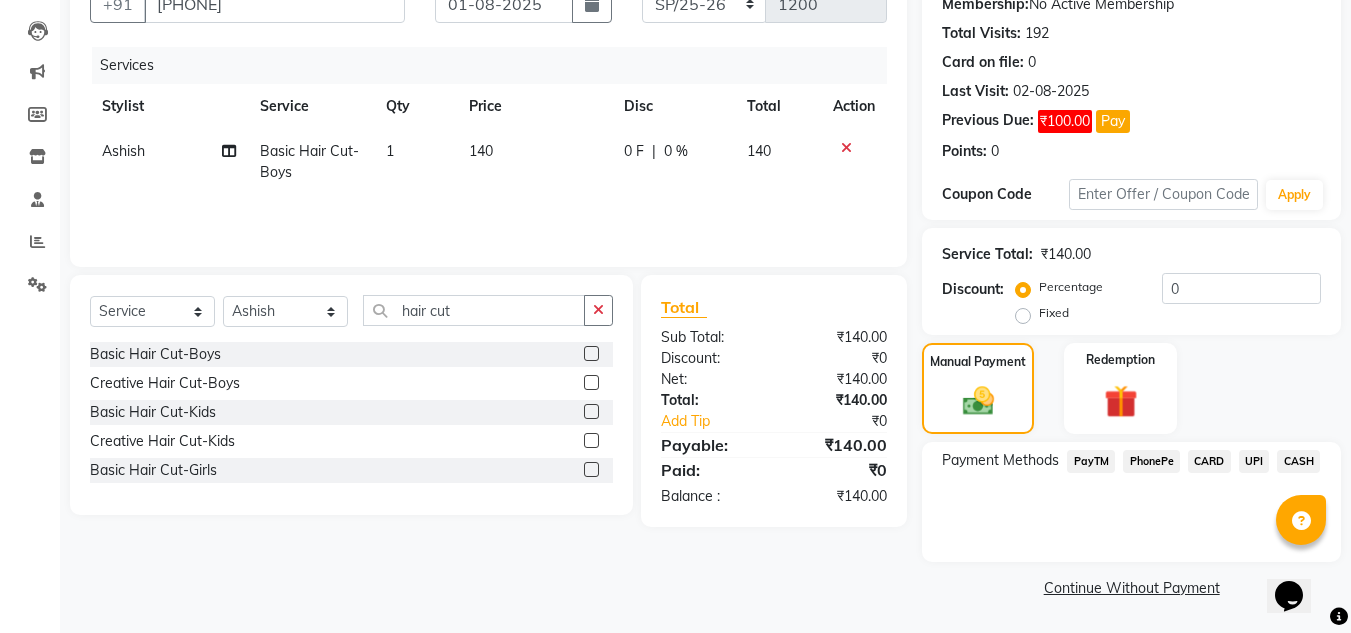 click on "CASH" 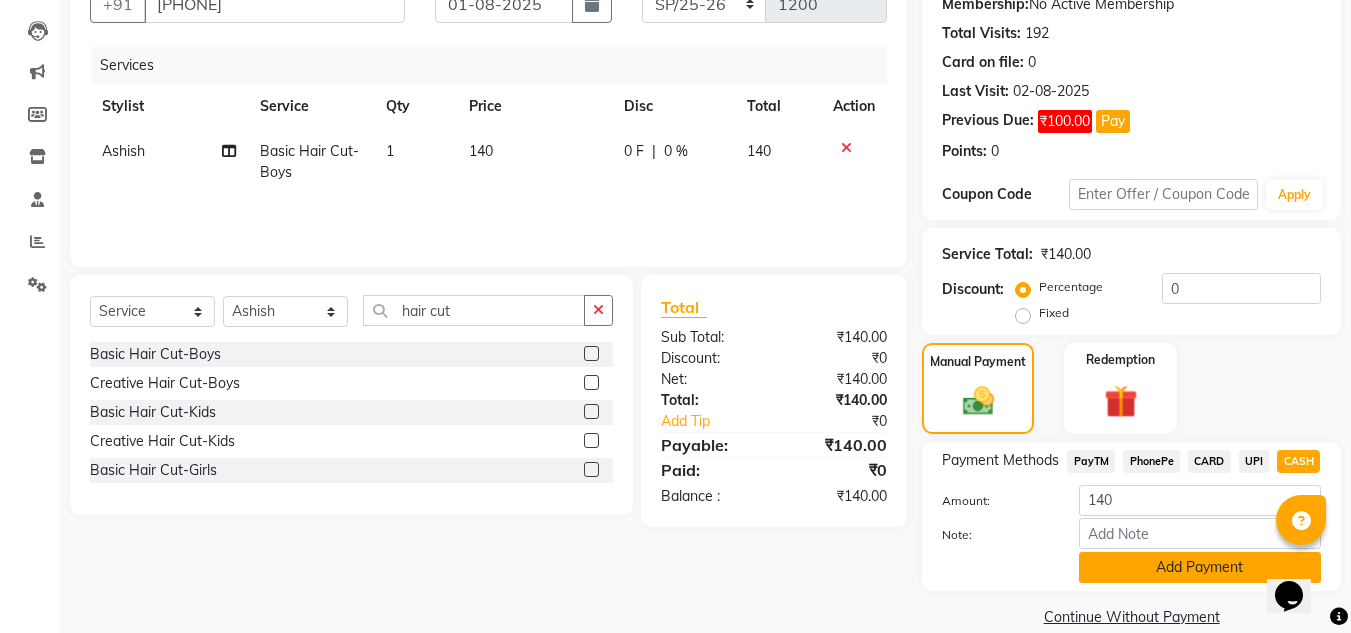 click on "Add Payment" 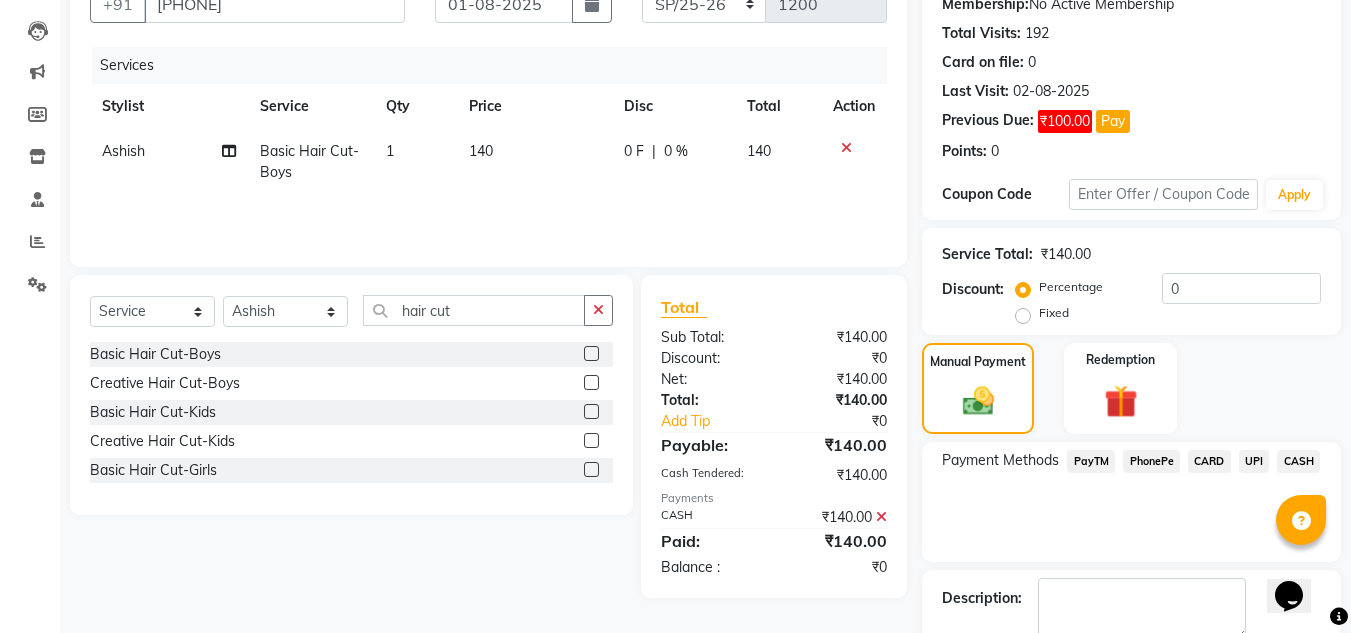 scroll, scrollTop: 314, scrollLeft: 0, axis: vertical 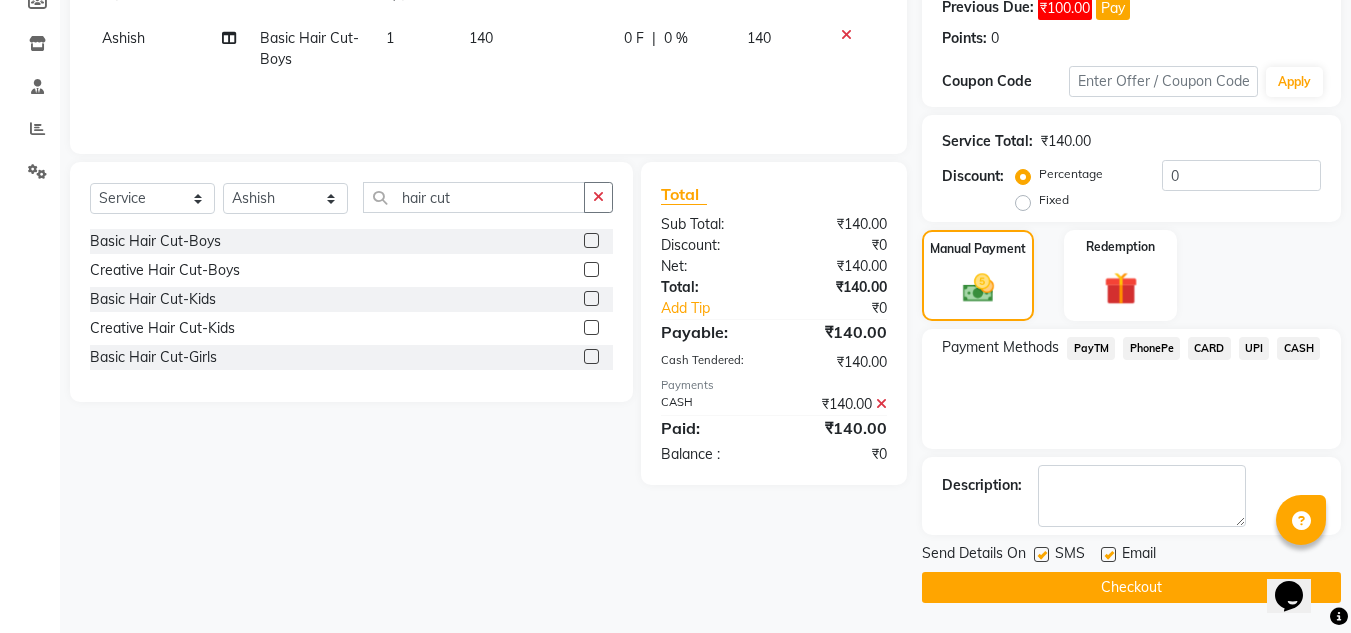 click 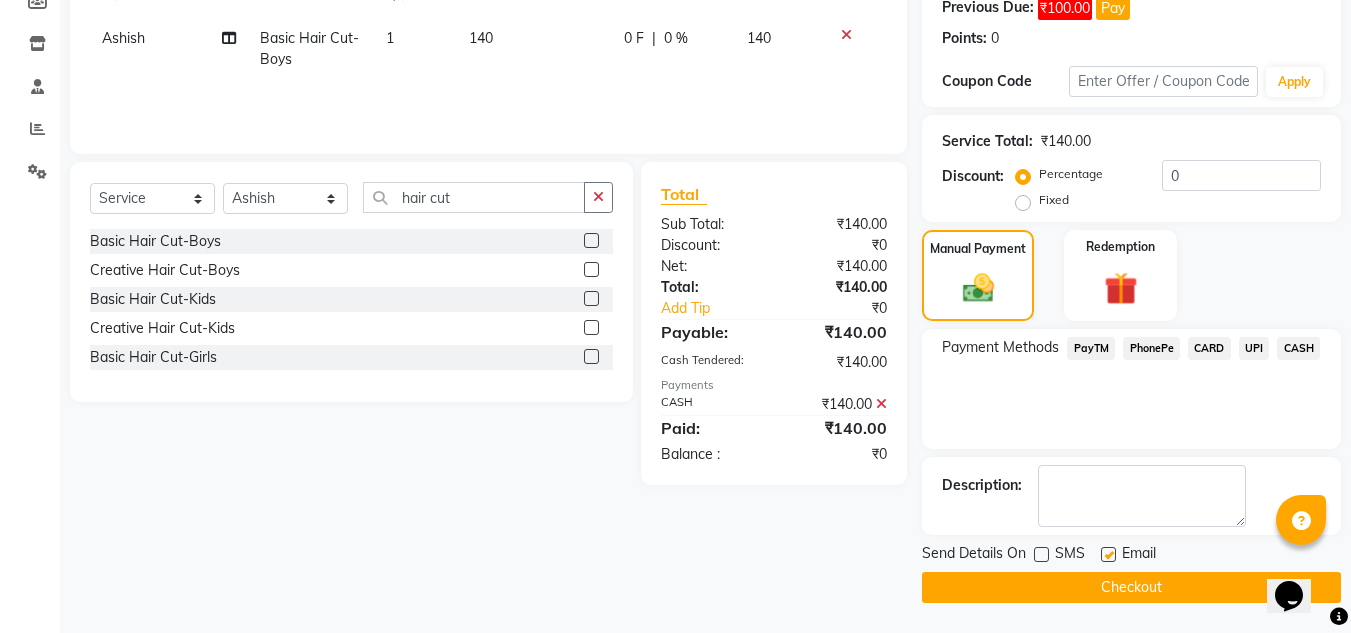 click 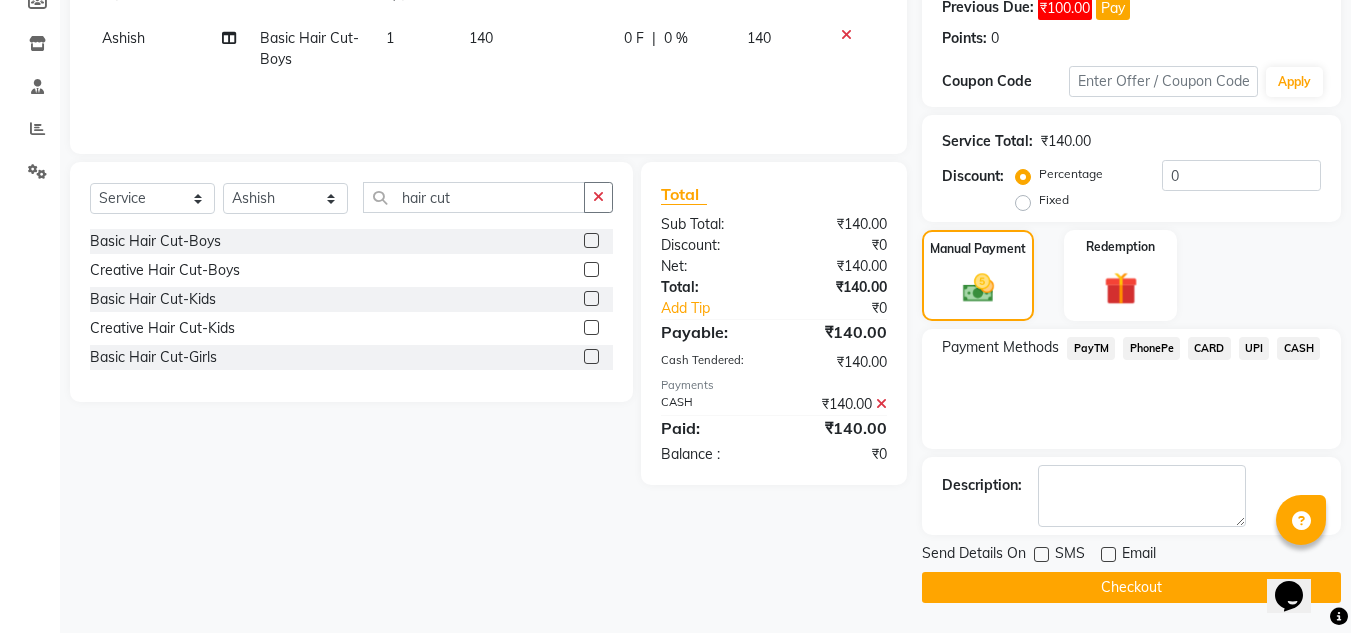 click on "Checkout" 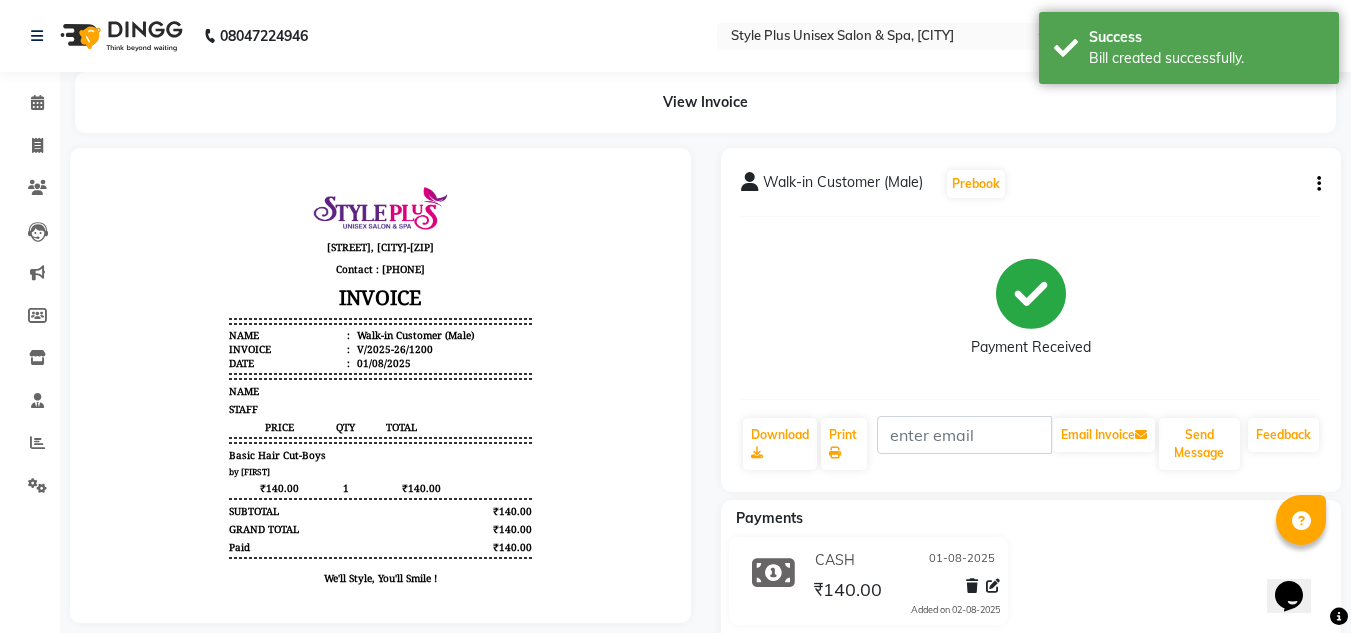 scroll, scrollTop: 0, scrollLeft: 0, axis: both 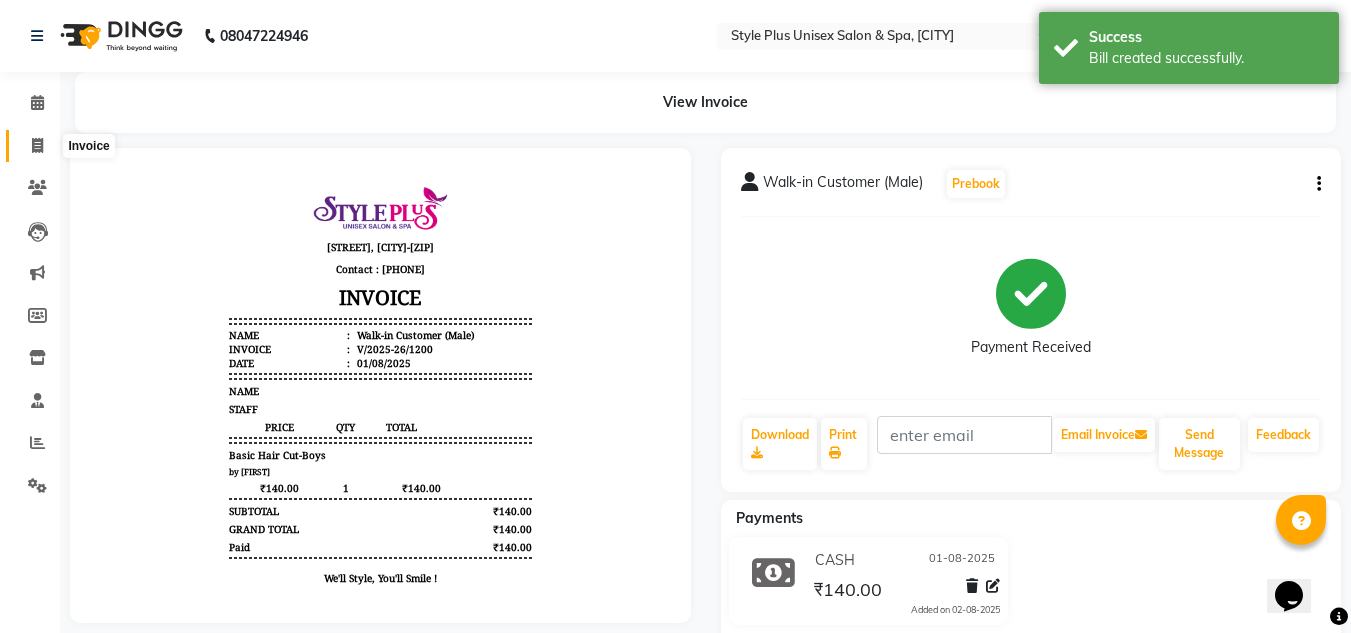 click 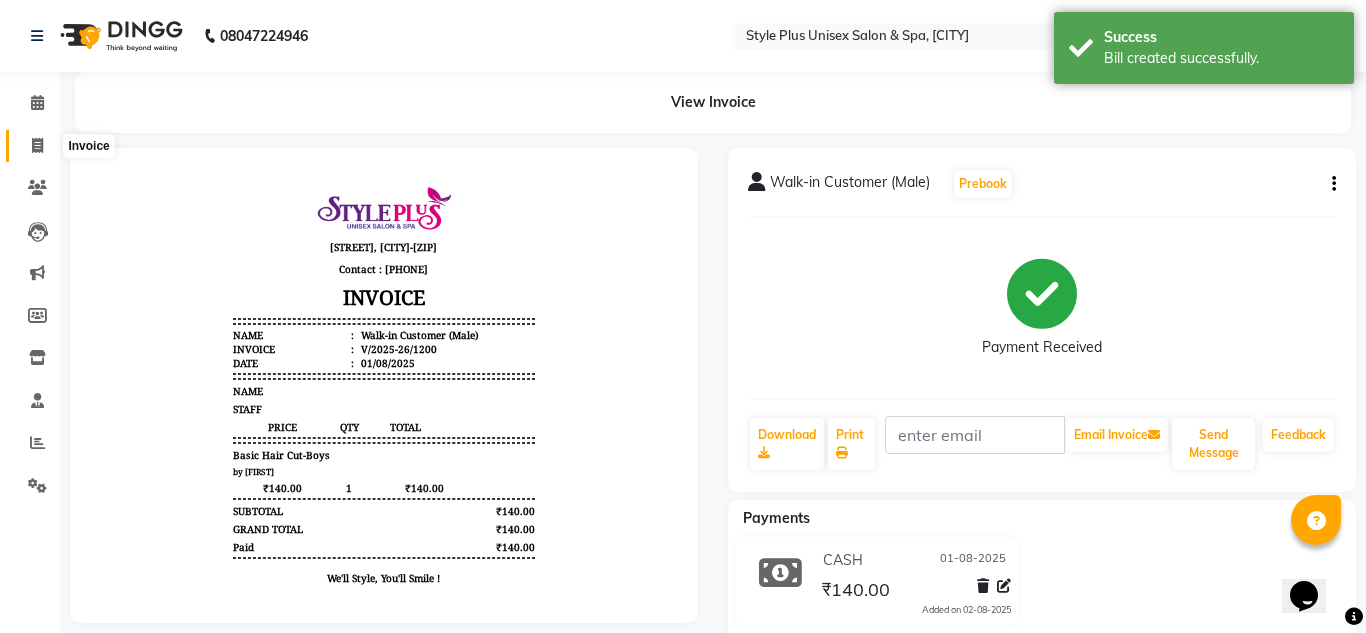 select on "service" 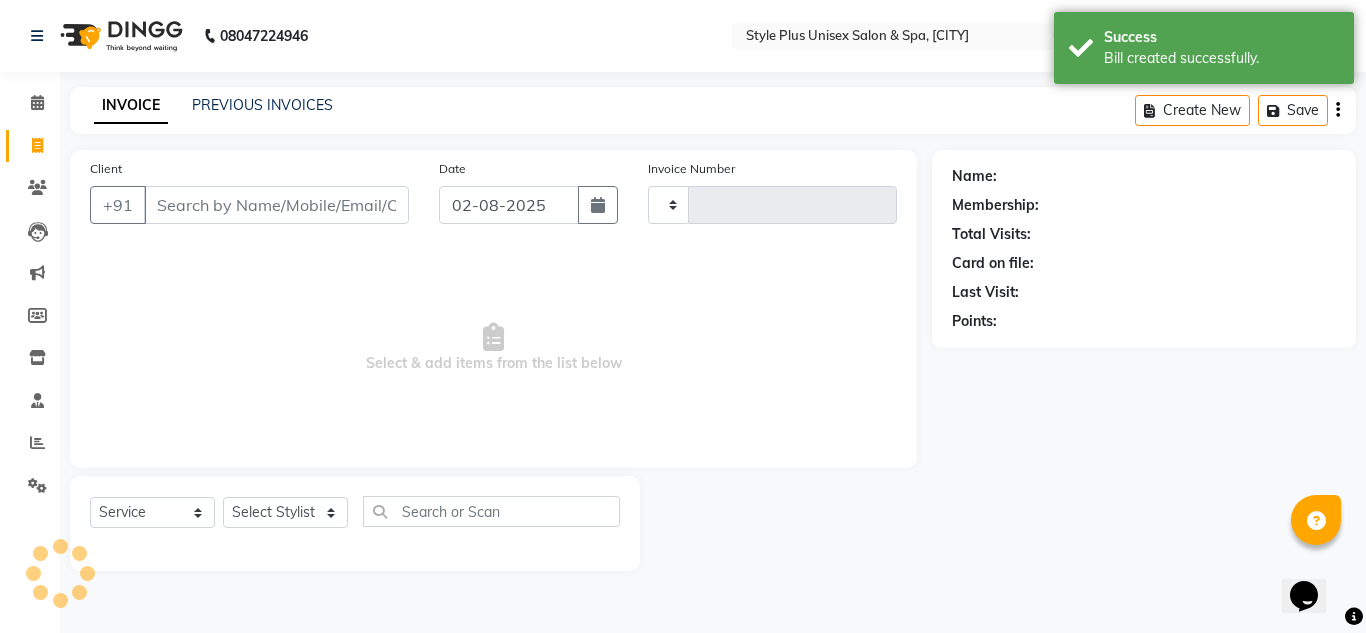 type on "1201" 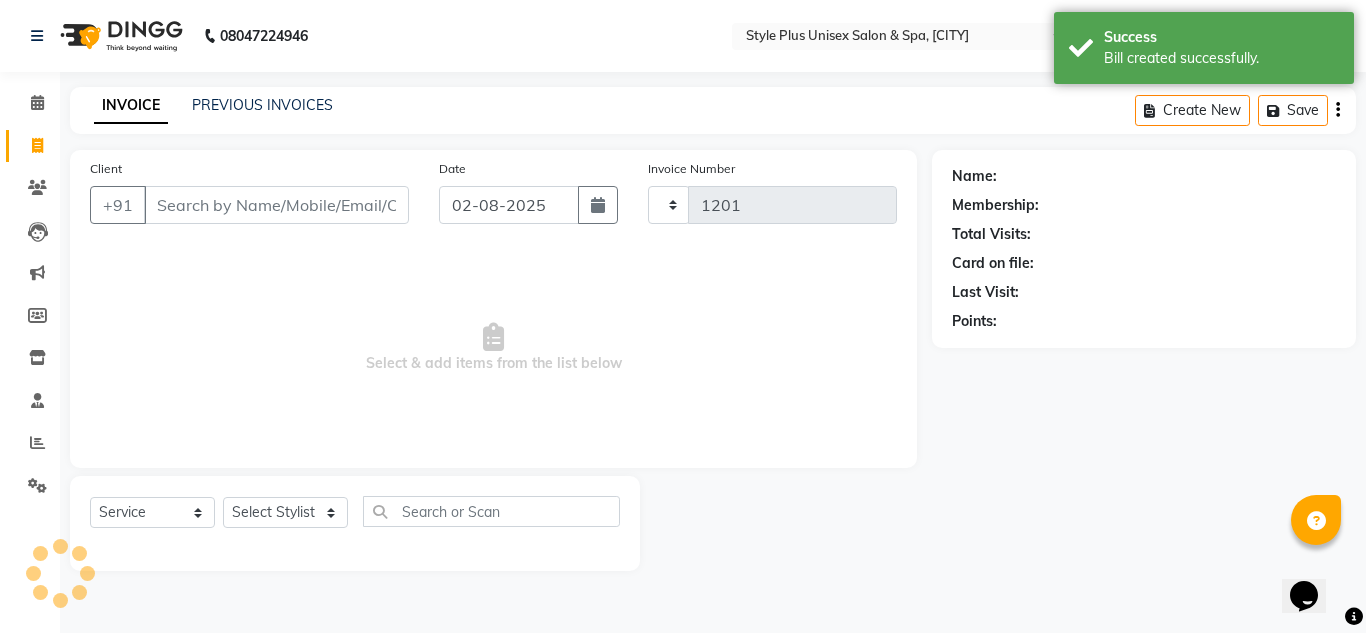 select on "7084" 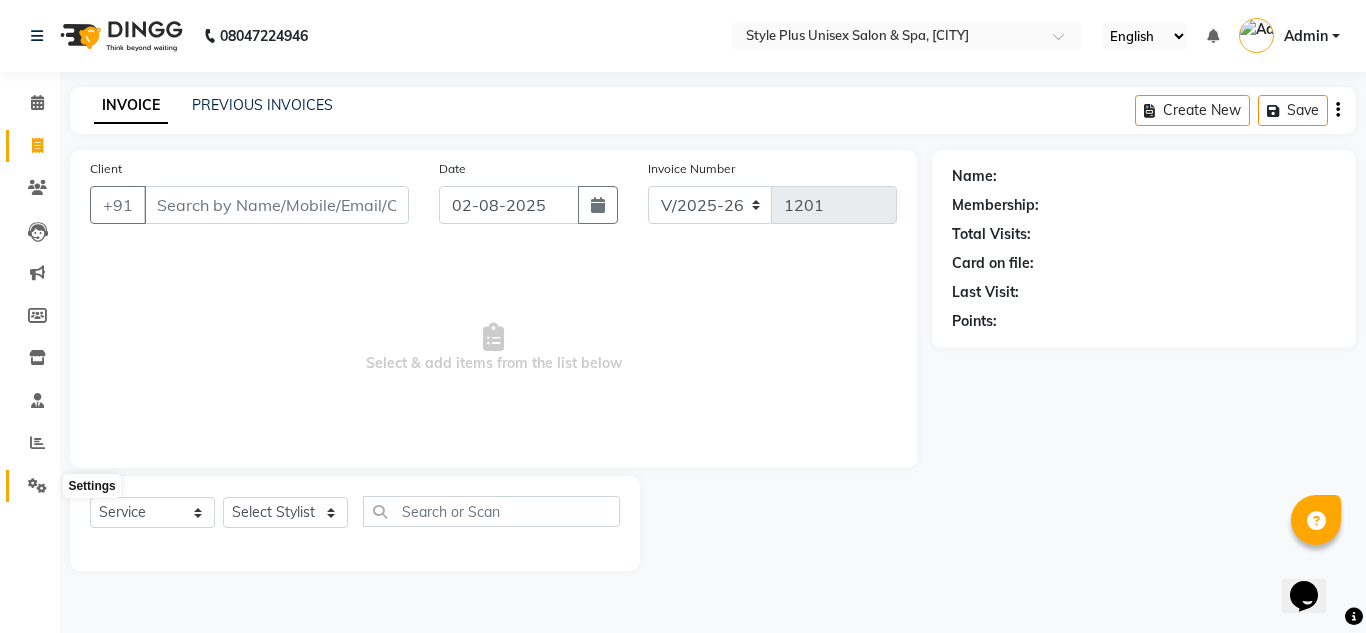 click 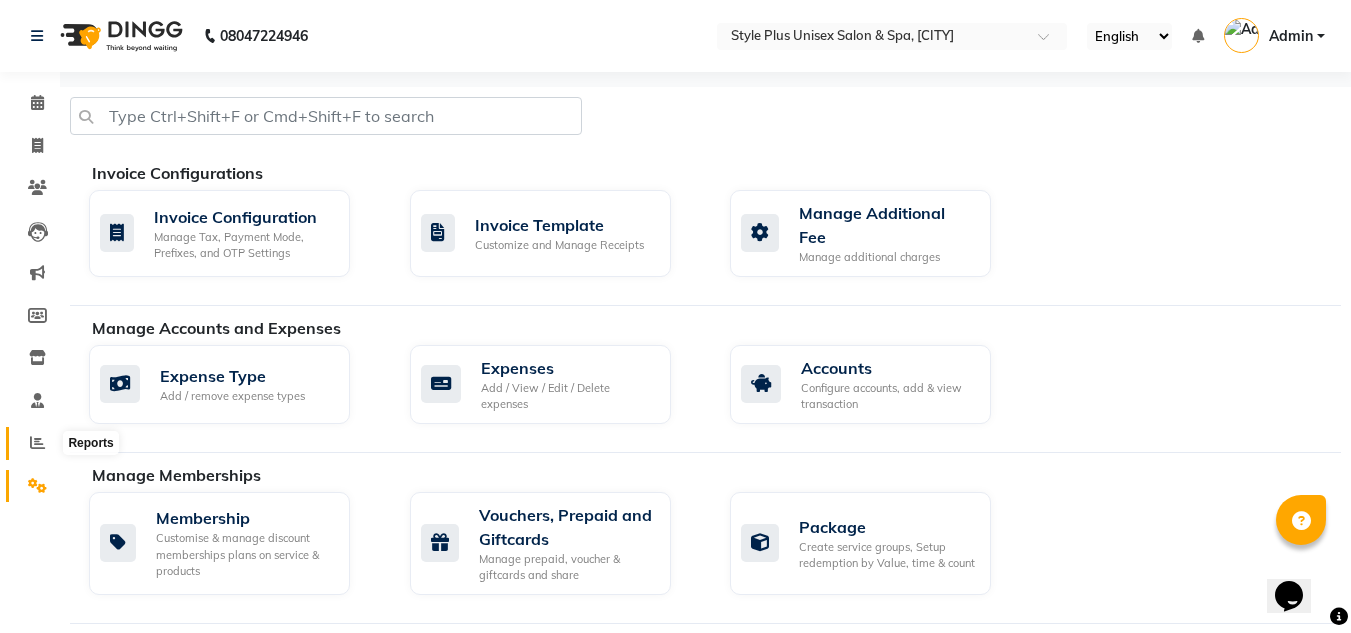 click 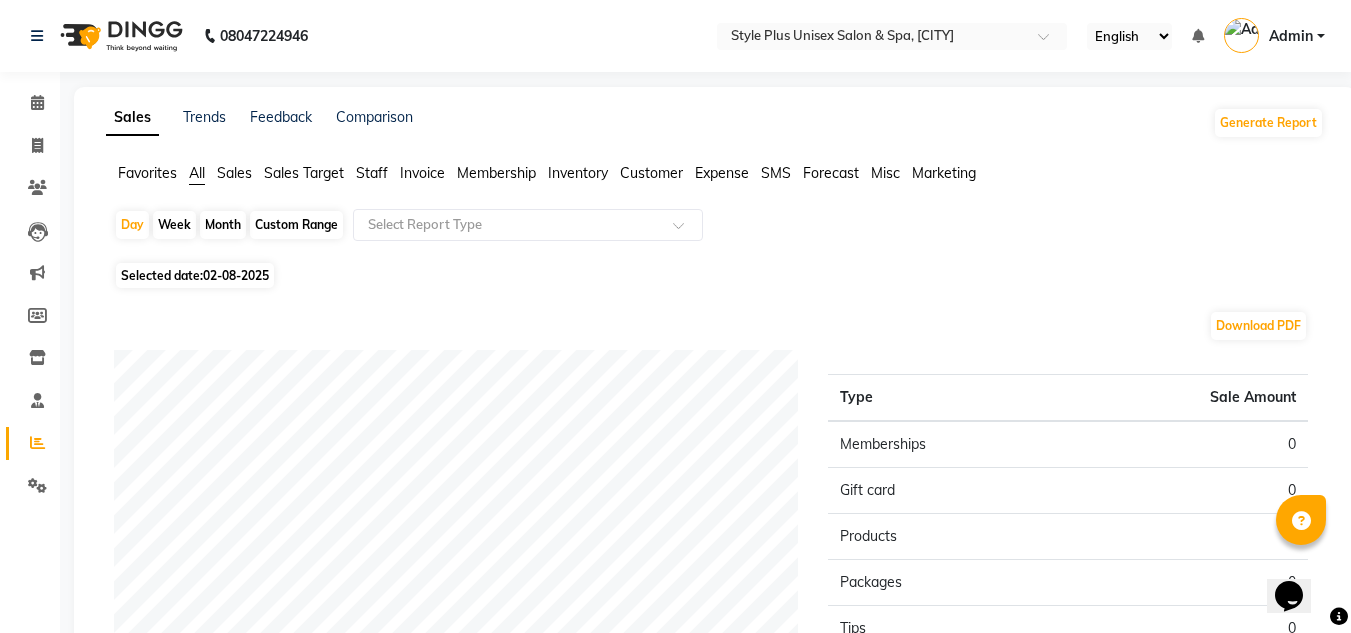 click on "Month" 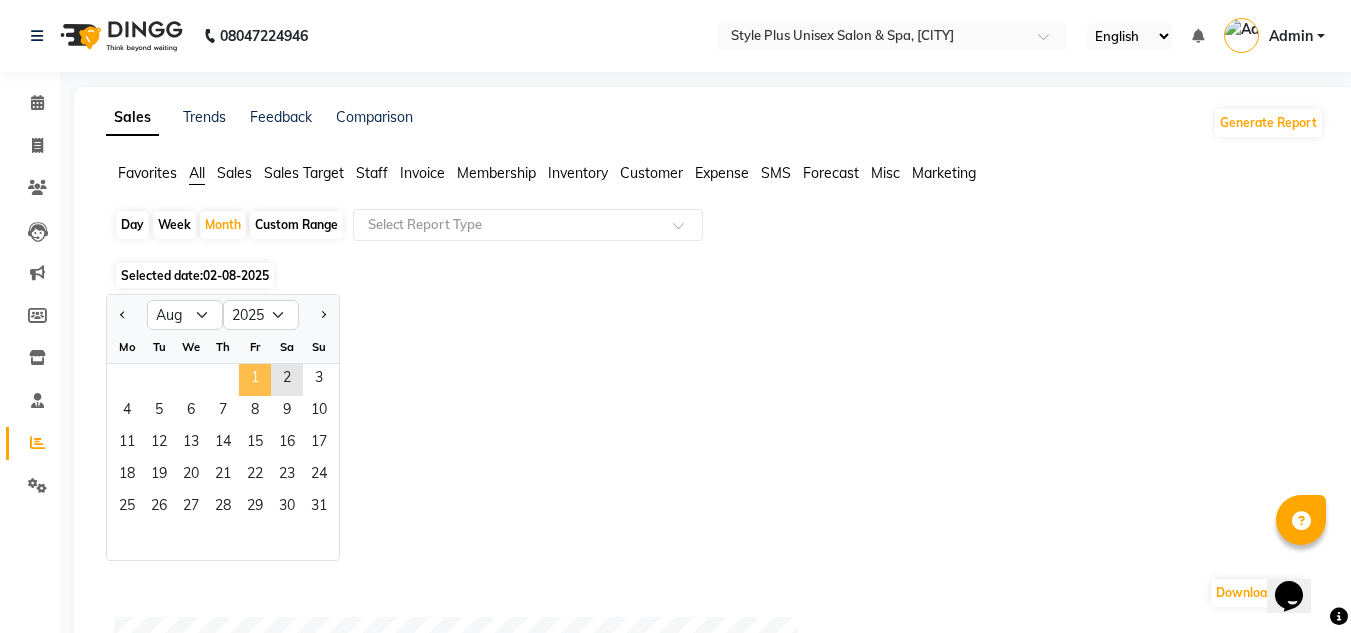 click on "1" 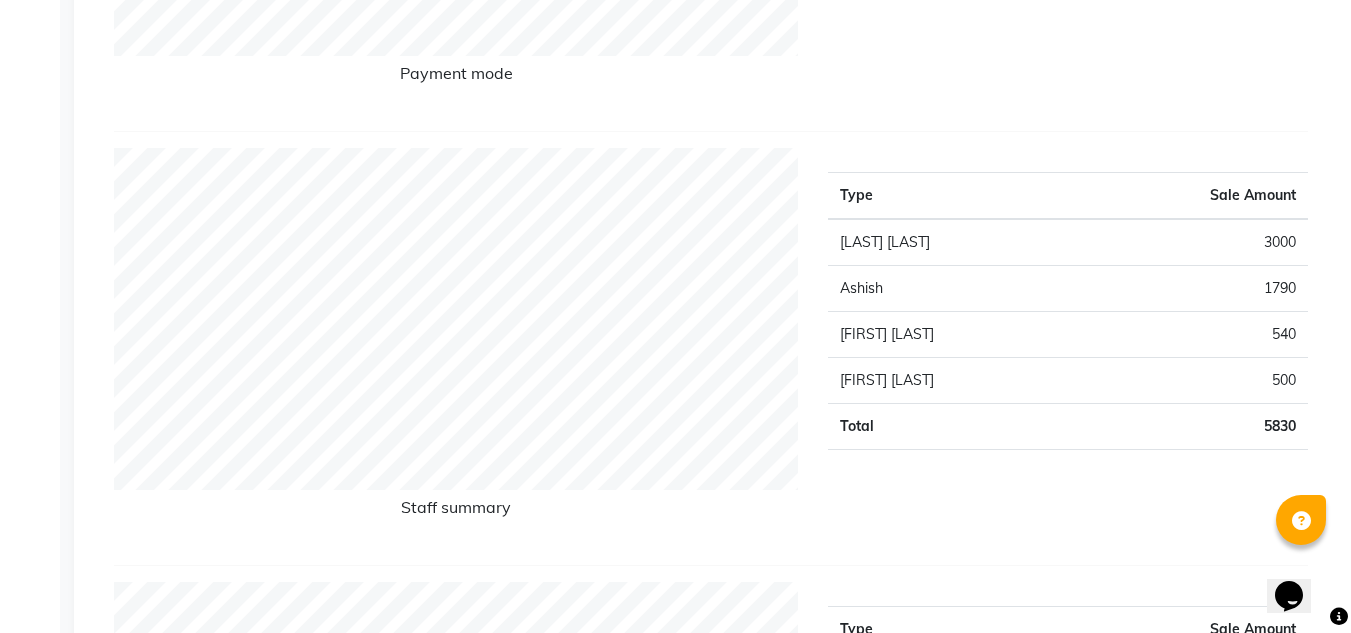 scroll, scrollTop: 680, scrollLeft: 0, axis: vertical 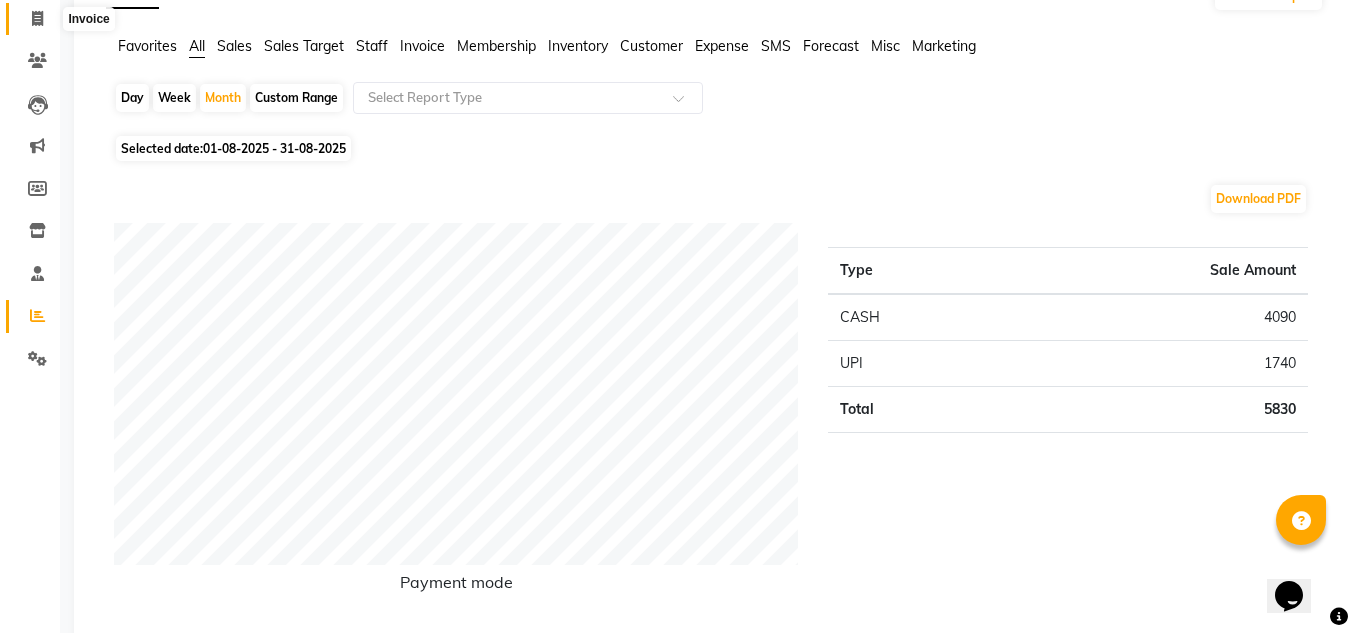 click 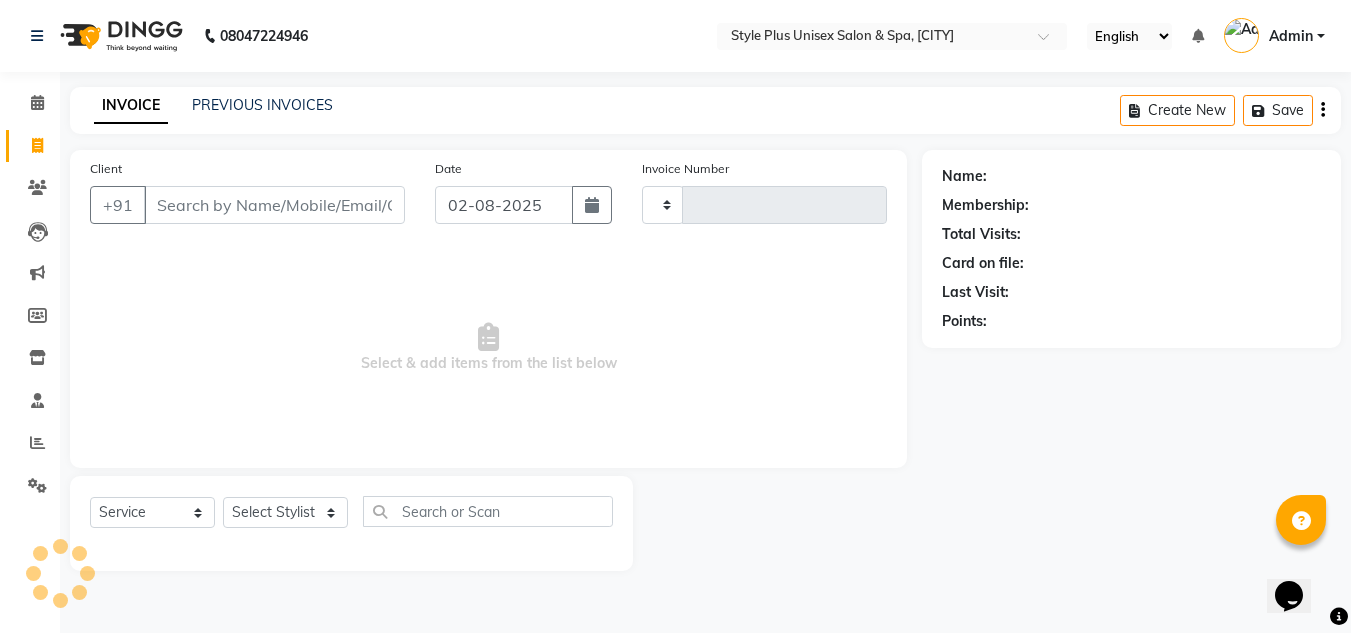 scroll, scrollTop: 0, scrollLeft: 0, axis: both 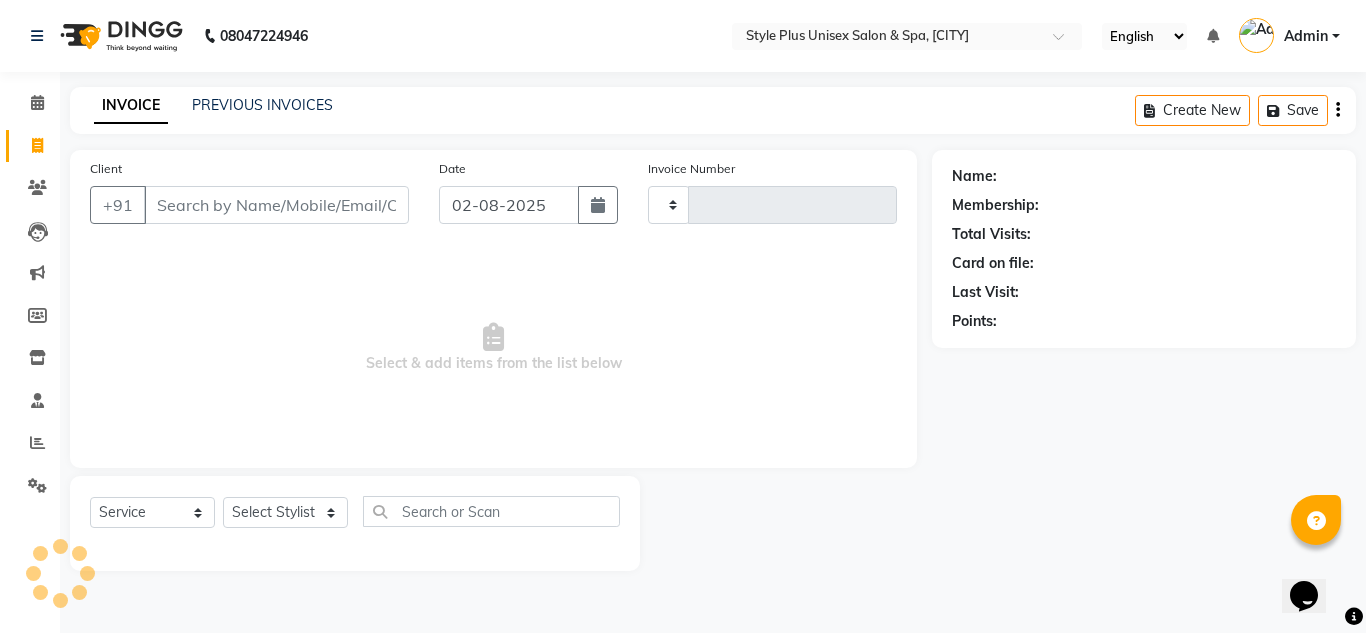 type on "1201" 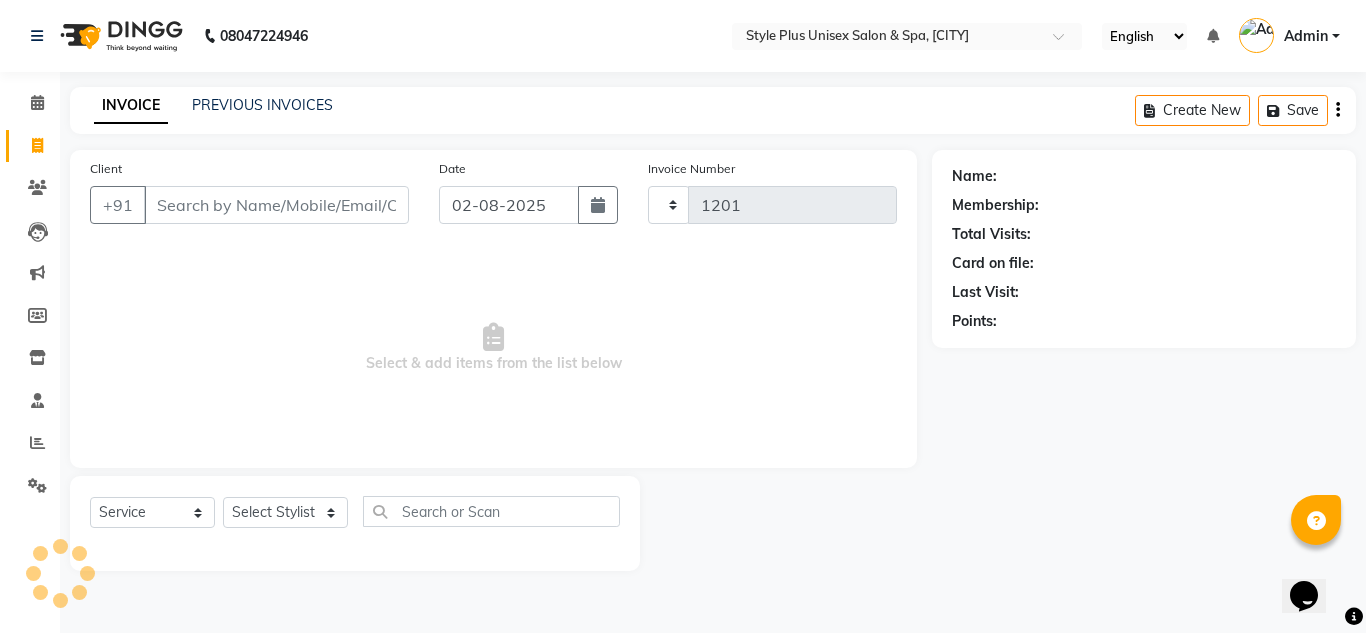 select on "7084" 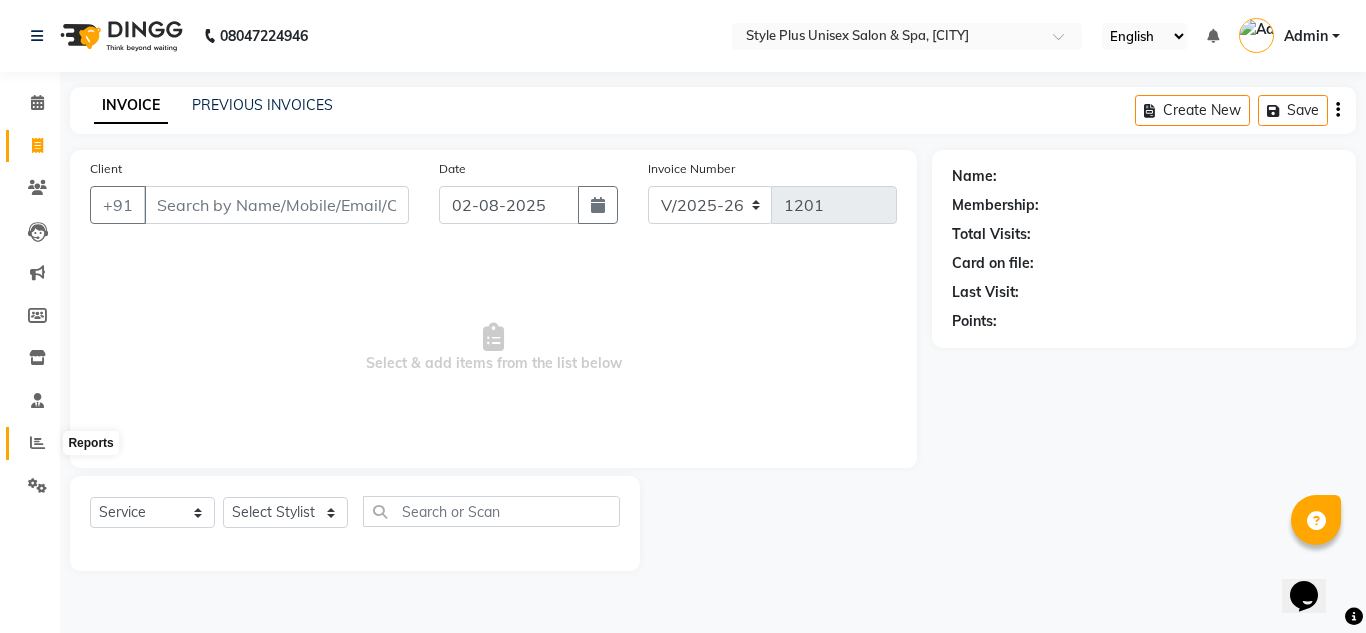 click 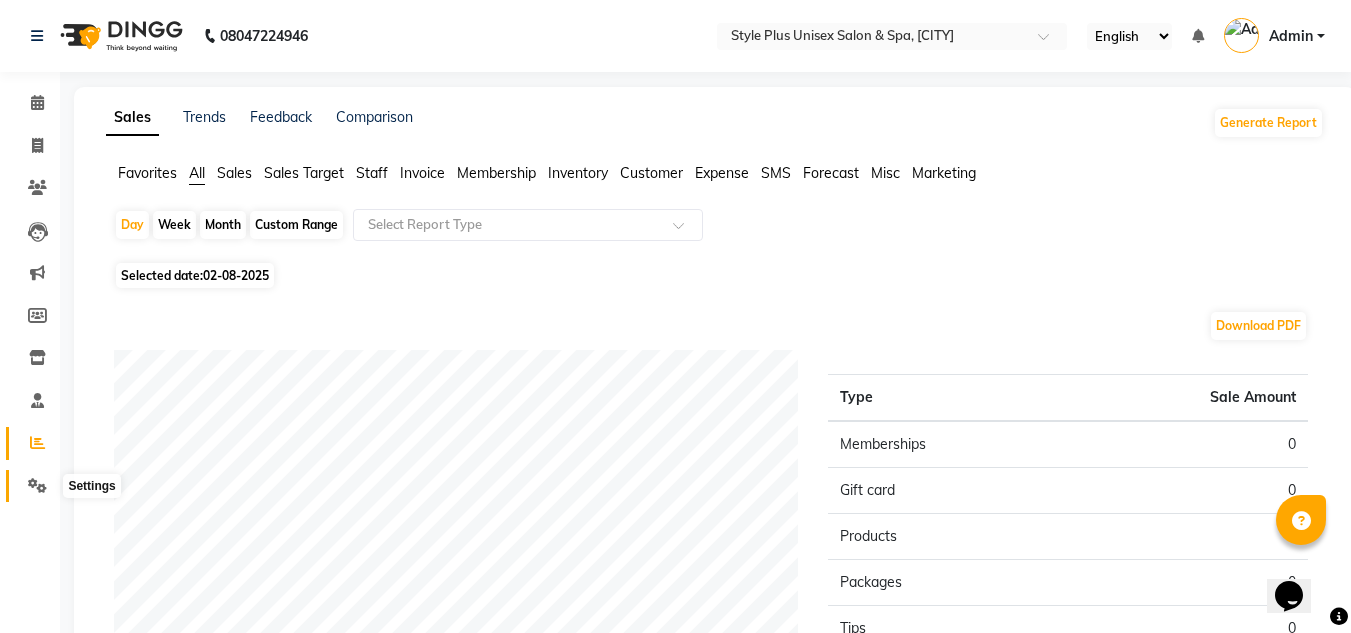 click 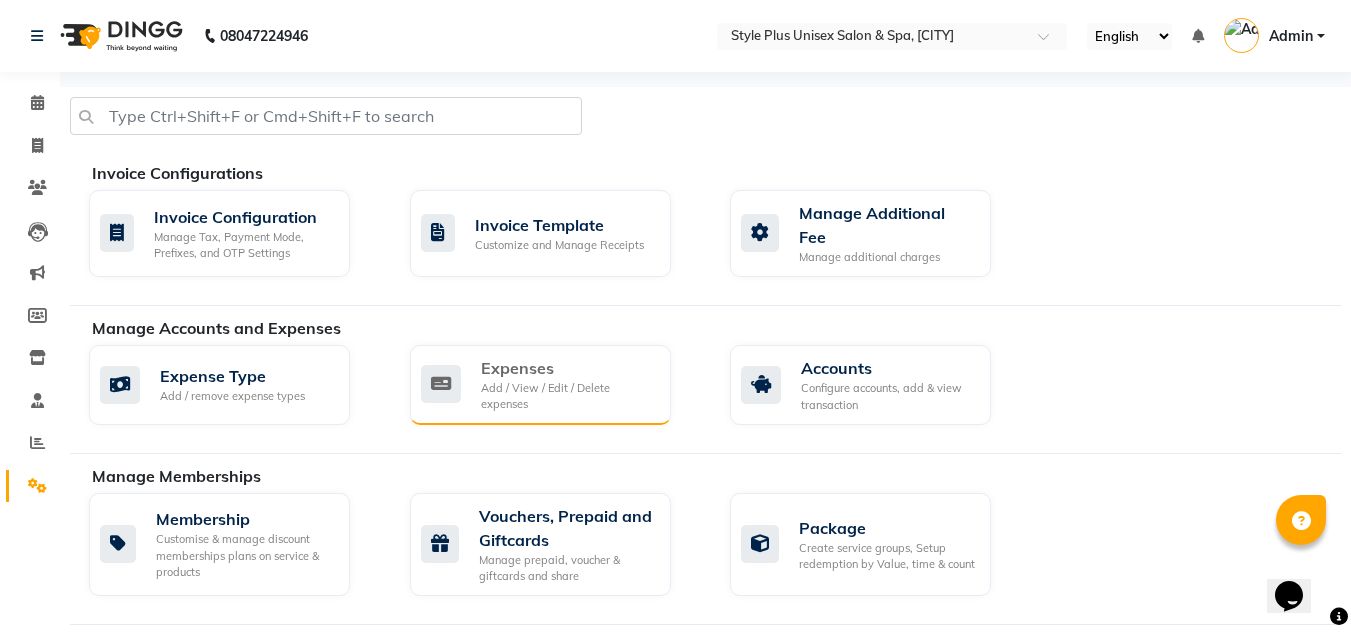 click on "Expenses Add / View / Edit / Delete expenses" 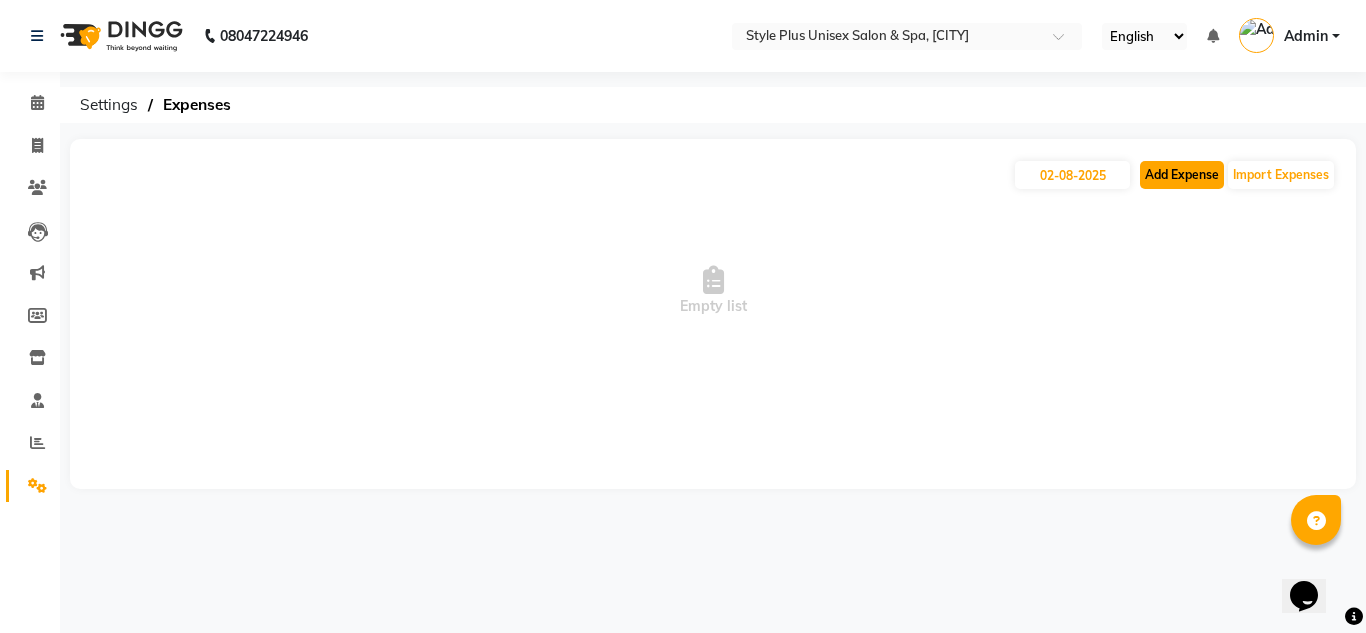 click on "Add Expense" 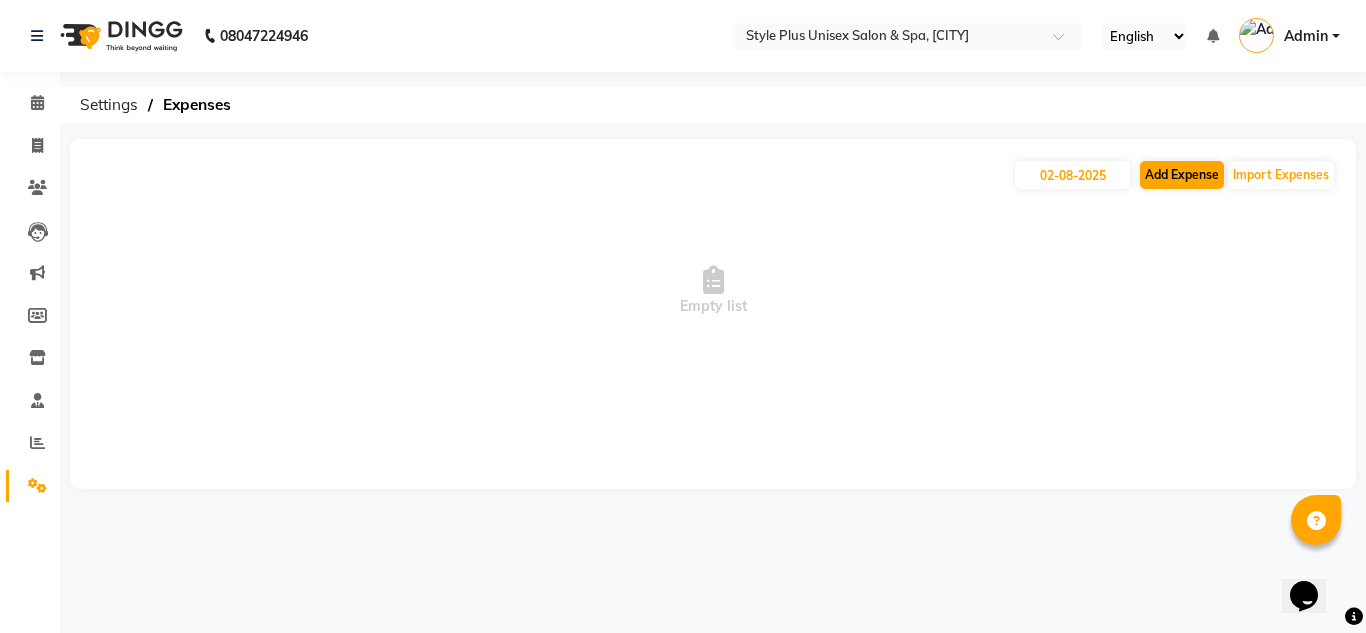 select on "1" 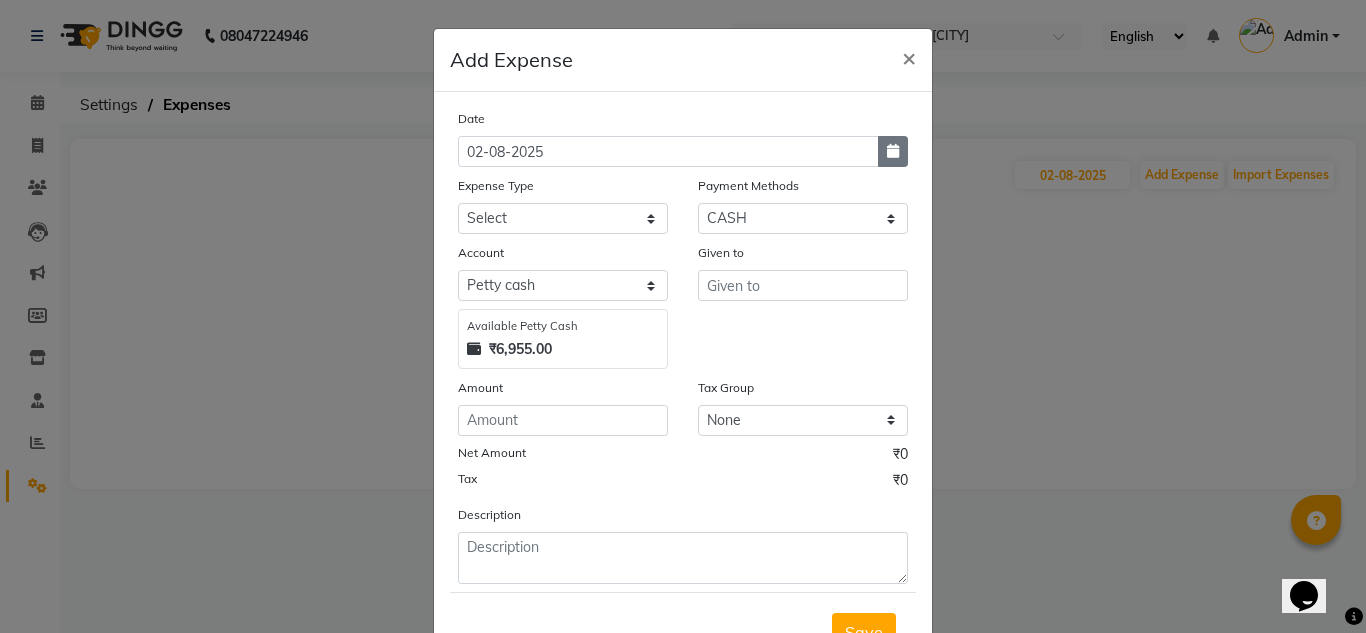 click 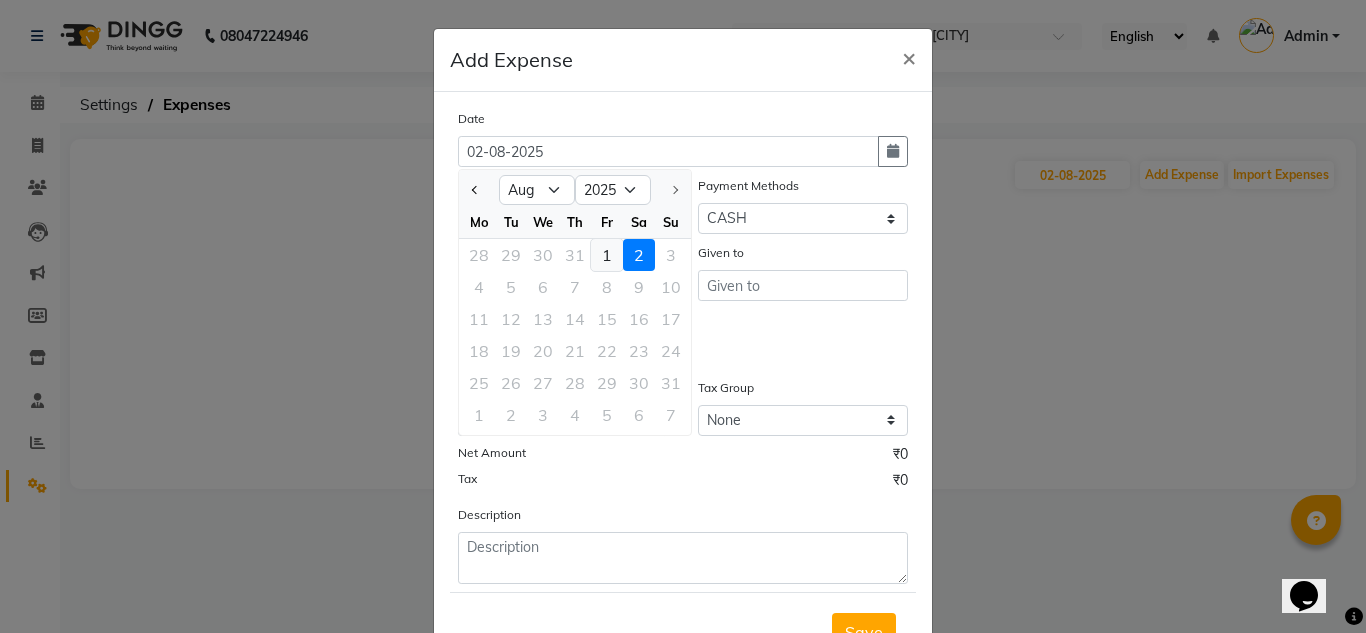 click on "1" 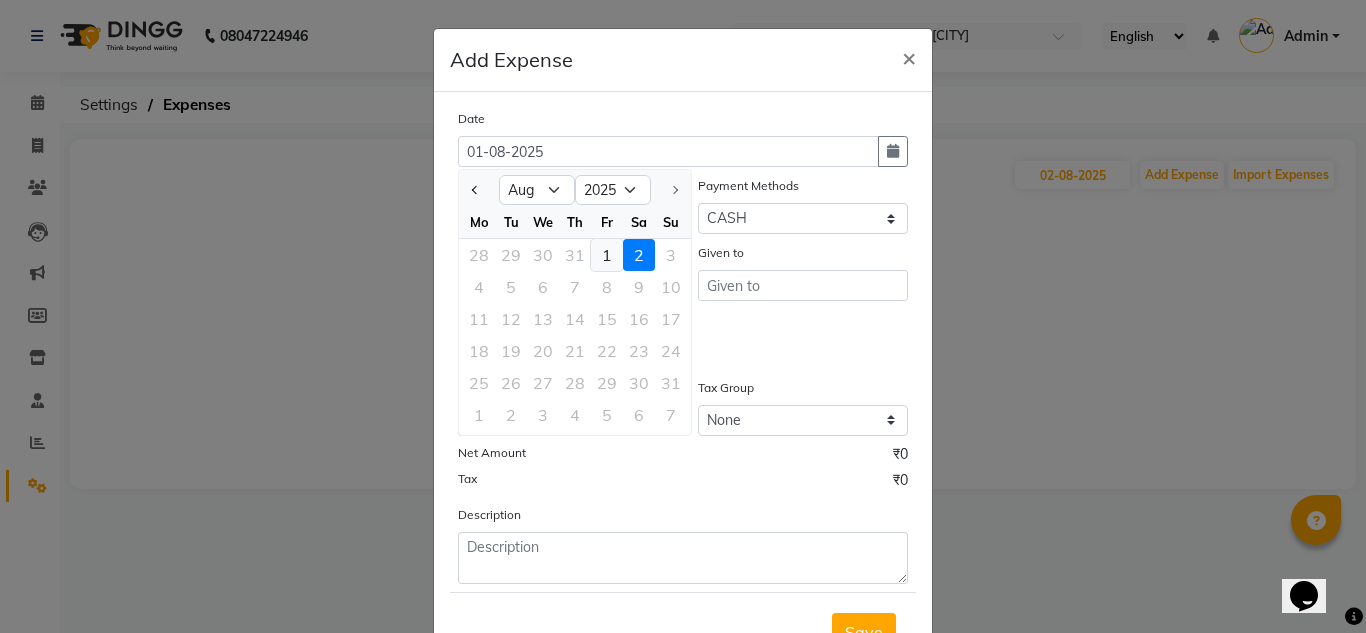 click on "Account" 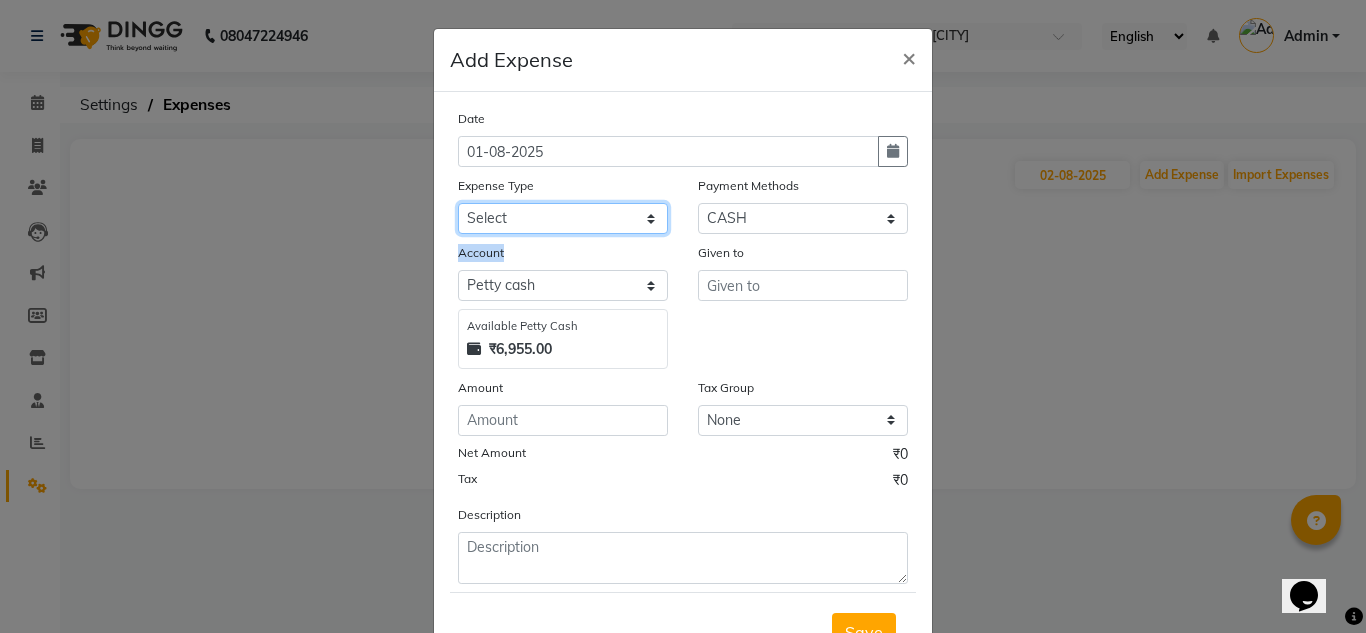 click on "Select Advance Salary Bank charges Cash transfer to bank Cash withdrawal by owner Client Snacks and refreshment Equipment Fuel Govt fee home expenses Incentive Insurance Loan Repayment Marketing Miscellaneous Other Pantry Printing and Stationary Product and consumables Puja and Charity Rent Repair and Maintenance Salary Staff Meal and refreshment Staff Snacks Tax Tea & Refreshment Utilities" 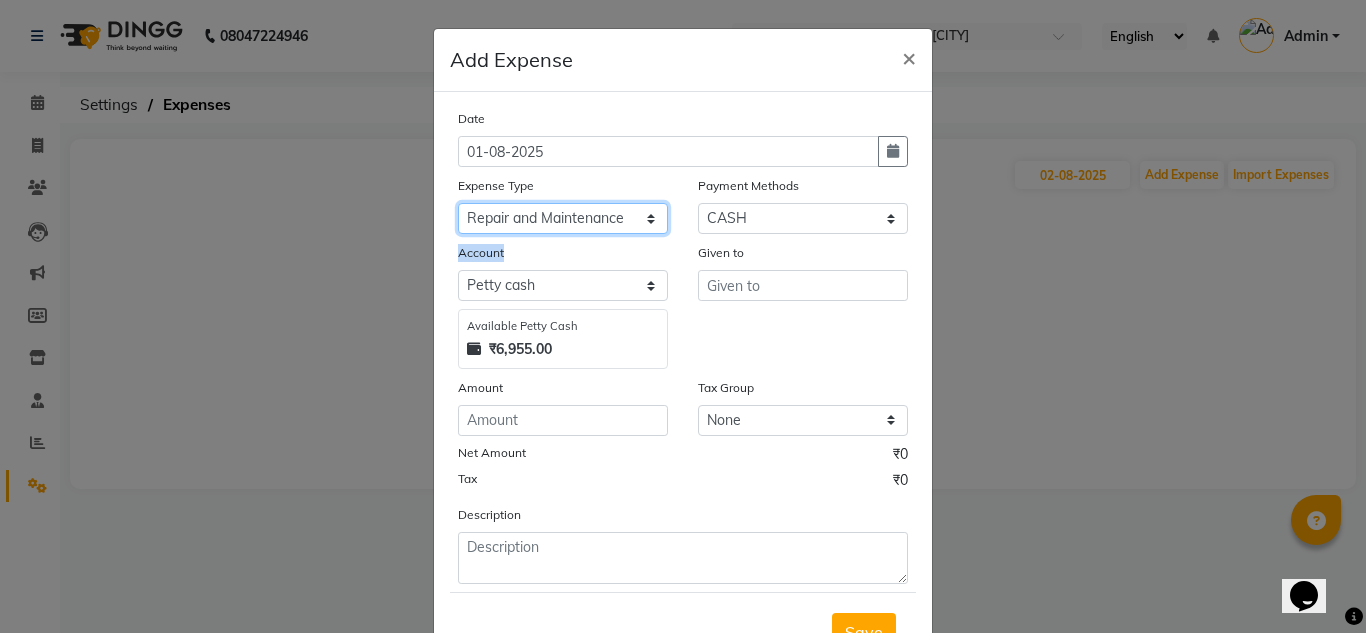click on "Select Advance Salary Bank charges Cash transfer to bank Cash withdrawal by owner Client Snacks and refreshment Equipment Fuel Govt fee home expenses Incentive Insurance Loan Repayment Marketing Miscellaneous Other Pantry Printing and Stationary Product and consumables Puja and Charity Rent Repair and Maintenance Salary Staff Meal and refreshment Staff Snacks Tax Tea & Refreshment Utilities" 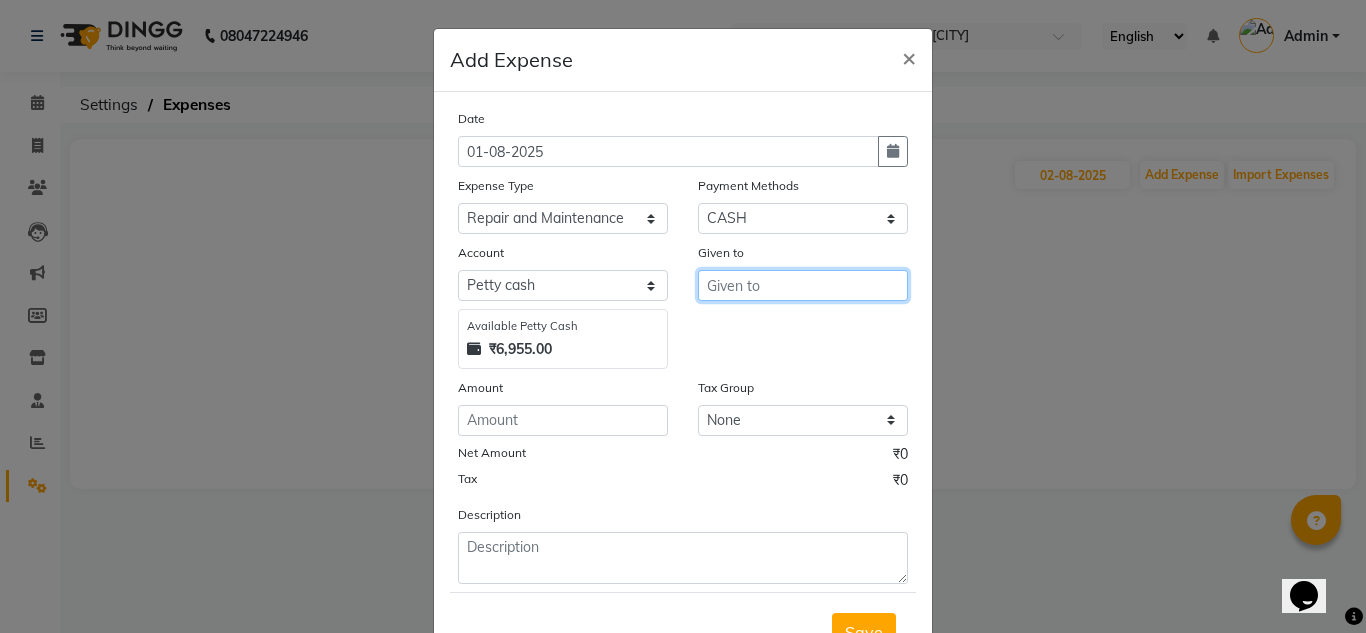 click at bounding box center [803, 285] 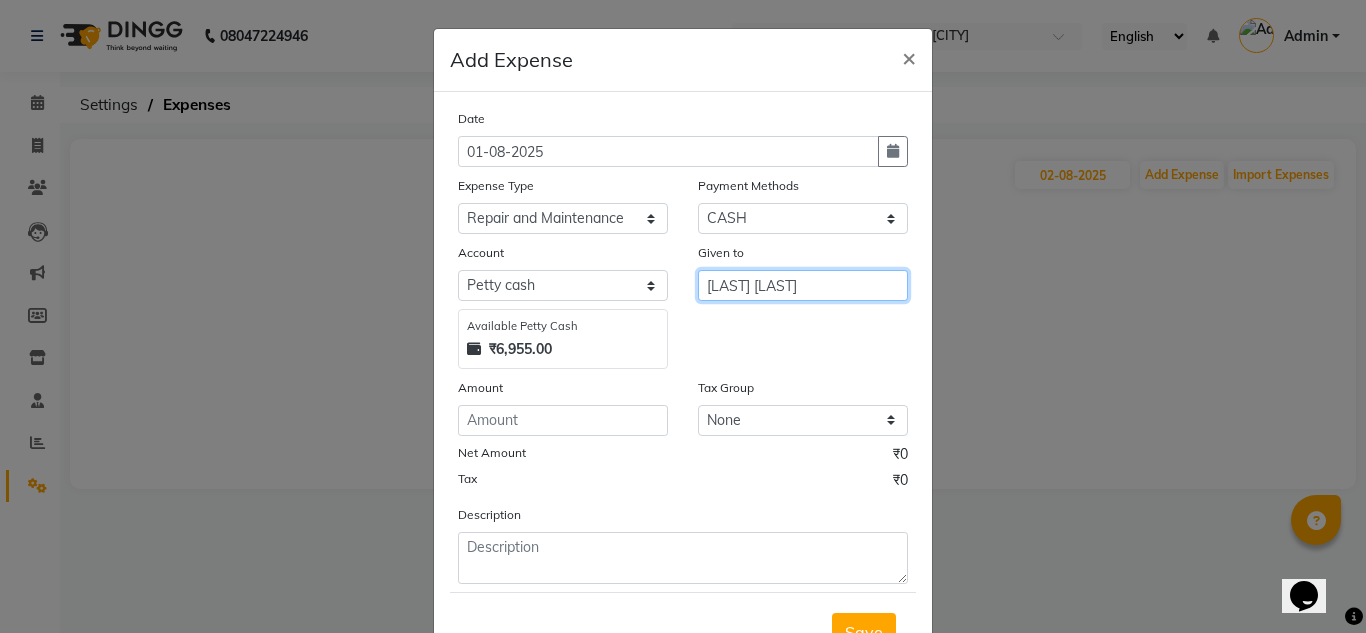 type on "[PERSON]" 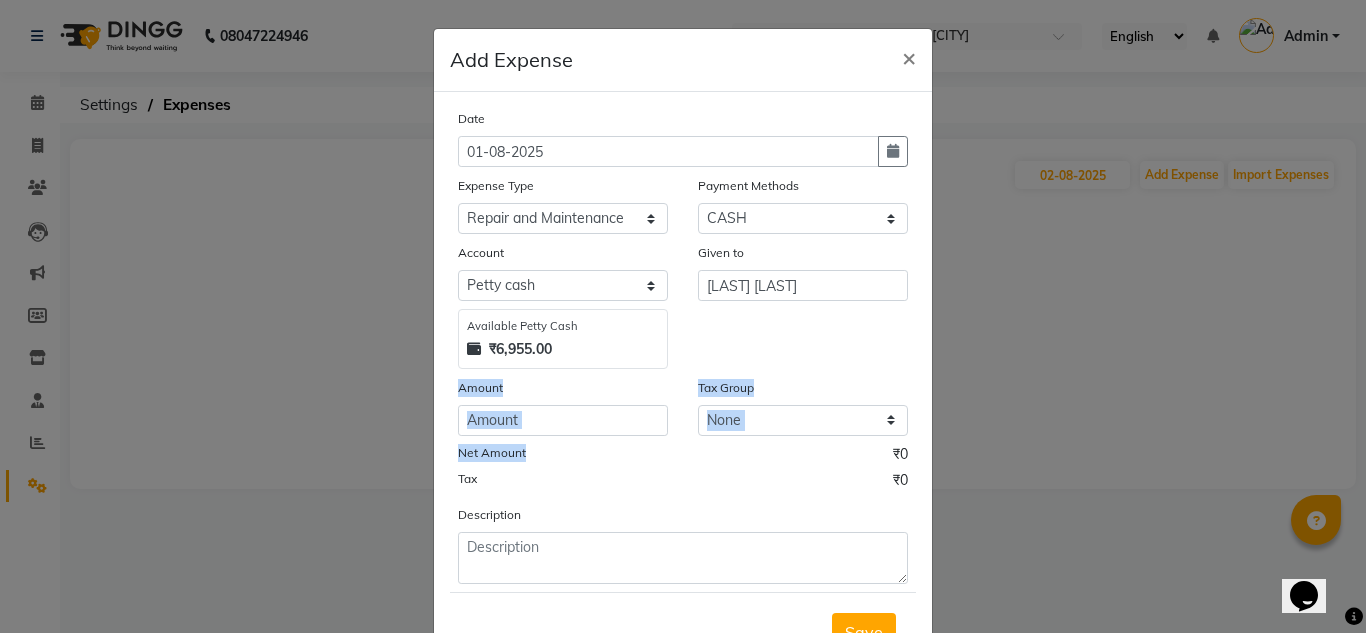 drag, startPoint x: 564, startPoint y: 438, endPoint x: 549, endPoint y: 425, distance: 19.849434 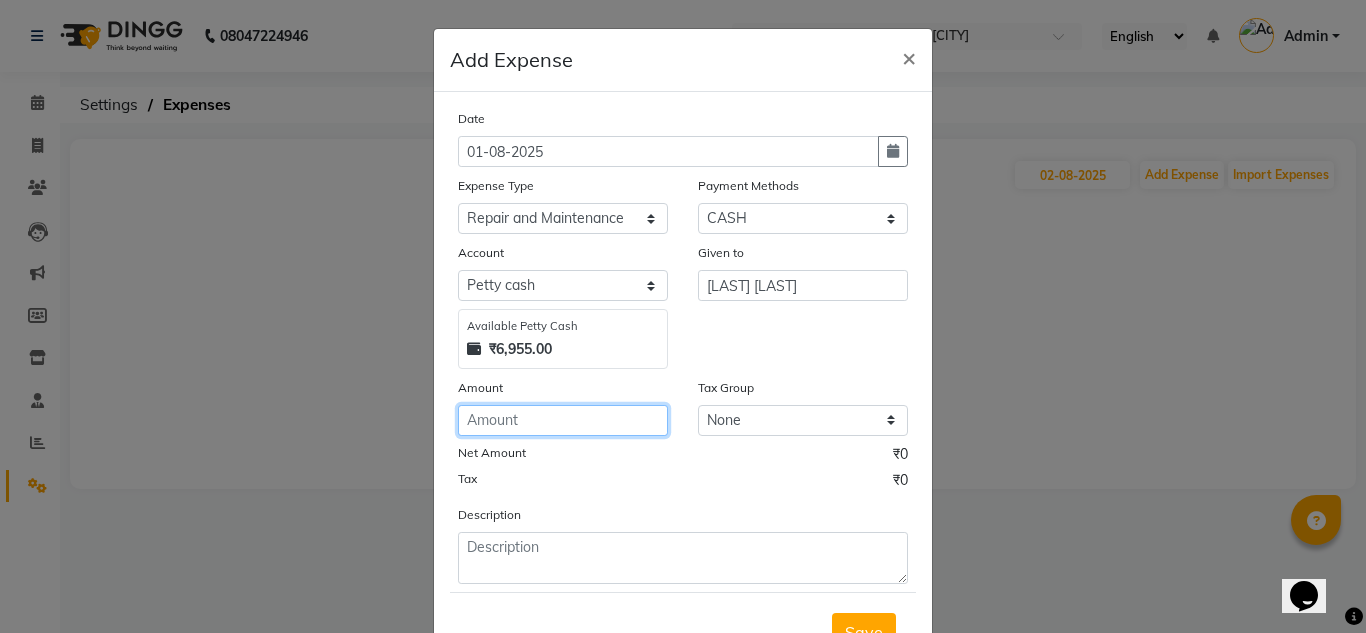 click 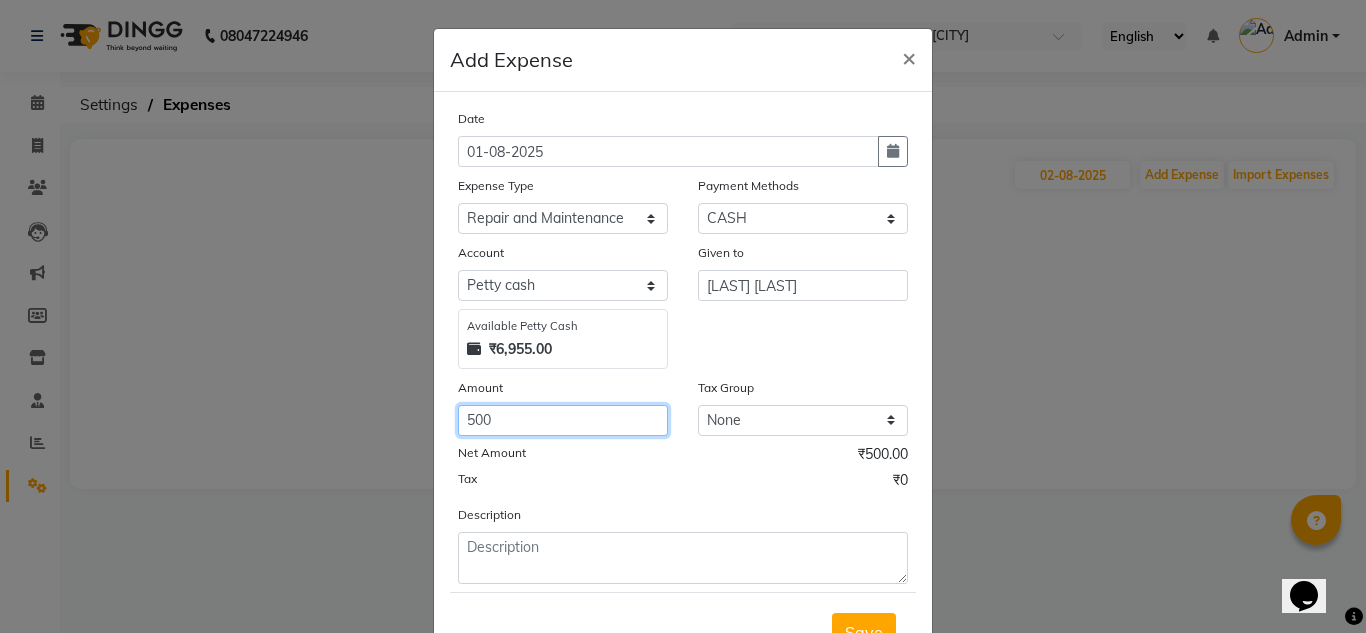 type on "500" 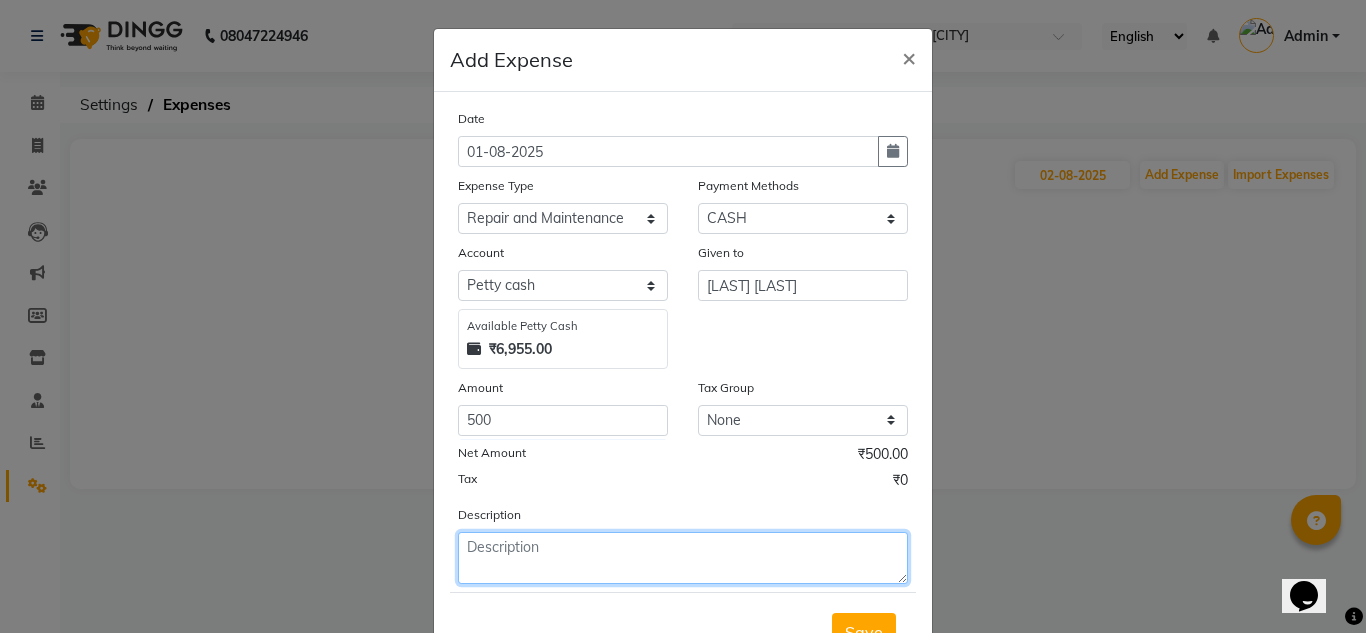 click 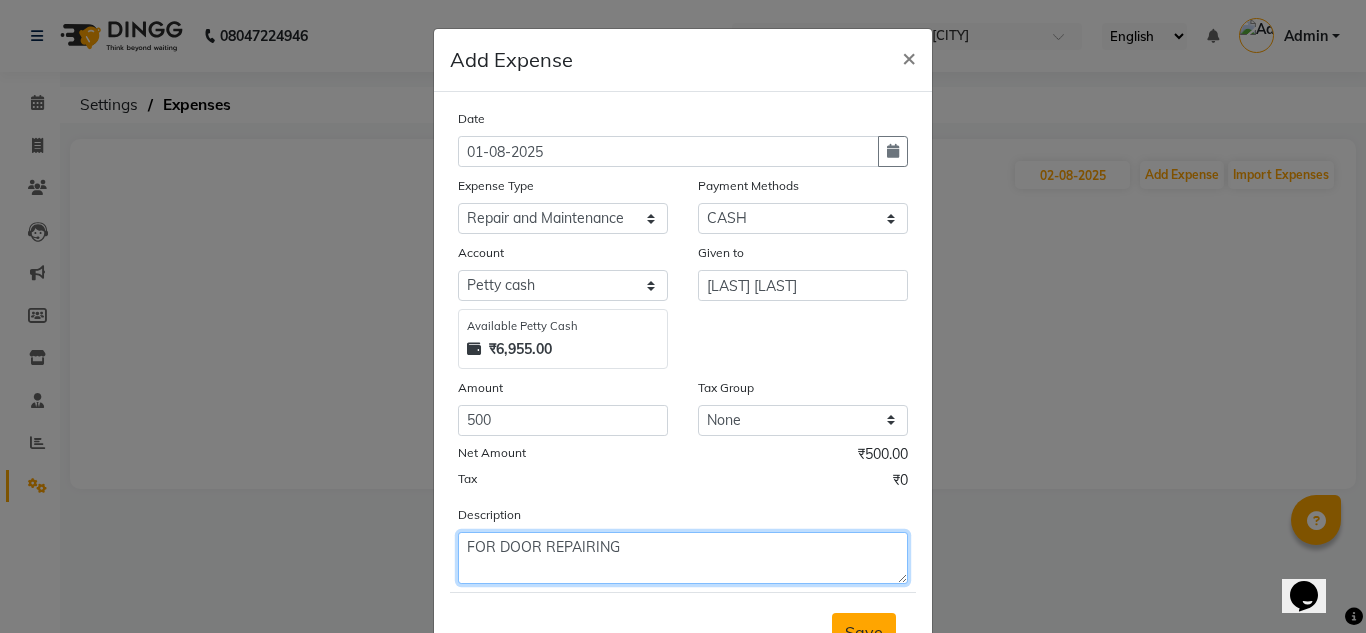 type on "FOR DOOR REPAIRING" 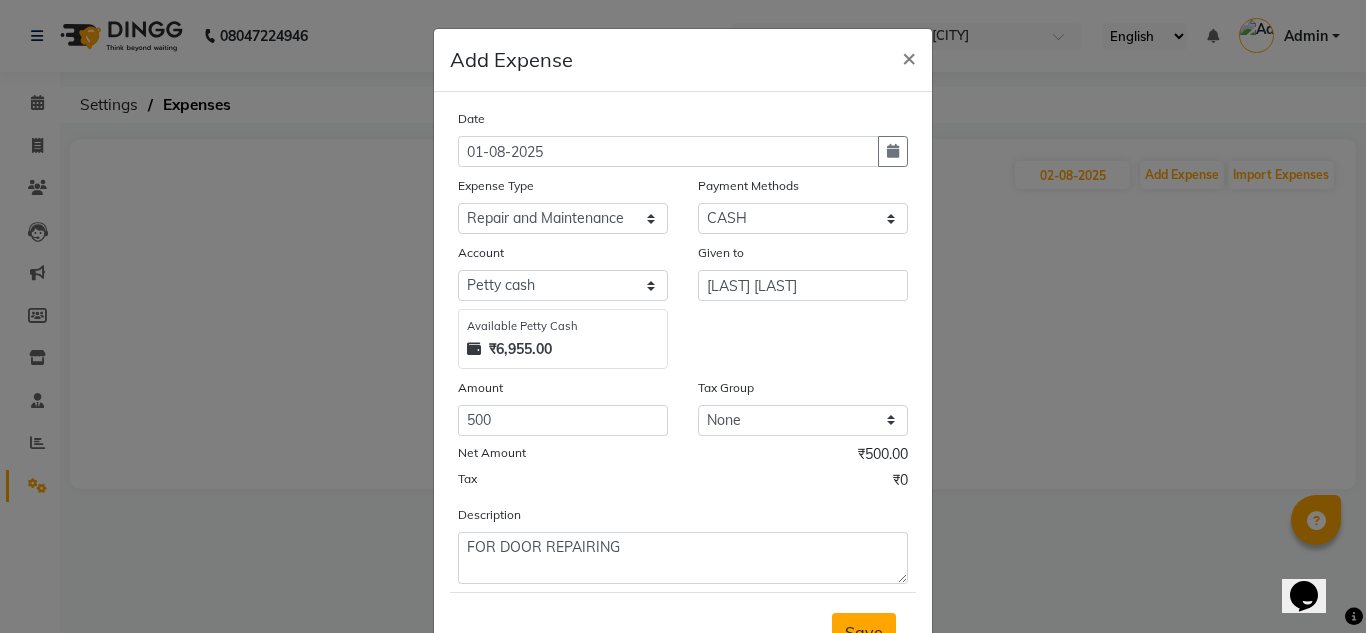 click on "Save" at bounding box center [864, 632] 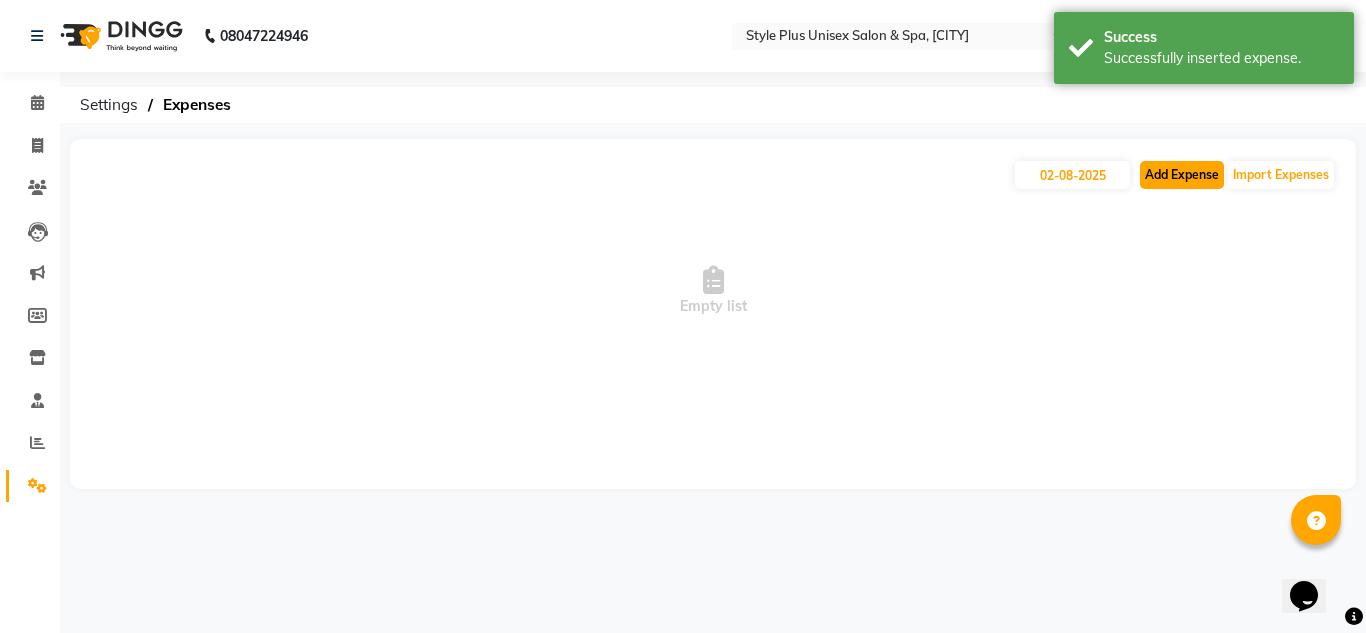 click on "Add Expense" 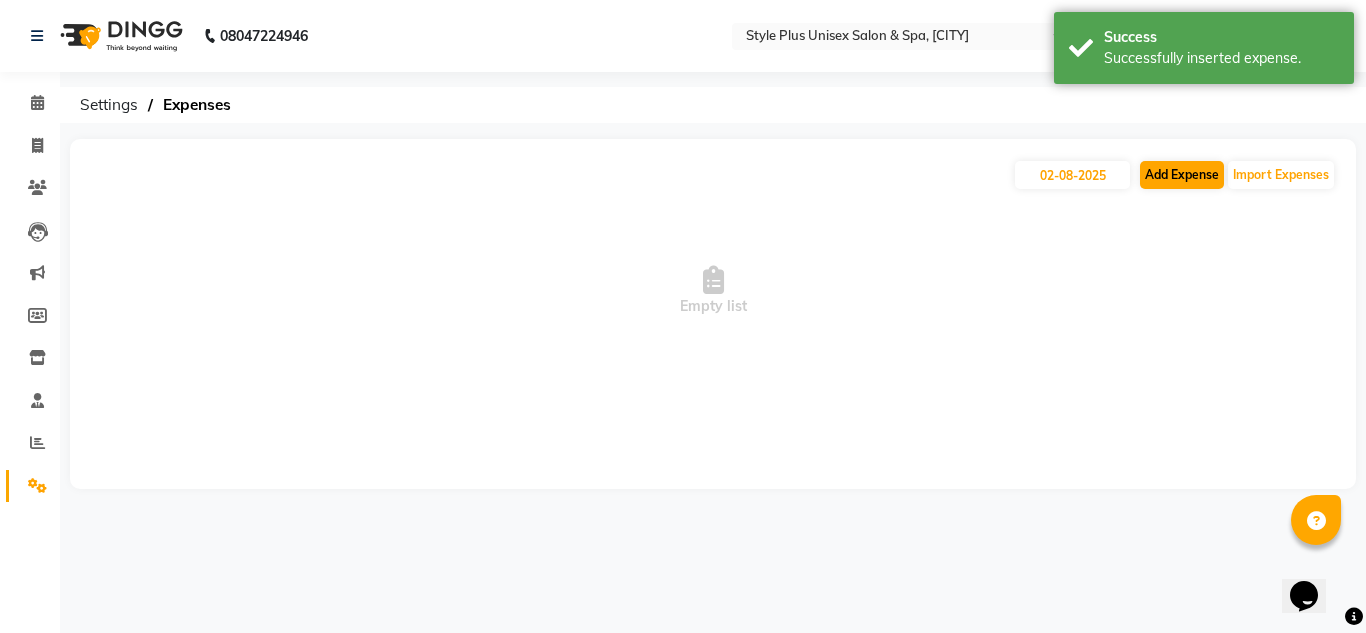 select on "1" 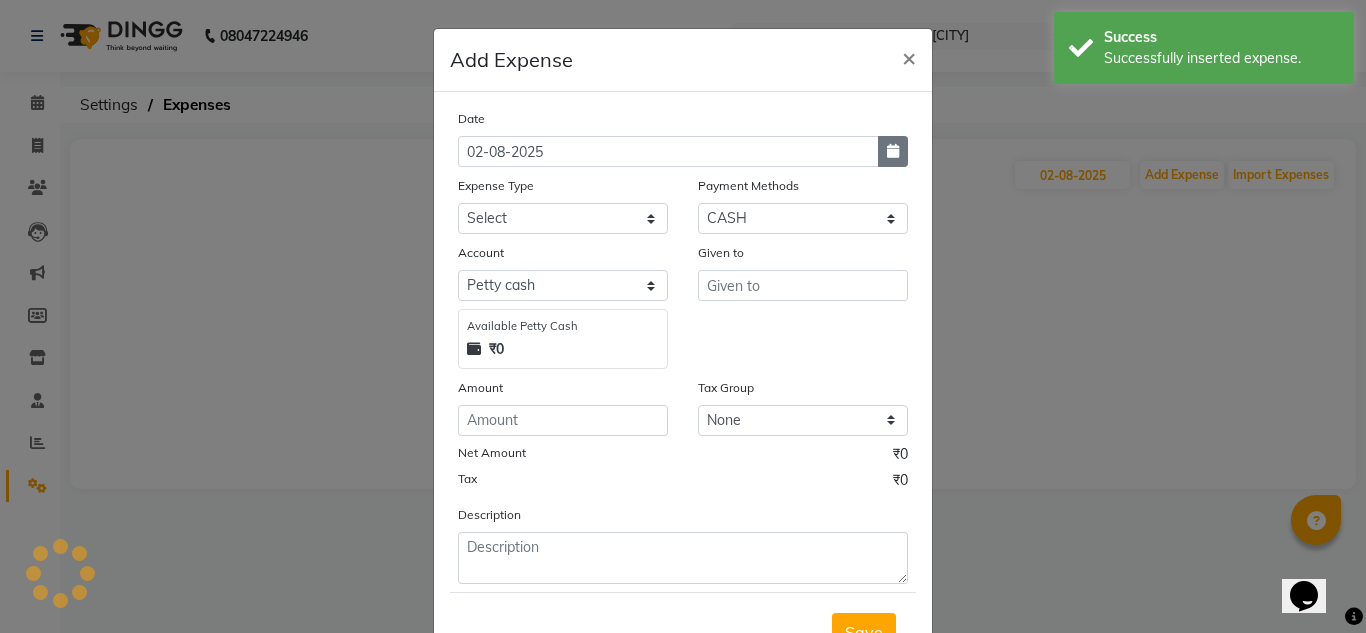 click 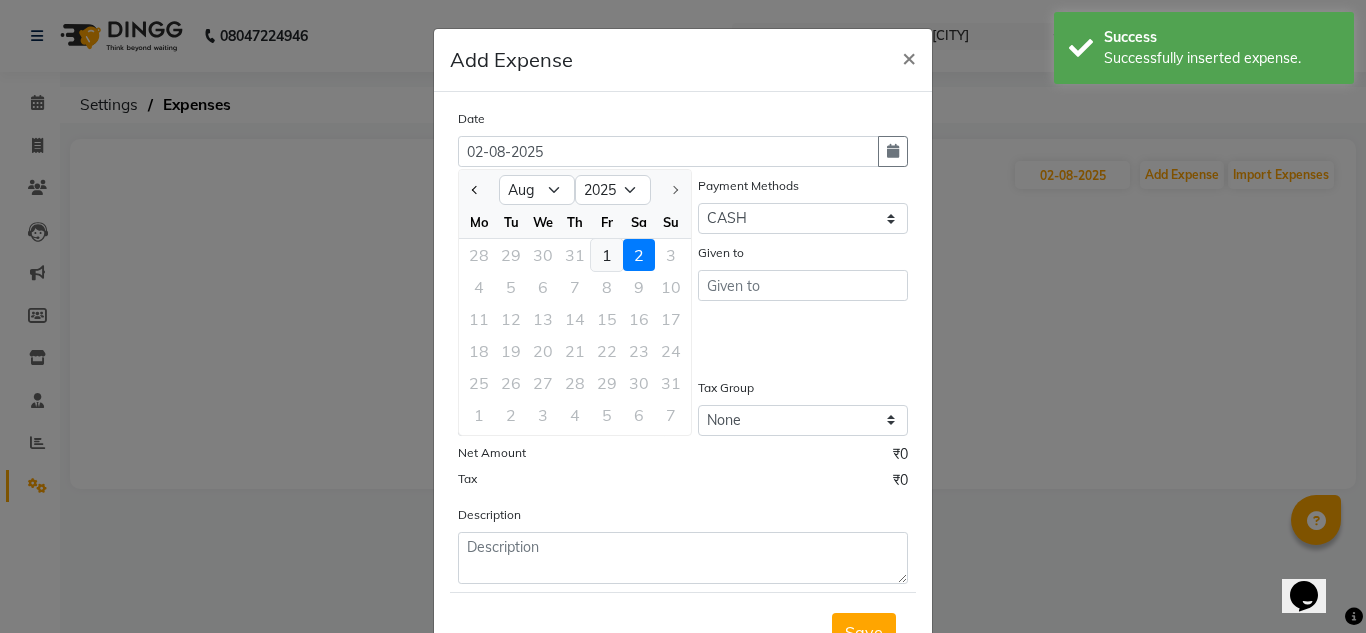 click on "1" 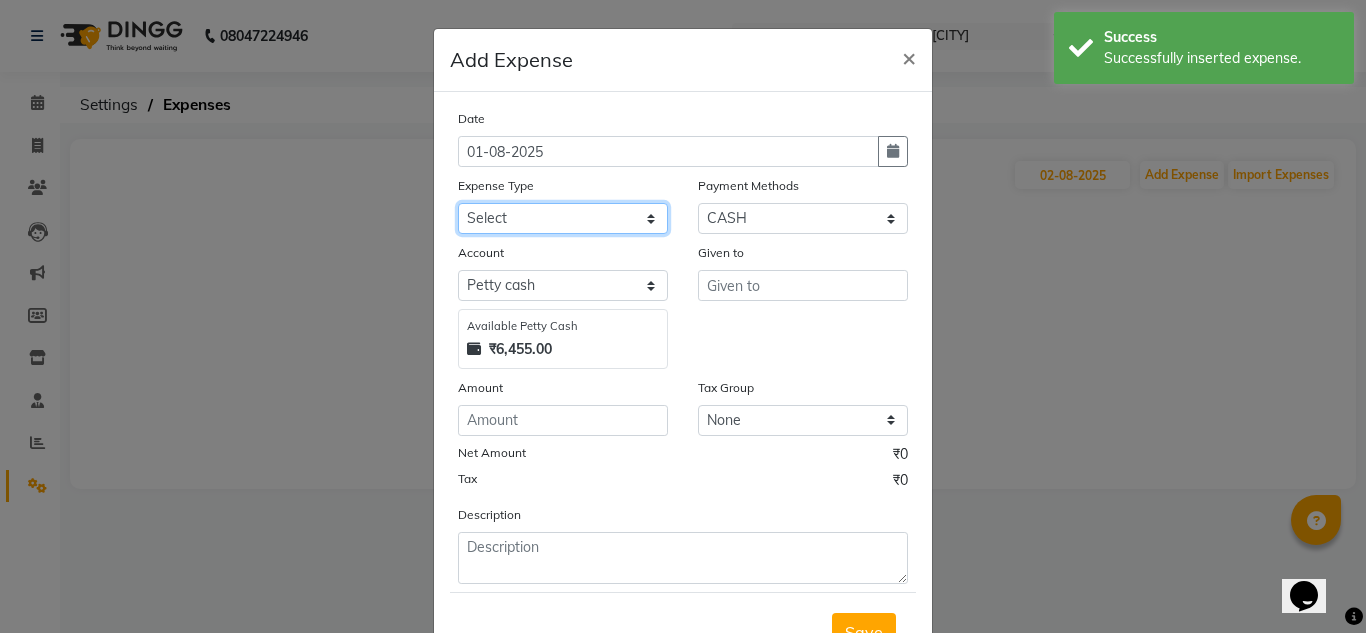 click on "Select Advance Salary Bank charges Cash transfer to bank Cash withdrawal by owner Client Snacks and refreshment Equipment Fuel Govt fee home expenses Incentive Insurance Loan Repayment Marketing Miscellaneous Other Pantry Printing and Stationary Product and consumables Puja and Charity Rent Repair and Maintenance Salary Staff Meal and refreshment Staff Snacks Tax Tea & Refreshment Utilities" 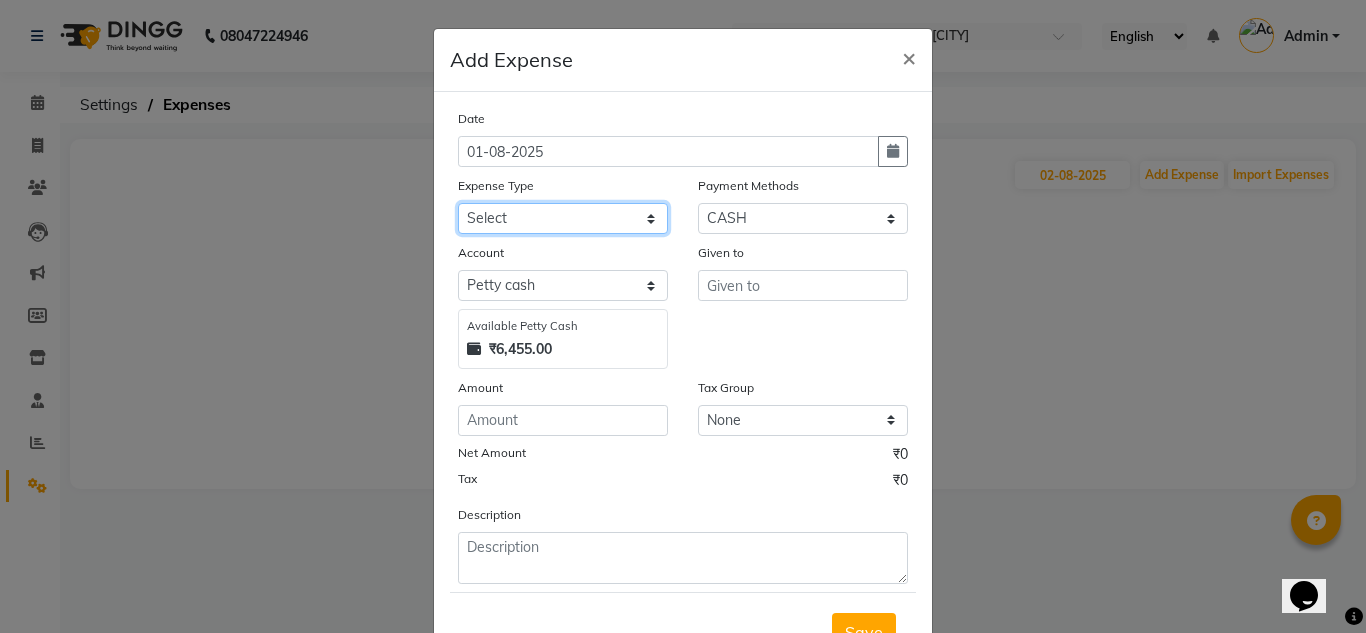 select on "18532" 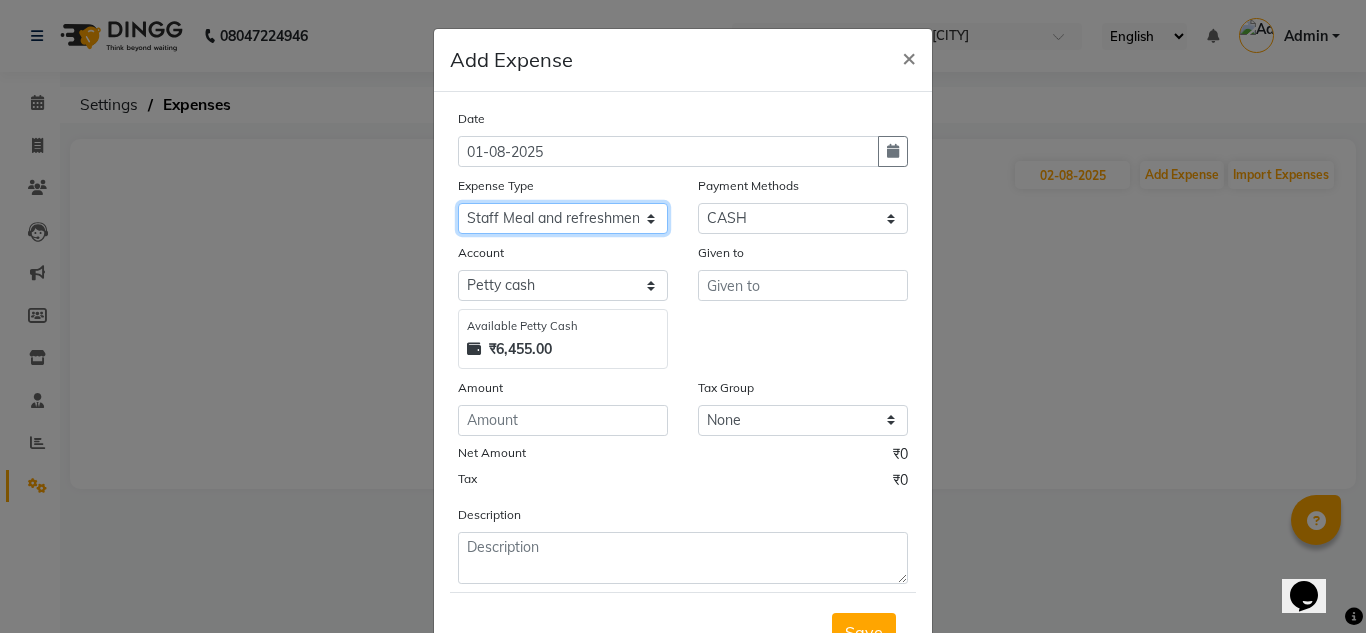 click on "Select Advance Salary Bank charges Cash transfer to bank Cash withdrawal by owner Client Snacks and refreshment Equipment Fuel Govt fee home expenses Incentive Insurance Loan Repayment Marketing Miscellaneous Other Pantry Printing and Stationary Product and consumables Puja and Charity Rent Repair and Maintenance Salary Staff Meal and refreshment Staff Snacks Tax Tea & Refreshment Utilities" 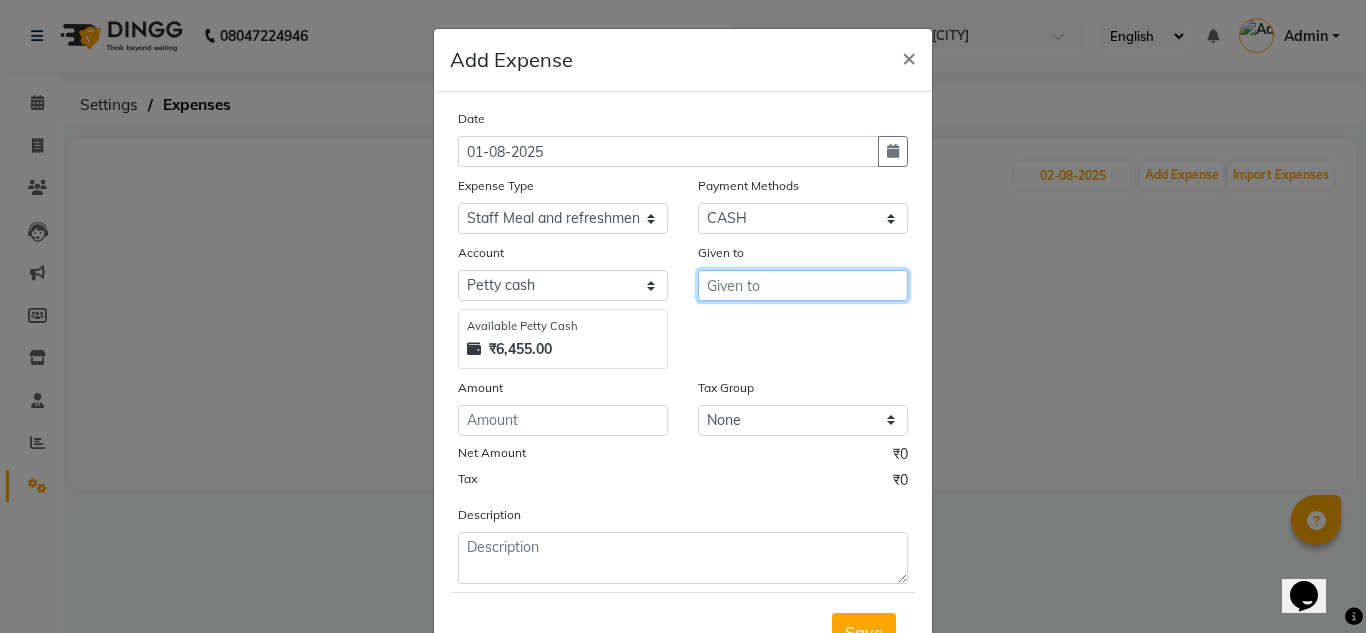 click at bounding box center [803, 285] 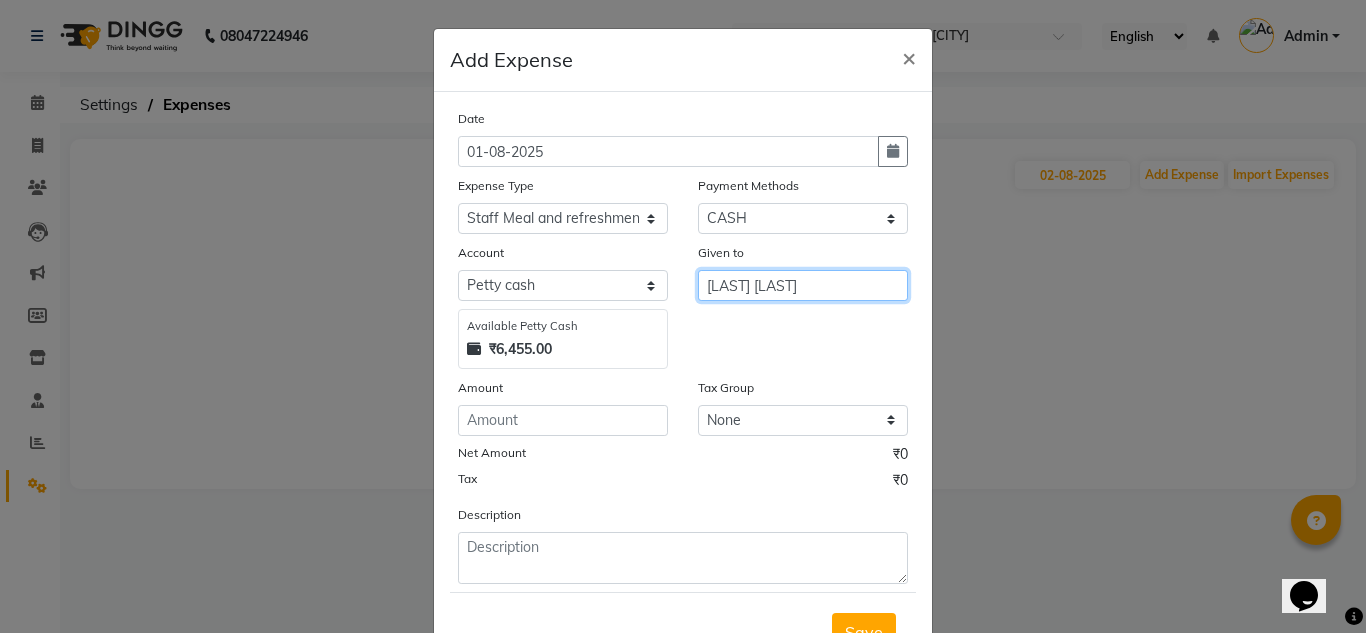 type on "[PERSON]" 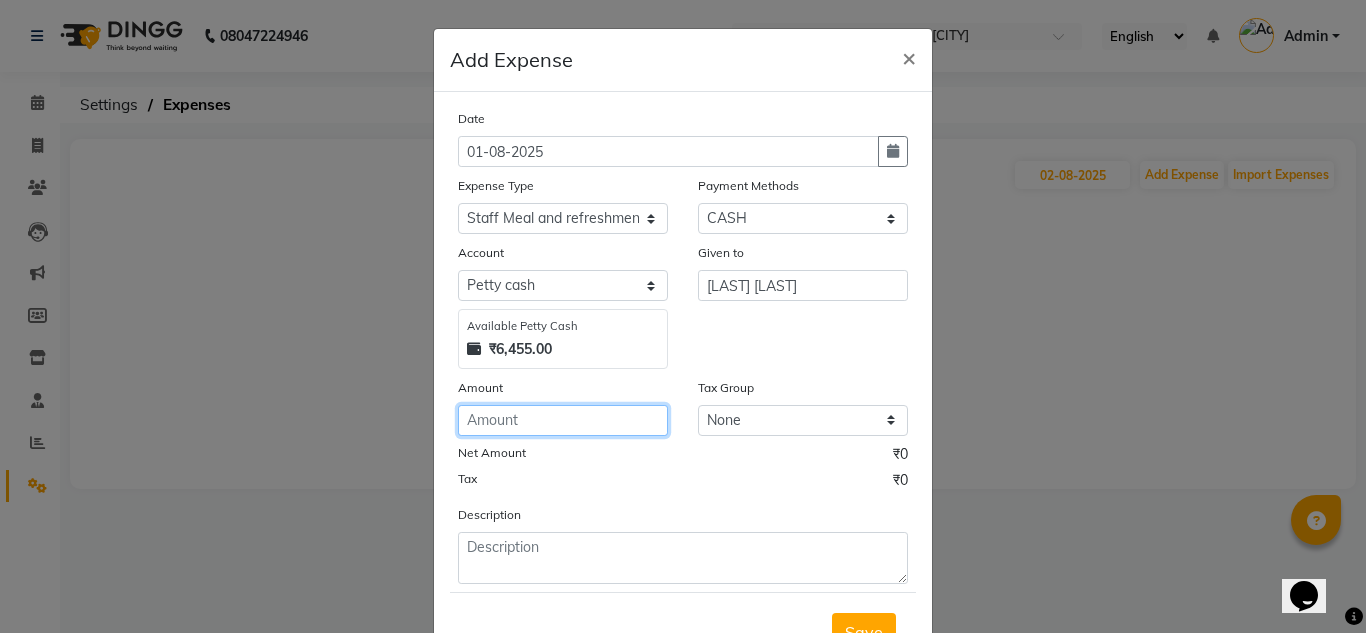 click 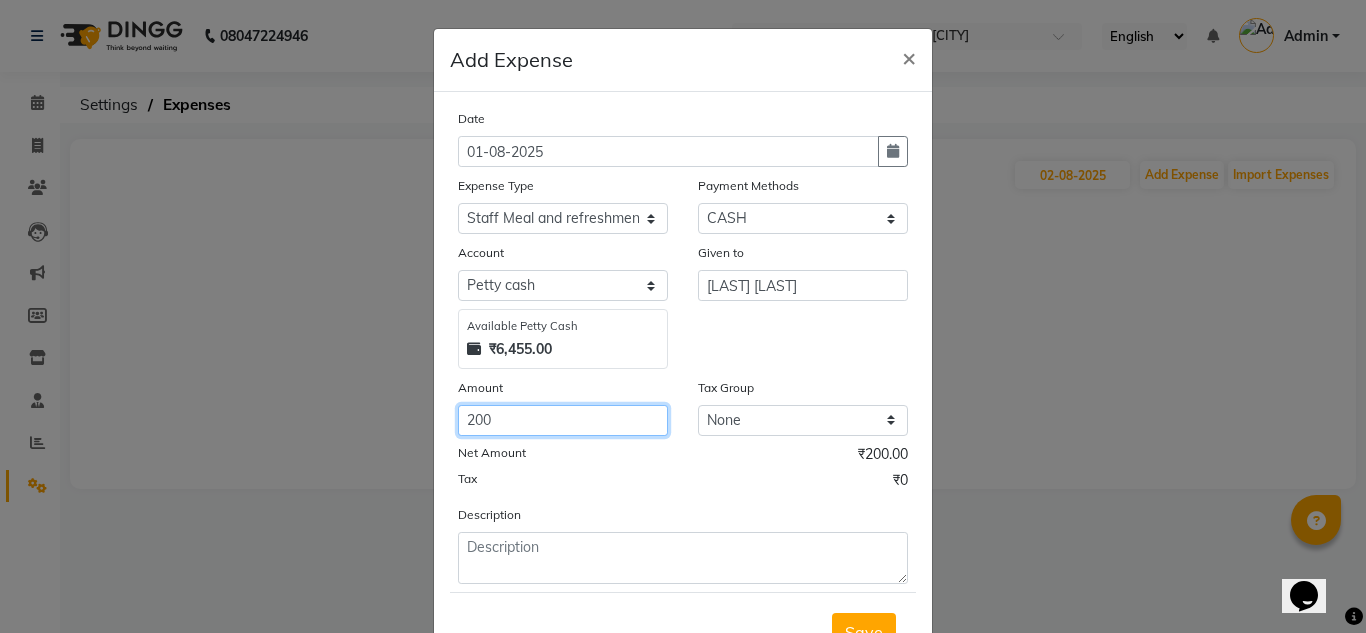 type on "200" 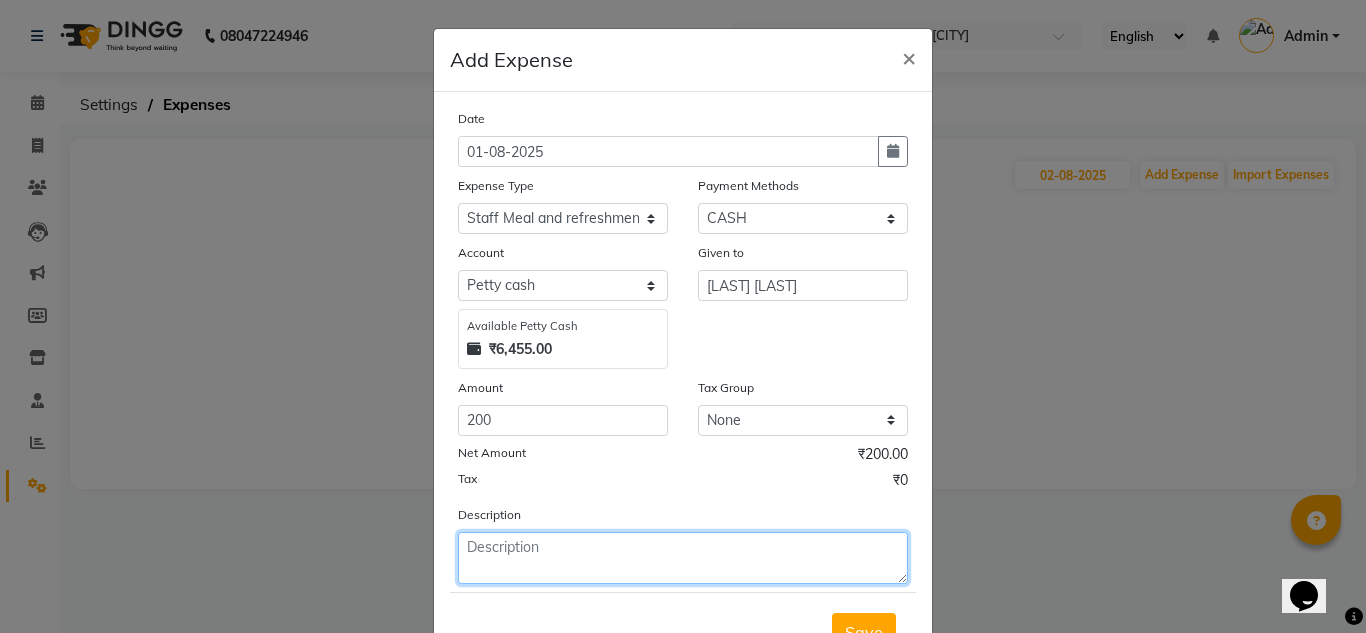 click 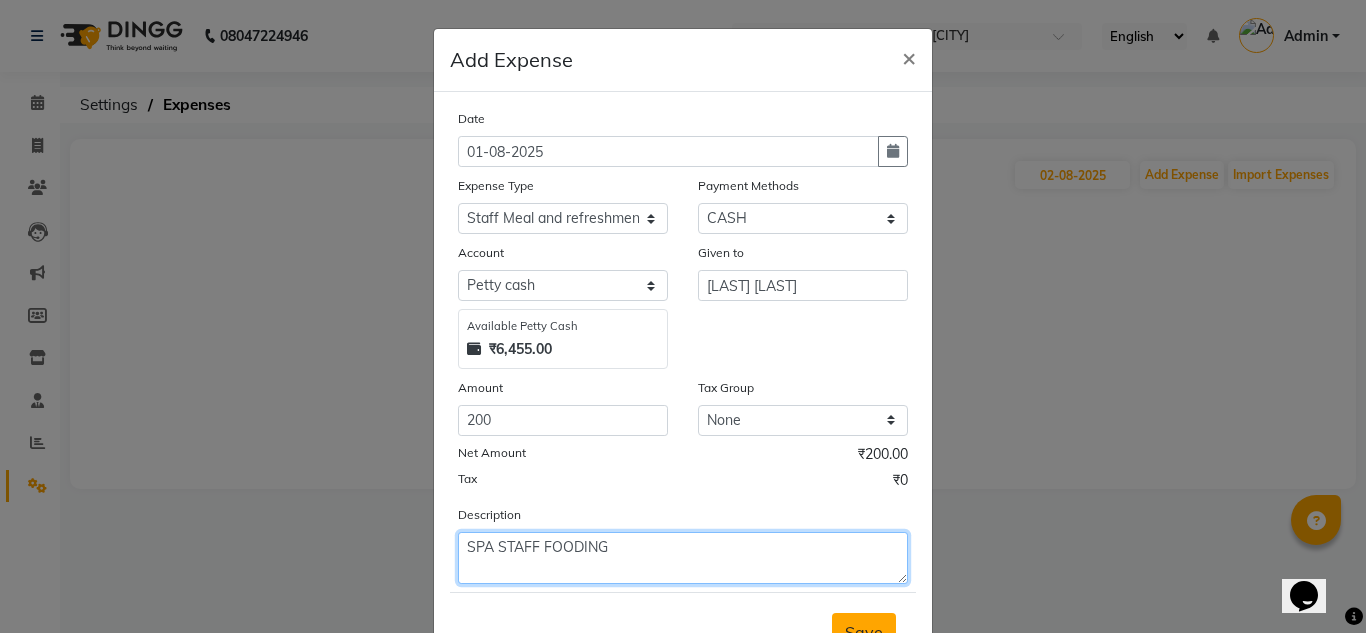 type on "SPA STAFF FOODING" 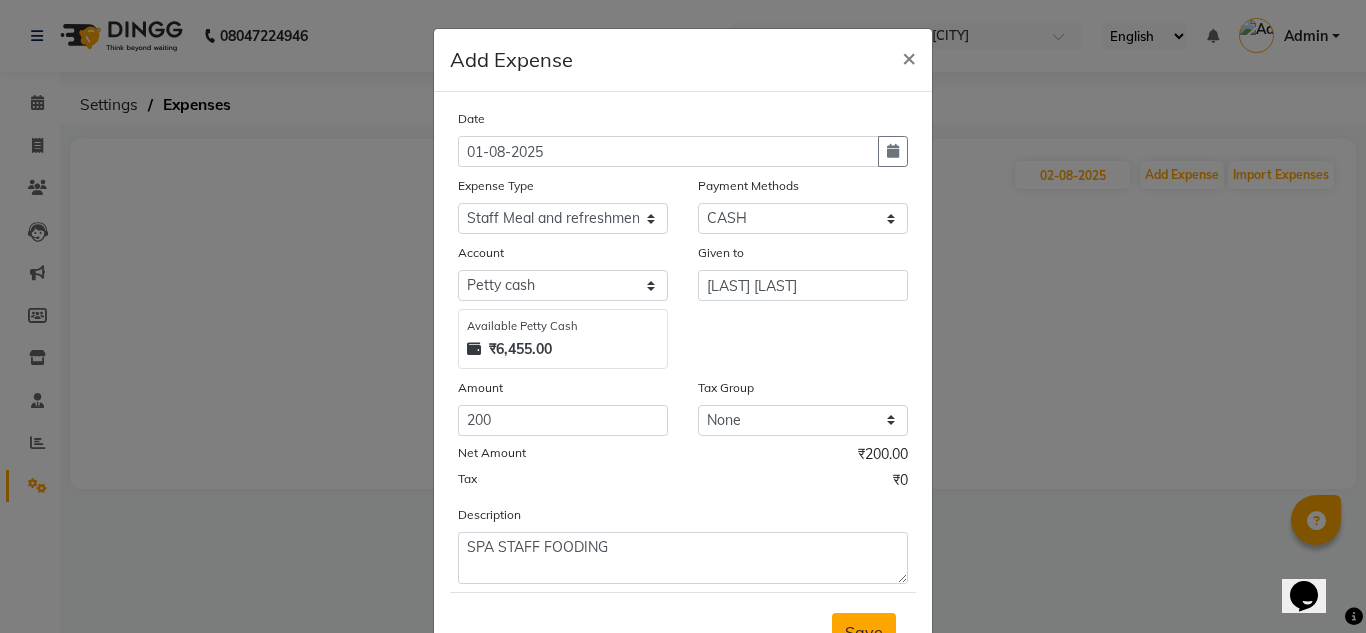 click on "Save" at bounding box center [864, 632] 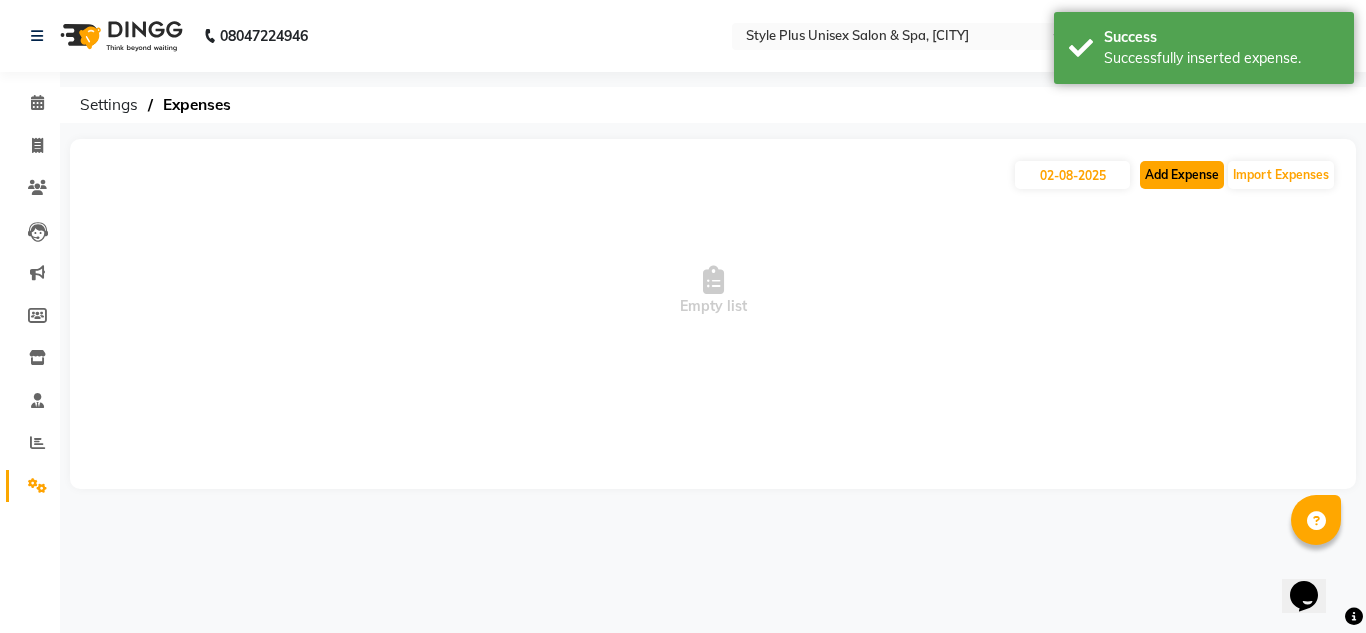 click on "Add Expense" 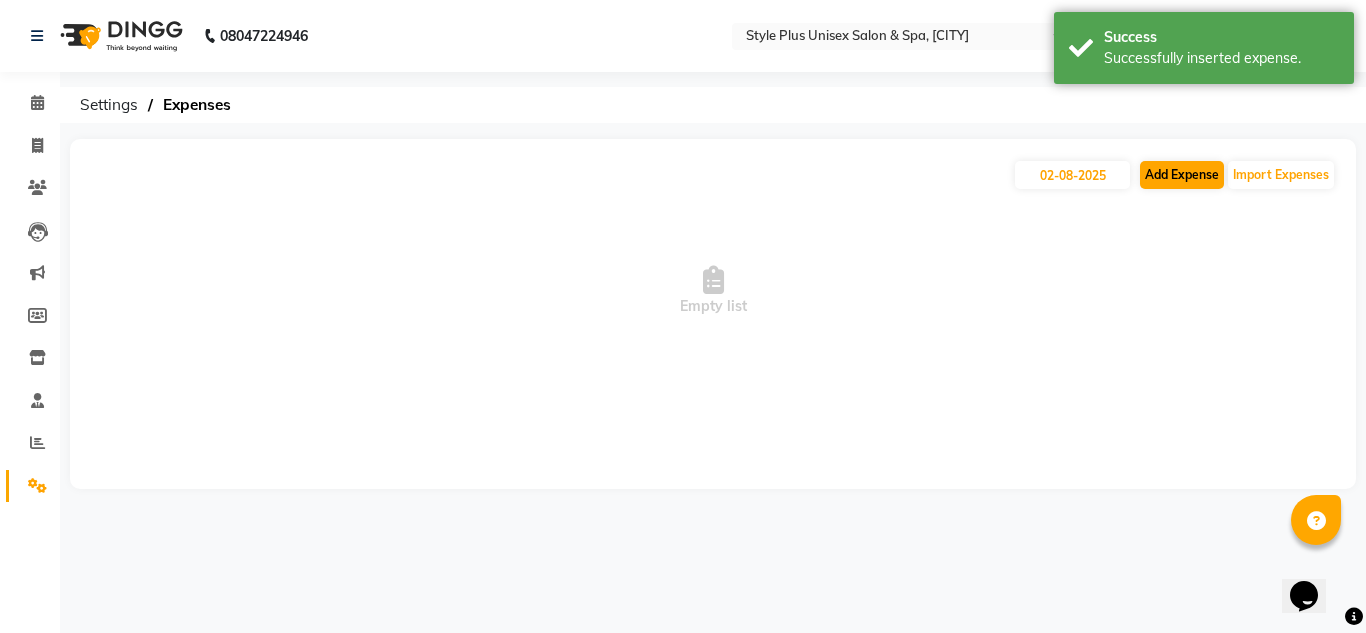 select on "1" 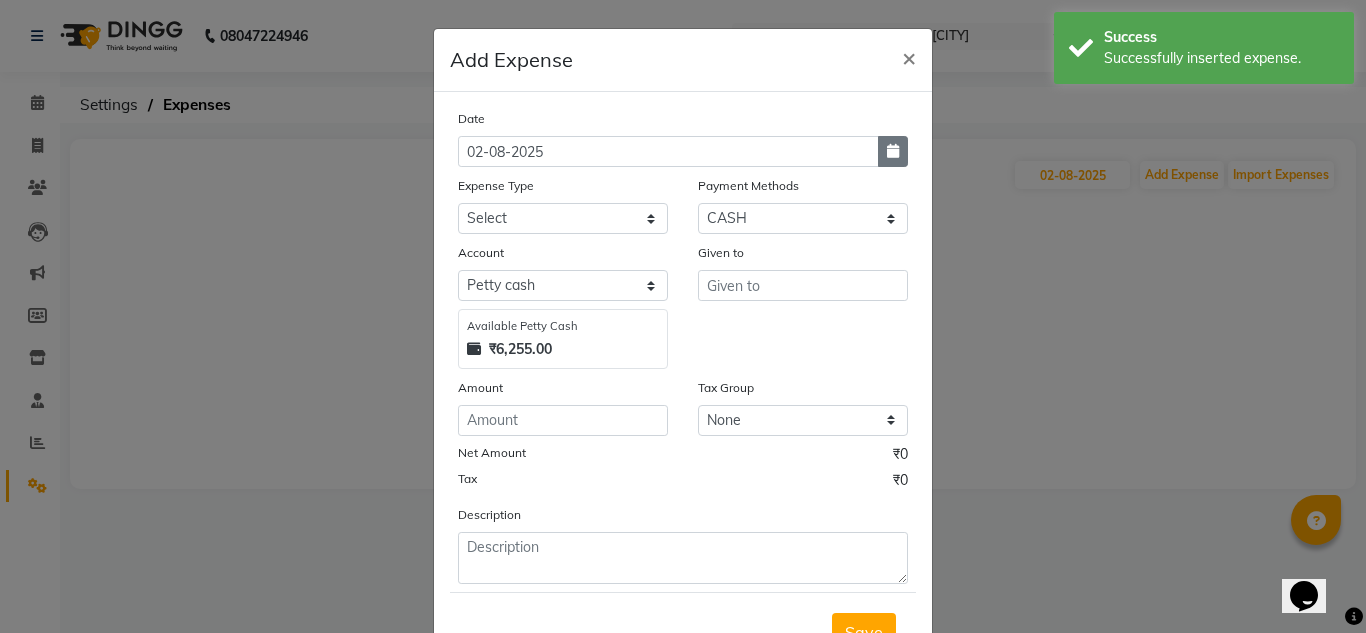 click 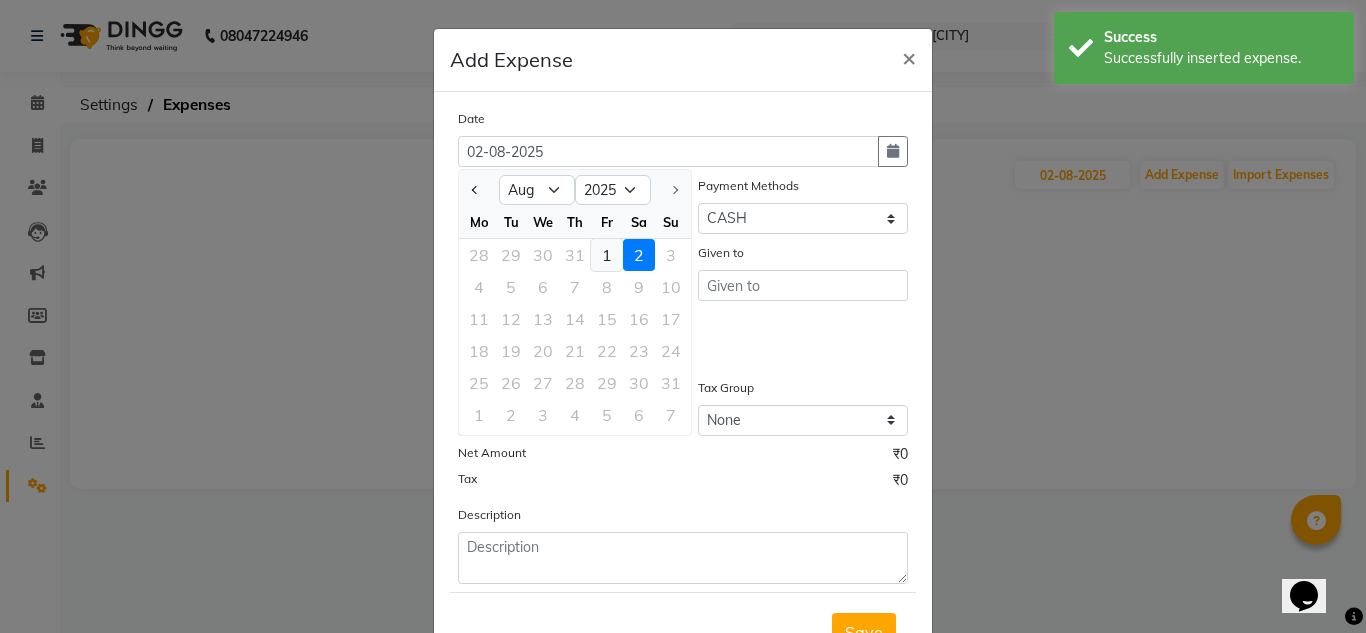 click on "1" 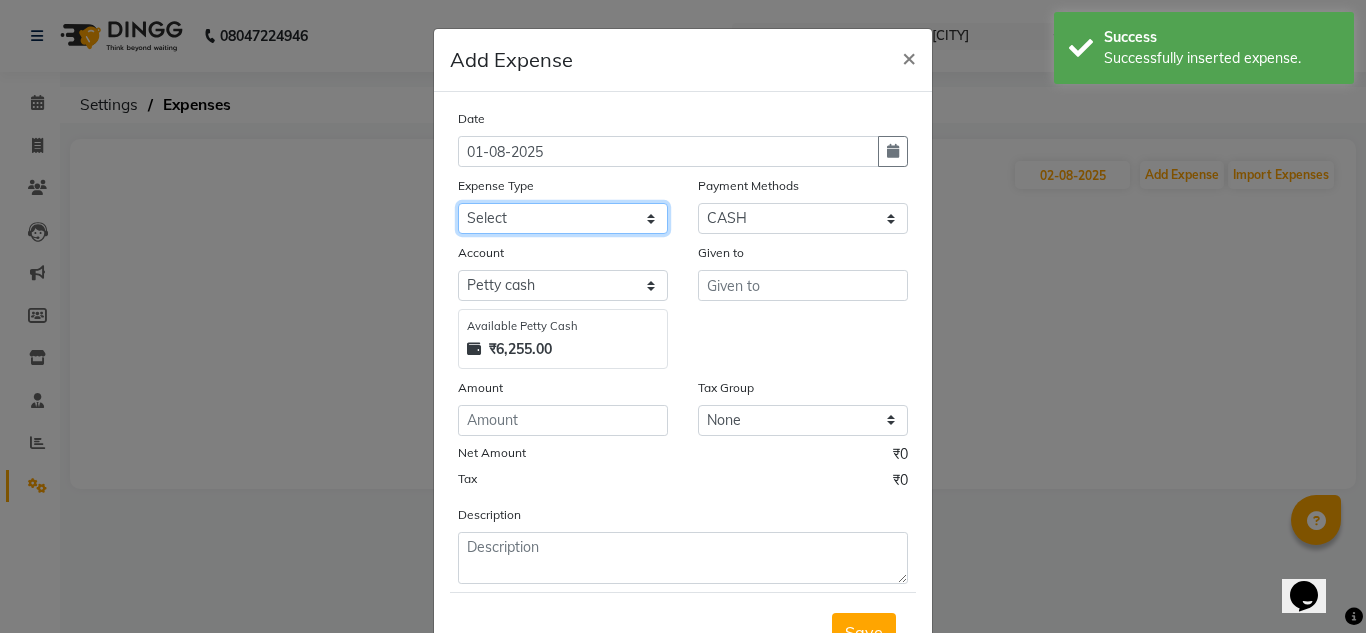 click on "Select Advance Salary Bank charges Cash transfer to bank Cash withdrawal by owner Client Snacks and refreshment Equipment Fuel Govt fee home expenses Incentive Insurance Loan Repayment Marketing Miscellaneous Other Pantry Printing and Stationary Product and consumables Puja and Charity Rent Repair and Maintenance Salary Staff Meal and refreshment Staff Snacks Tax Tea & Refreshment Utilities" 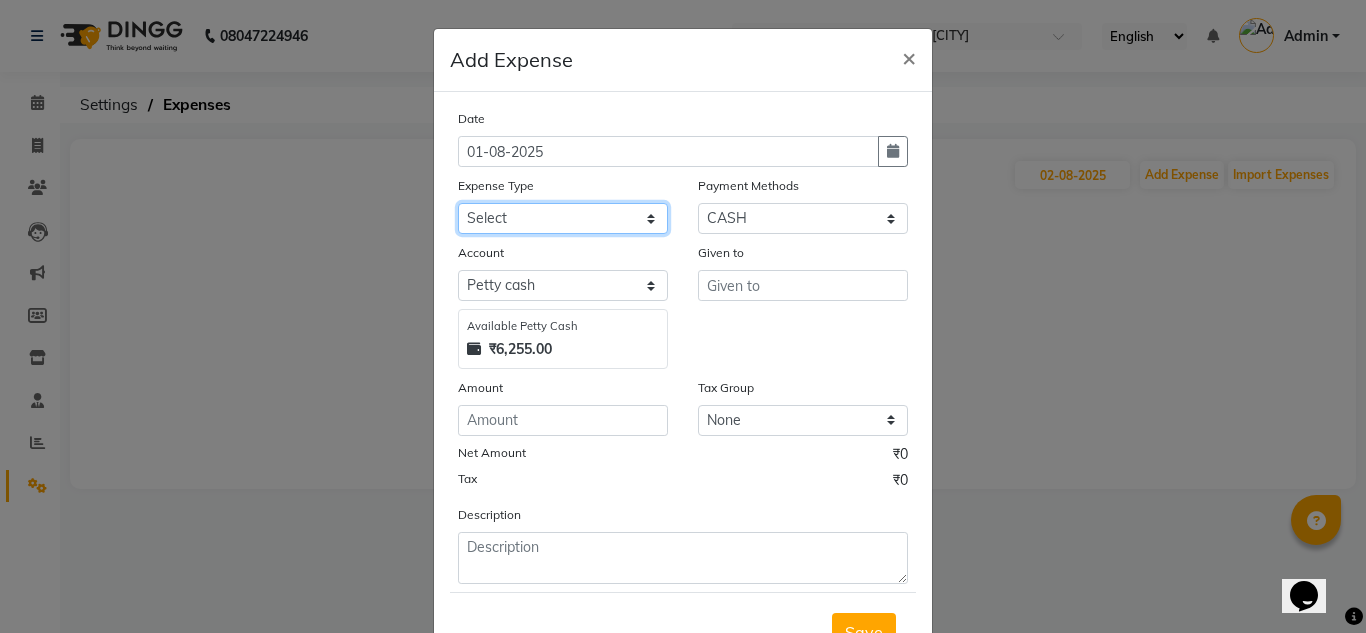 select on "18504" 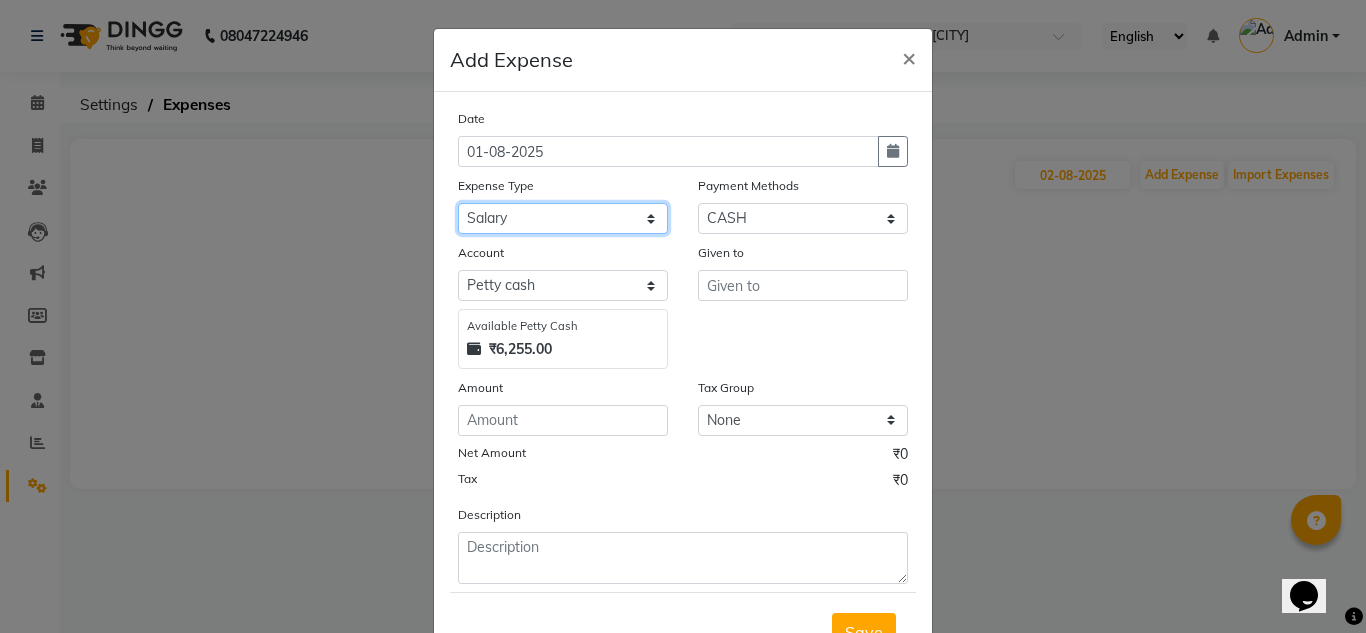 click on "Select Advance Salary Bank charges Cash transfer to bank Cash withdrawal by owner Client Snacks and refreshment Equipment Fuel Govt fee home expenses Incentive Insurance Loan Repayment Marketing Miscellaneous Other Pantry Printing and Stationary Product and consumables Puja and Charity Rent Repair and Maintenance Salary Staff Meal and refreshment Staff Snacks Tax Tea & Refreshment Utilities" 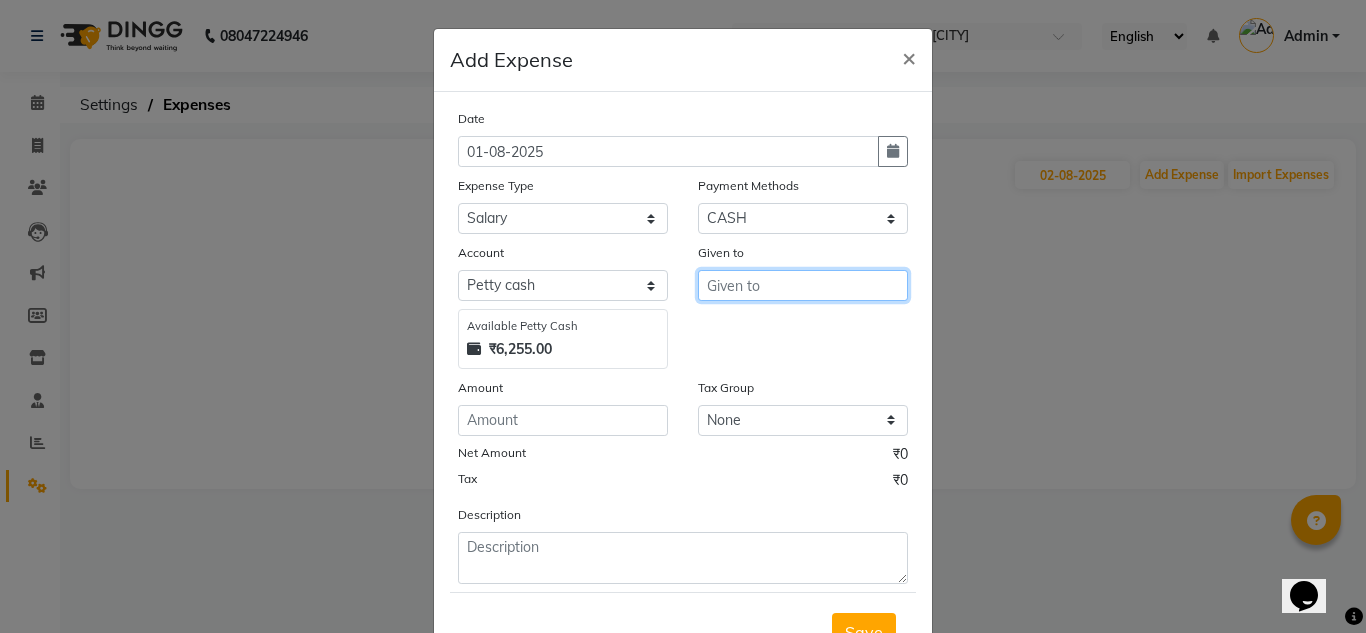 click at bounding box center (803, 285) 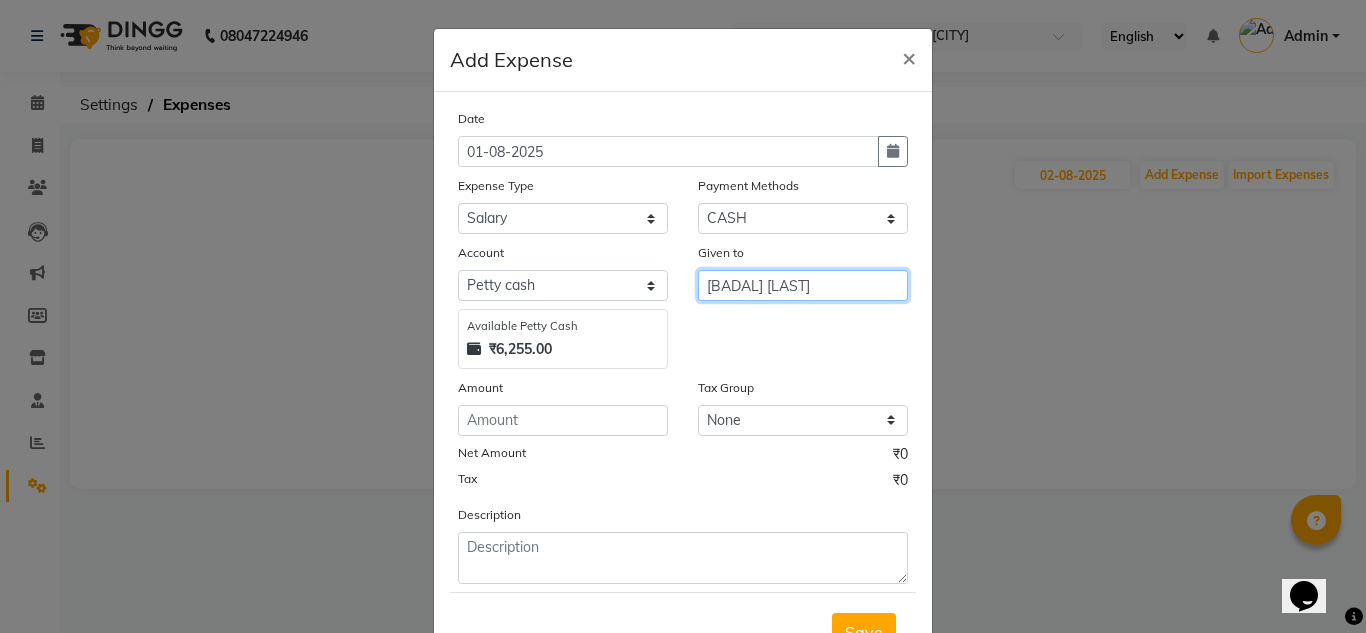 type on "[PERSON]" 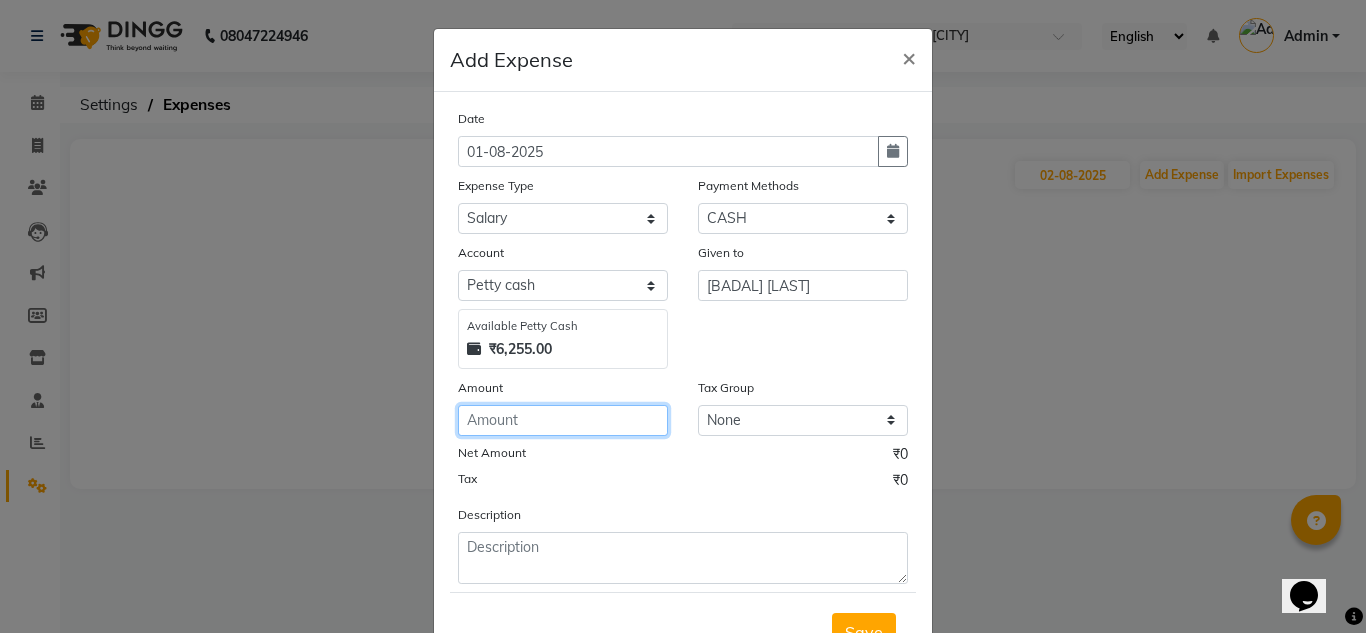 click 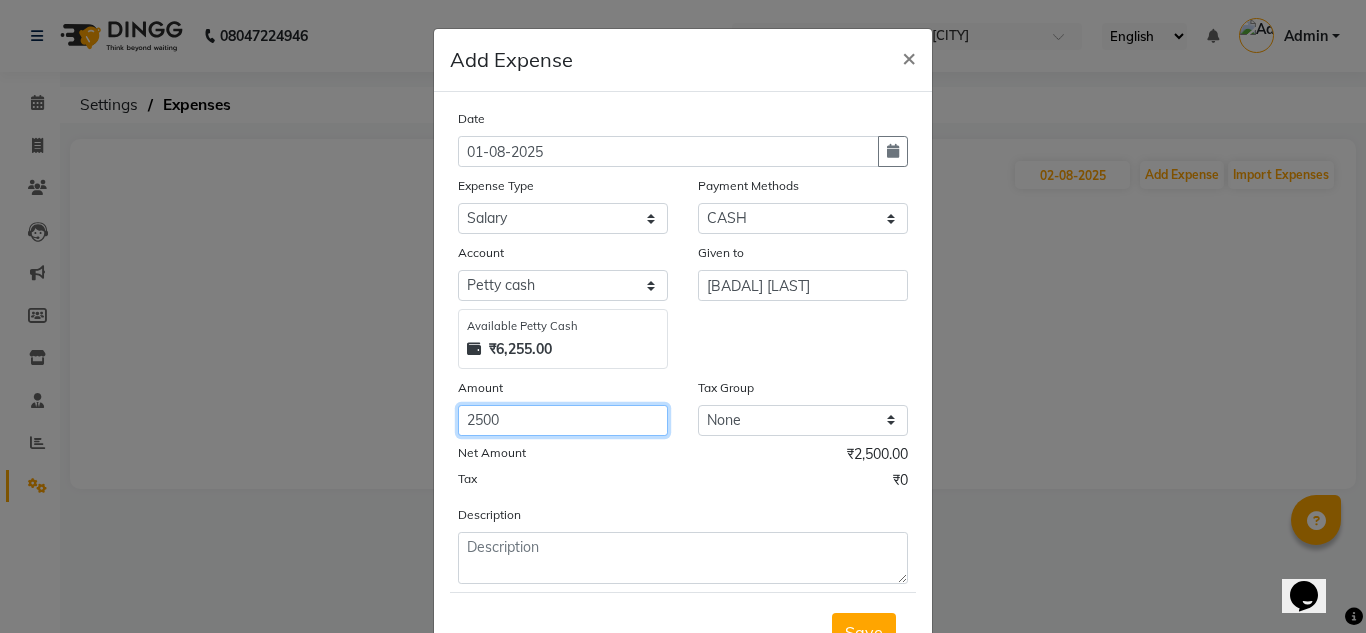 type on "2500" 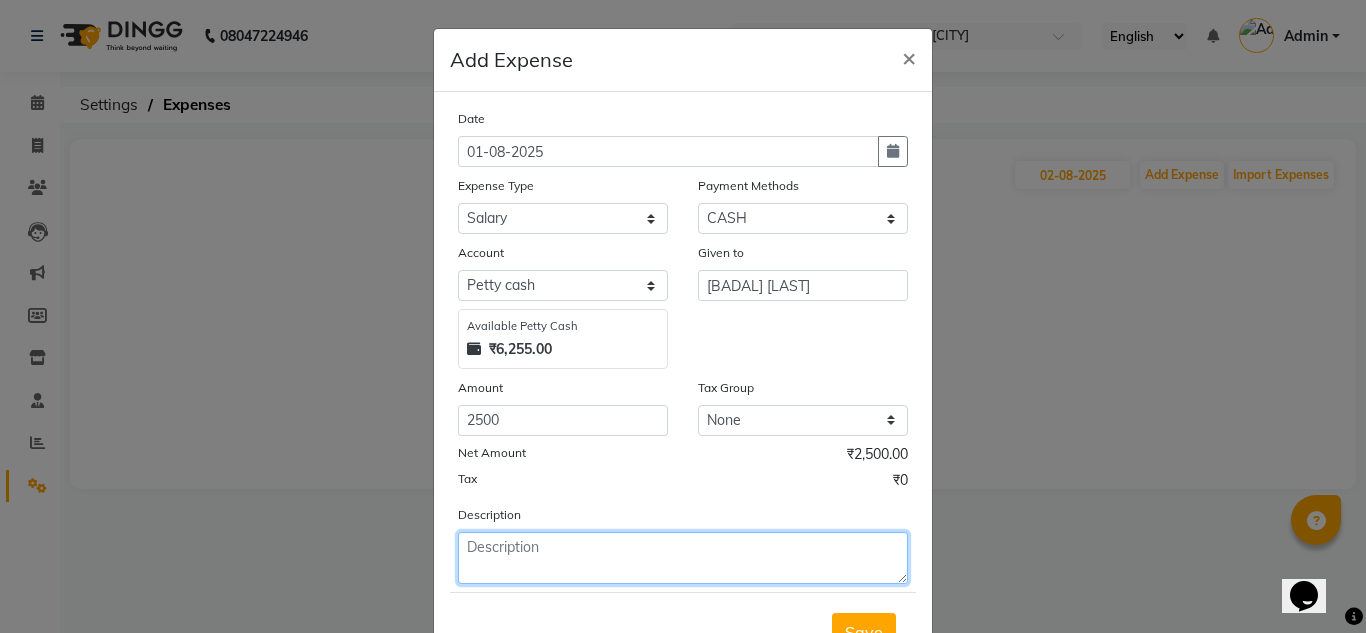 click 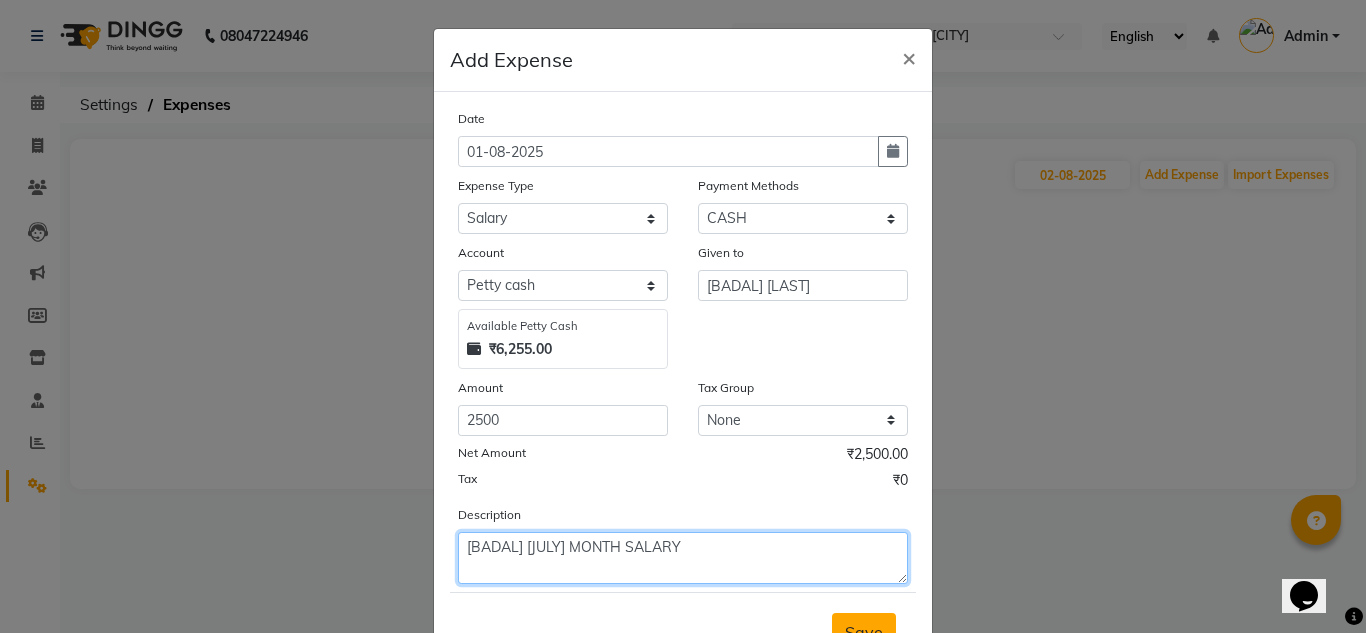 type on "BADAL JULY MONTH SALARY" 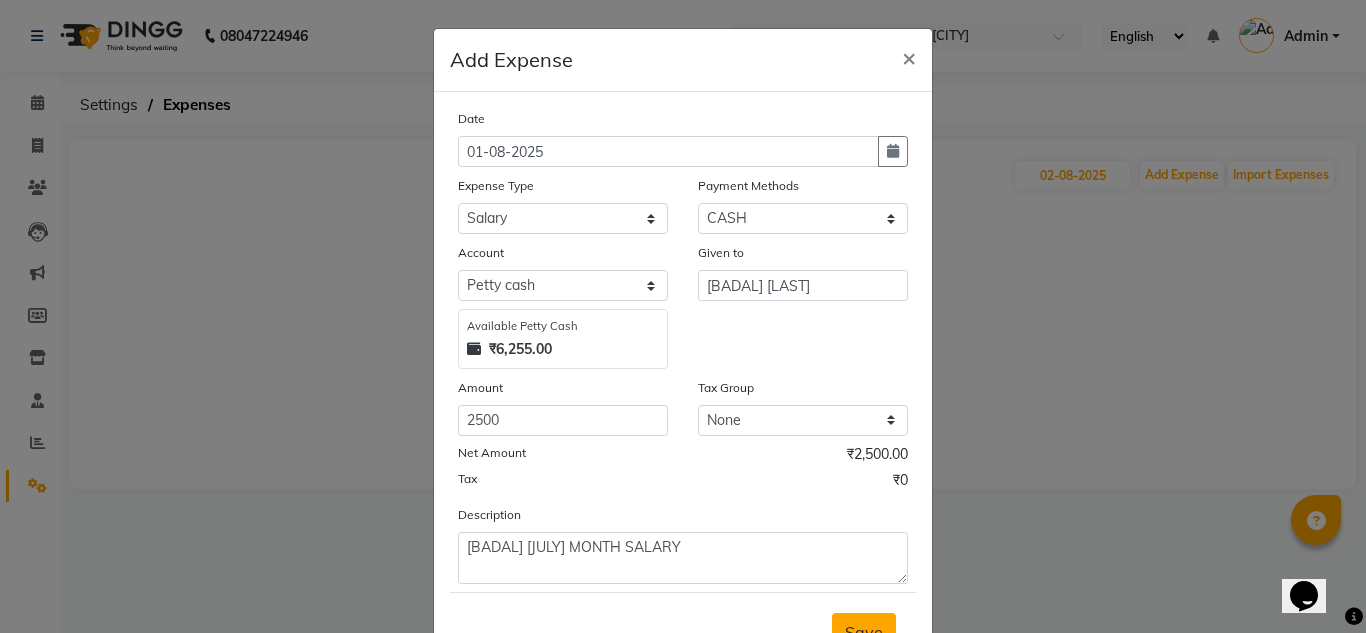 click on "Save" at bounding box center (864, 632) 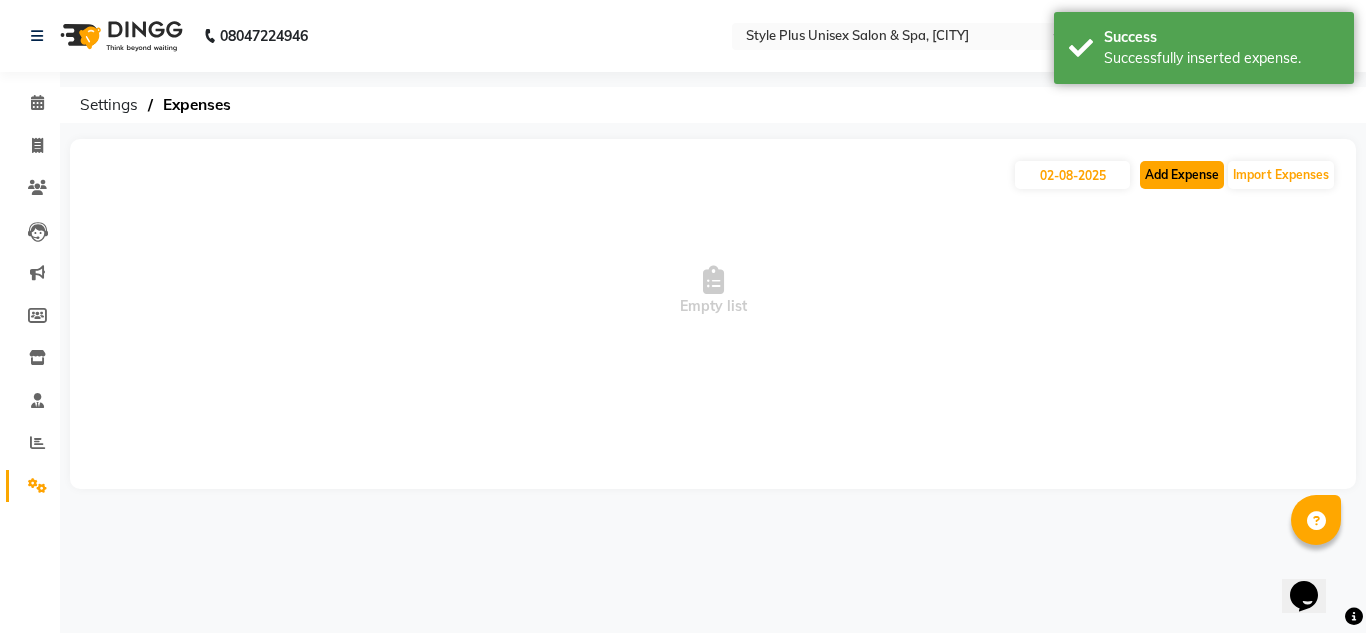 click on "Add Expense" 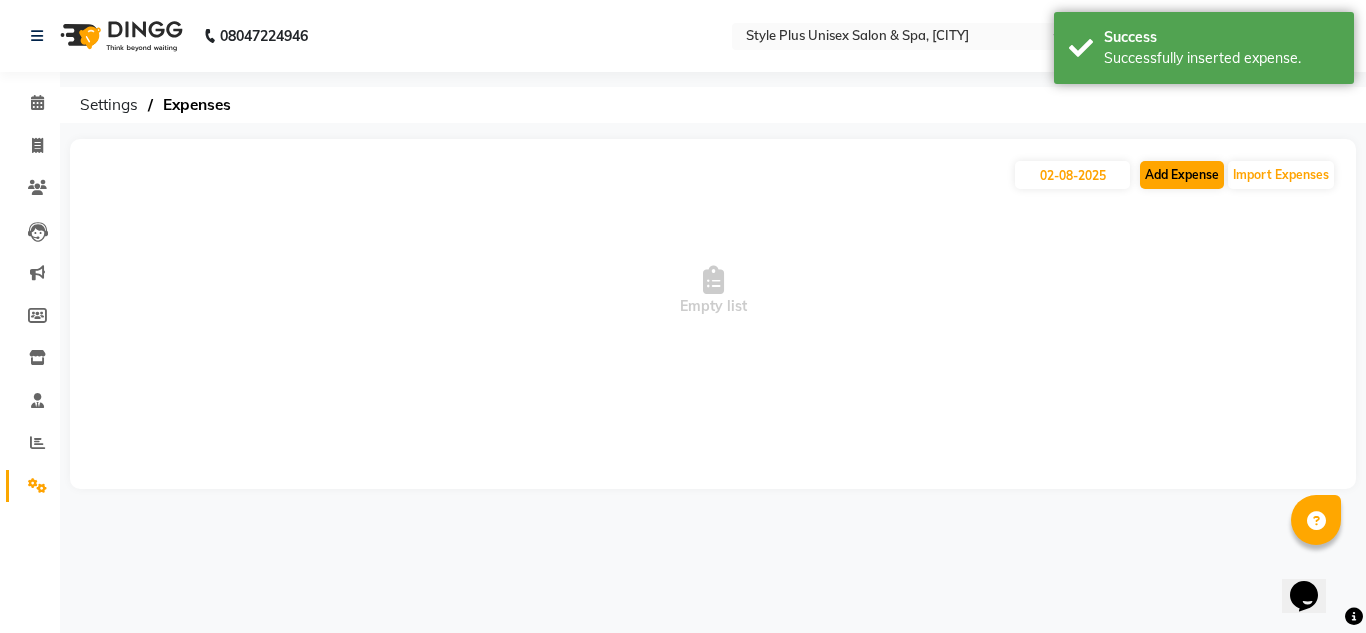 select on "1" 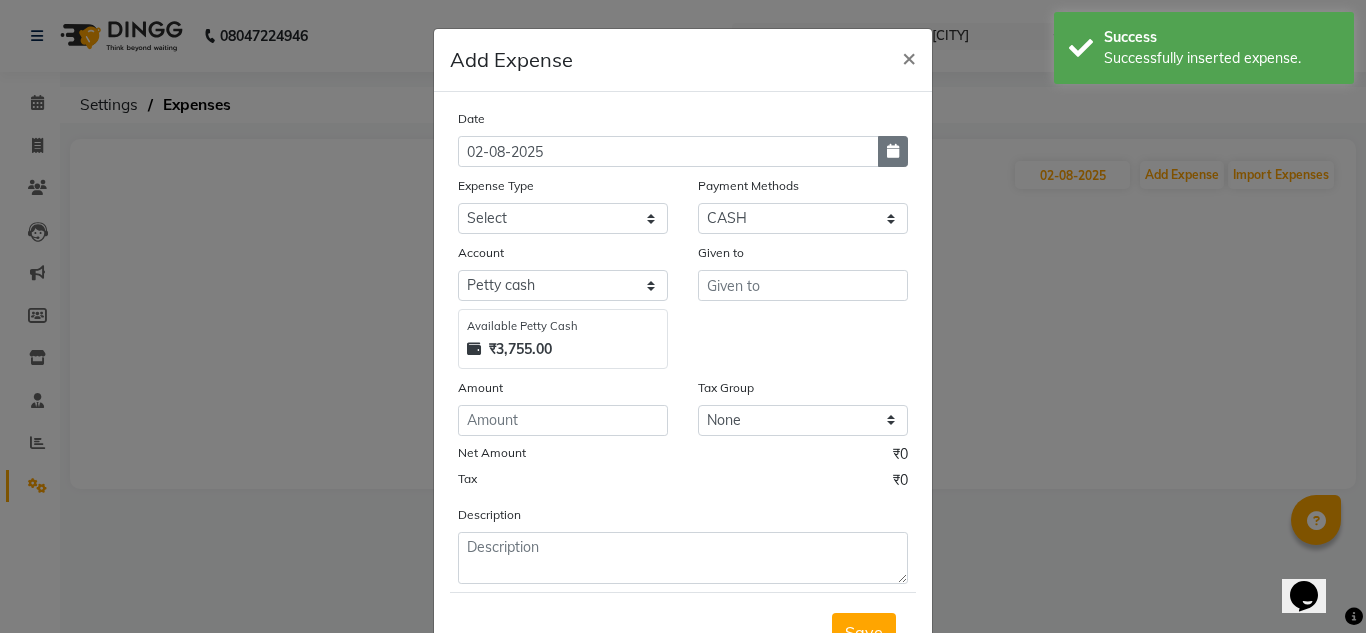 click 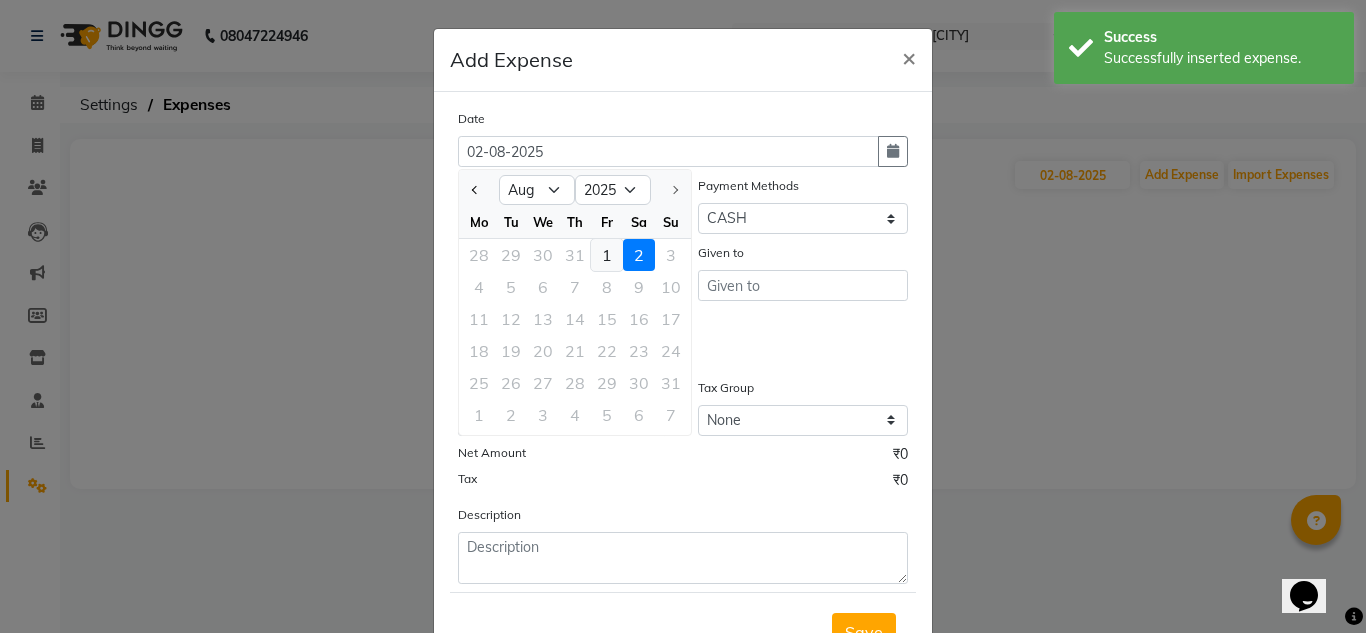 click on "1" 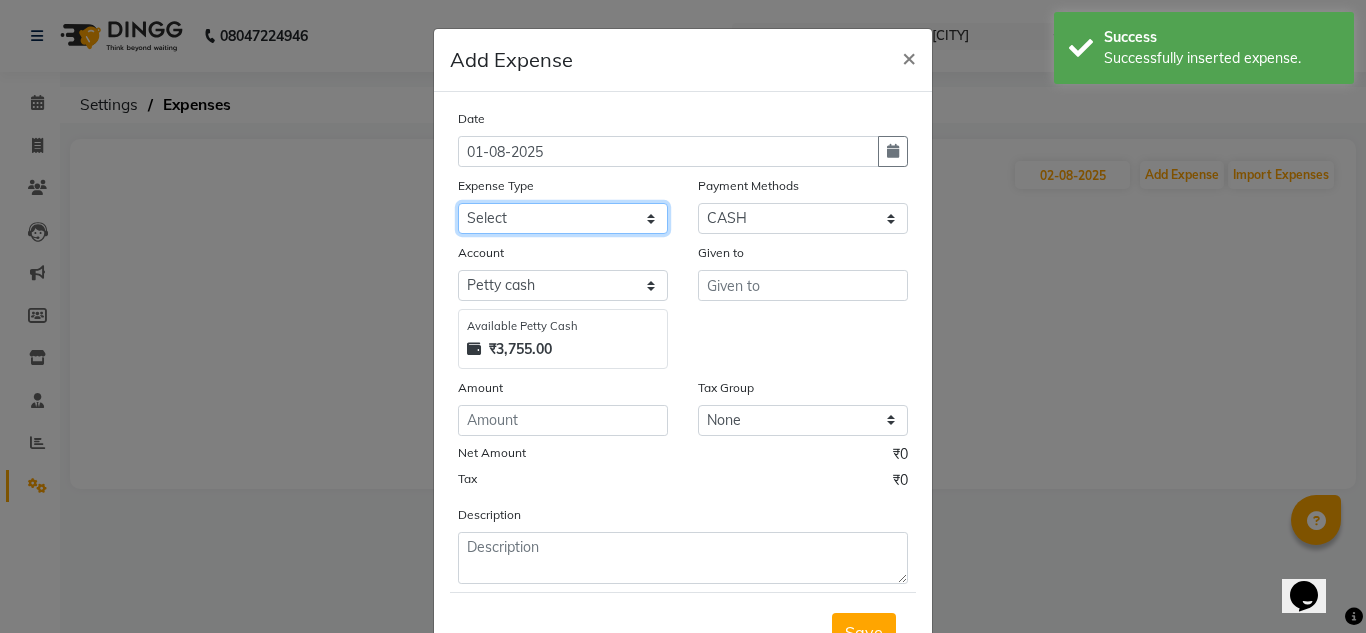 click on "Select Advance Salary Bank charges Cash transfer to bank Cash withdrawal by owner Client Snacks and refreshment Equipment Fuel Govt fee home expenses Incentive Insurance Loan Repayment Marketing Miscellaneous Other Pantry Printing and Stationary Product and consumables Puja and Charity Rent Repair and Maintenance Salary Staff Meal and refreshment Staff Snacks Tax Tea & Refreshment Utilities" 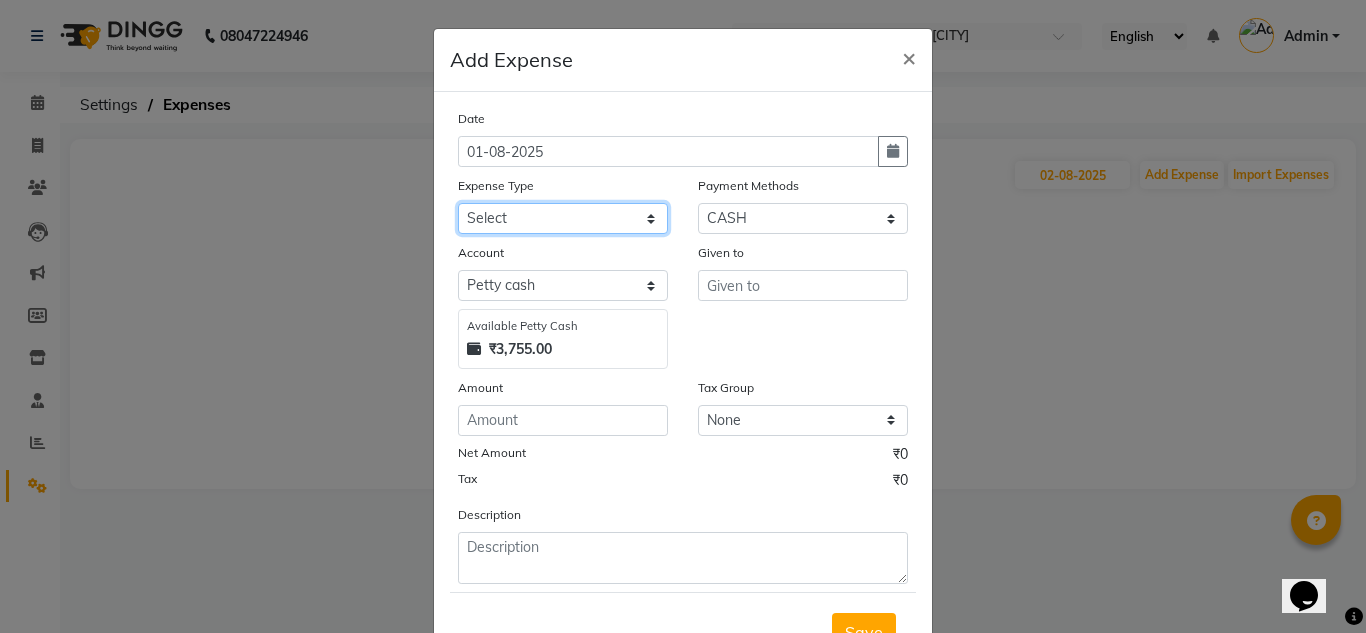 select on "18516" 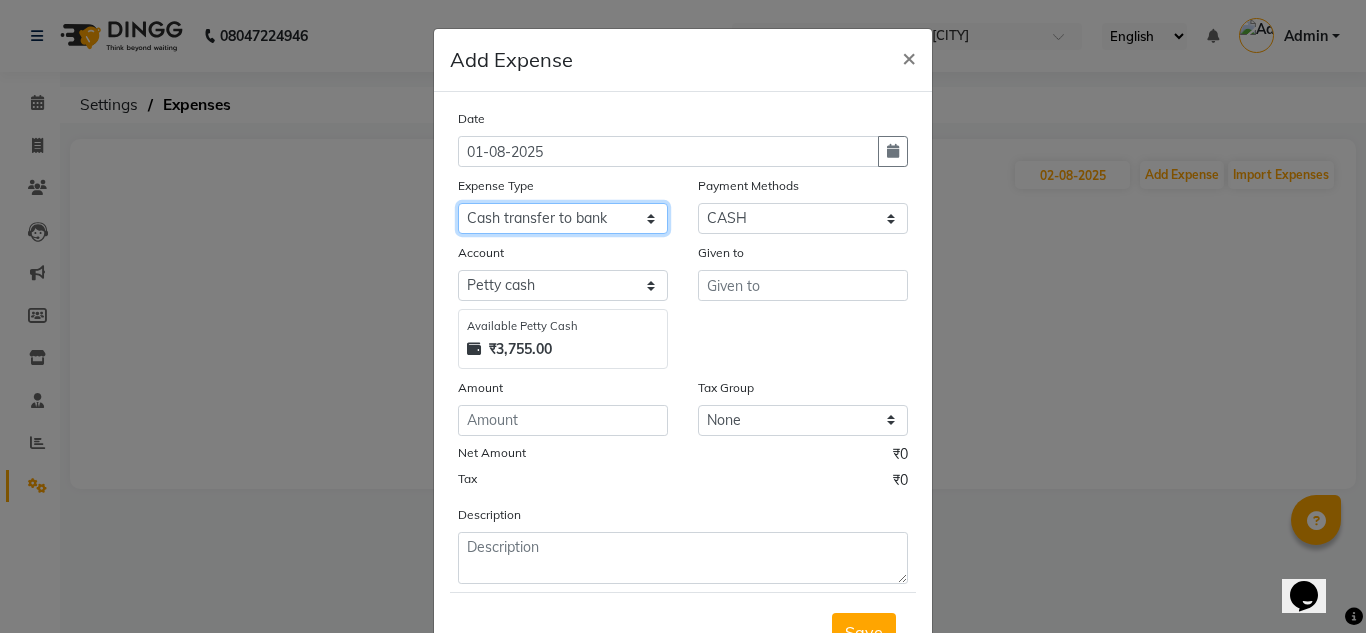 click on "Select Advance Salary Bank charges Cash transfer to bank Cash withdrawal by owner Client Snacks and refreshment Equipment Fuel Govt fee home expenses Incentive Insurance Loan Repayment Marketing Miscellaneous Other Pantry Printing and Stationary Product and consumables Puja and Charity Rent Repair and Maintenance Salary Staff Meal and refreshment Staff Snacks Tax Tea & Refreshment Utilities" 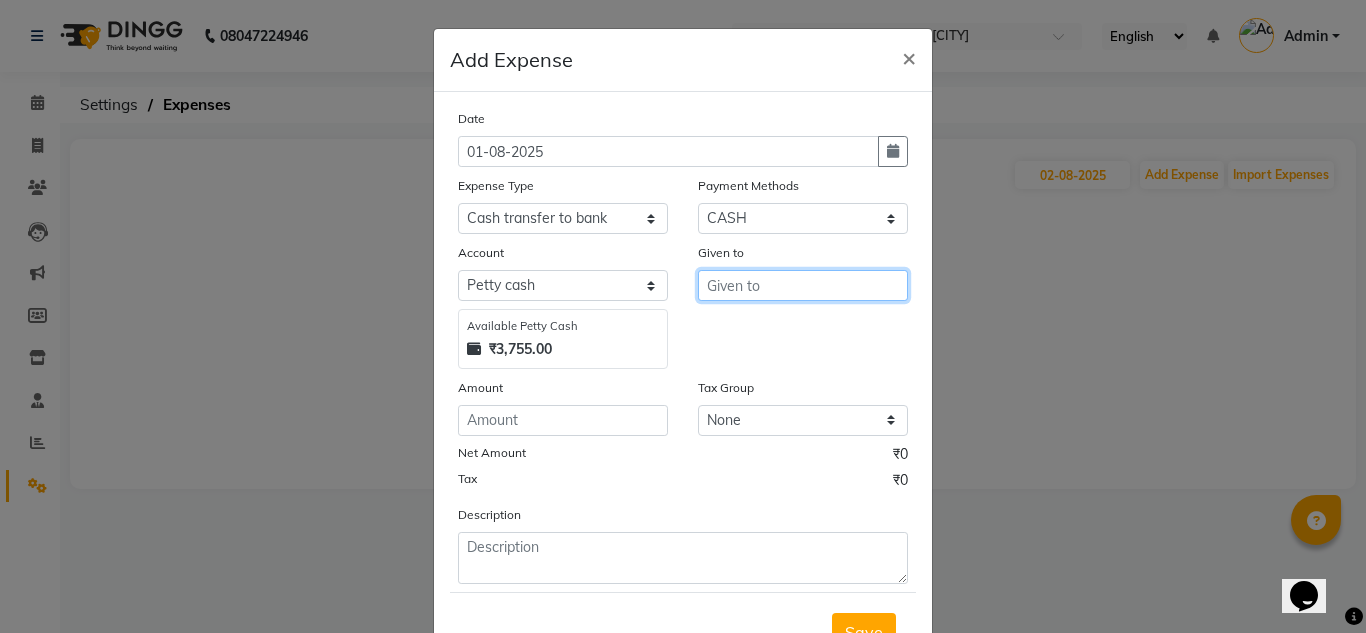 click at bounding box center [803, 285] 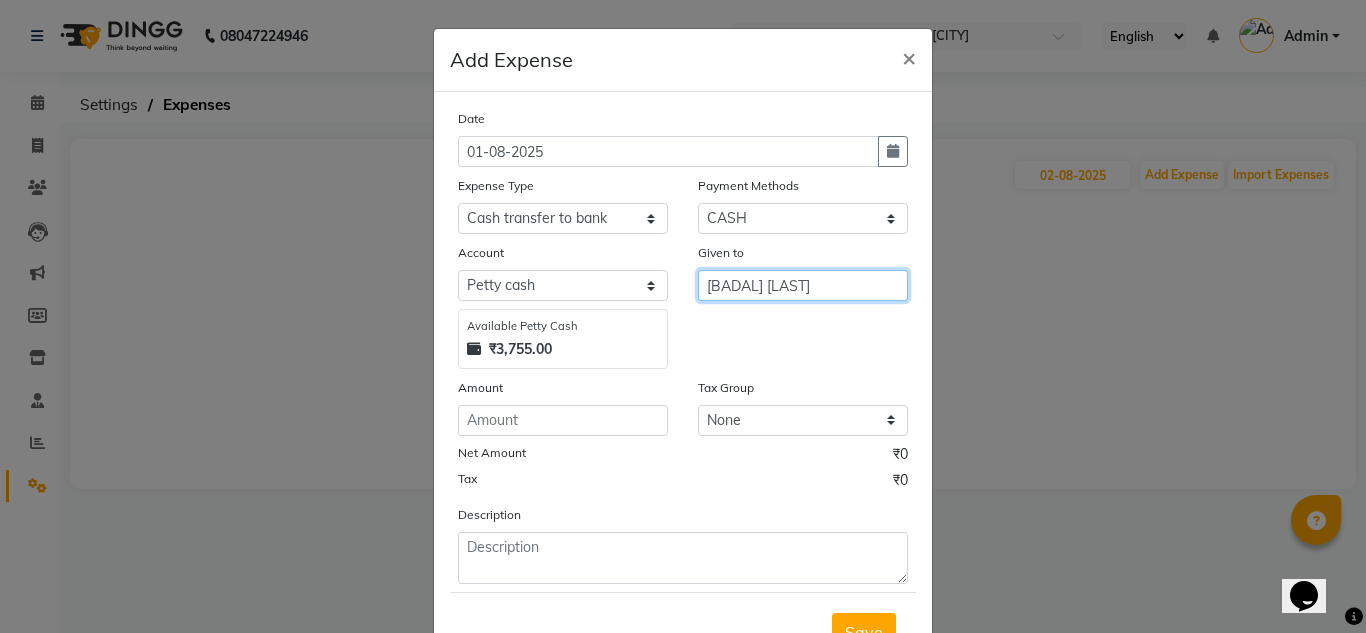 type on "[PERSON]" 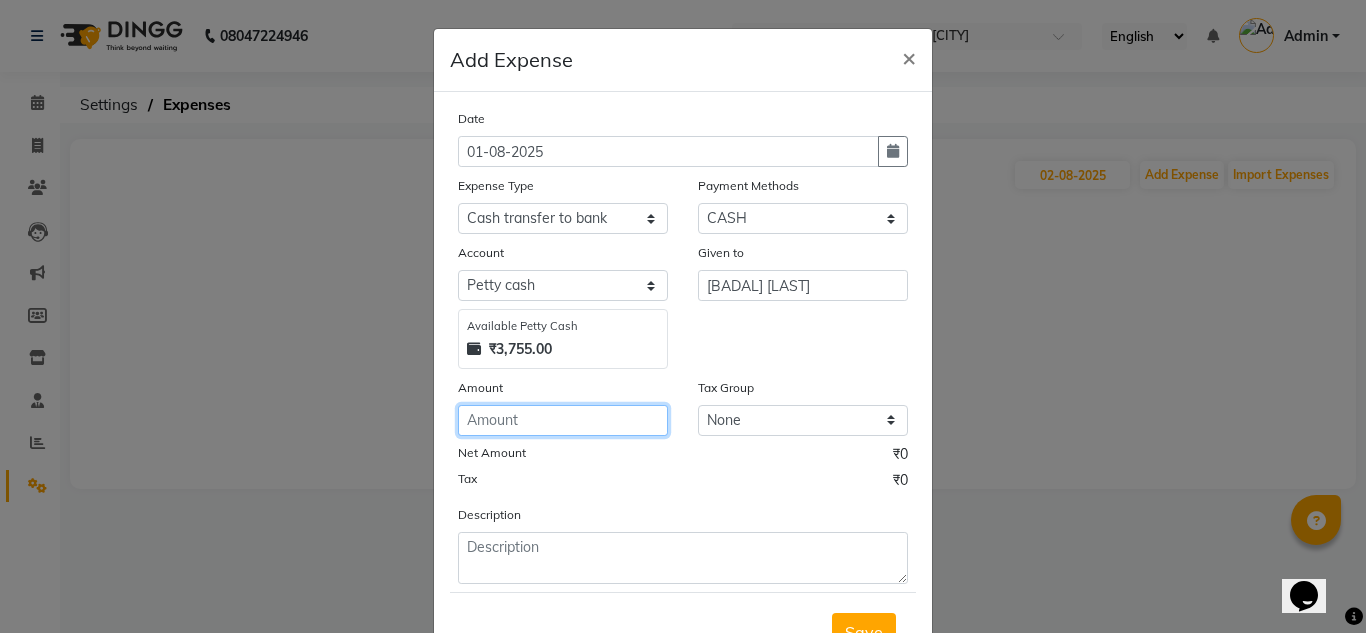 click 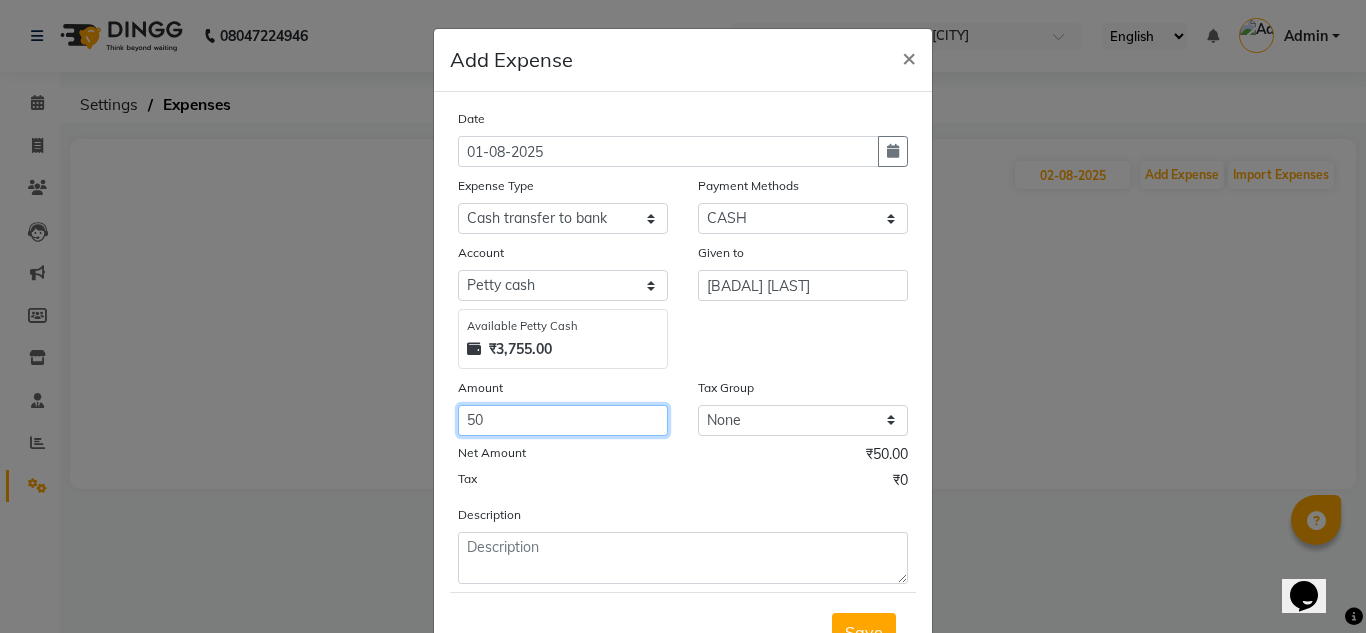 type on "50" 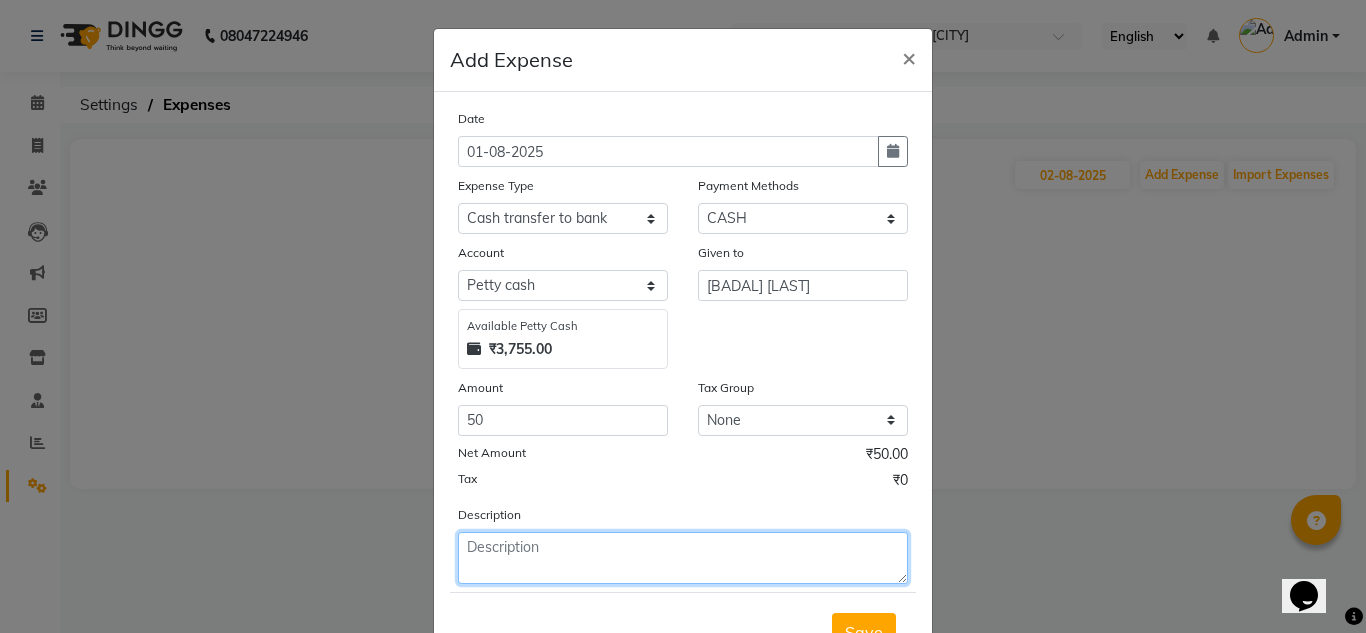 click 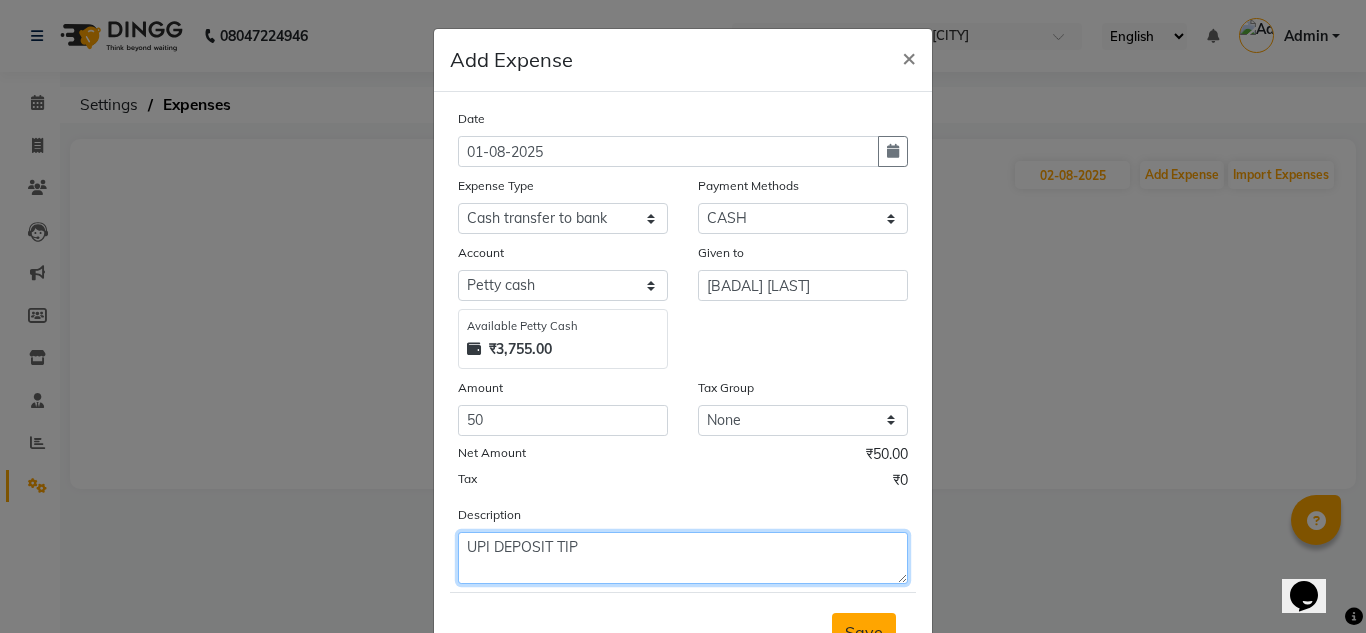 type on "UPI DEPOSIT TIP" 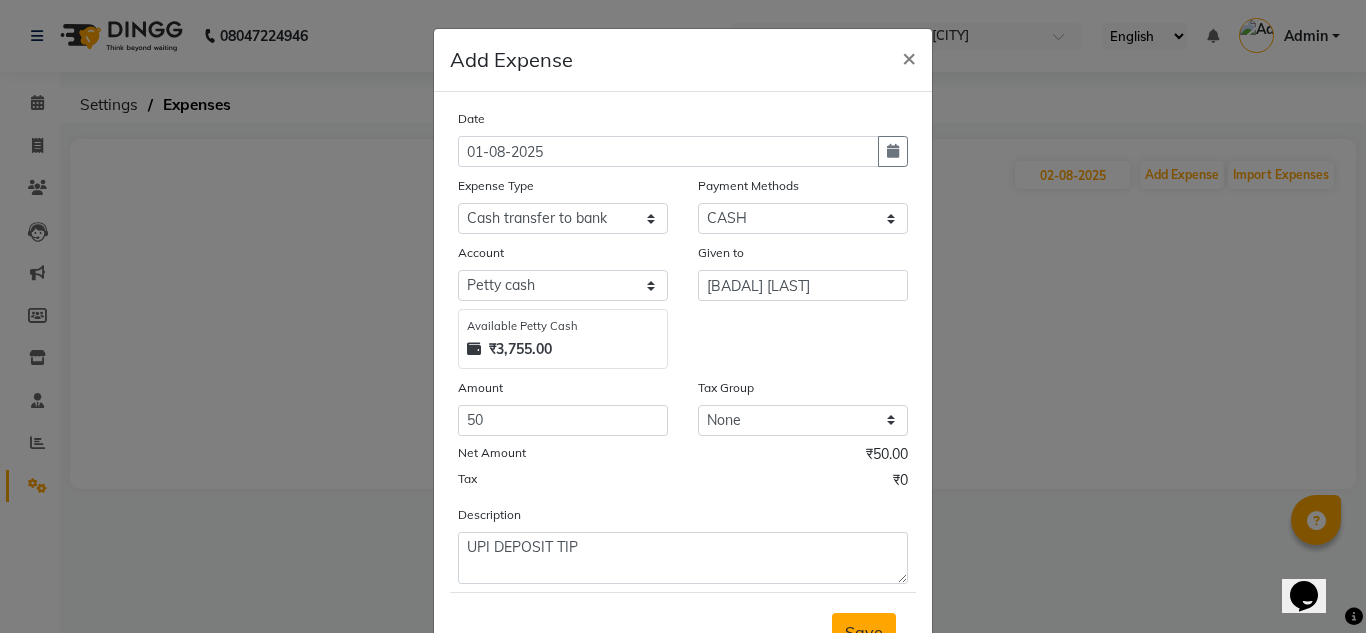 click on "Save" at bounding box center (864, 632) 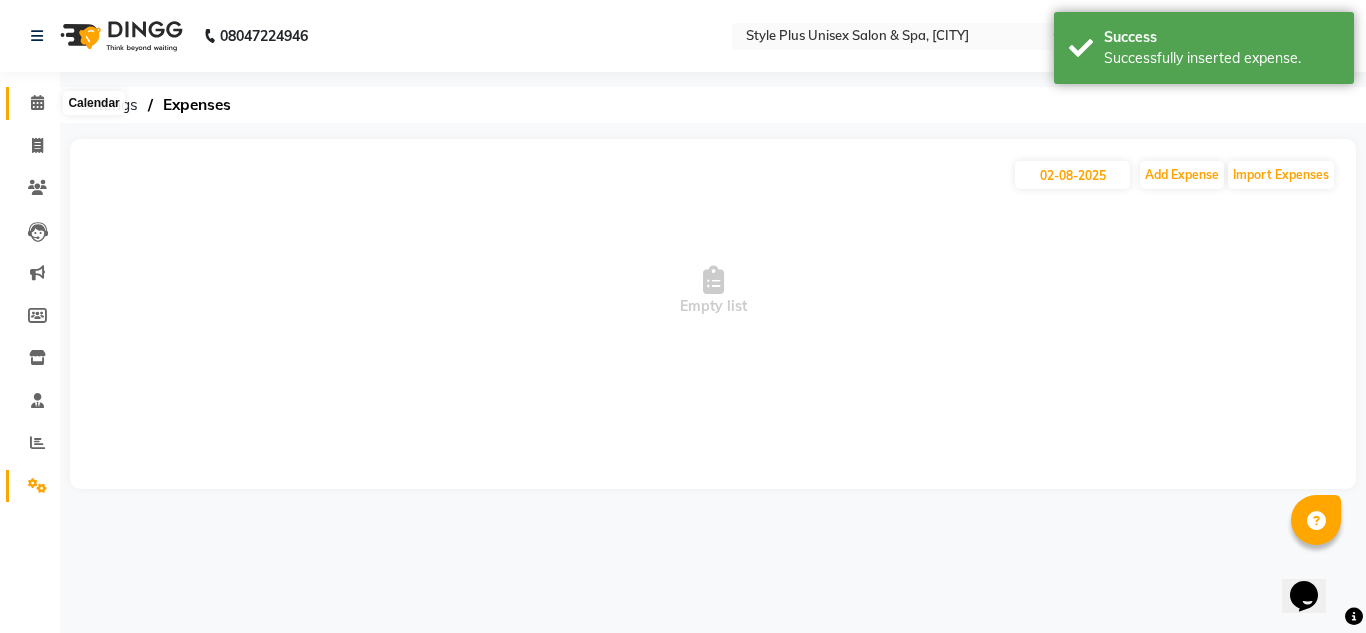 click 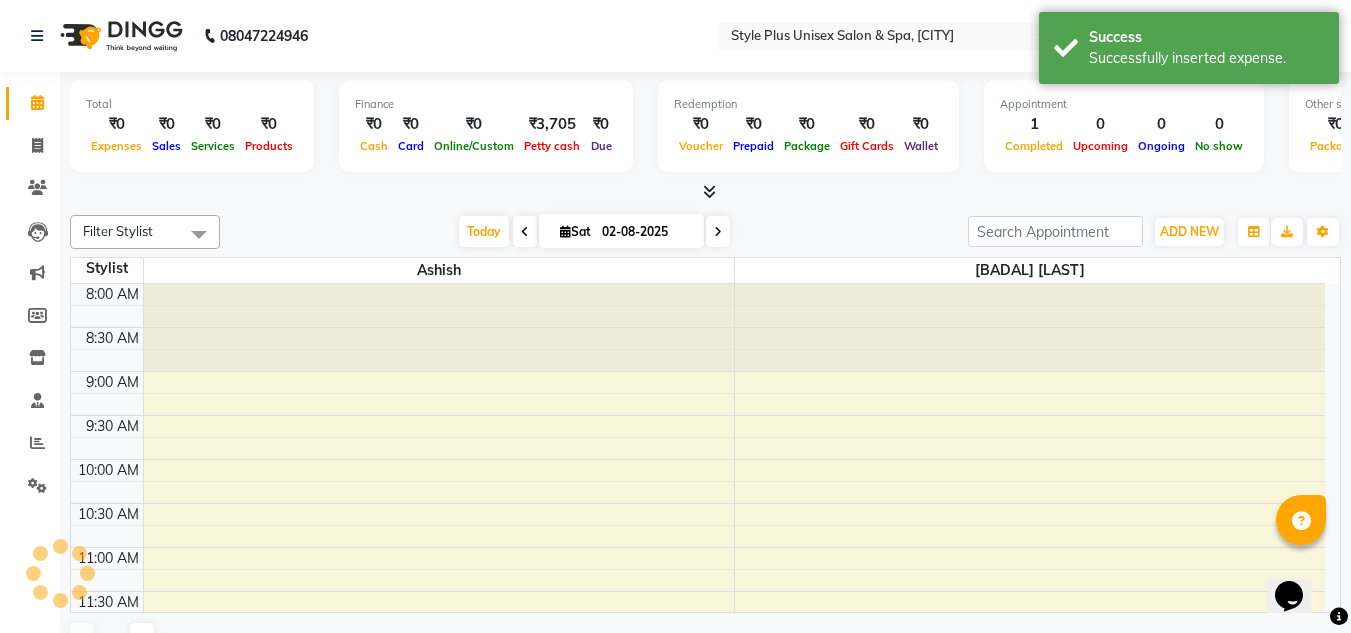 scroll, scrollTop: 0, scrollLeft: 0, axis: both 